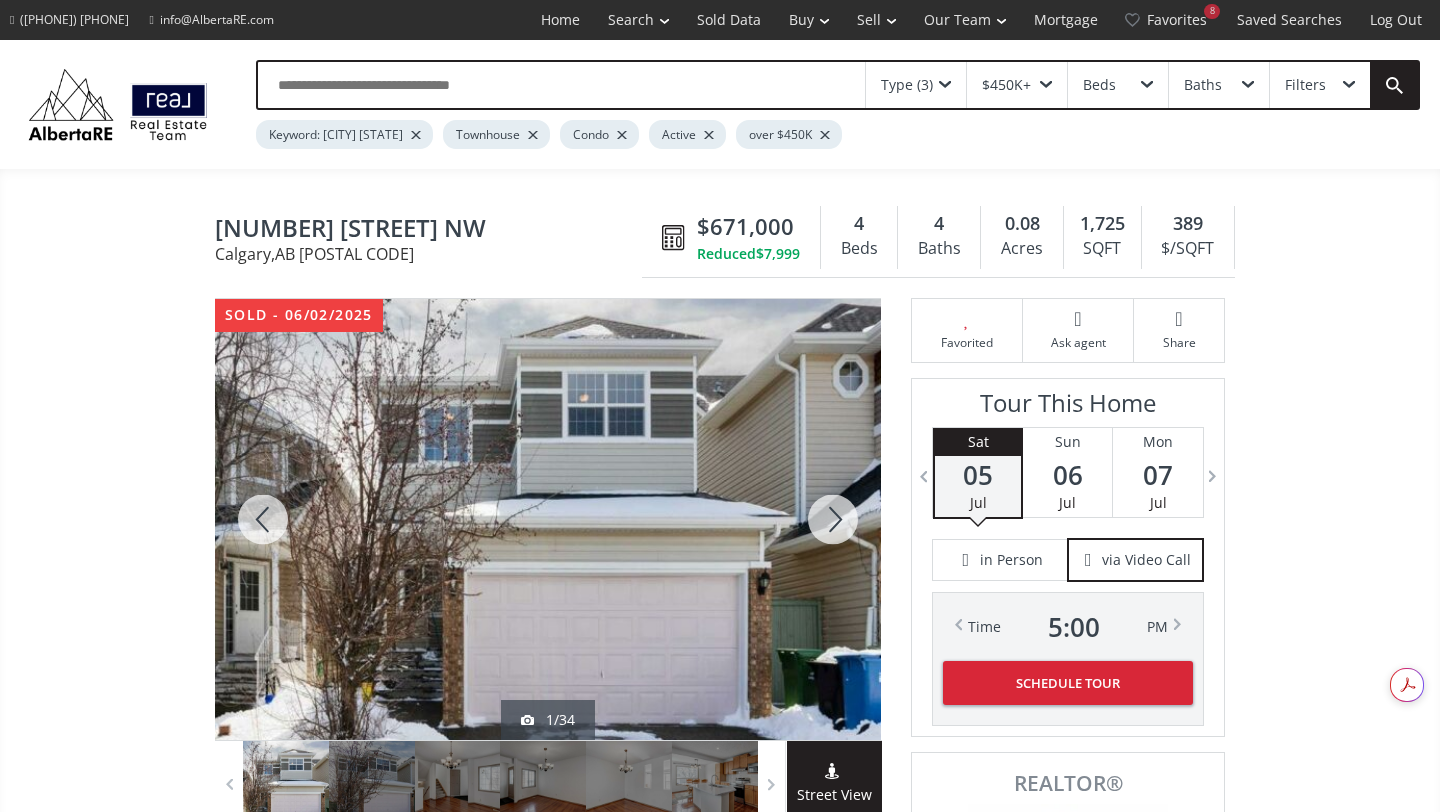 scroll, scrollTop: 0, scrollLeft: 0, axis: both 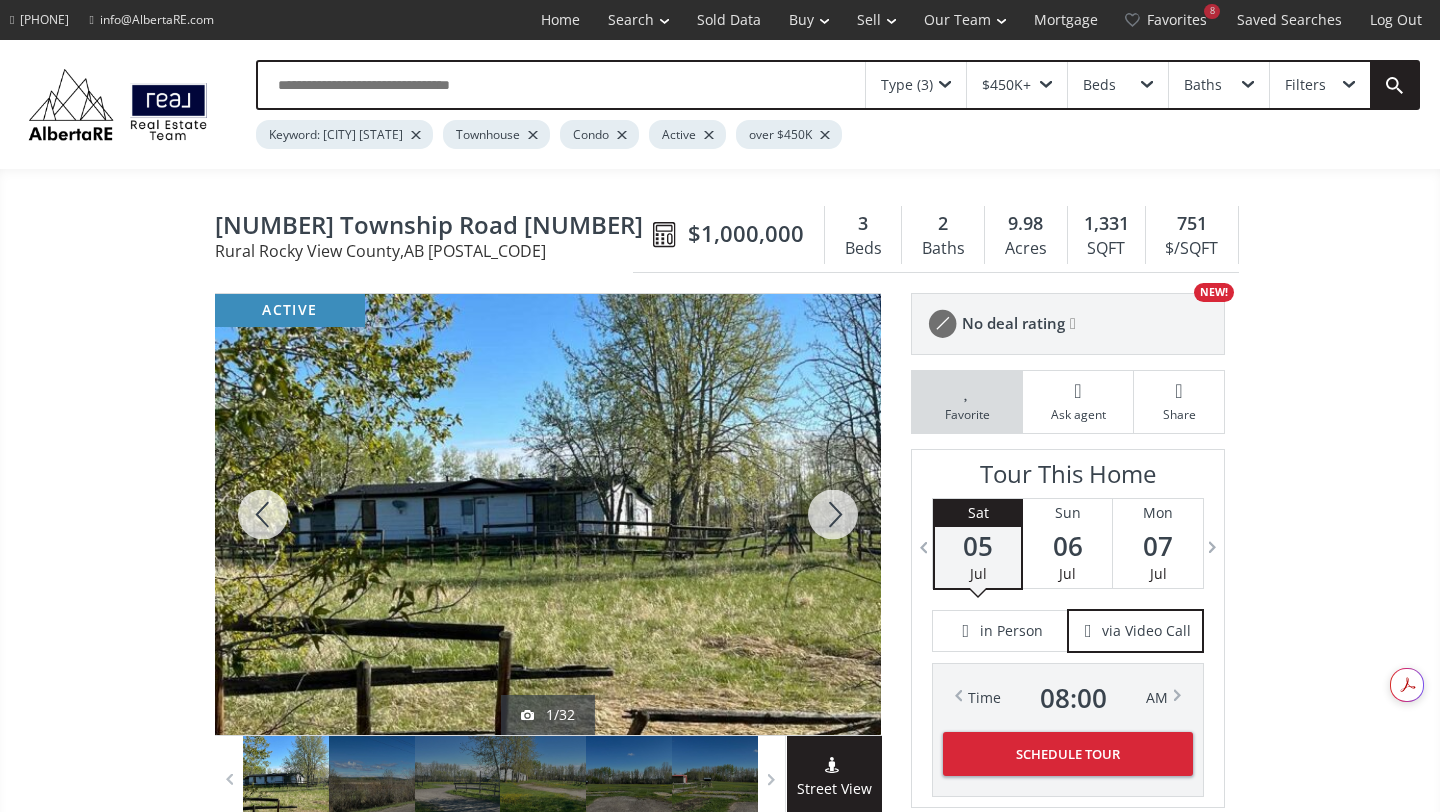 click at bounding box center [967, 391] 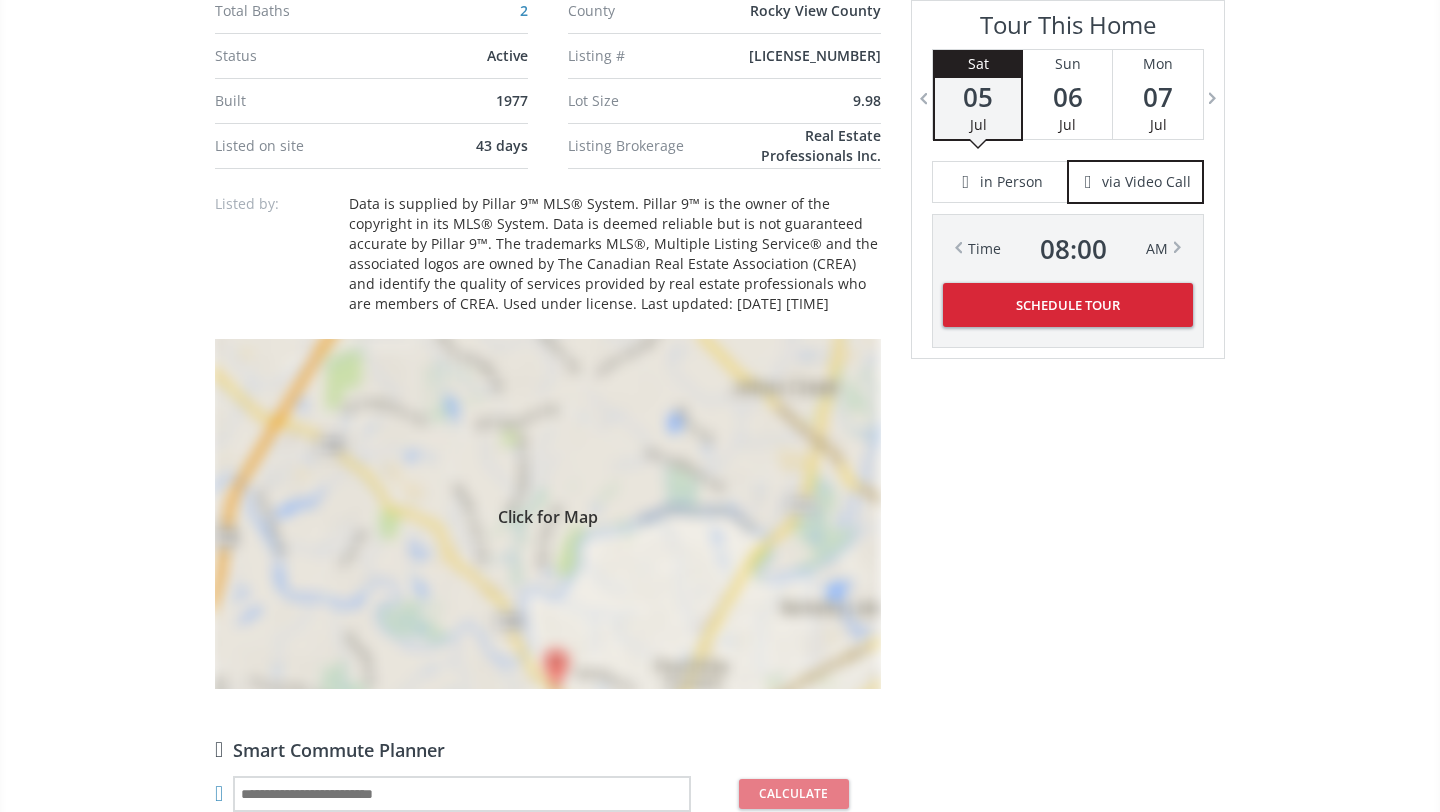 scroll, scrollTop: 1552, scrollLeft: 0, axis: vertical 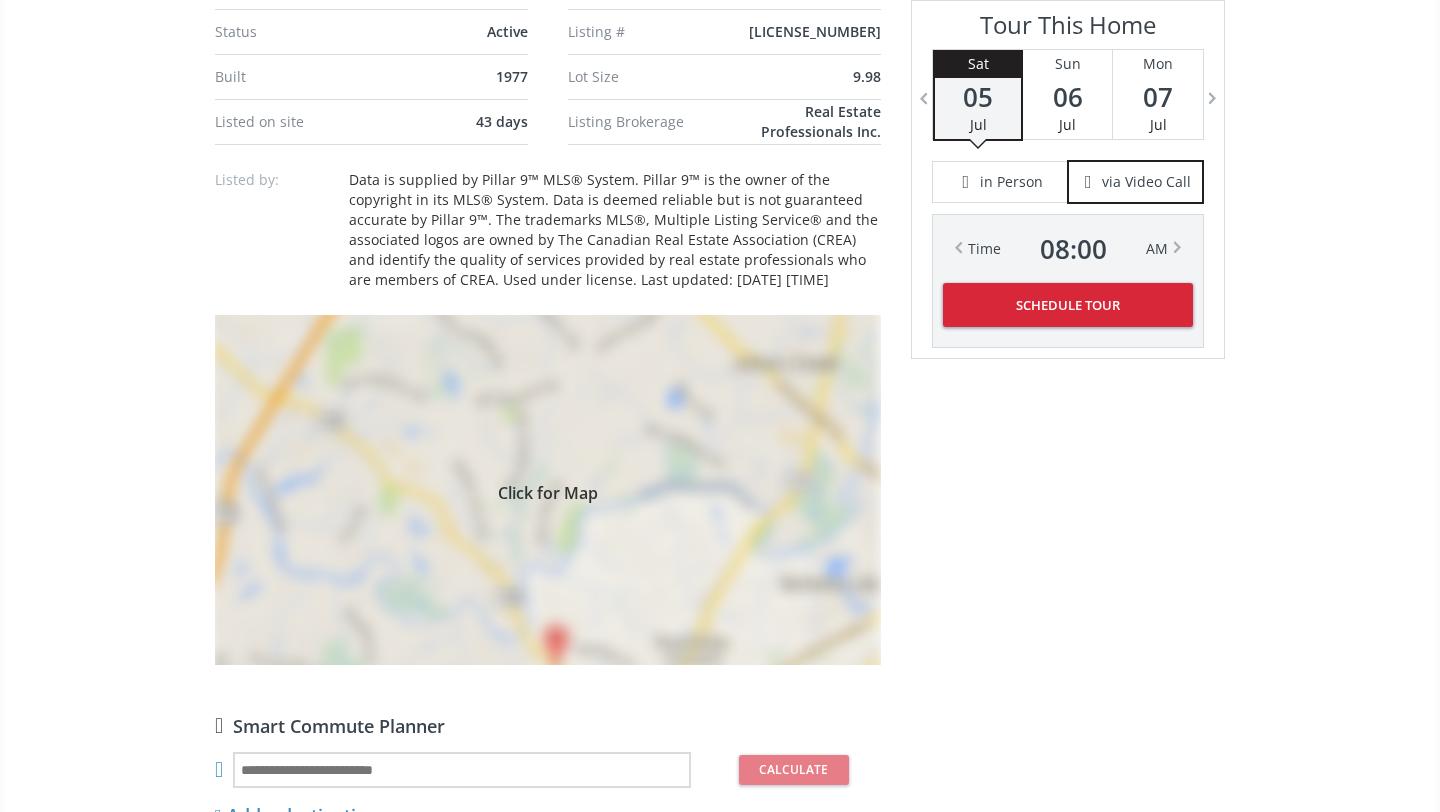 click on "Click for Map" at bounding box center (548, 490) 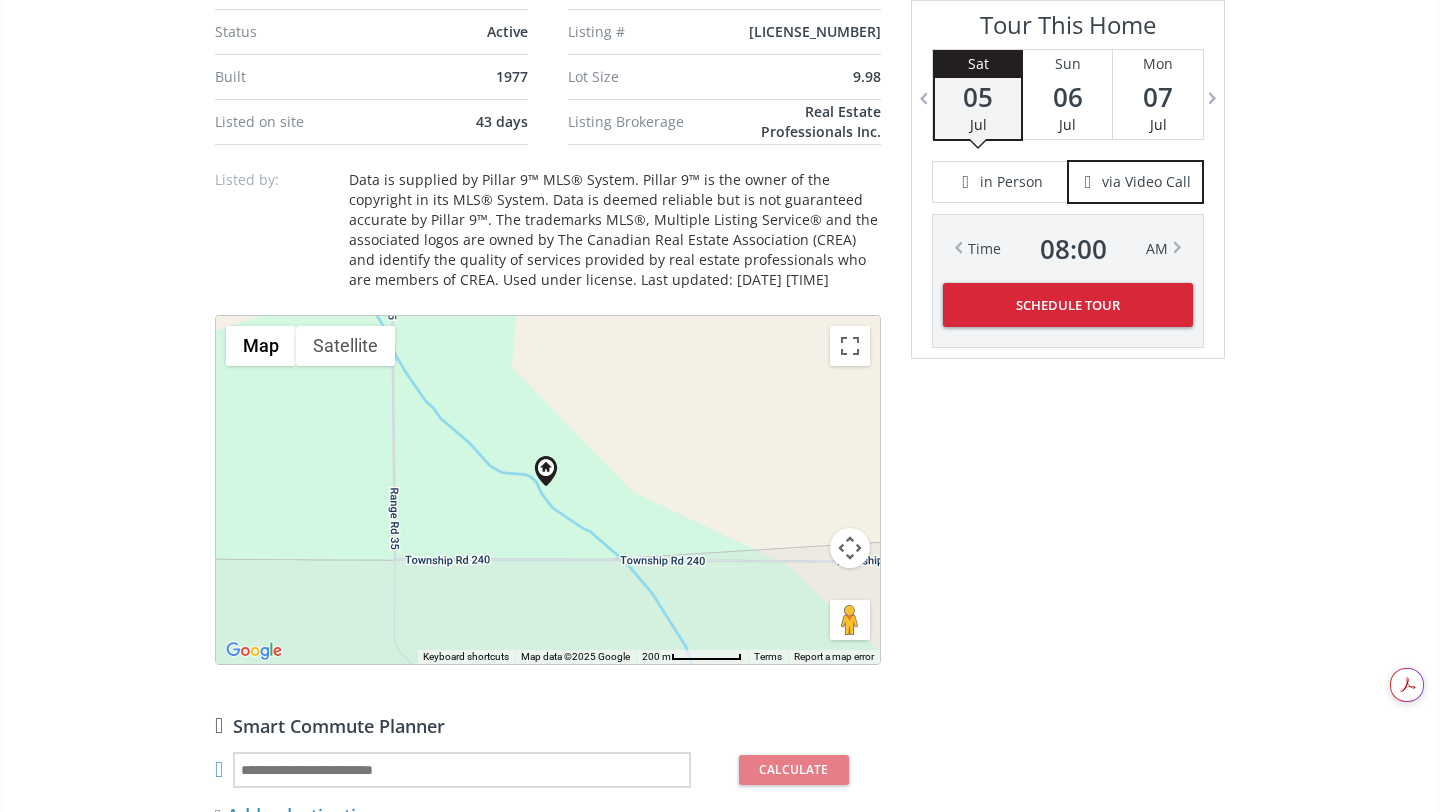 click on "To navigate, press the arrow keys." at bounding box center (548, 490) 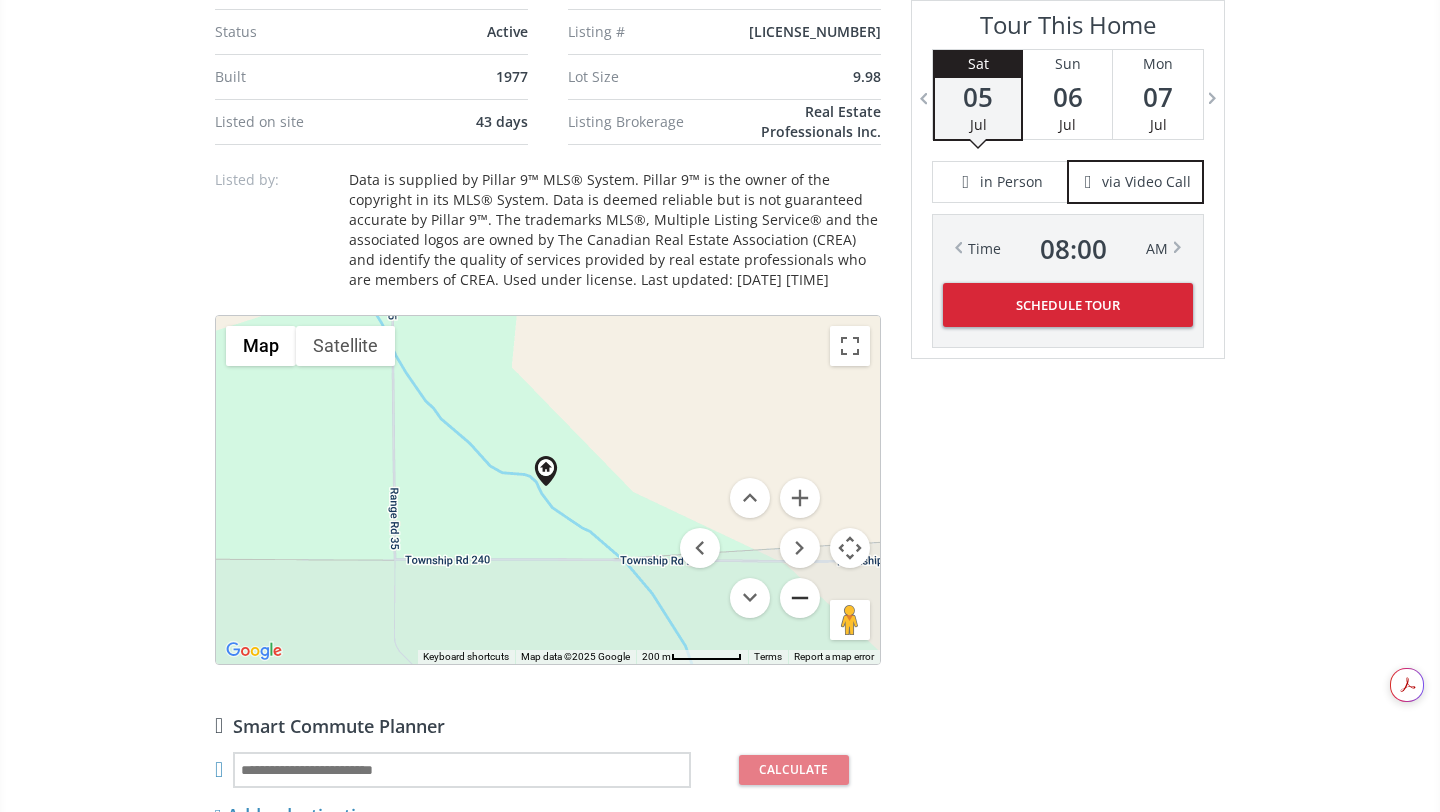 click at bounding box center (800, 598) 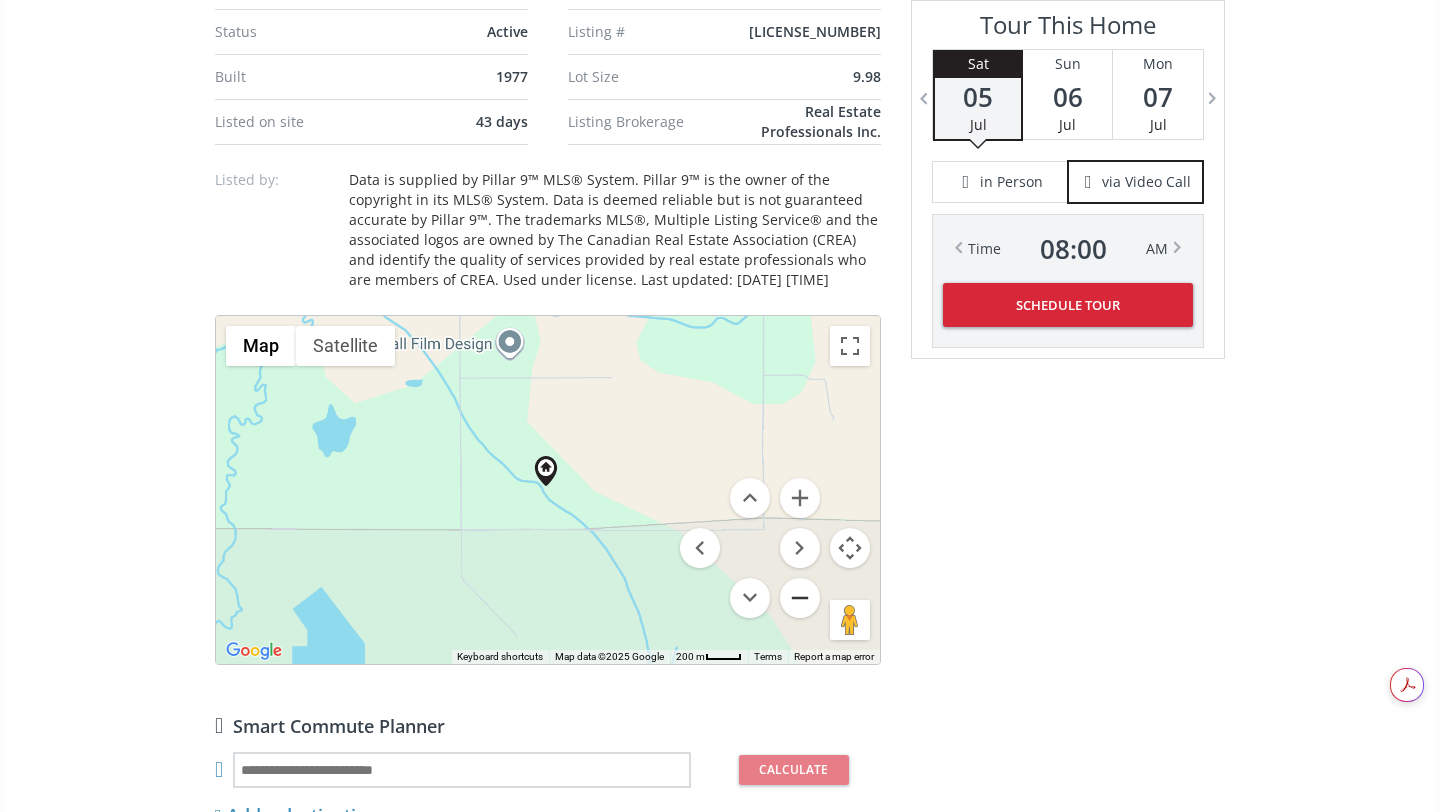 click at bounding box center [800, 598] 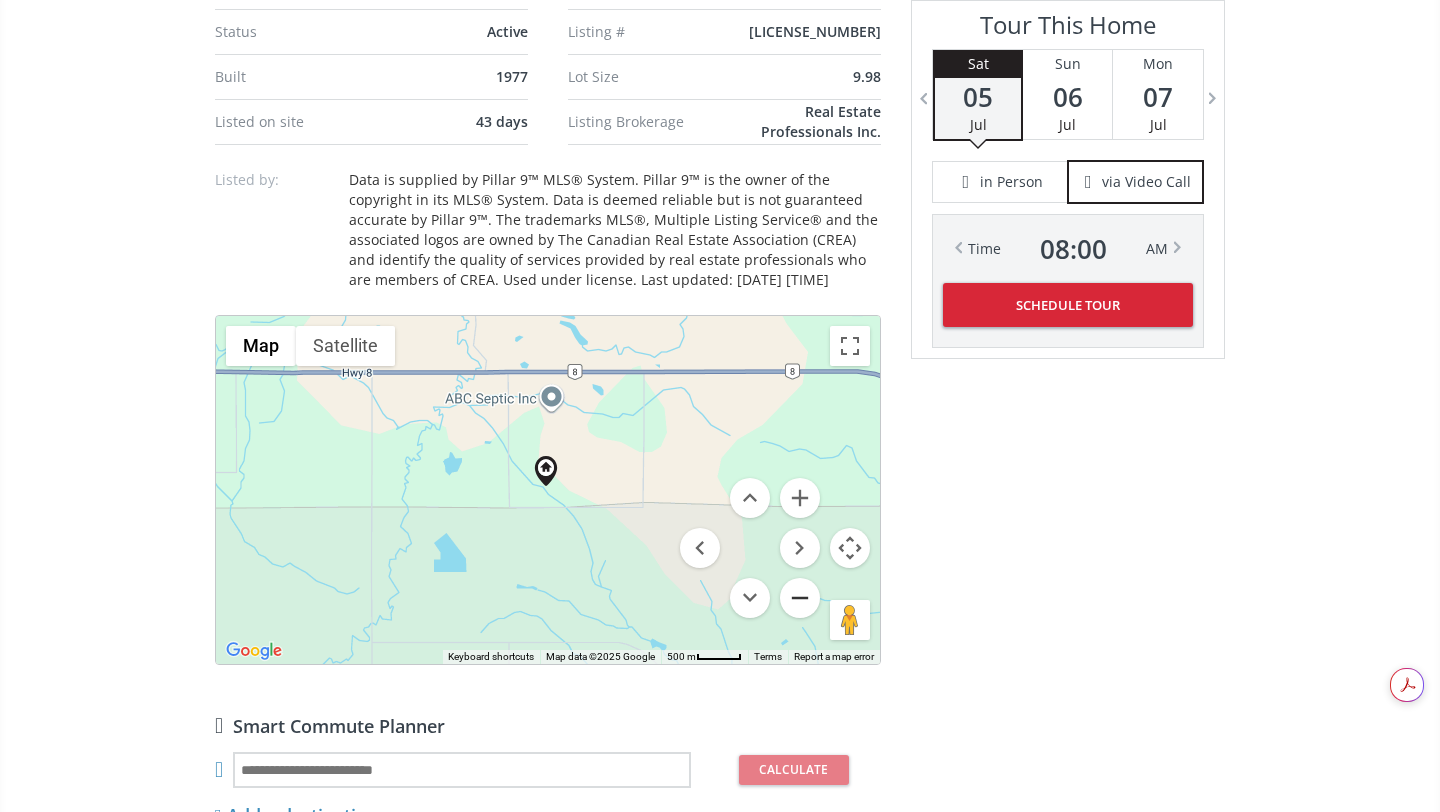click at bounding box center [800, 598] 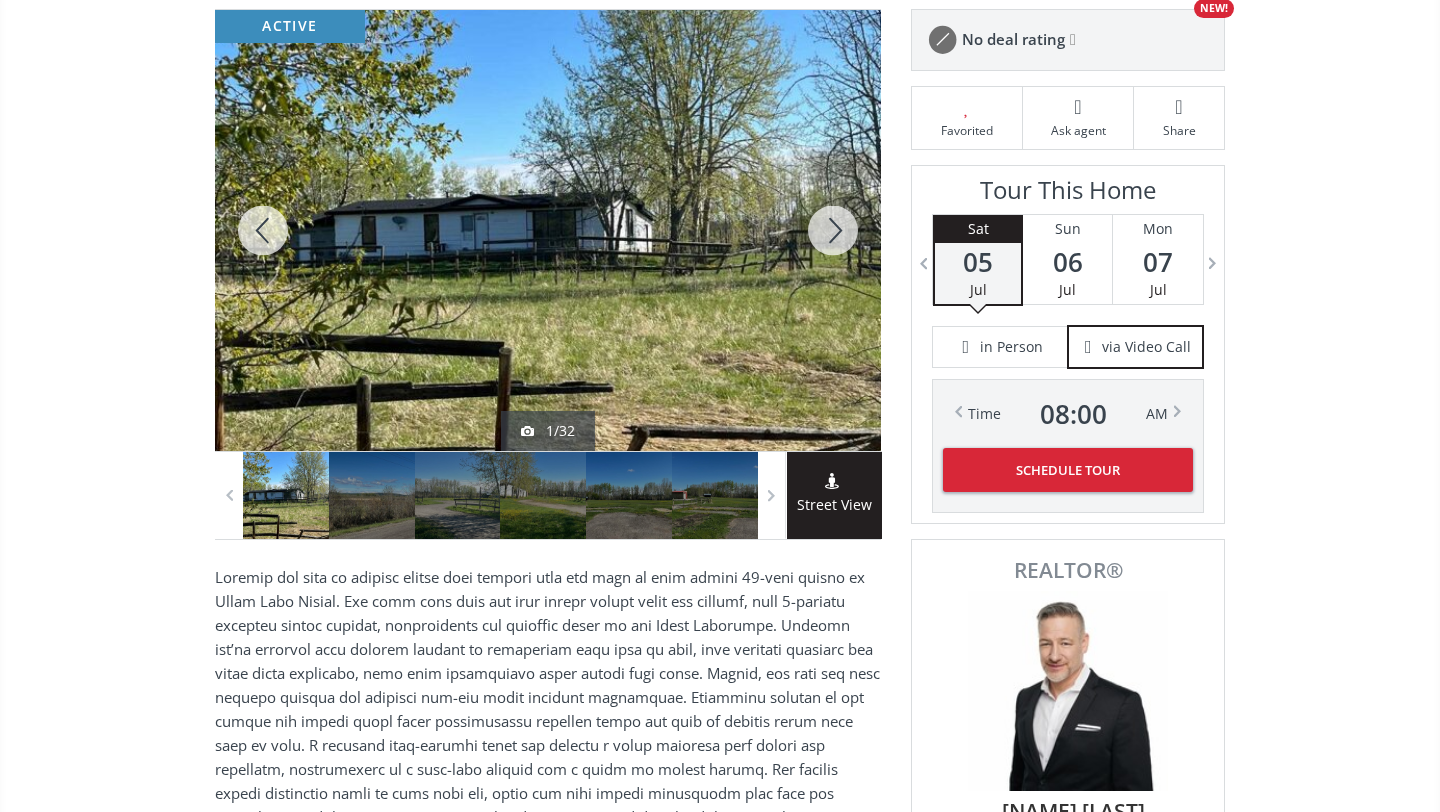 scroll, scrollTop: 279, scrollLeft: 0, axis: vertical 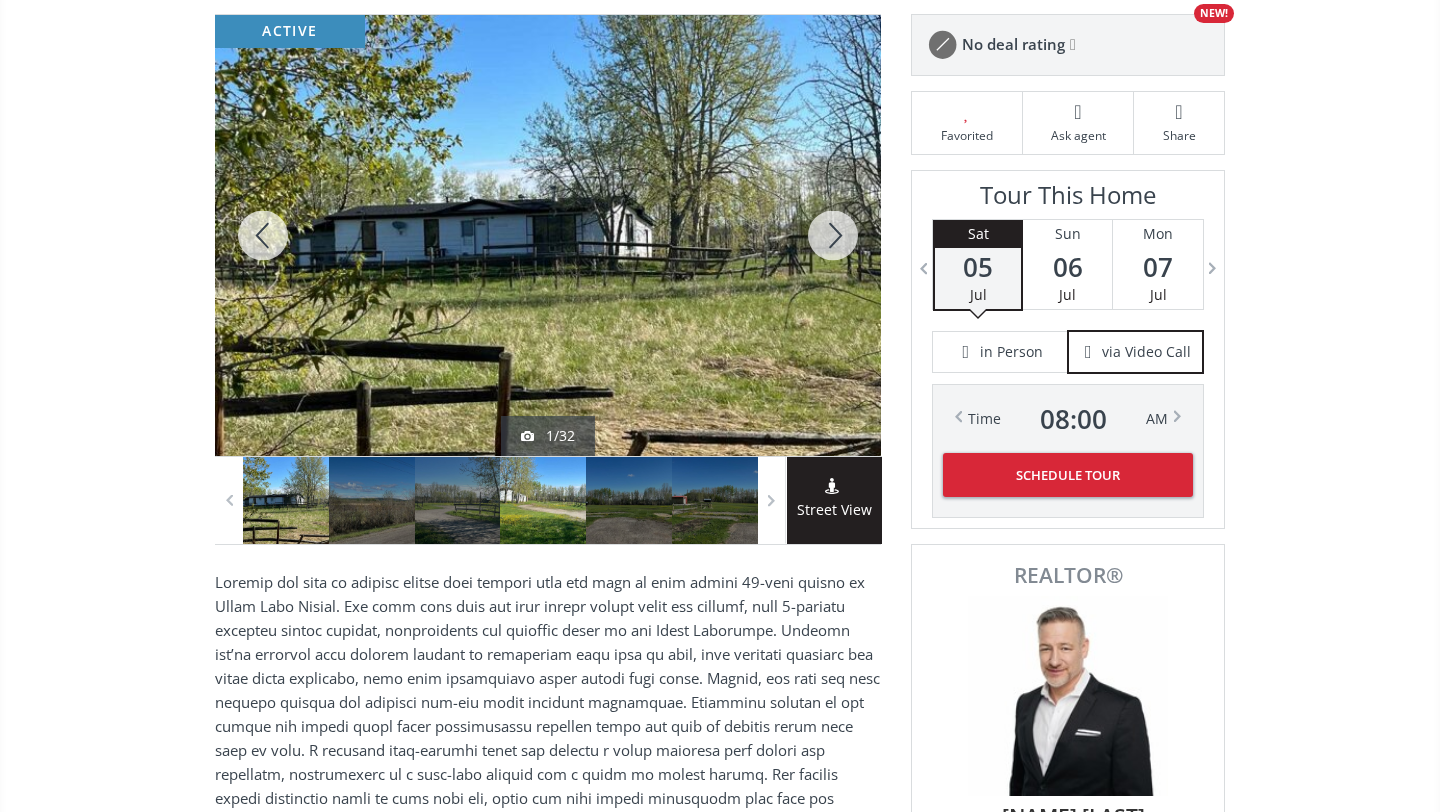 click at bounding box center [543, 500] 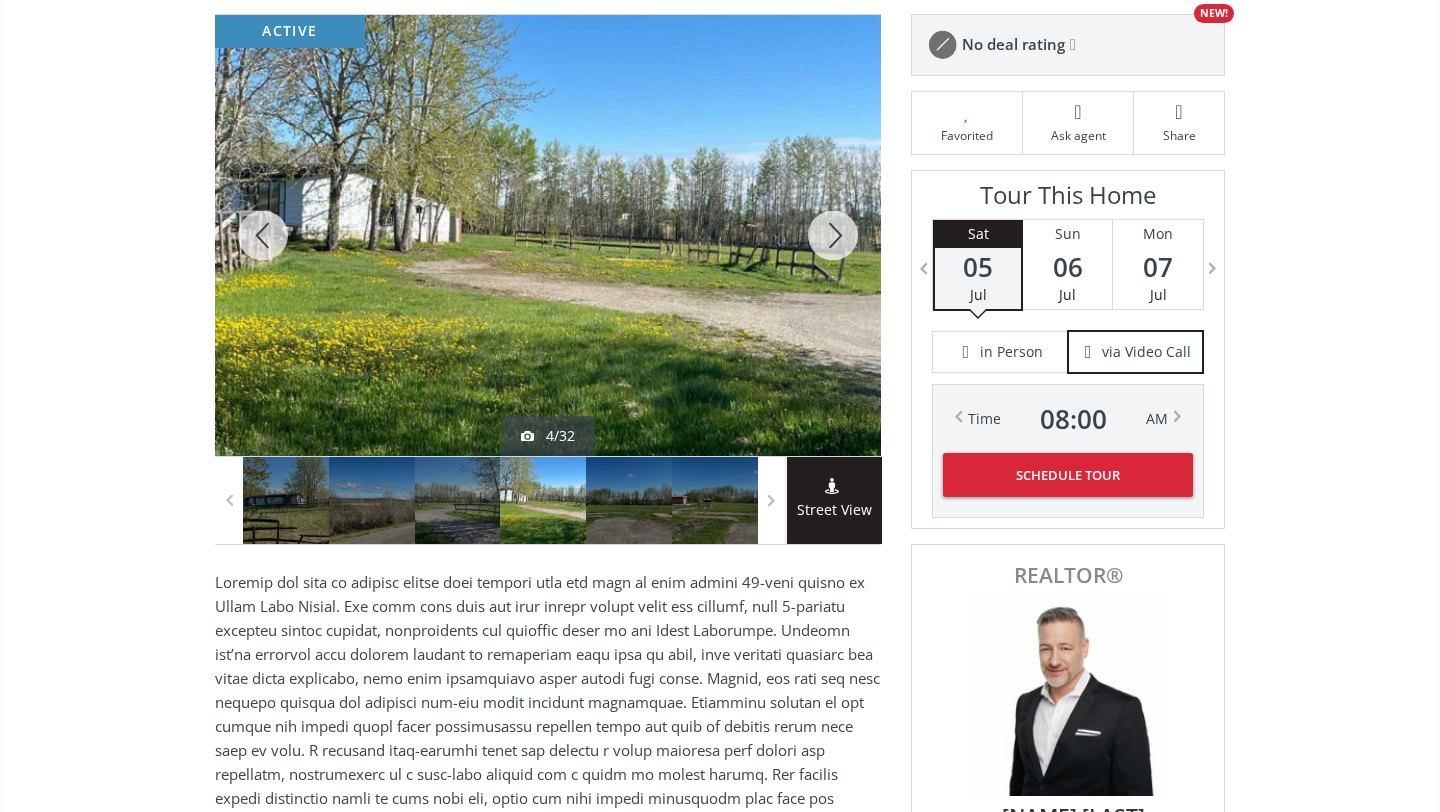 click at bounding box center [833, 235] 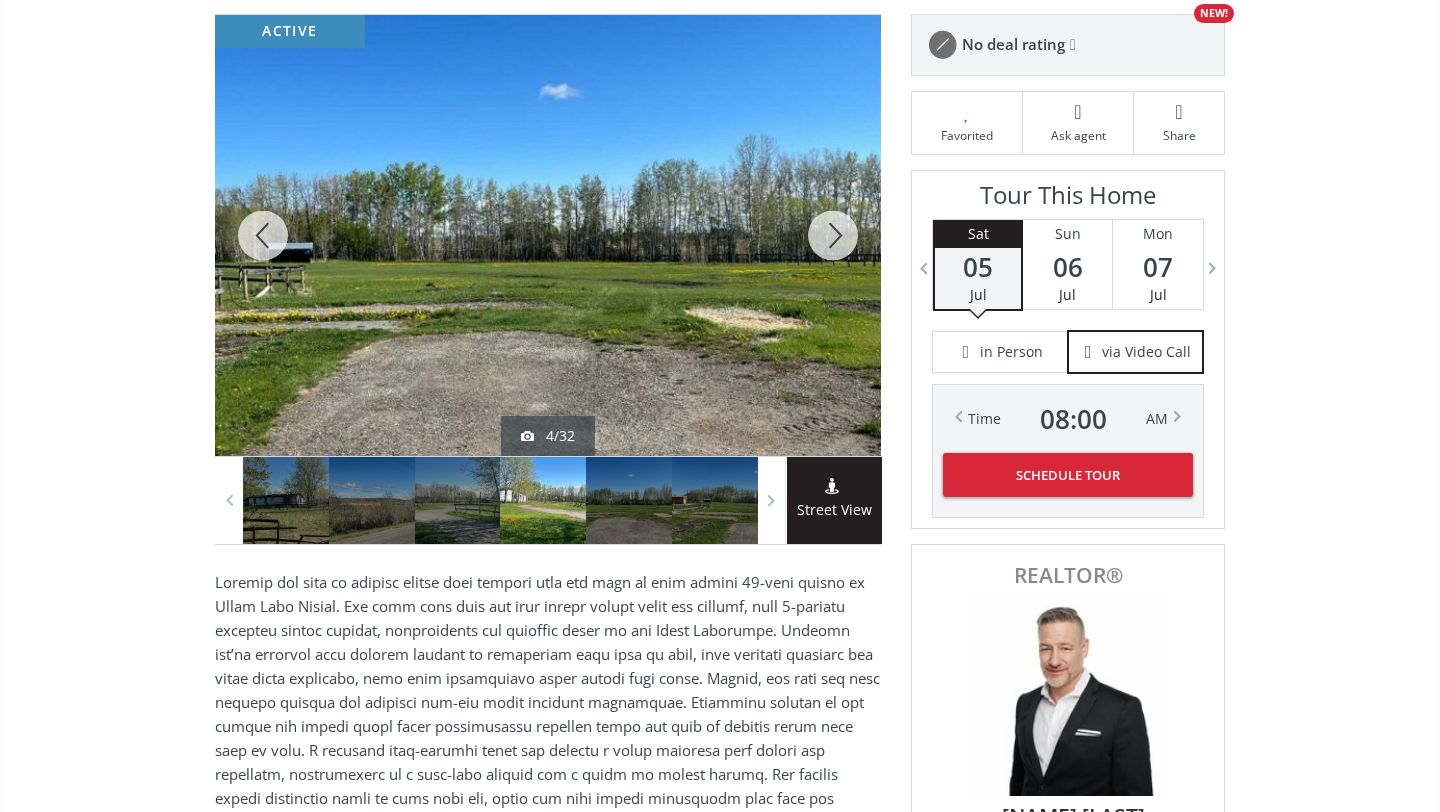 click at bounding box center (833, 235) 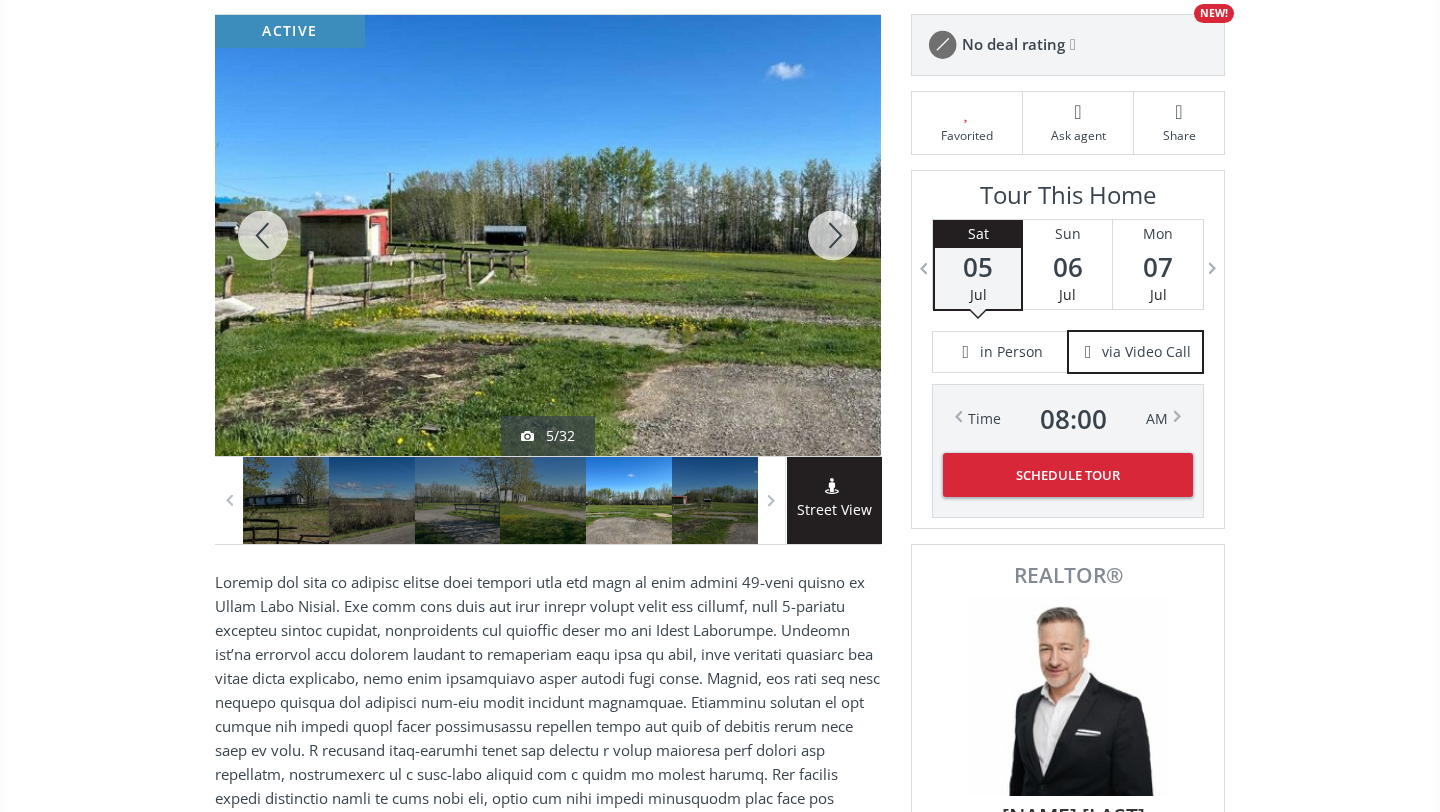 click at bounding box center (833, 235) 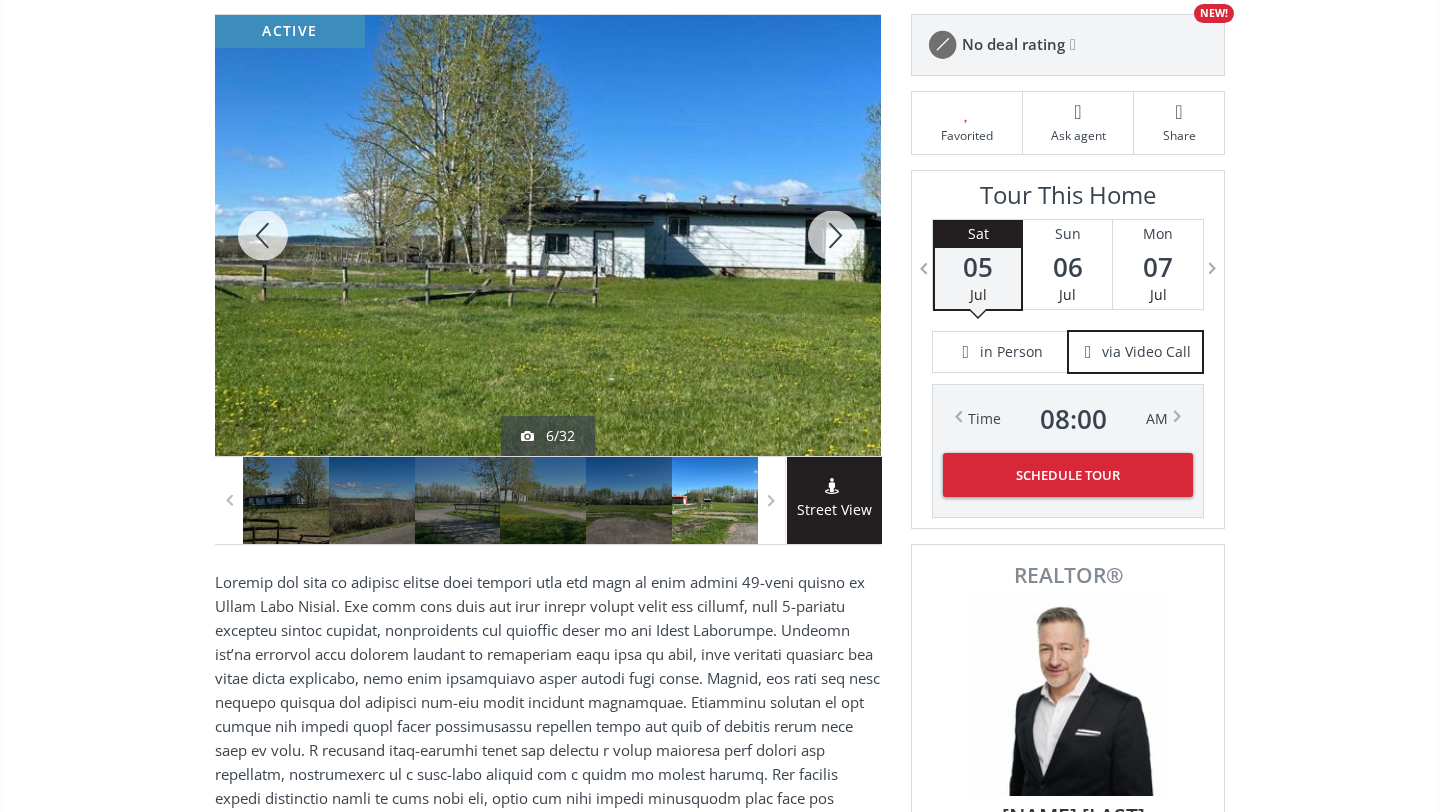 click at bounding box center [833, 235] 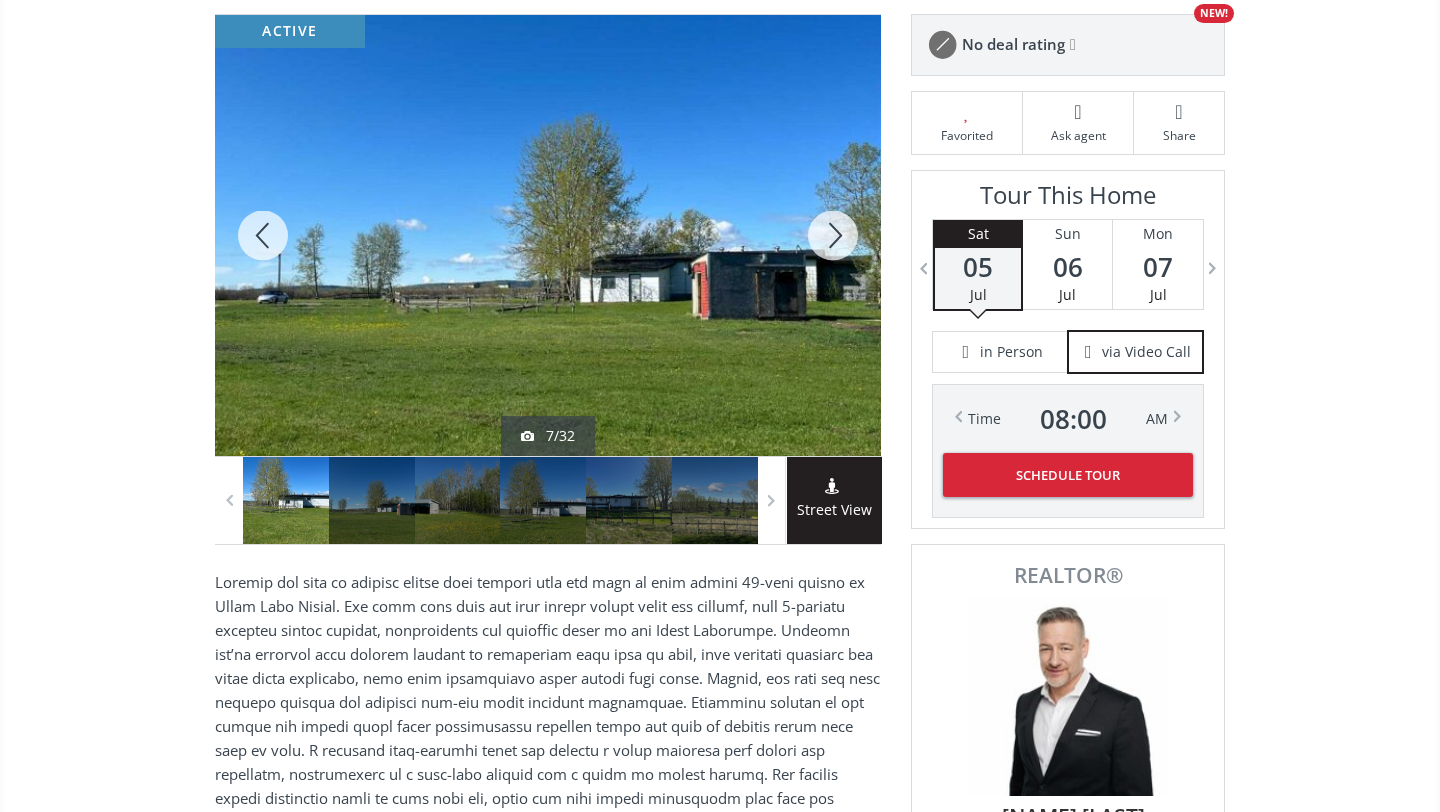 click at bounding box center (833, 235) 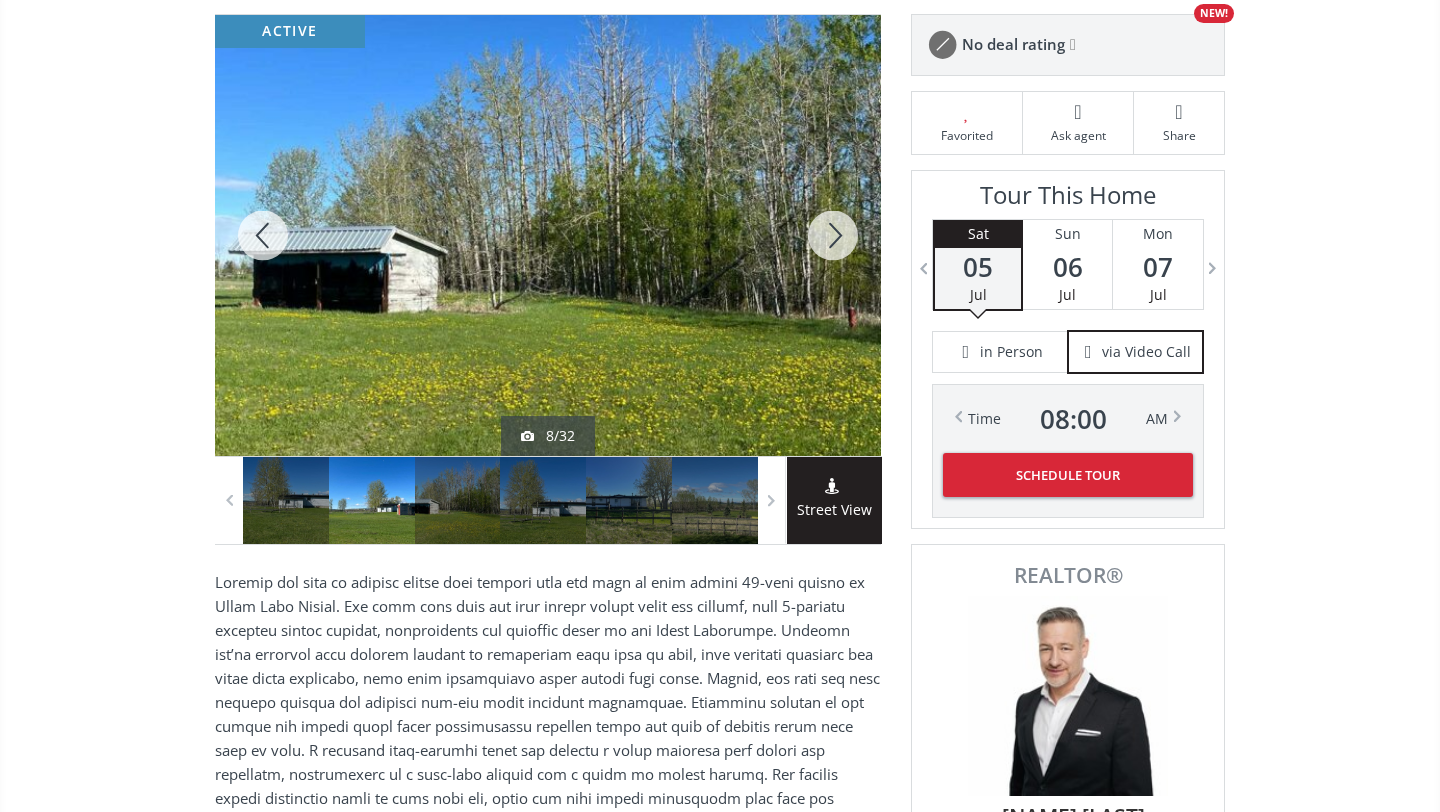 click at bounding box center (833, 235) 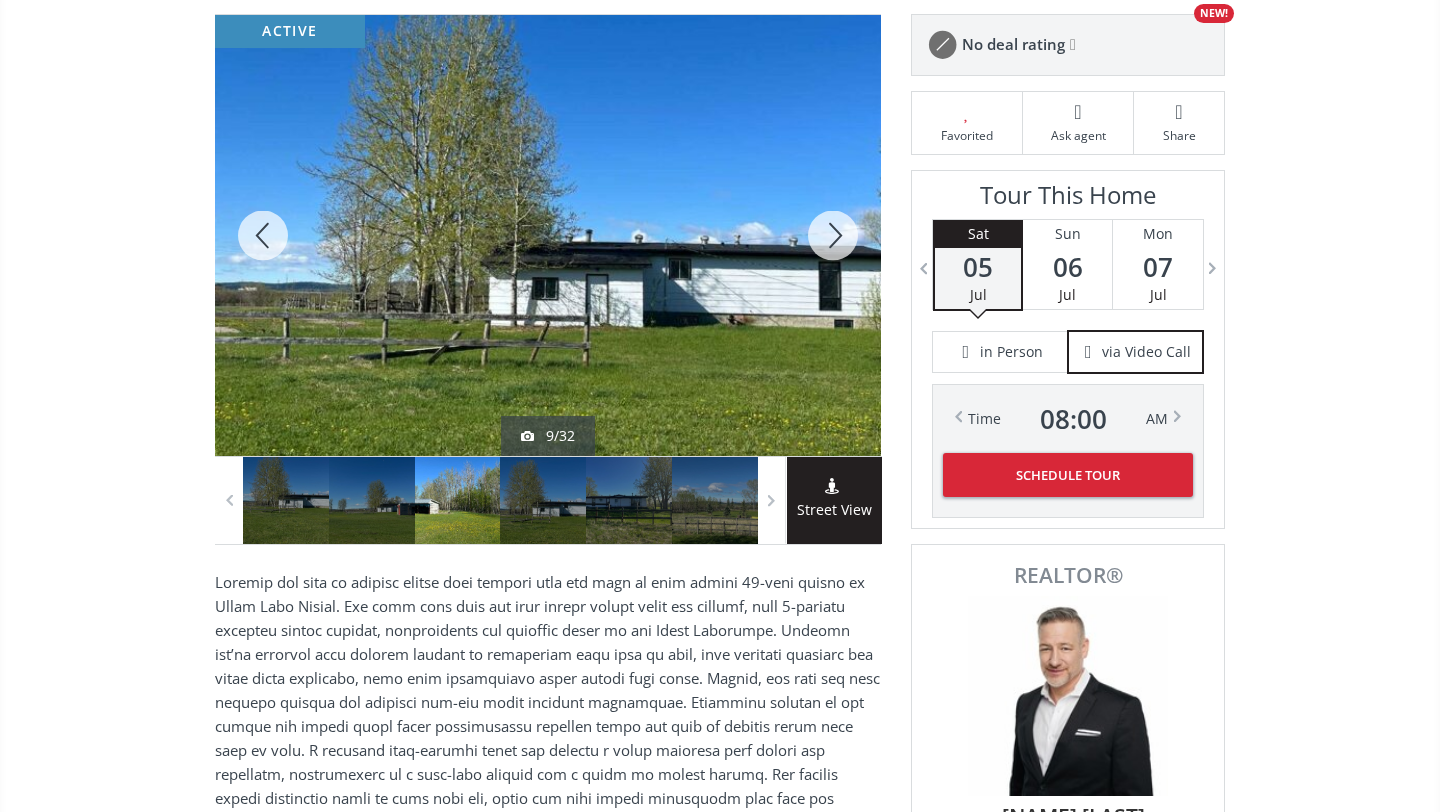 click at bounding box center (833, 235) 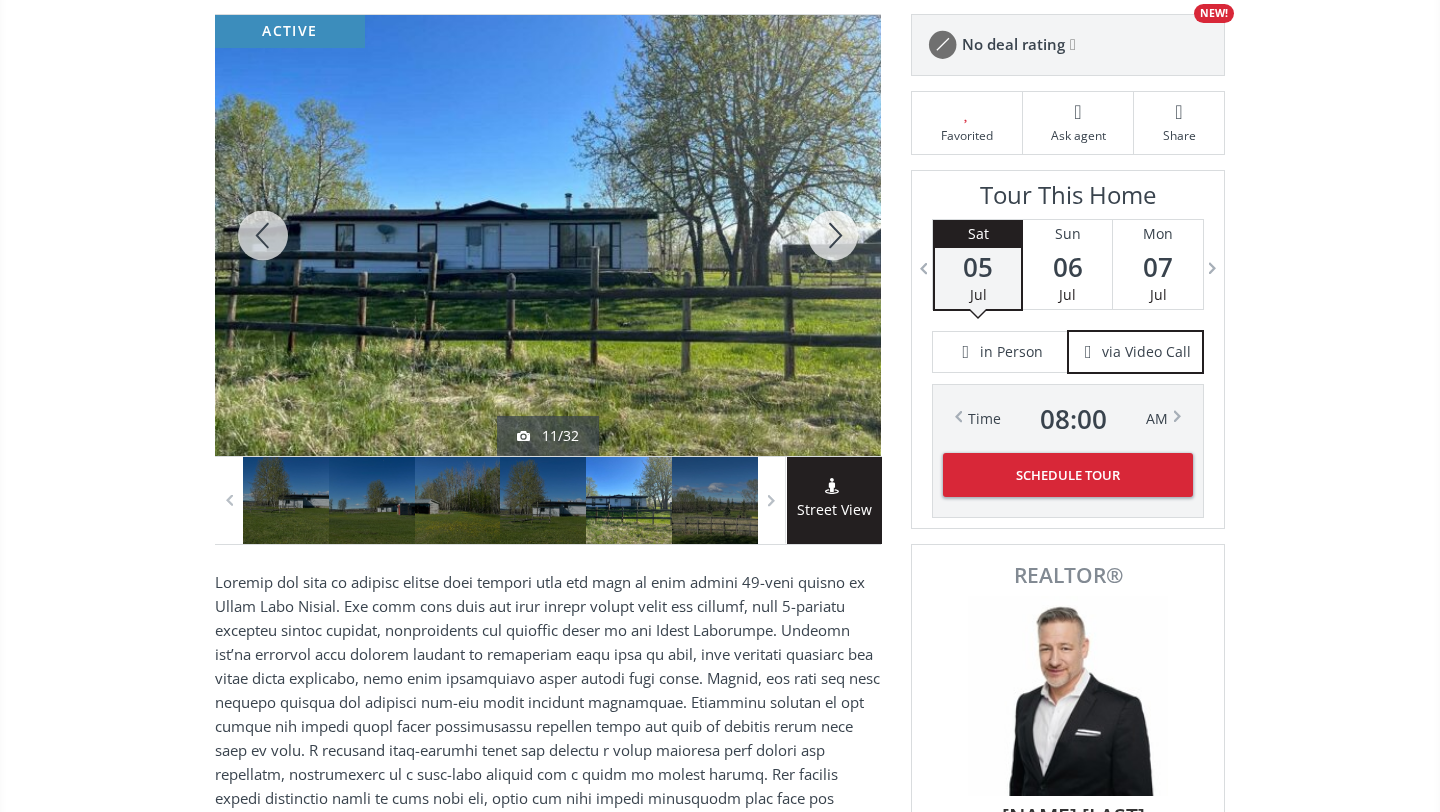 click at bounding box center [833, 235] 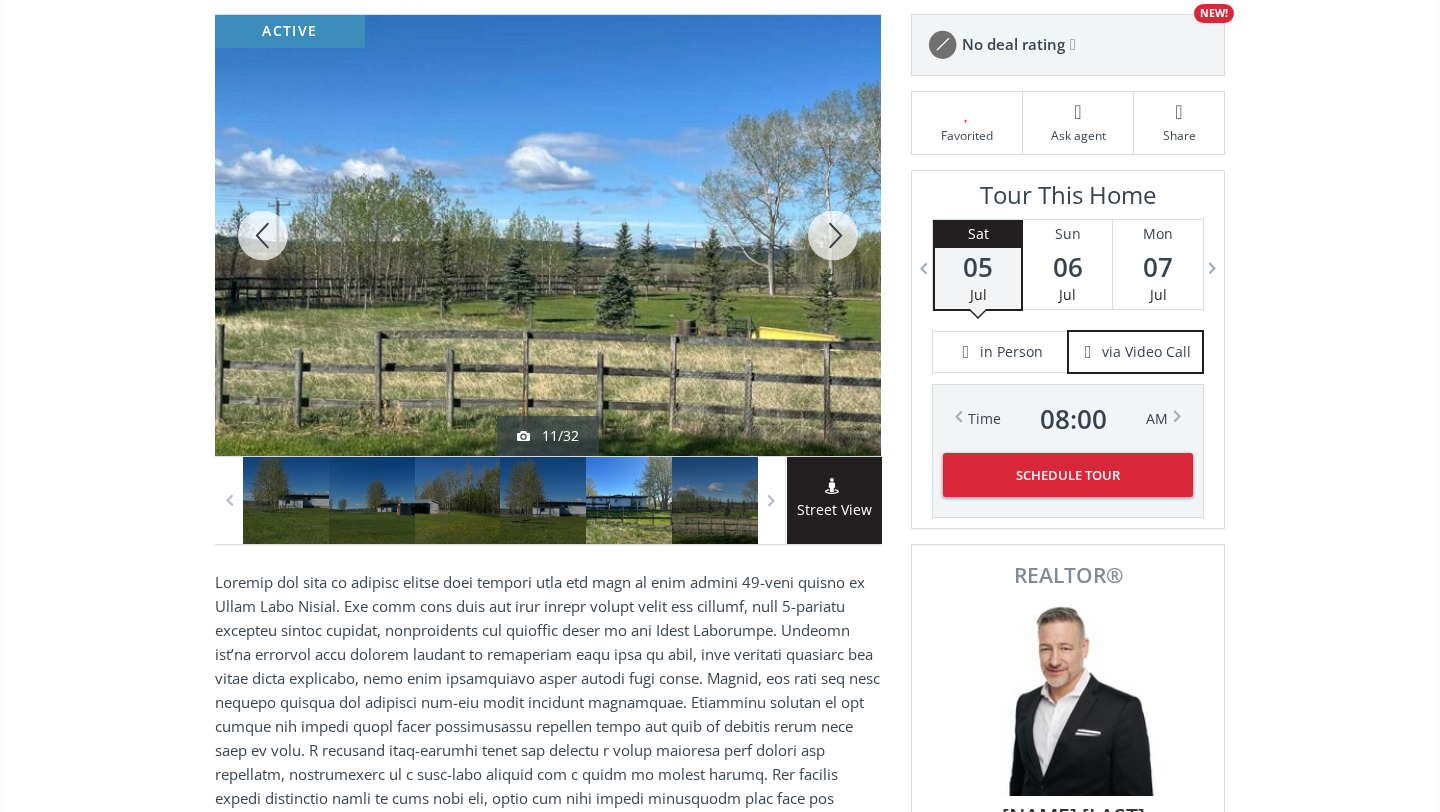 click at bounding box center [833, 235] 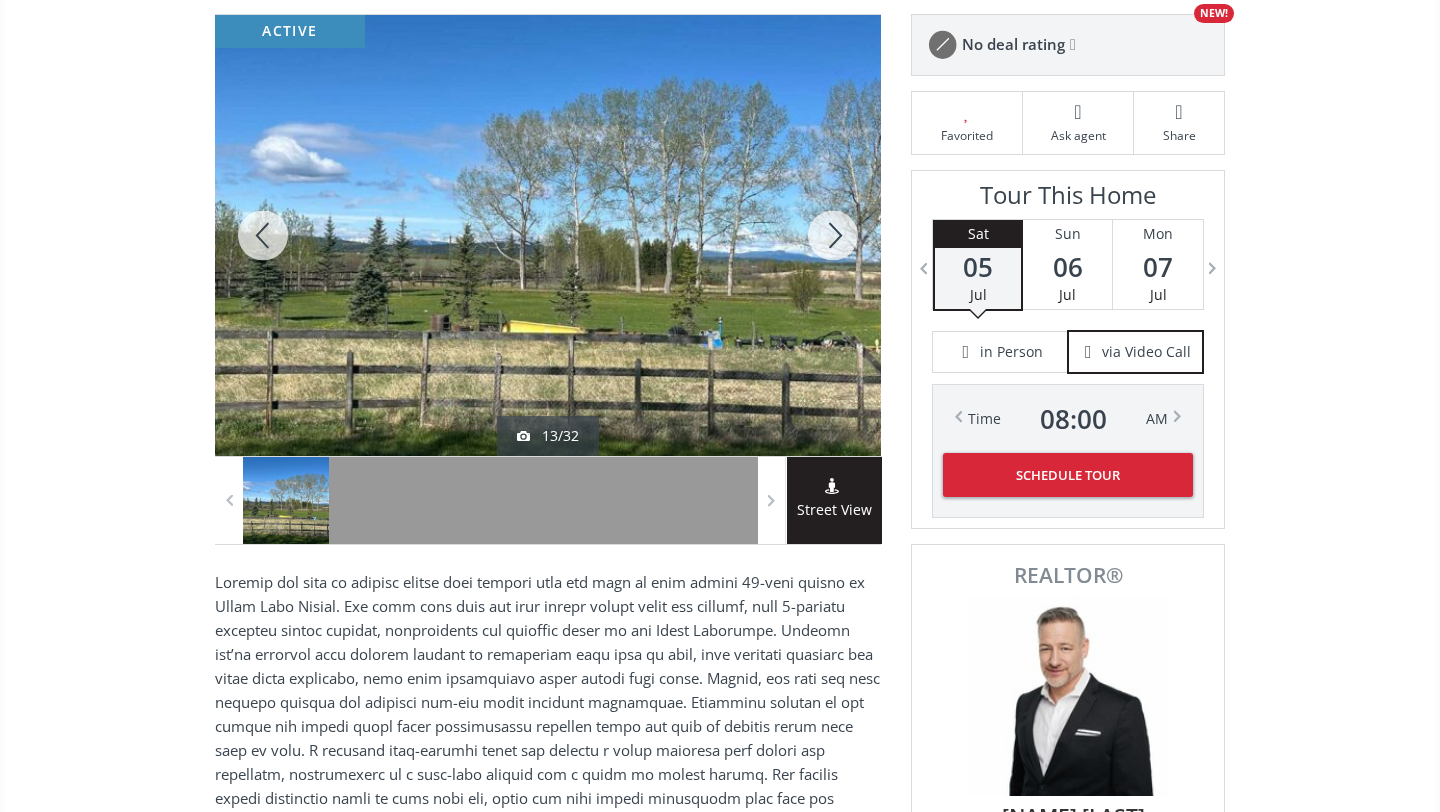 click at bounding box center (833, 235) 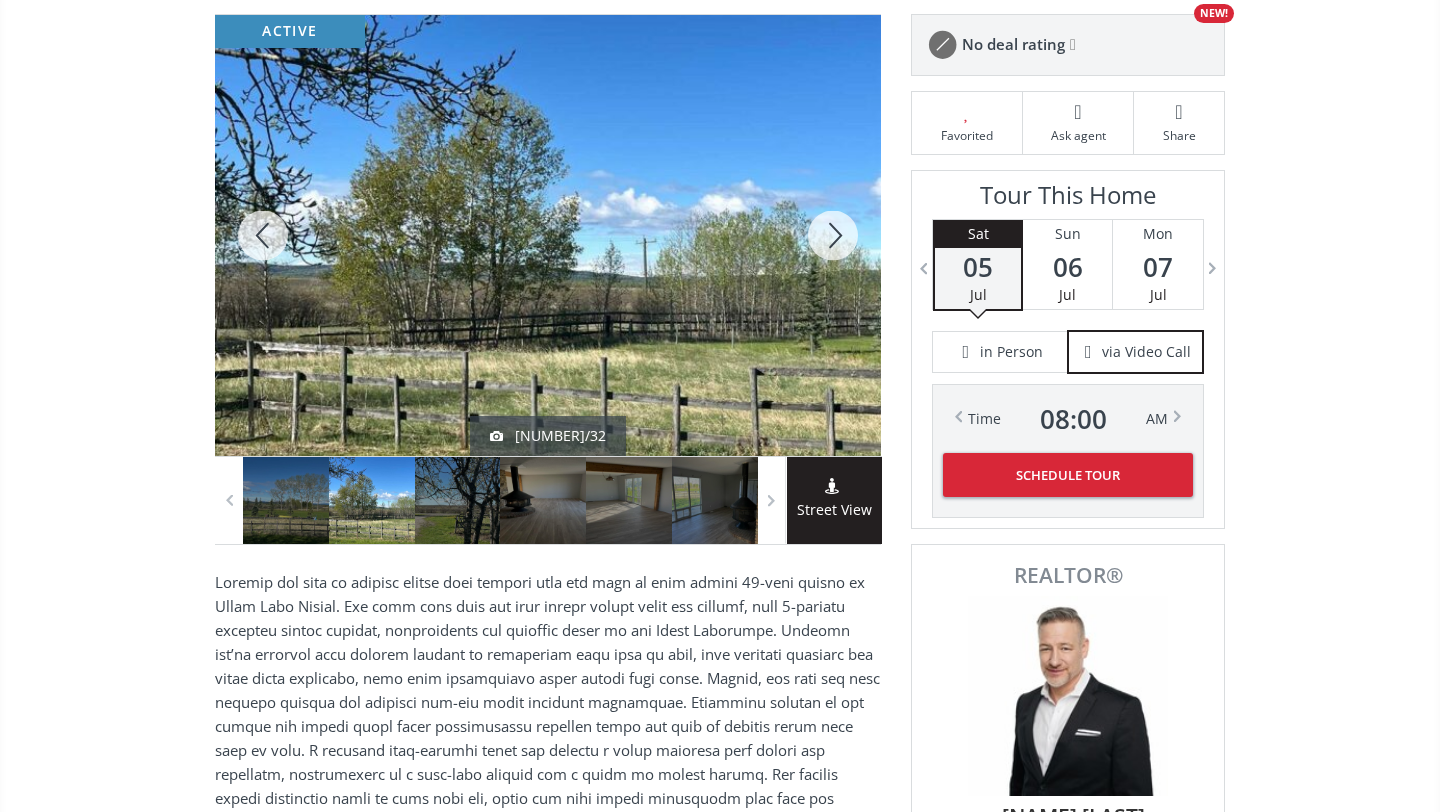 click at bounding box center [833, 235] 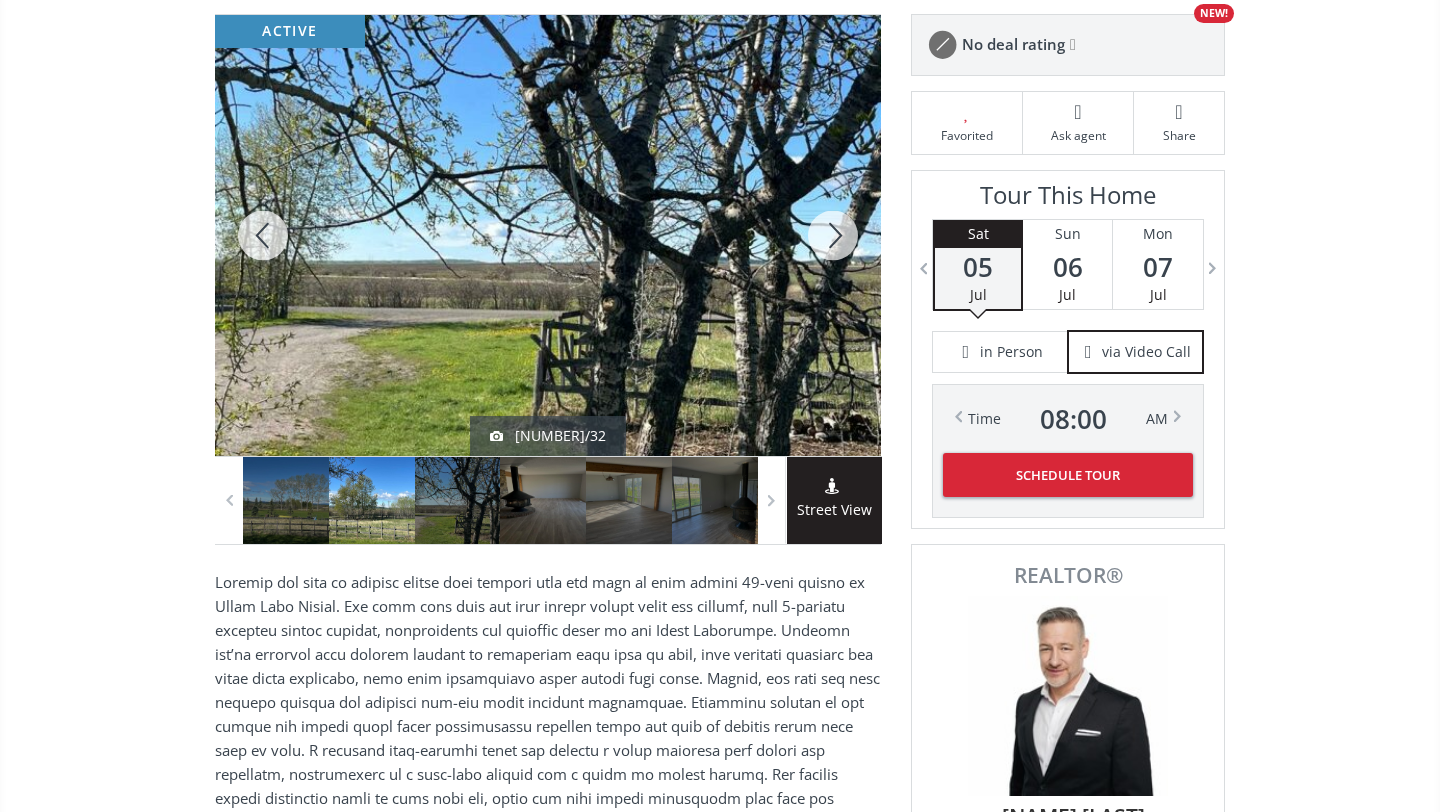click at bounding box center (833, 235) 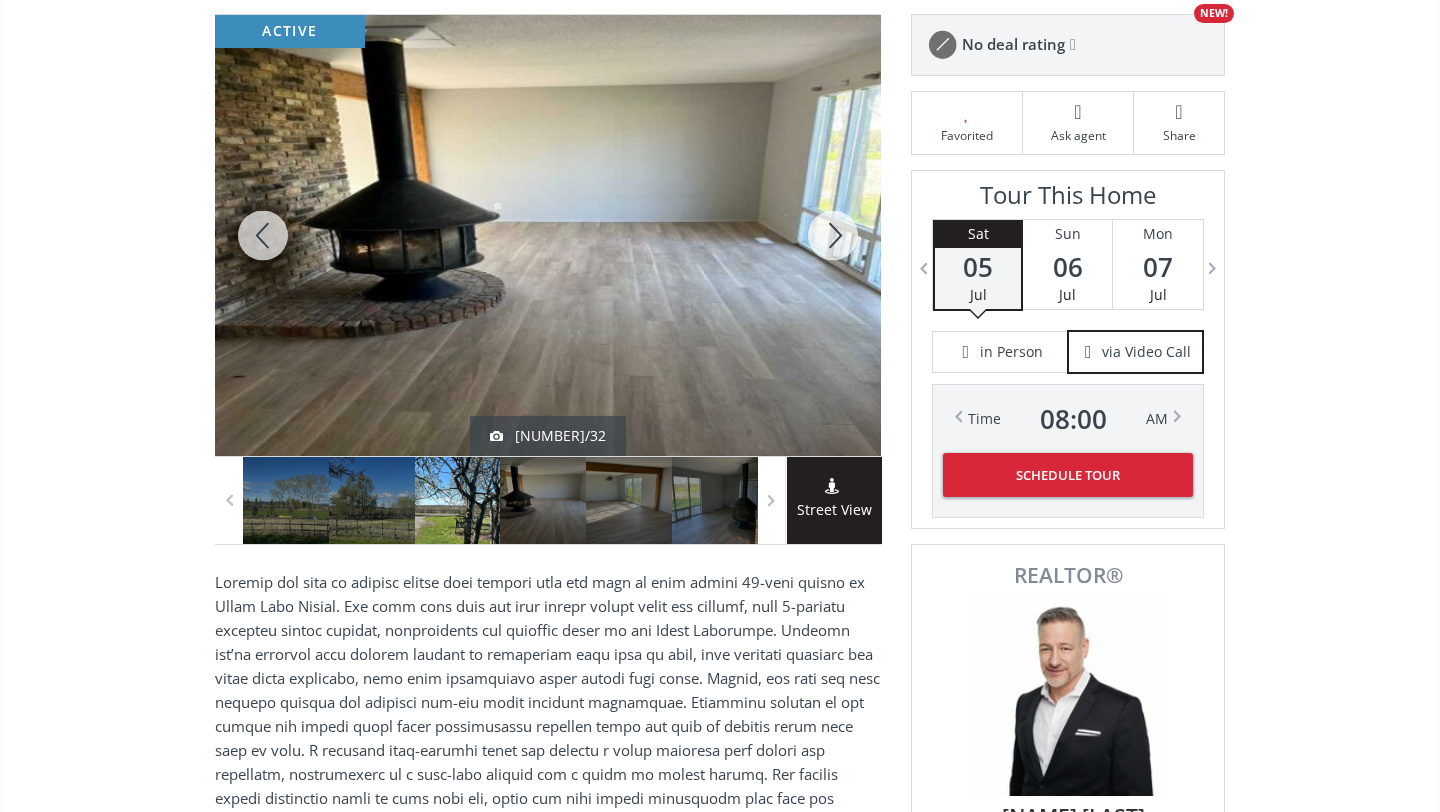 click at bounding box center [833, 235] 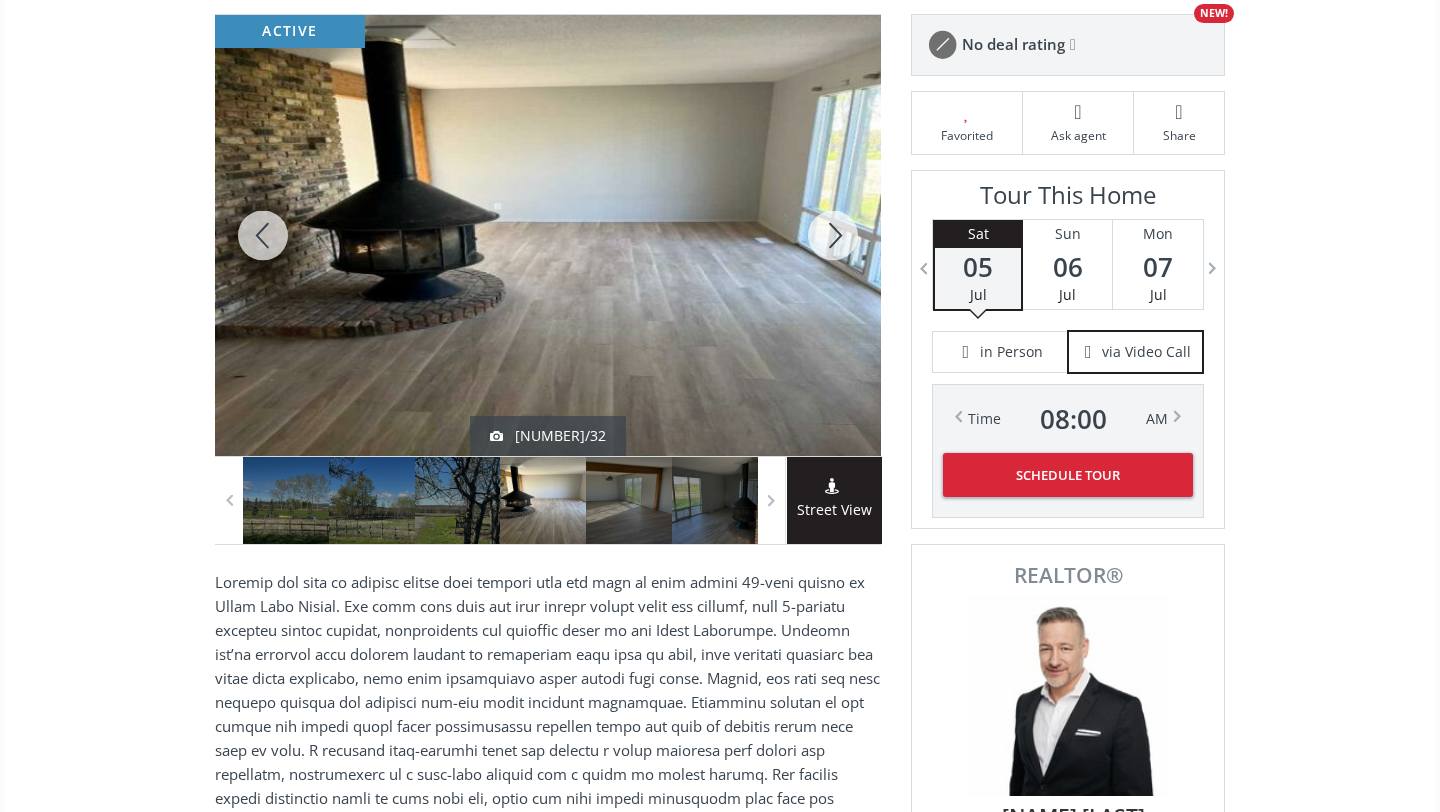 click at bounding box center [833, 235] 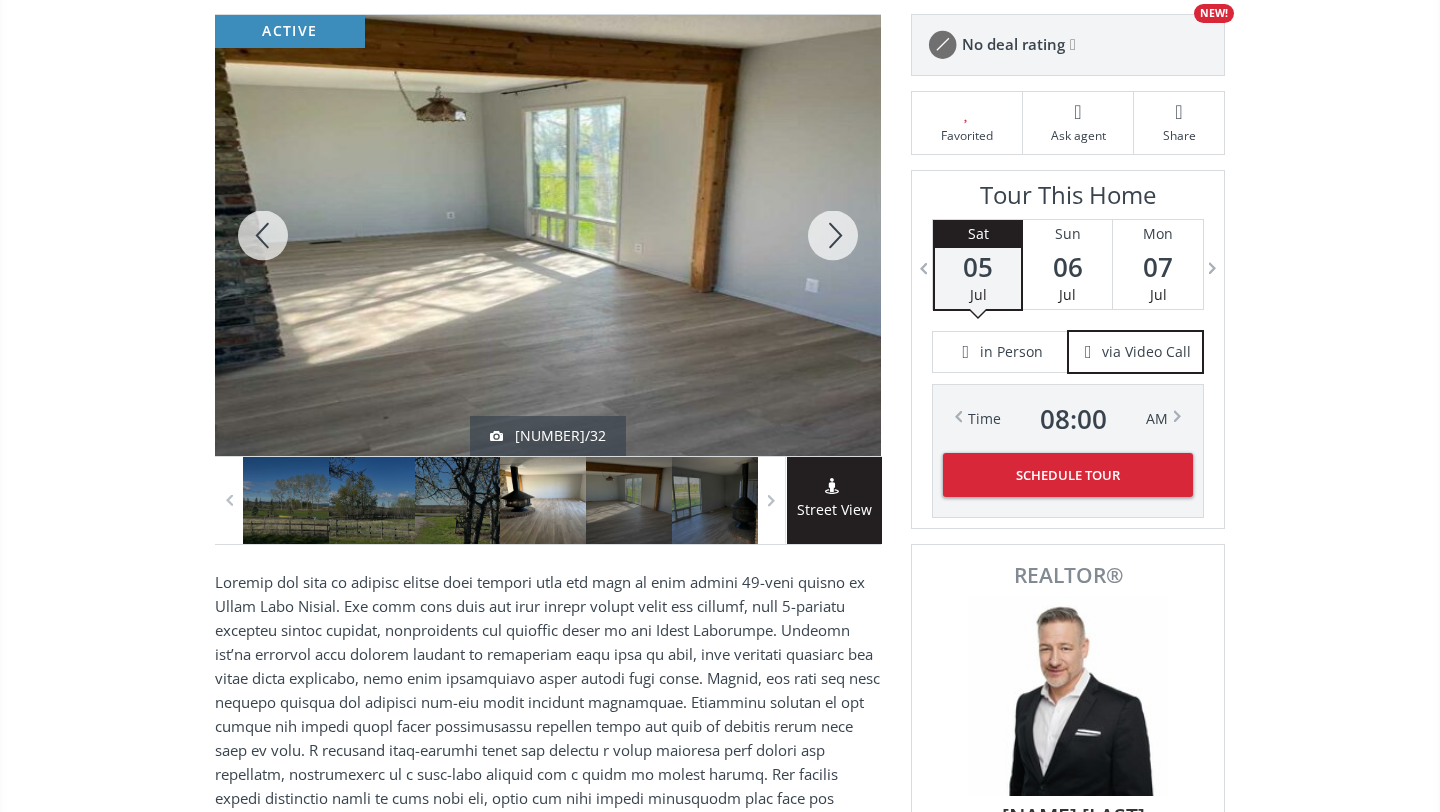 click at bounding box center [833, 235] 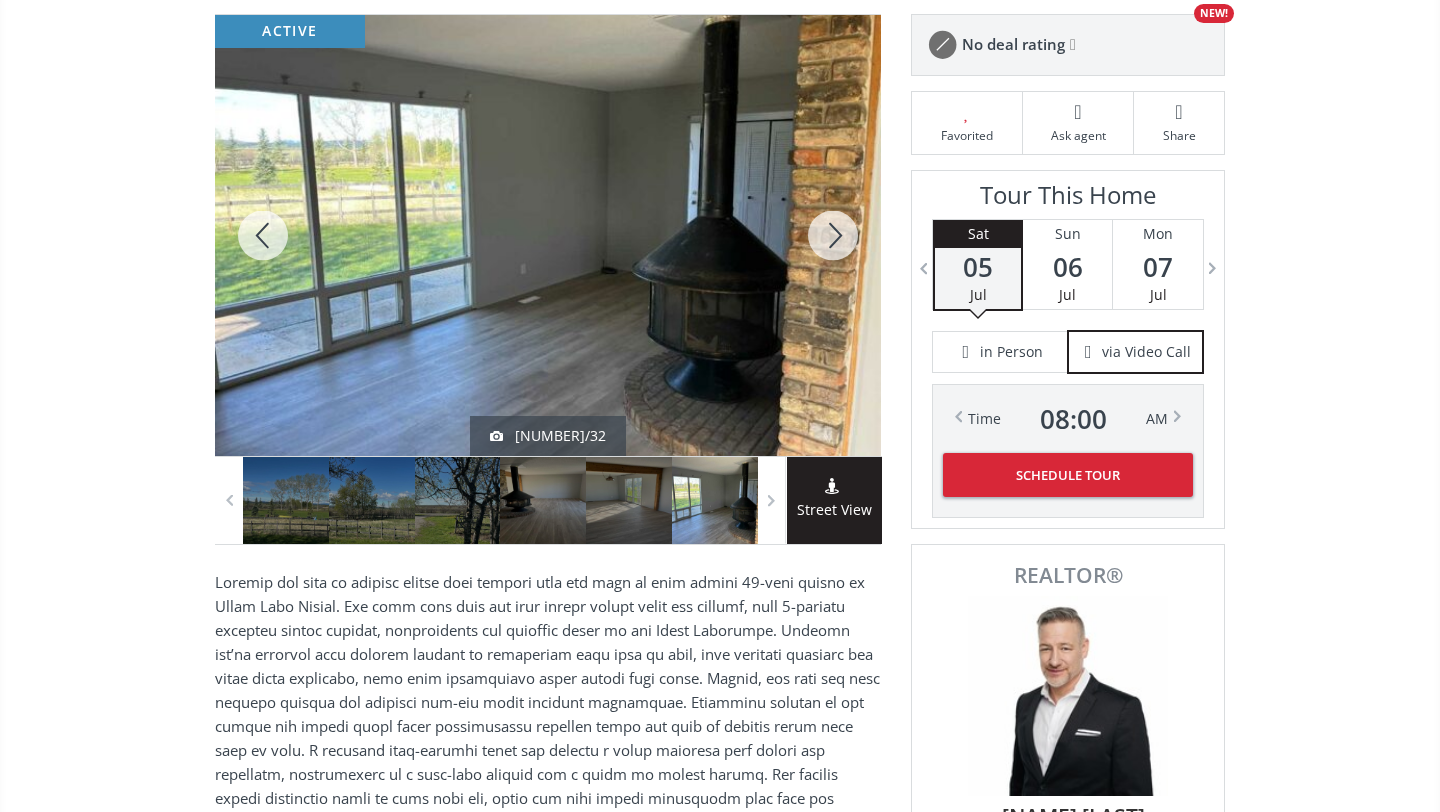 click at bounding box center [833, 235] 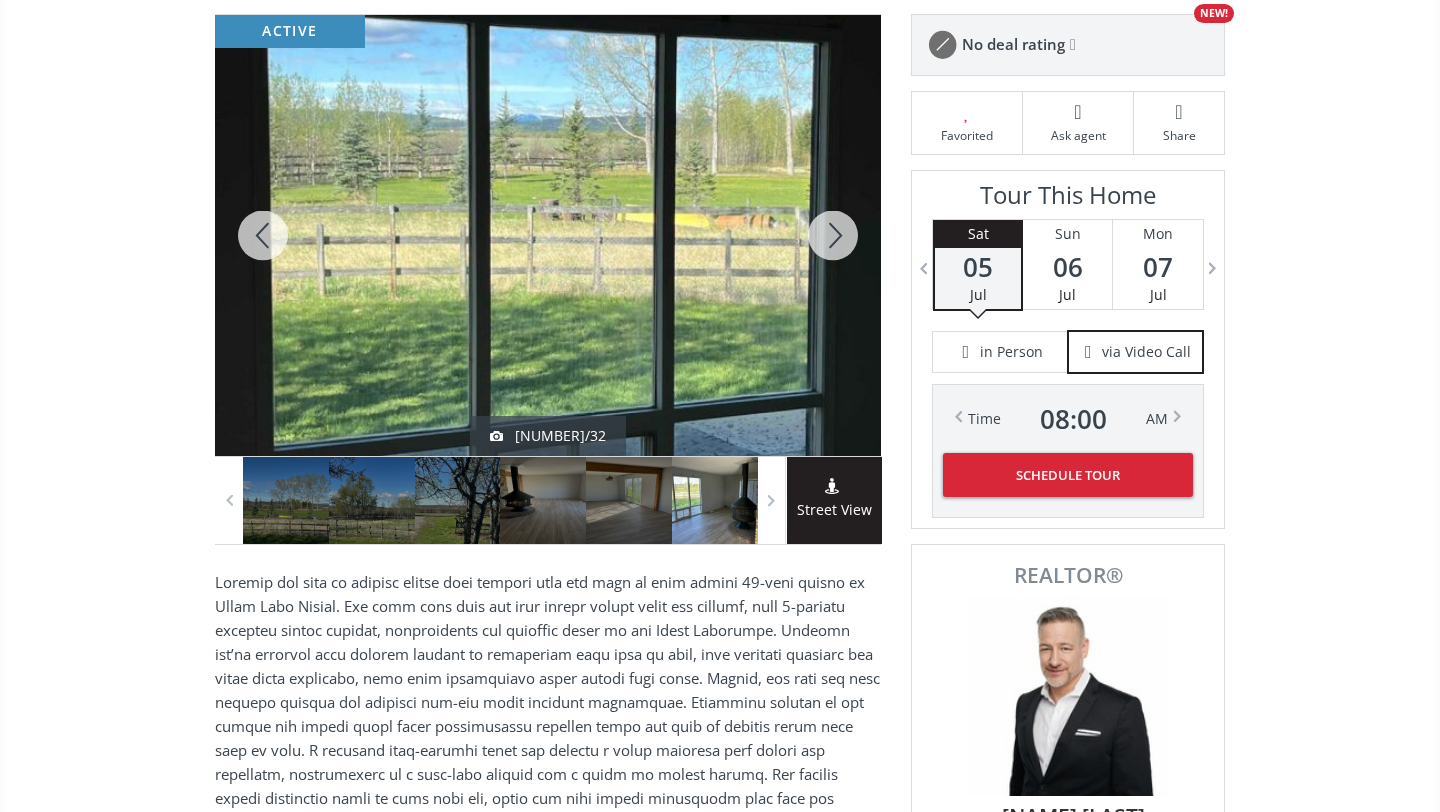click at bounding box center [833, 235] 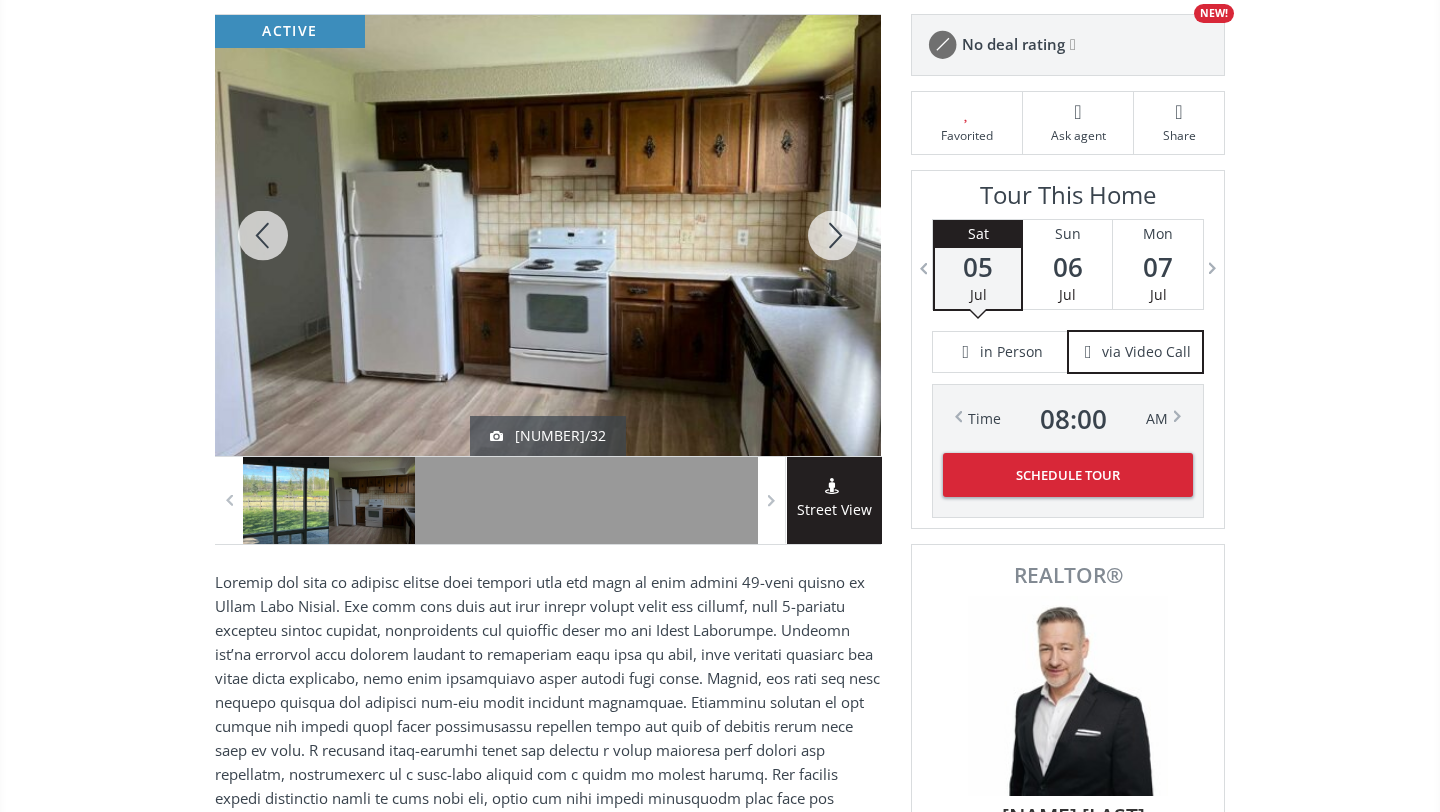 click at bounding box center [833, 235] 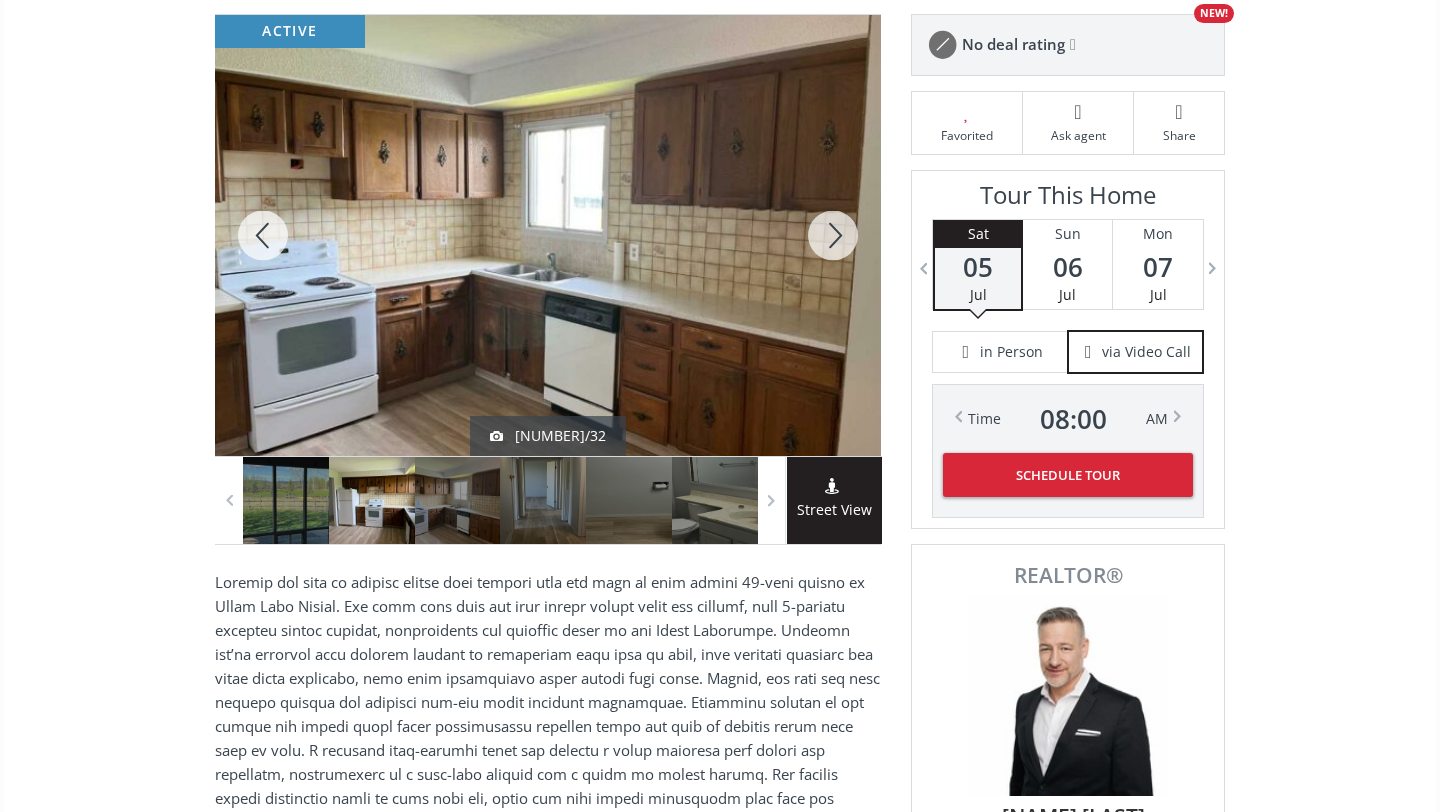 click at bounding box center [833, 235] 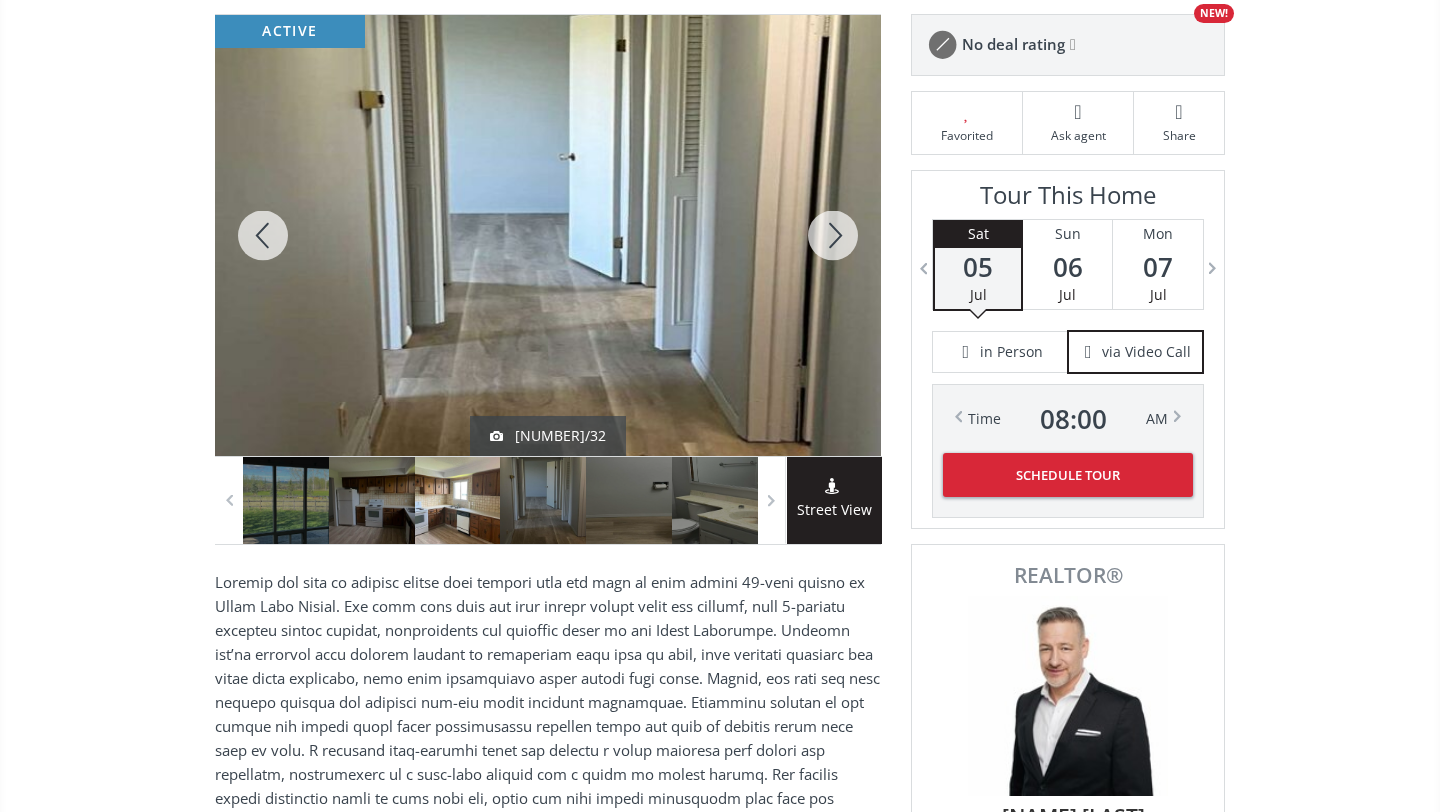 click at bounding box center [833, 235] 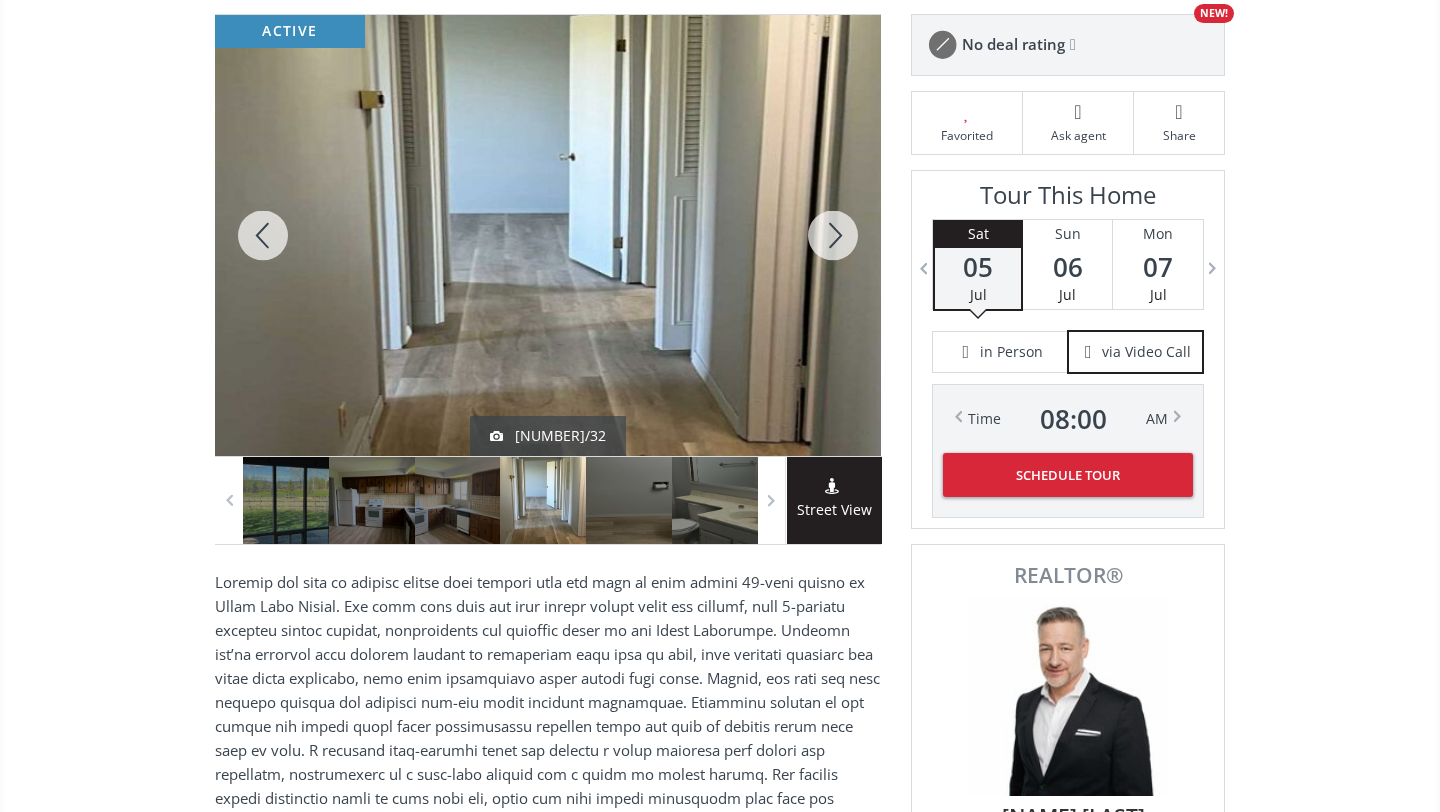 click at bounding box center (833, 235) 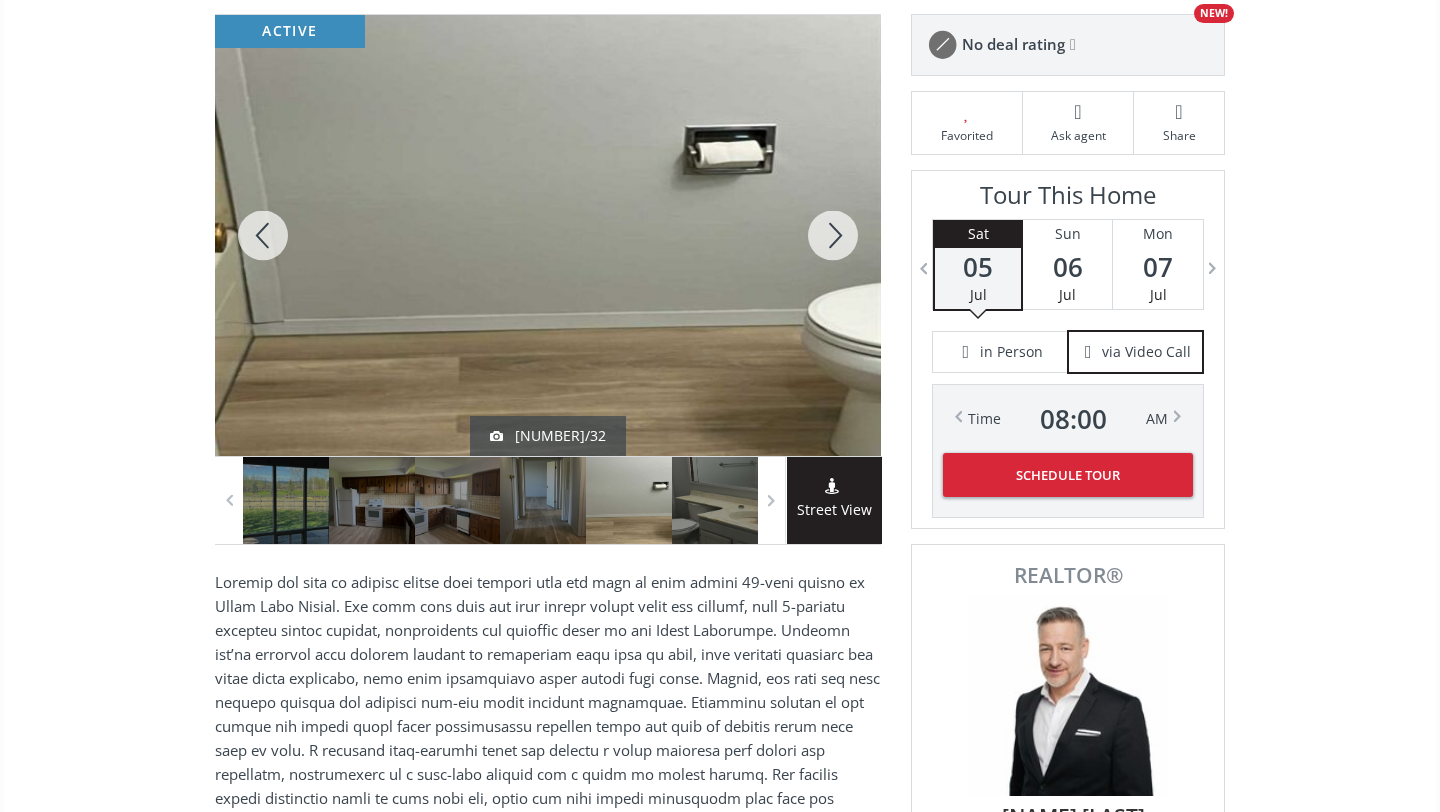 click at bounding box center [833, 235] 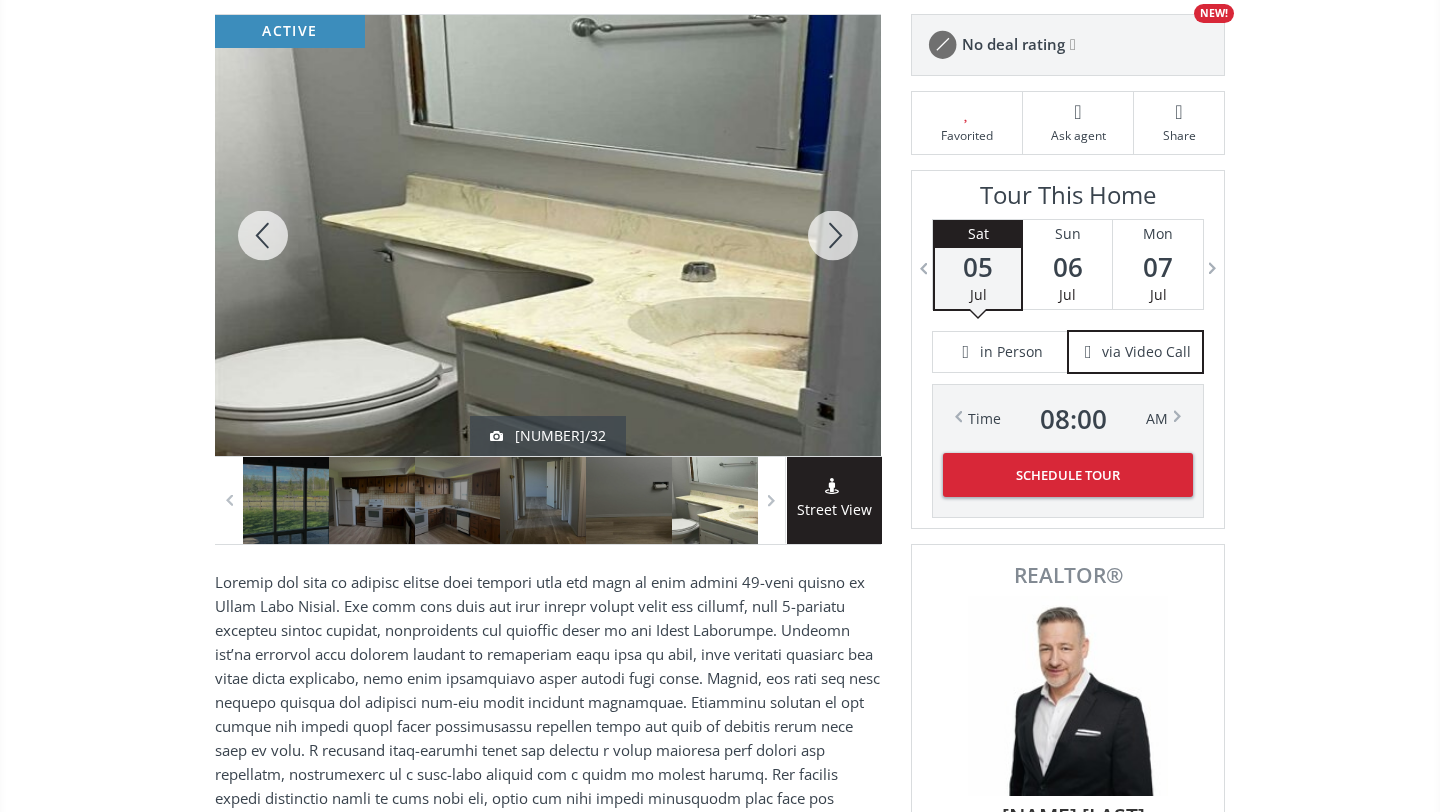 click at bounding box center [833, 235] 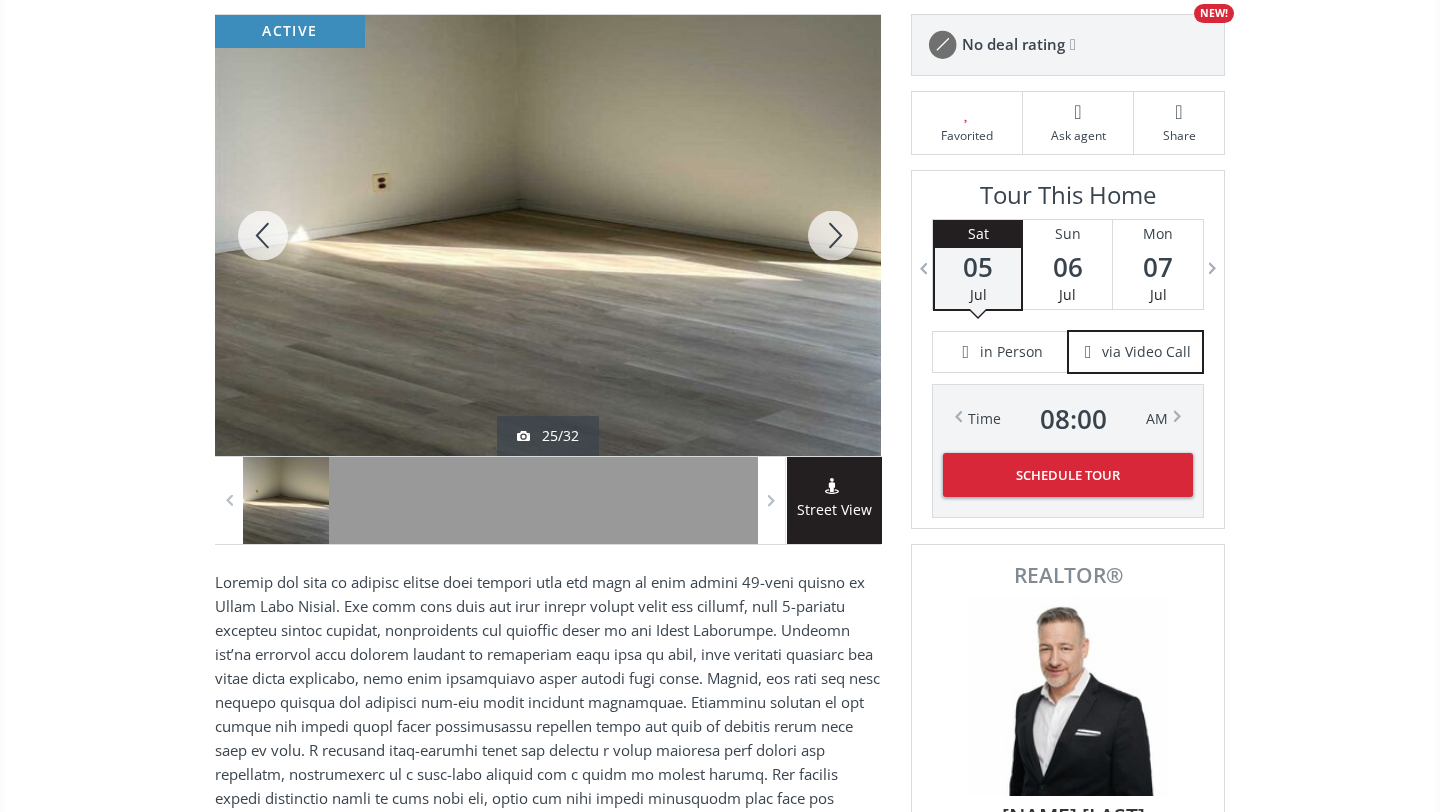 click at bounding box center (833, 235) 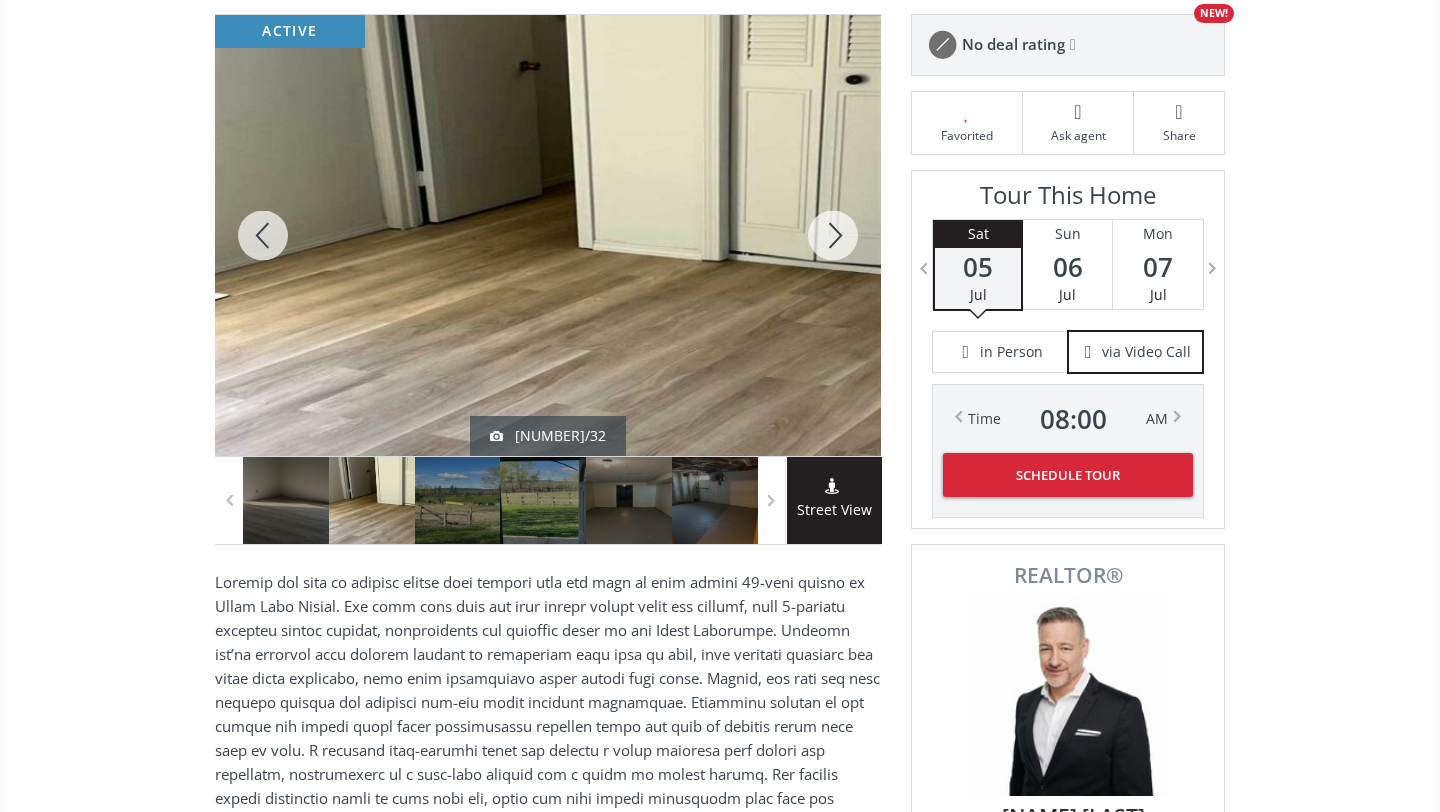 click at bounding box center [833, 235] 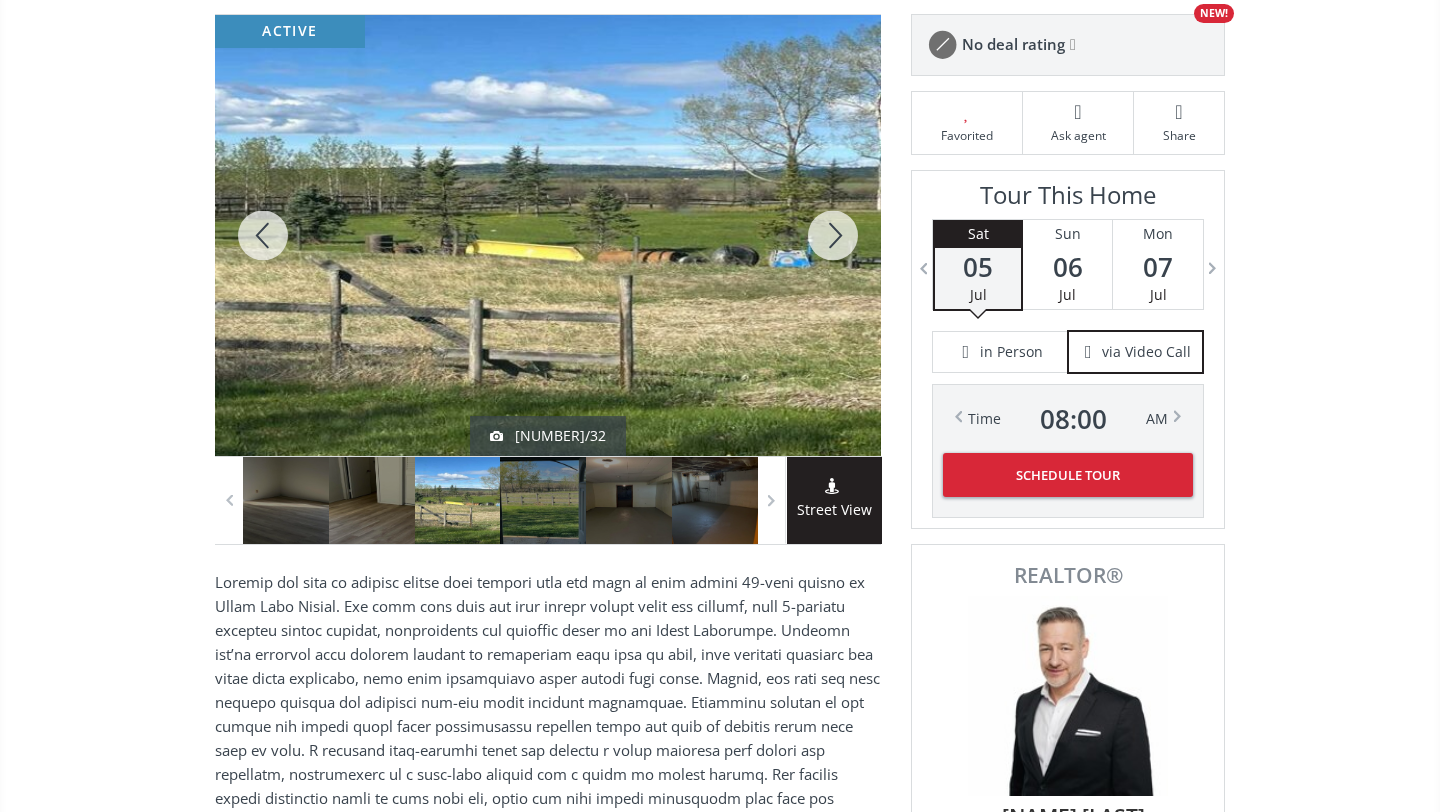 click at bounding box center (833, 235) 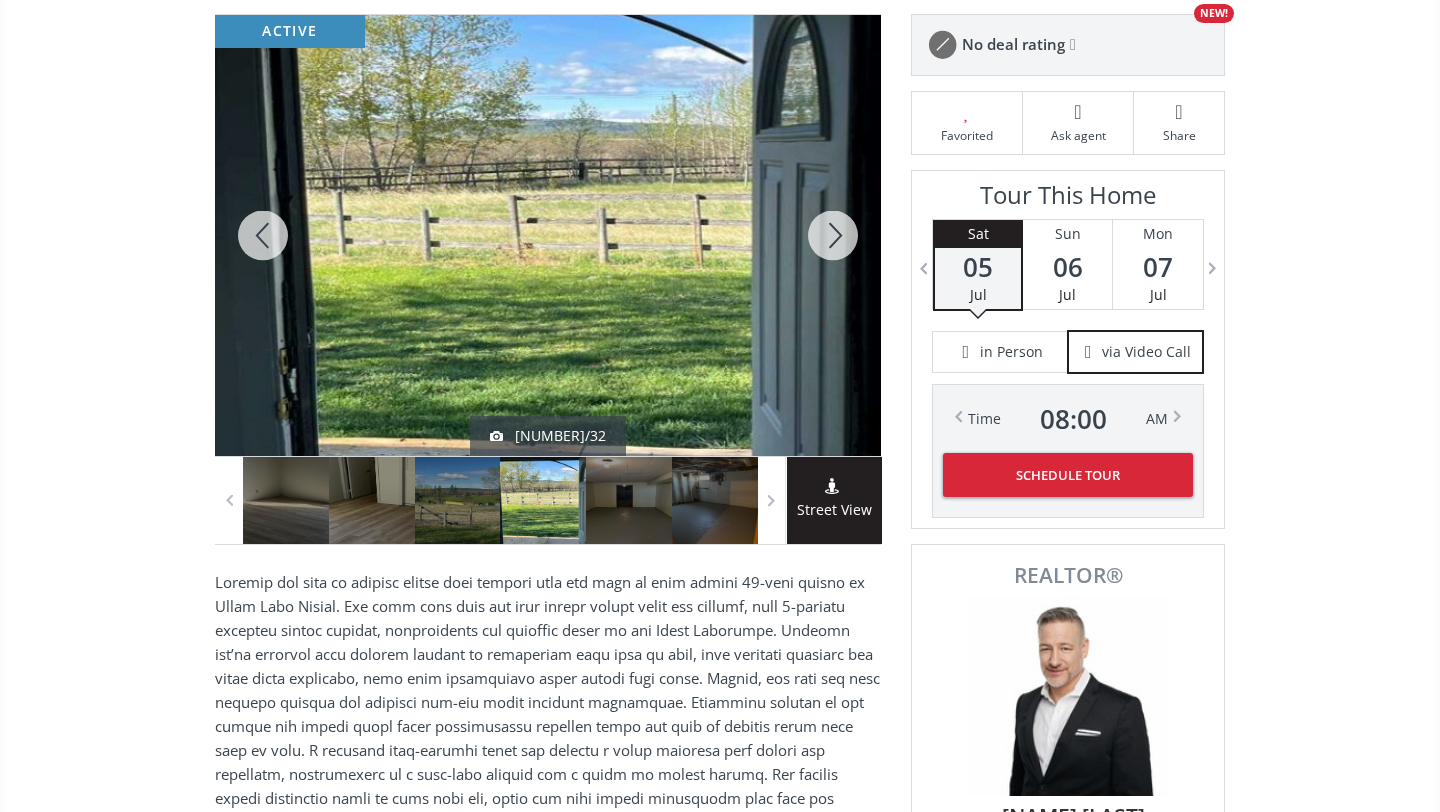 click at bounding box center (833, 235) 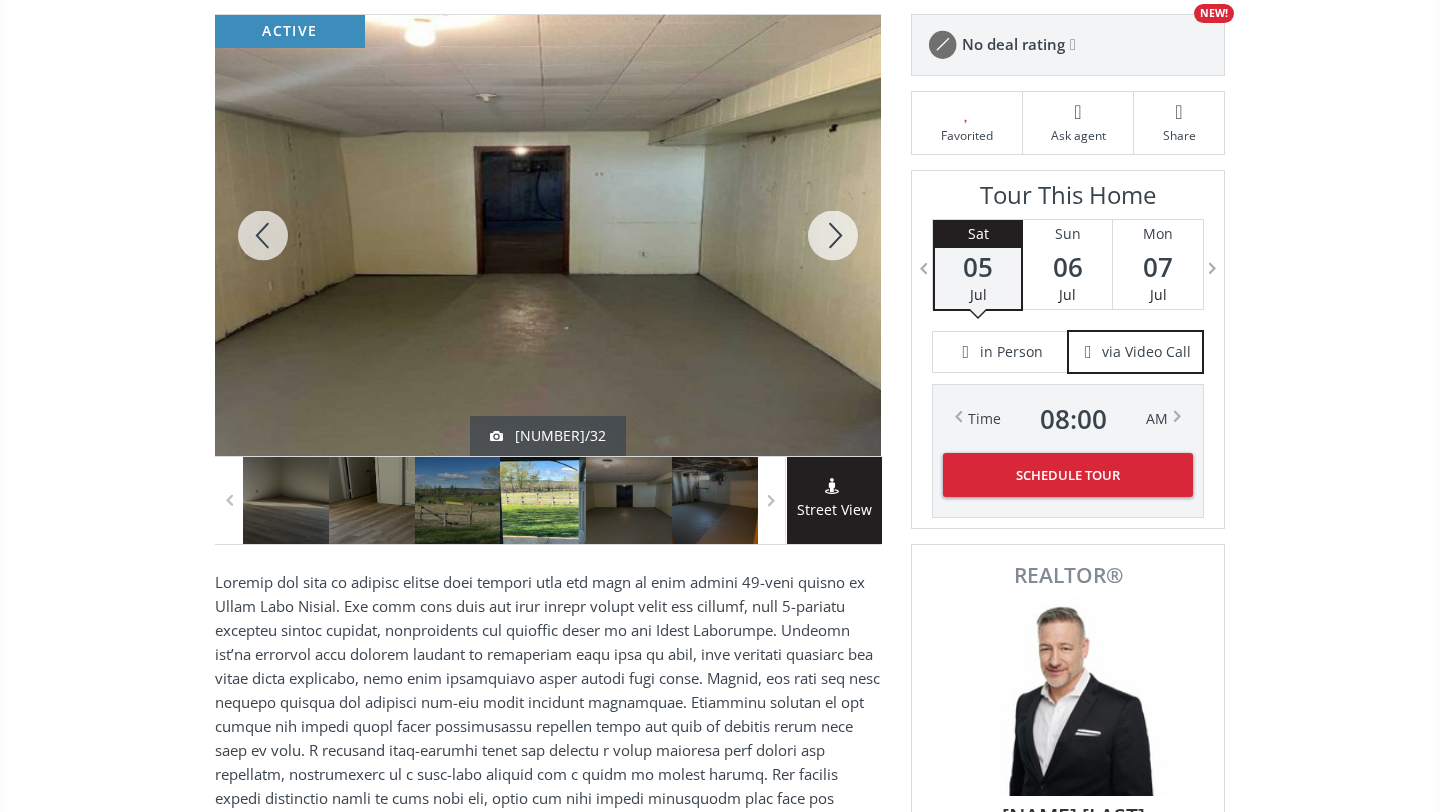 click at bounding box center [833, 235] 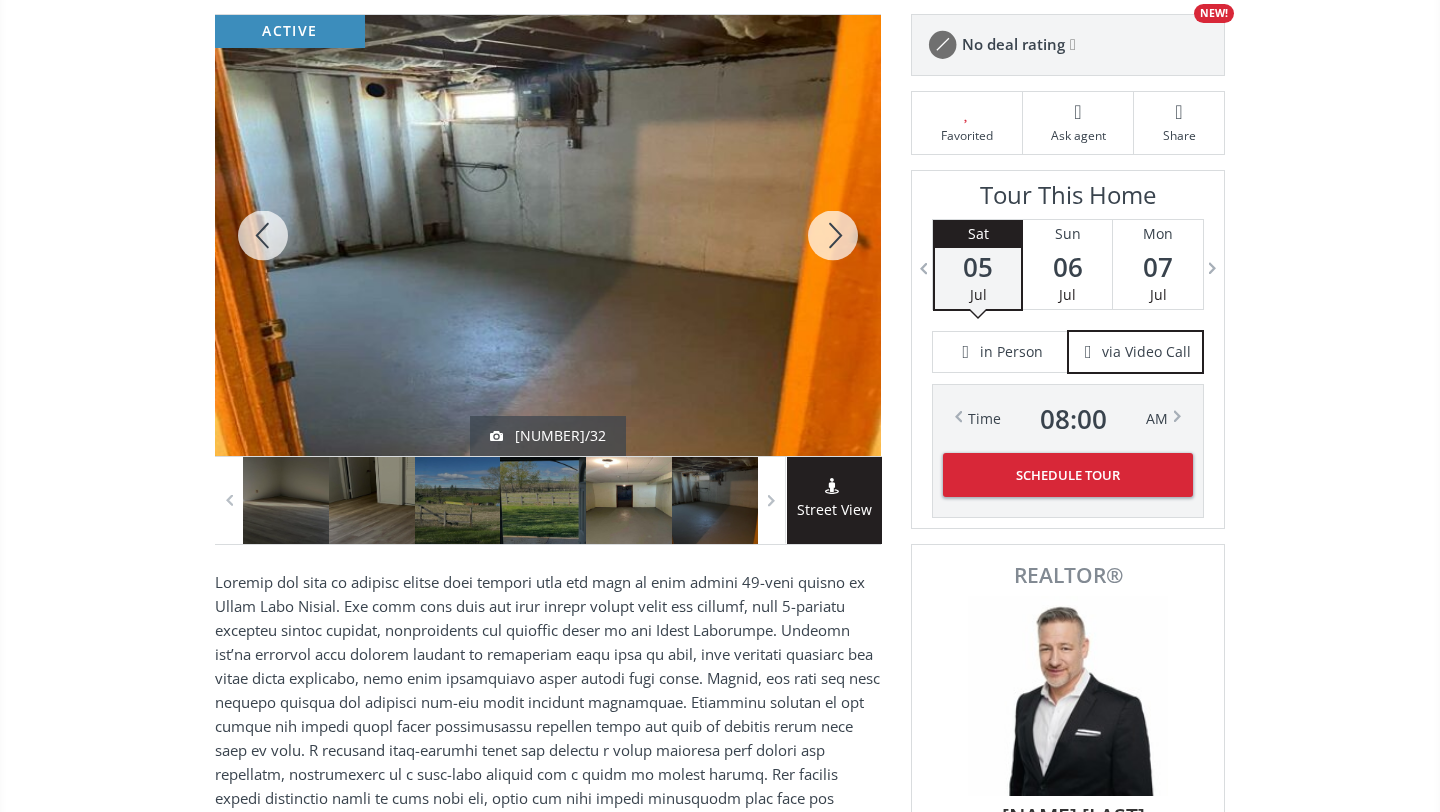 click at bounding box center (833, 235) 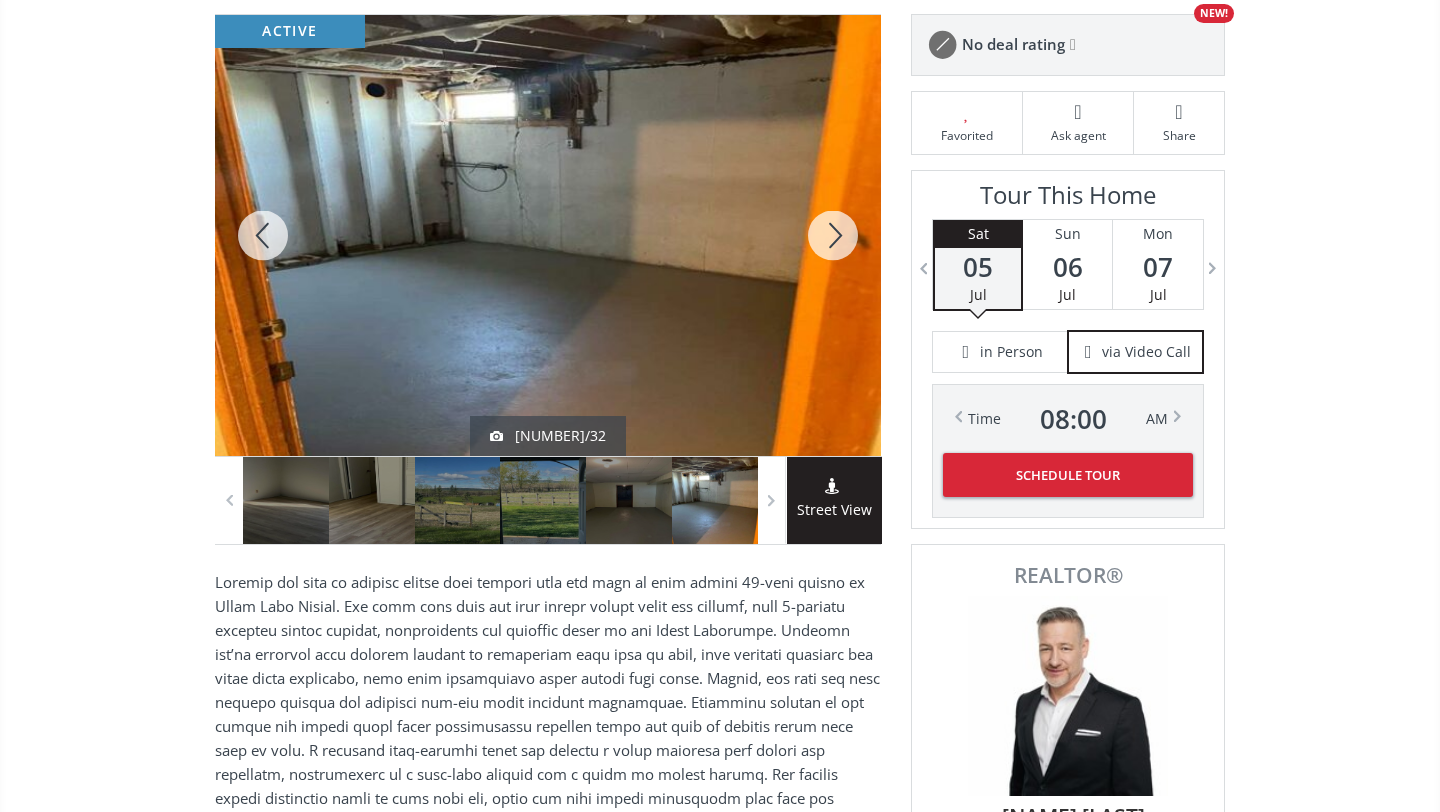 click at bounding box center (833, 235) 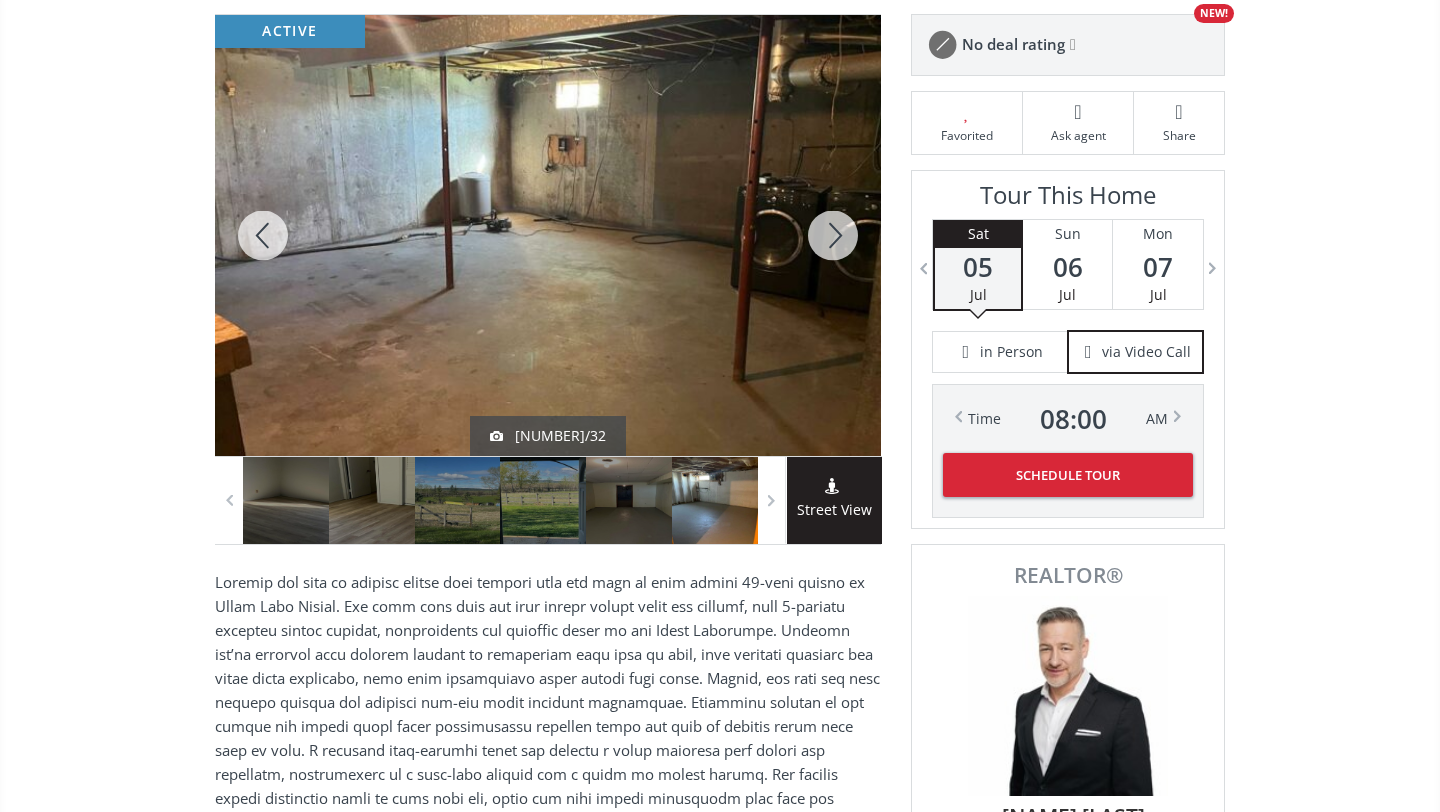 click at bounding box center (833, 235) 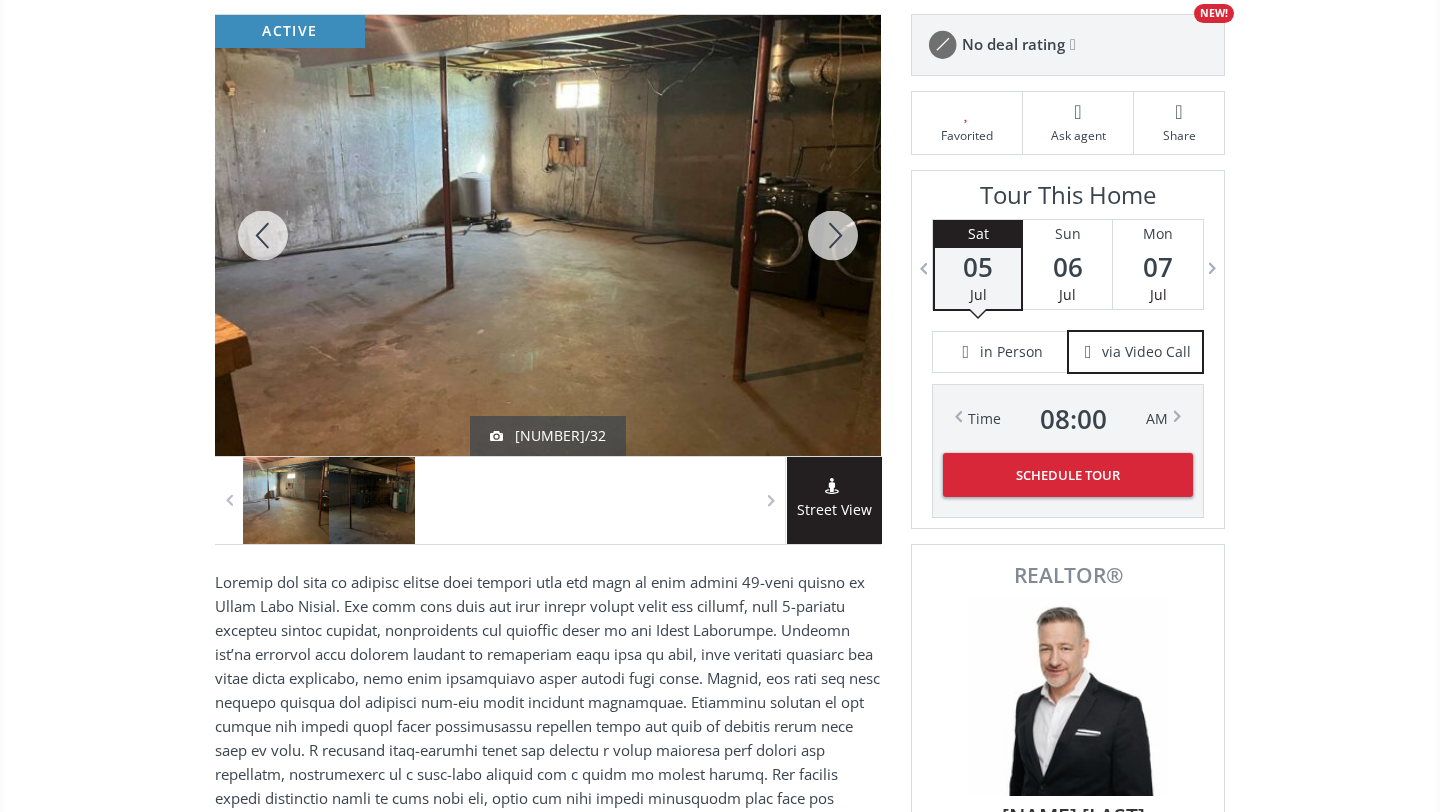 click at bounding box center [833, 235] 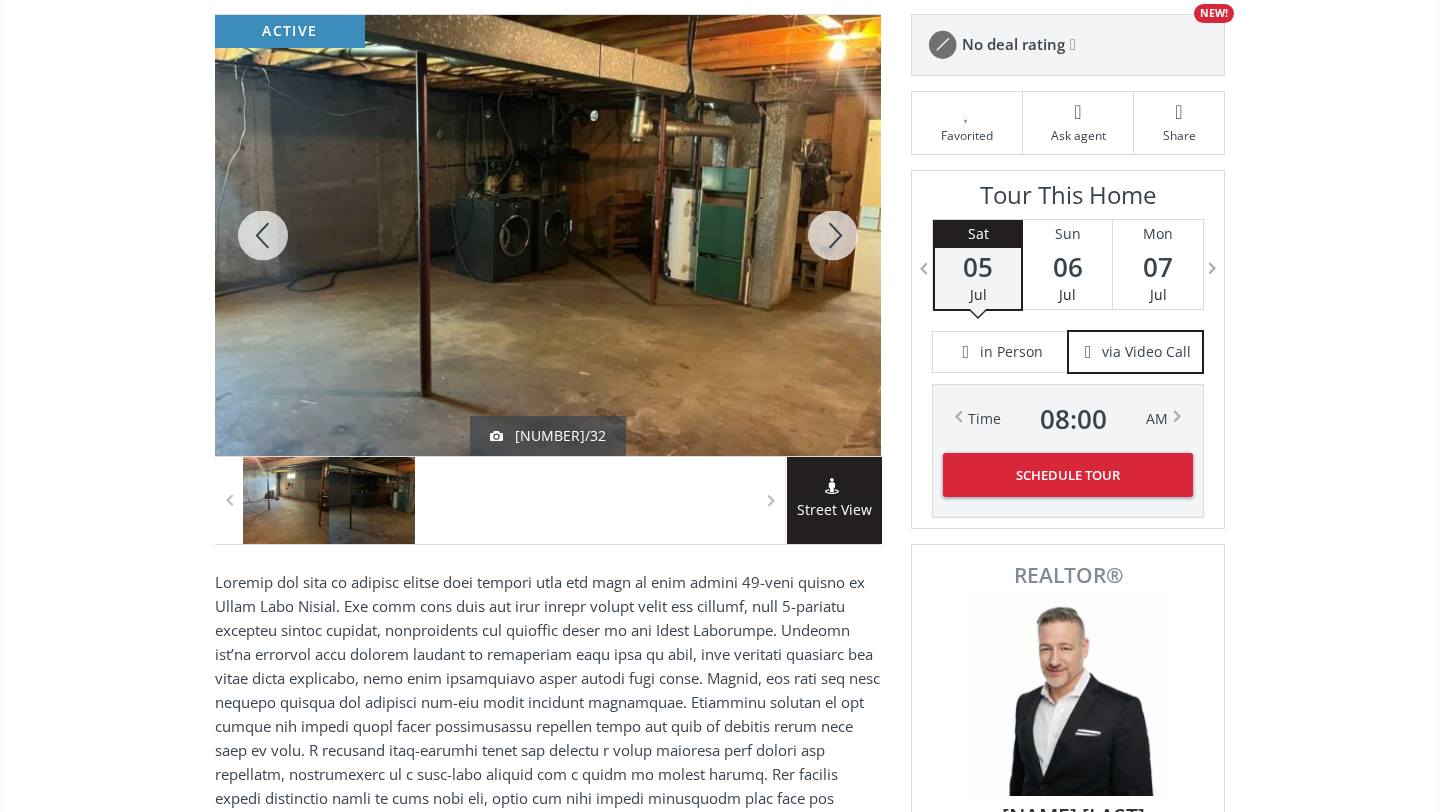 click at bounding box center (833, 235) 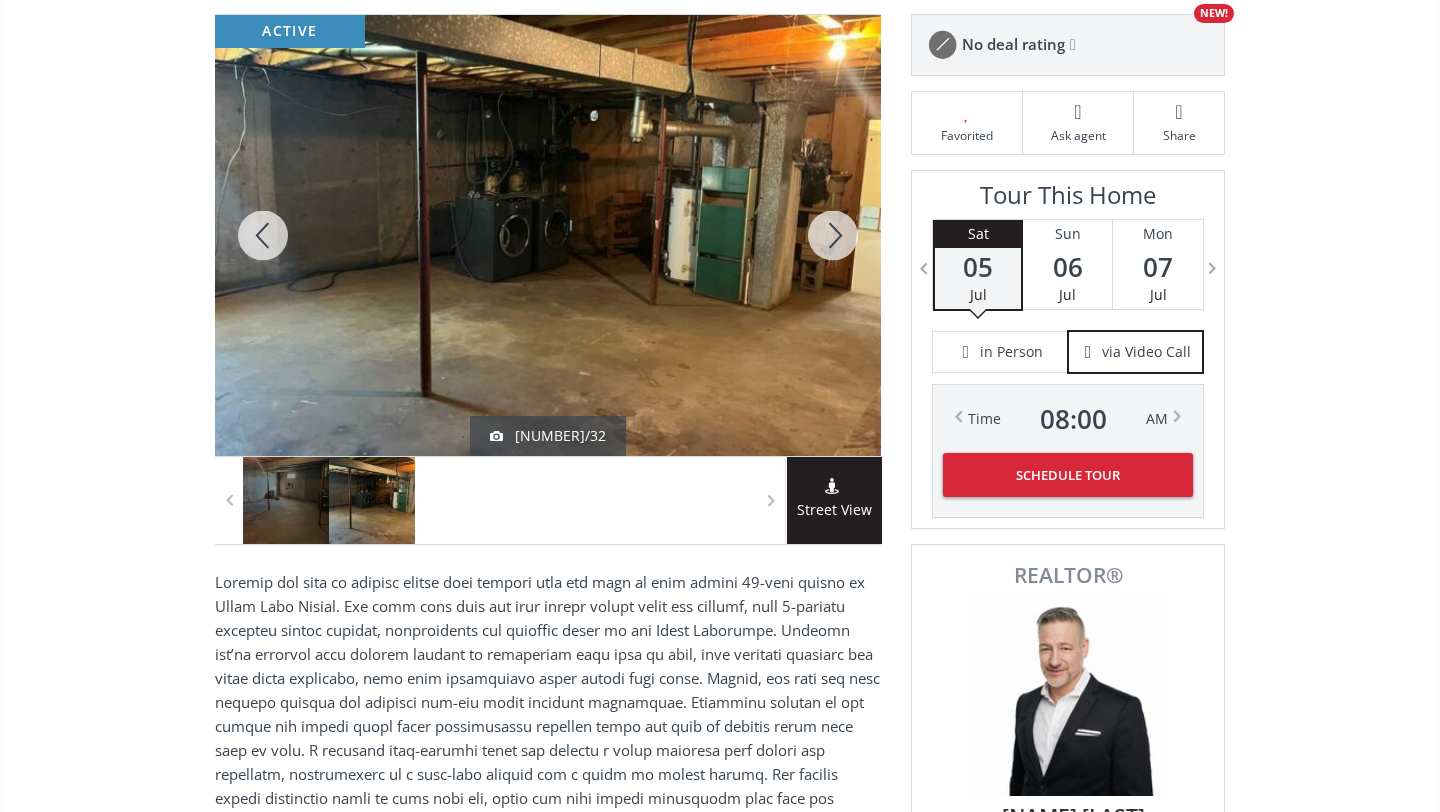click at bounding box center [833, 235] 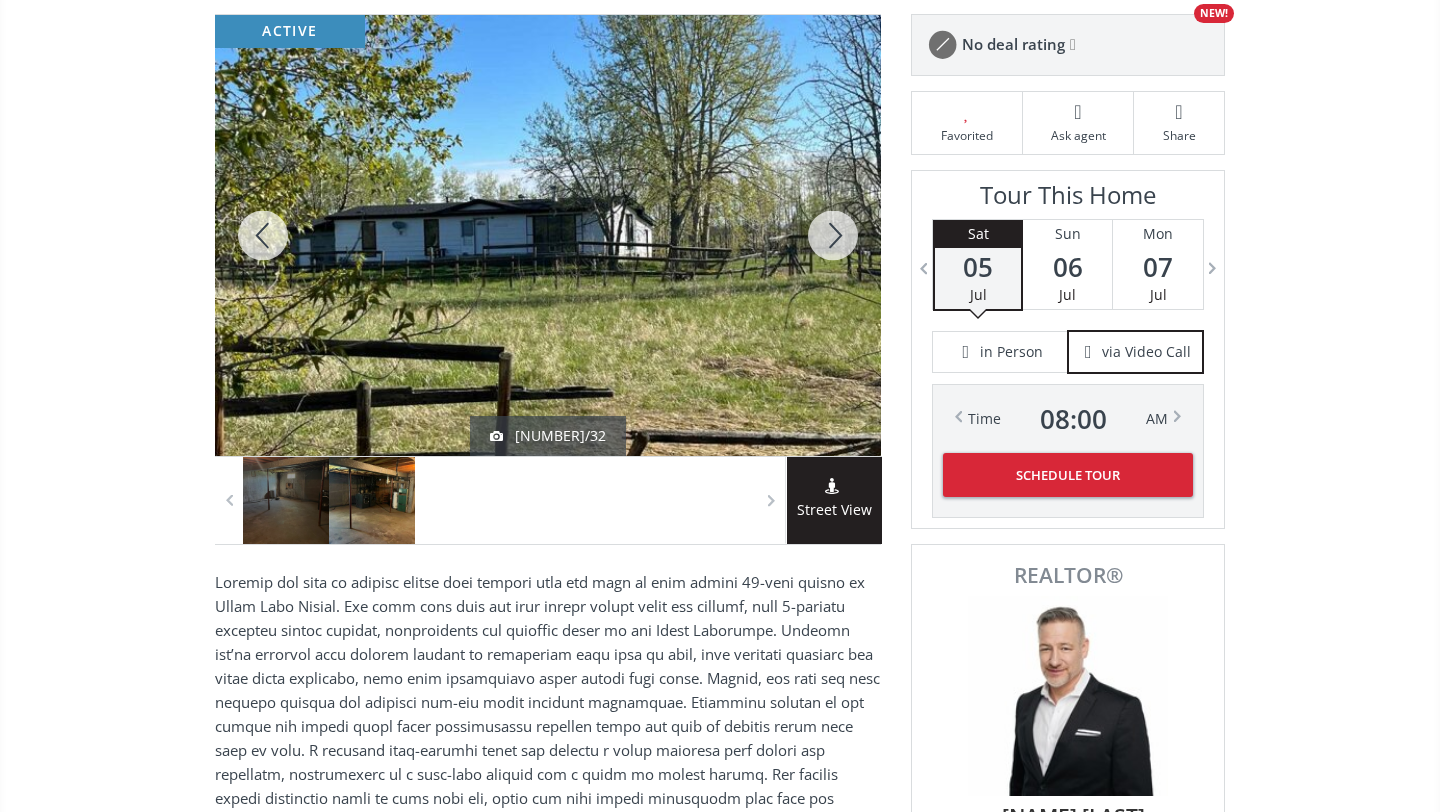 click at bounding box center (833, 235) 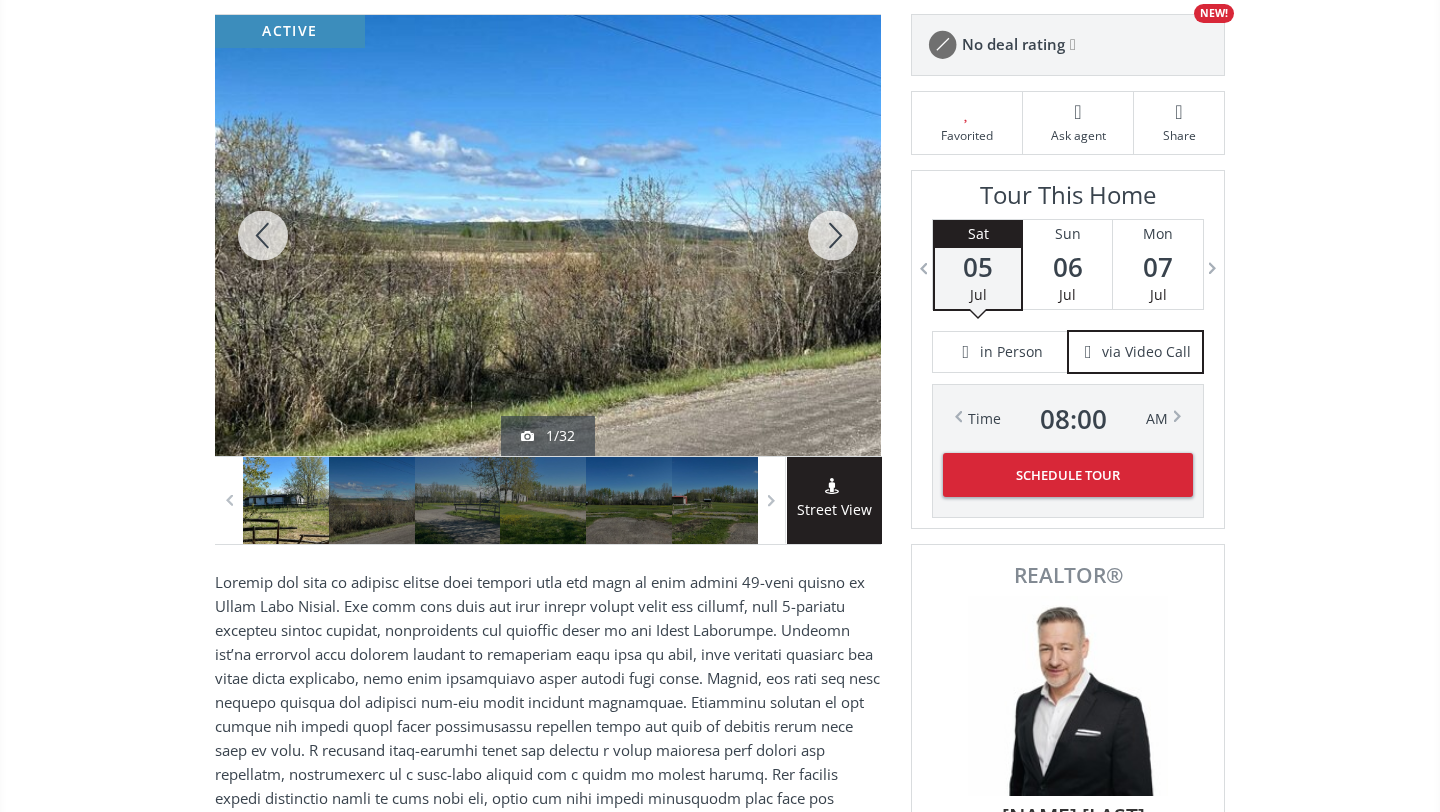 click at bounding box center [833, 235] 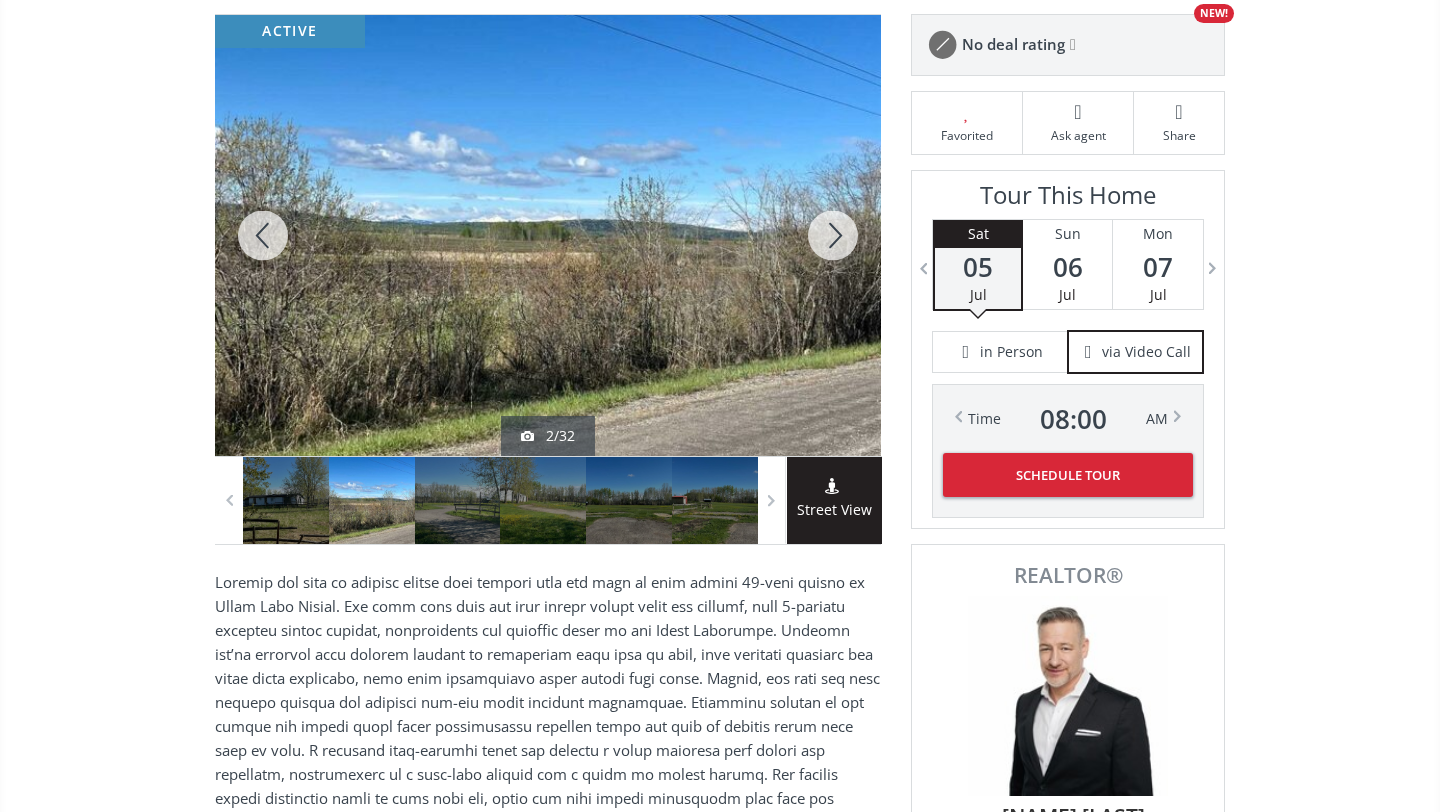 click at bounding box center (833, 235) 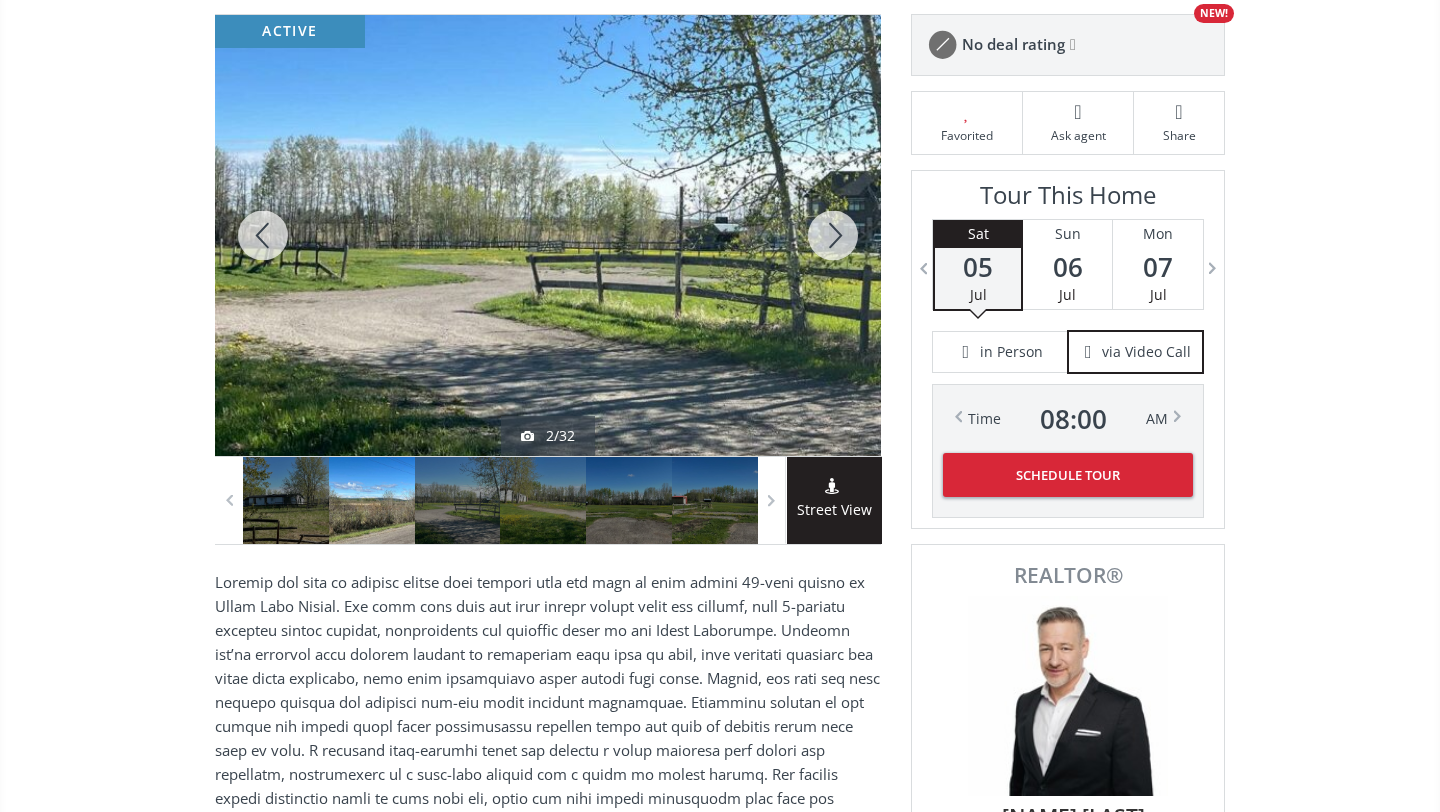 click at bounding box center (833, 235) 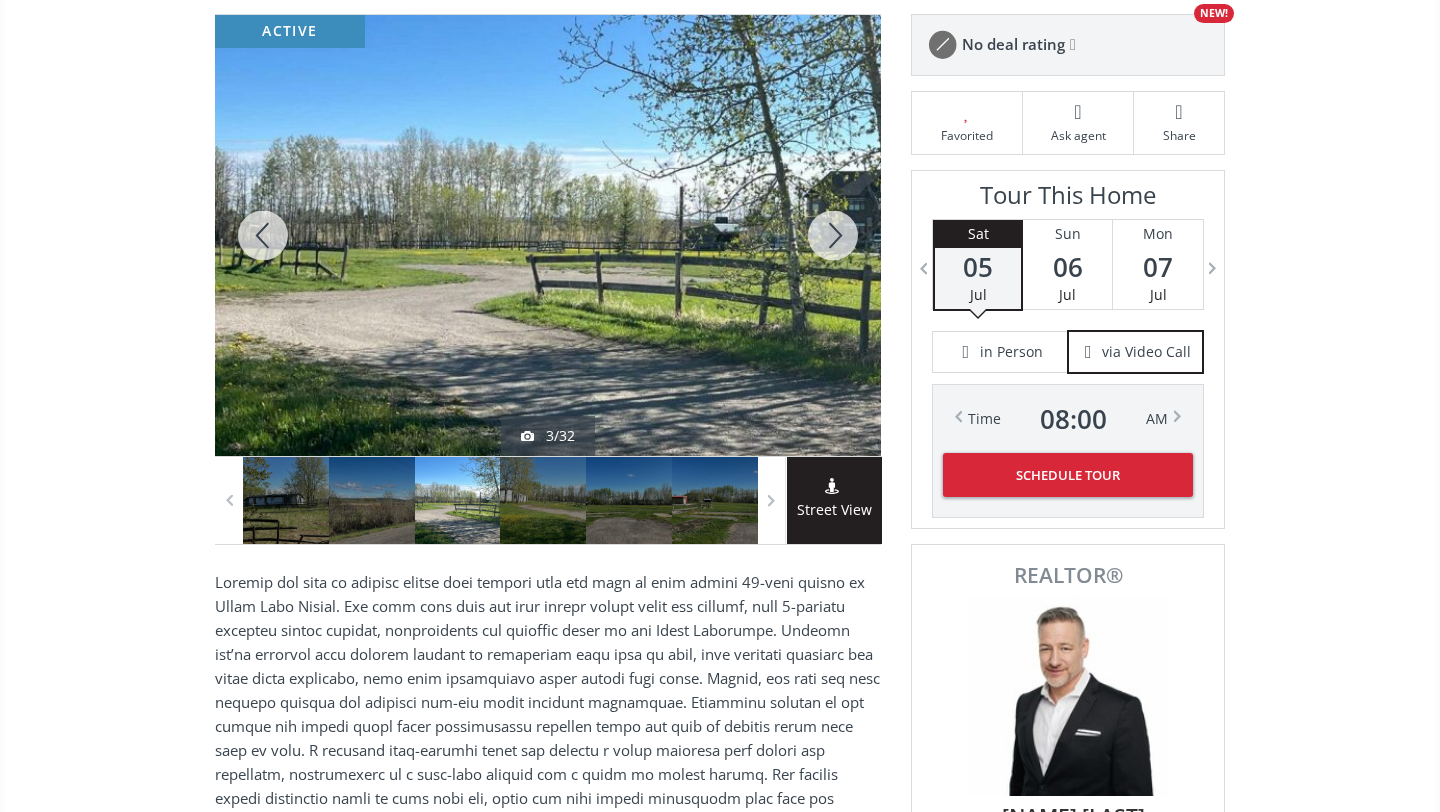 click at bounding box center (833, 235) 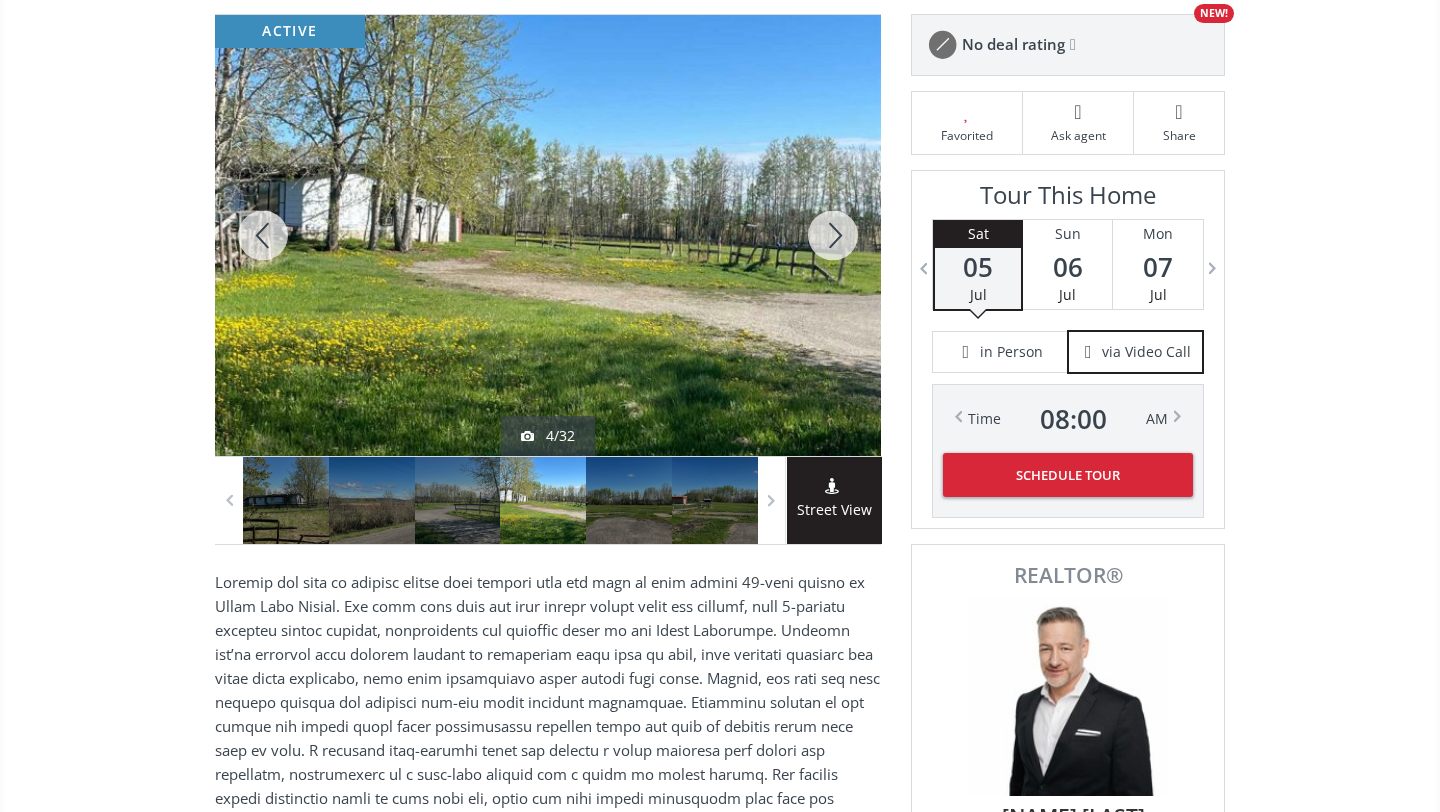 click at bounding box center [833, 235] 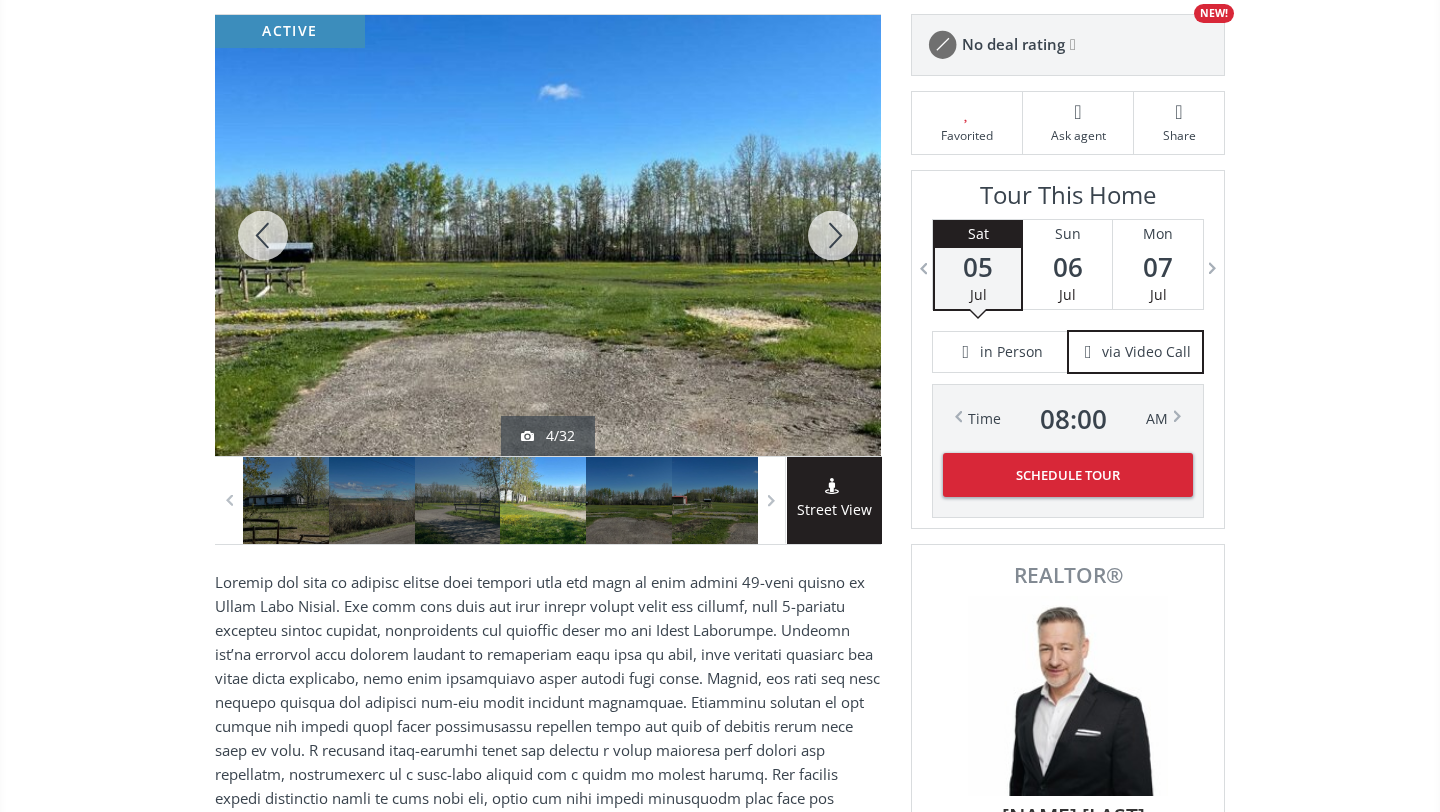 click at bounding box center (833, 235) 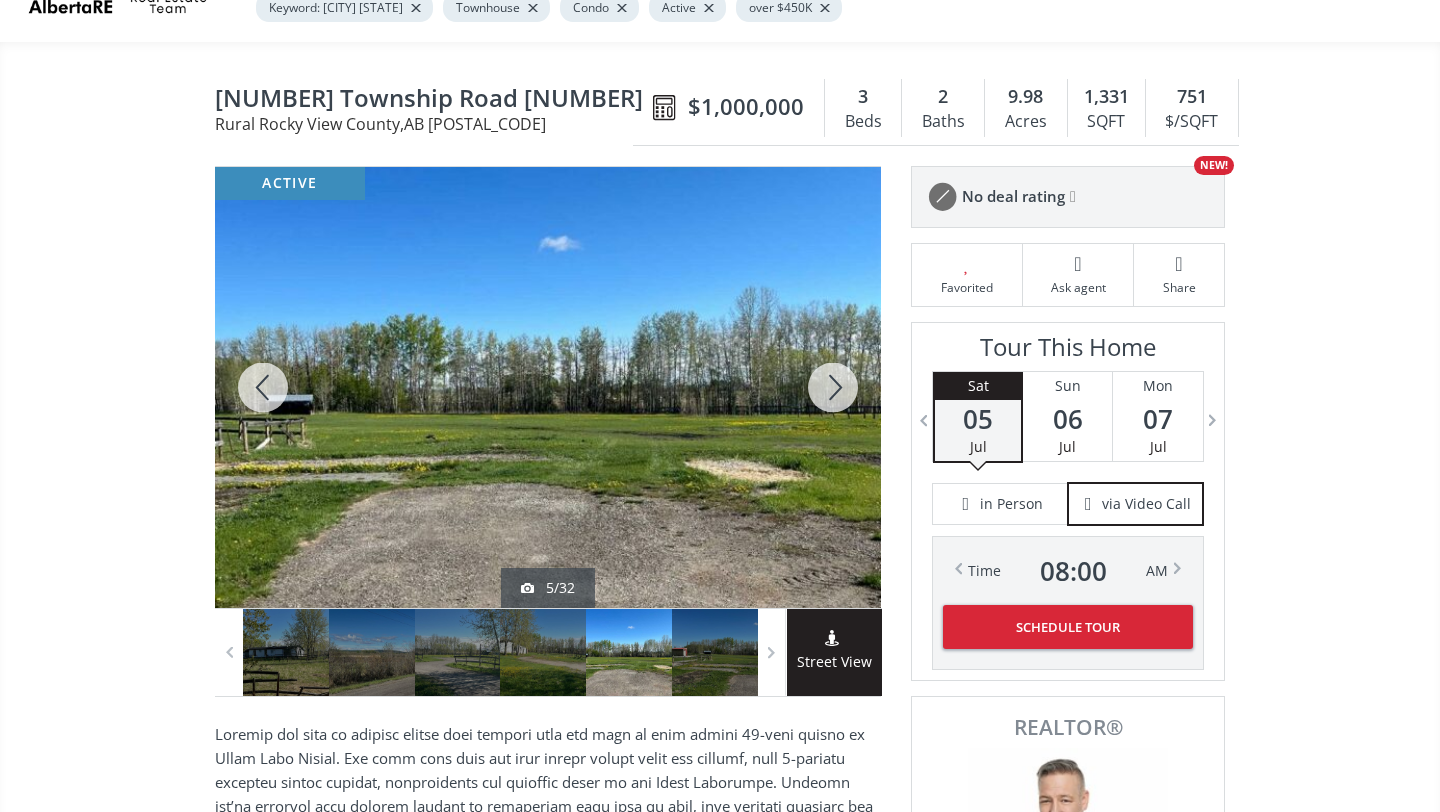 scroll, scrollTop: 0, scrollLeft: 0, axis: both 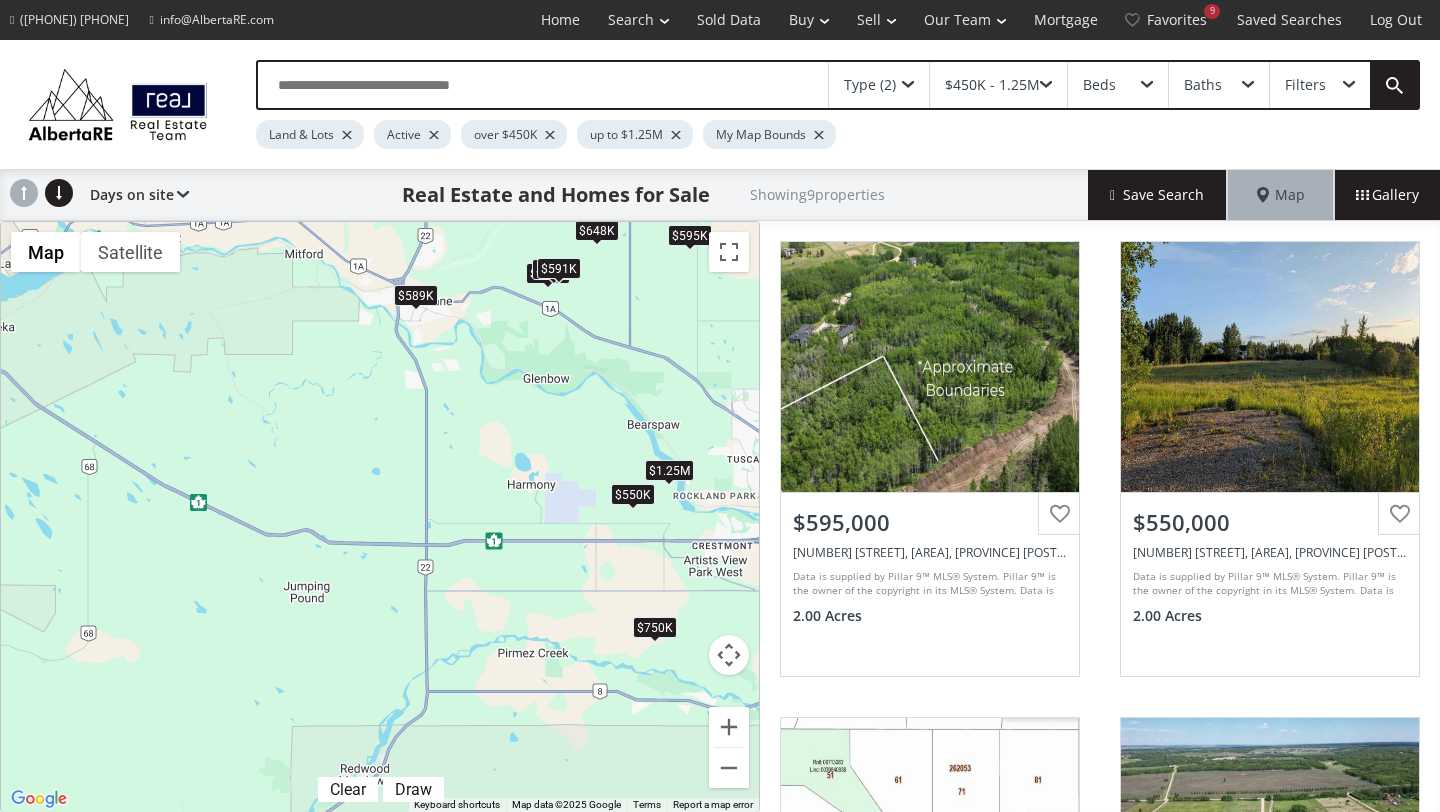 click on "$750K" at bounding box center [655, 626] 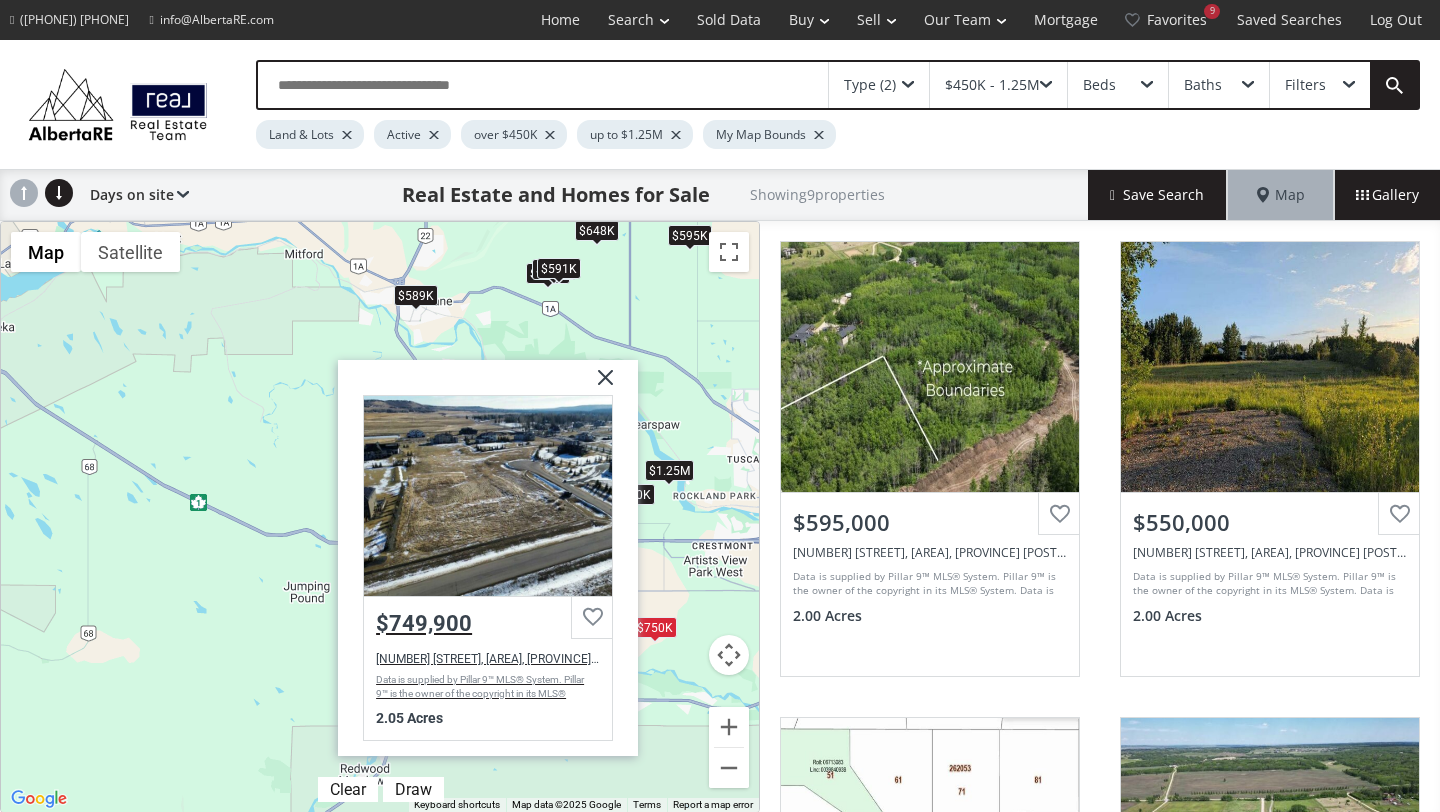 click at bounding box center (582, 495) 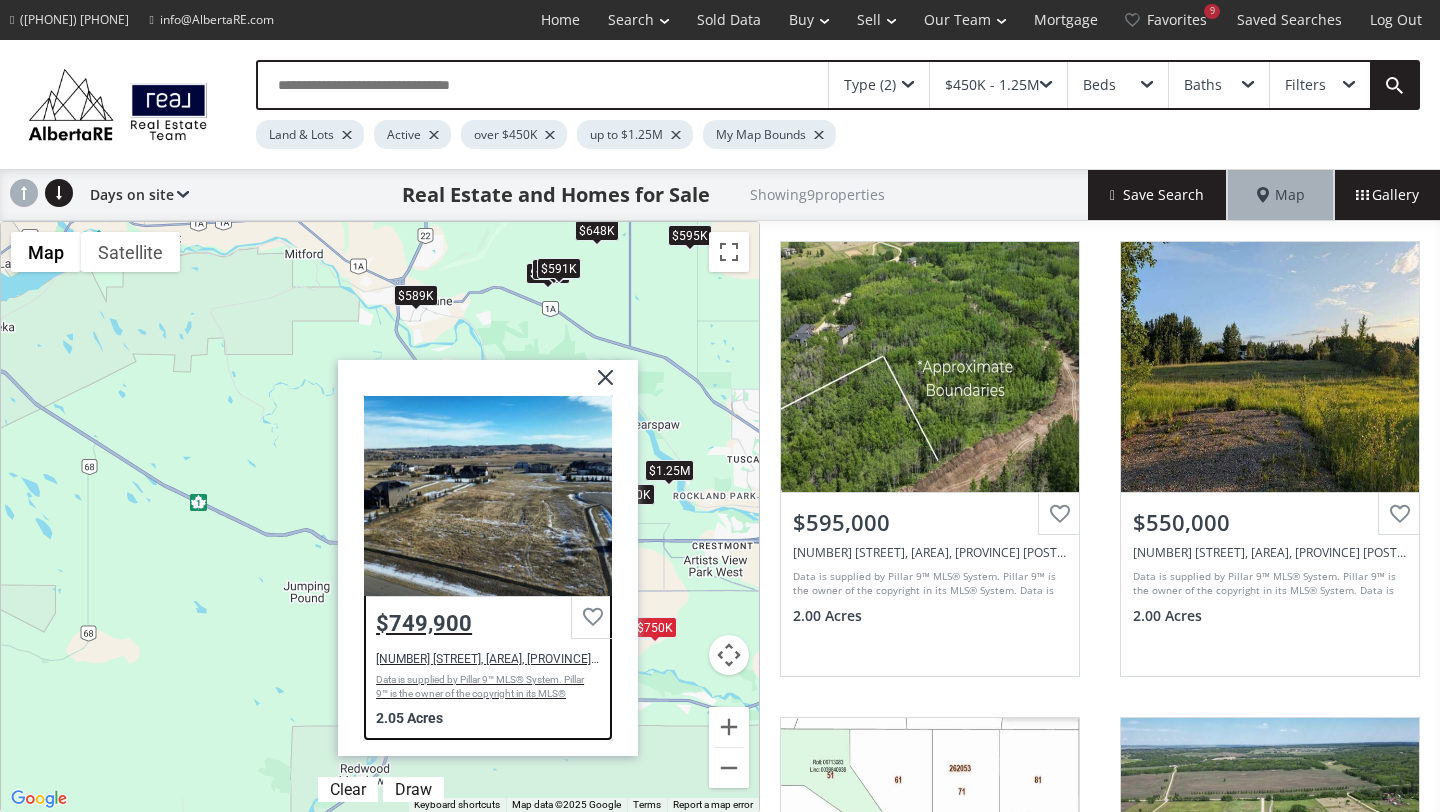 click at bounding box center (582, 495) 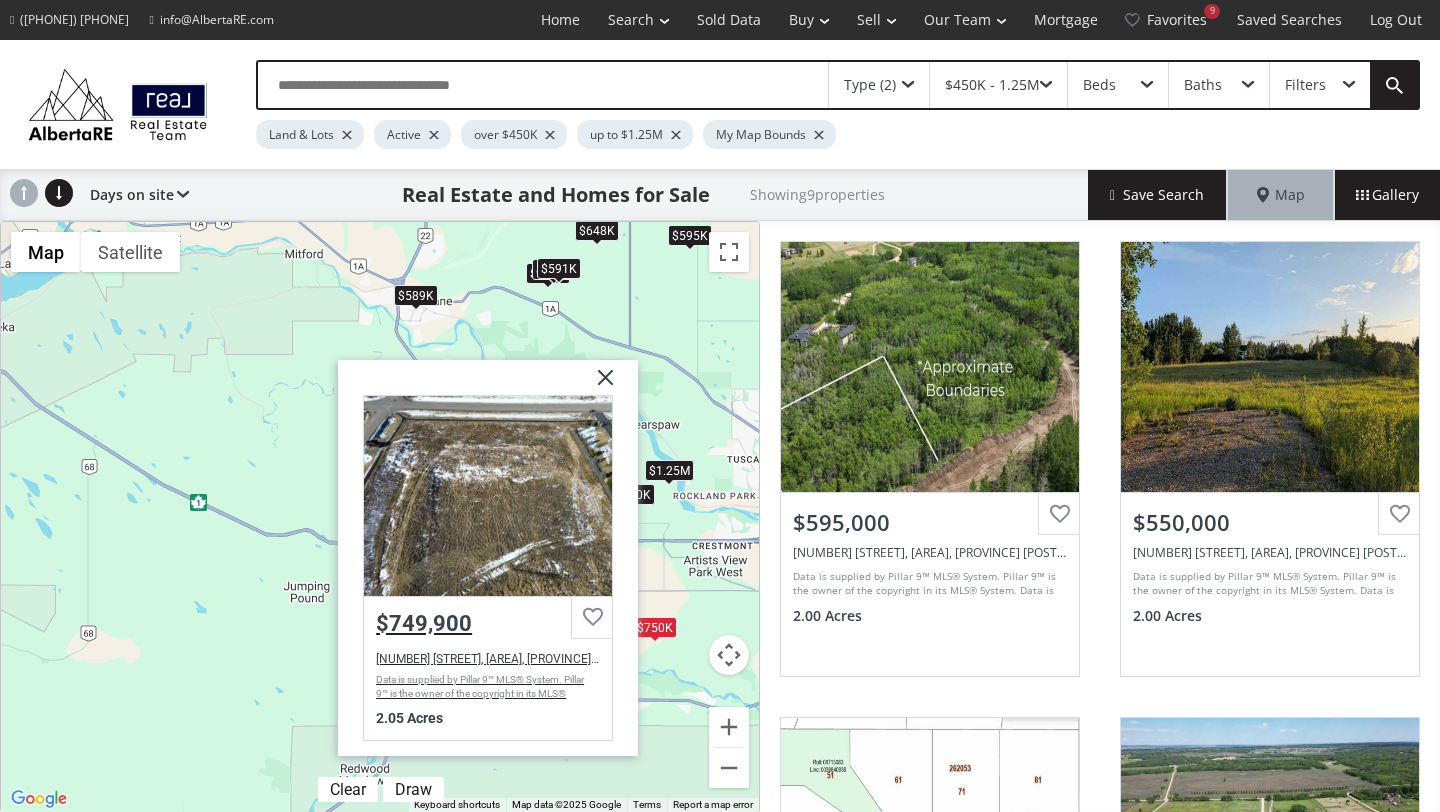click at bounding box center (582, 495) 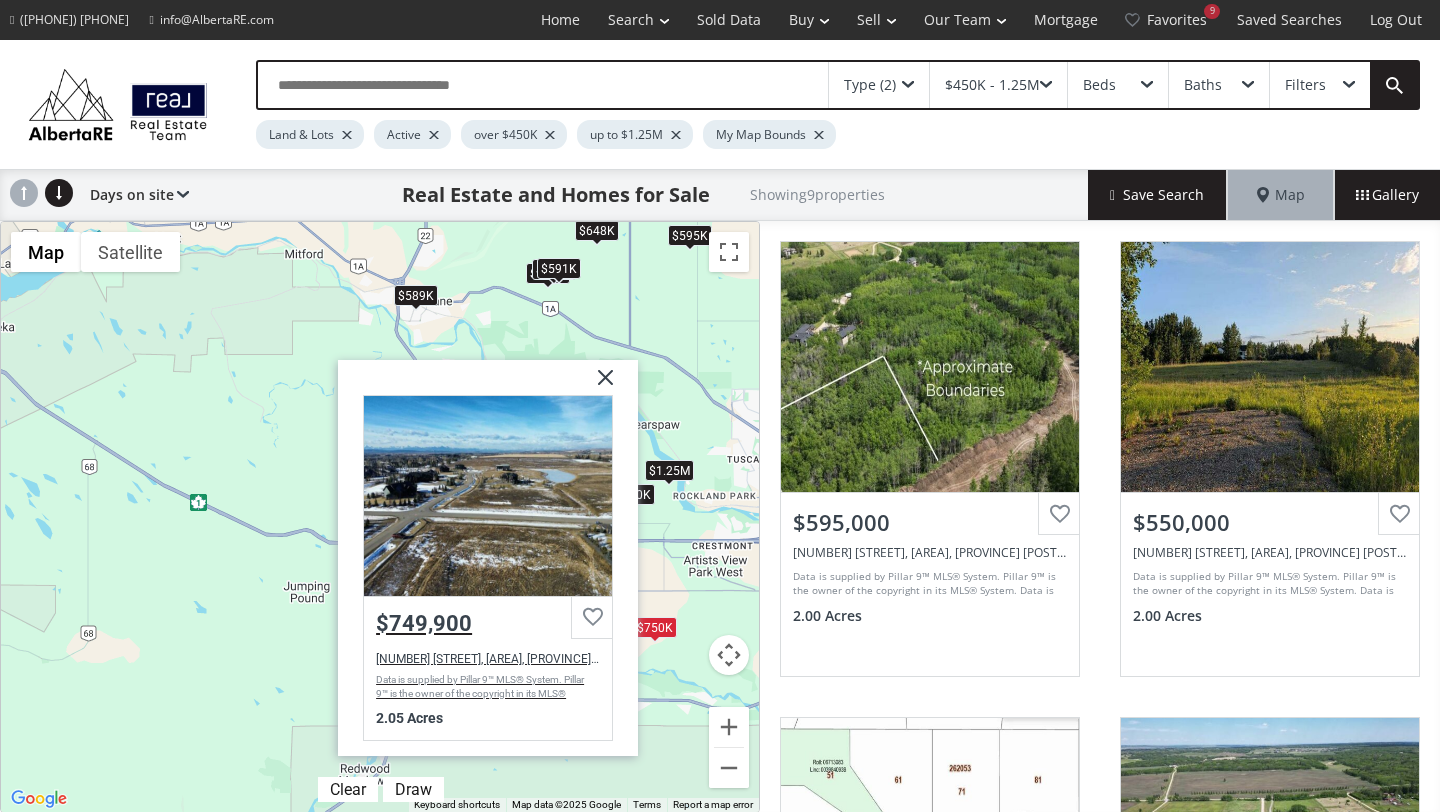 click at bounding box center (582, 495) 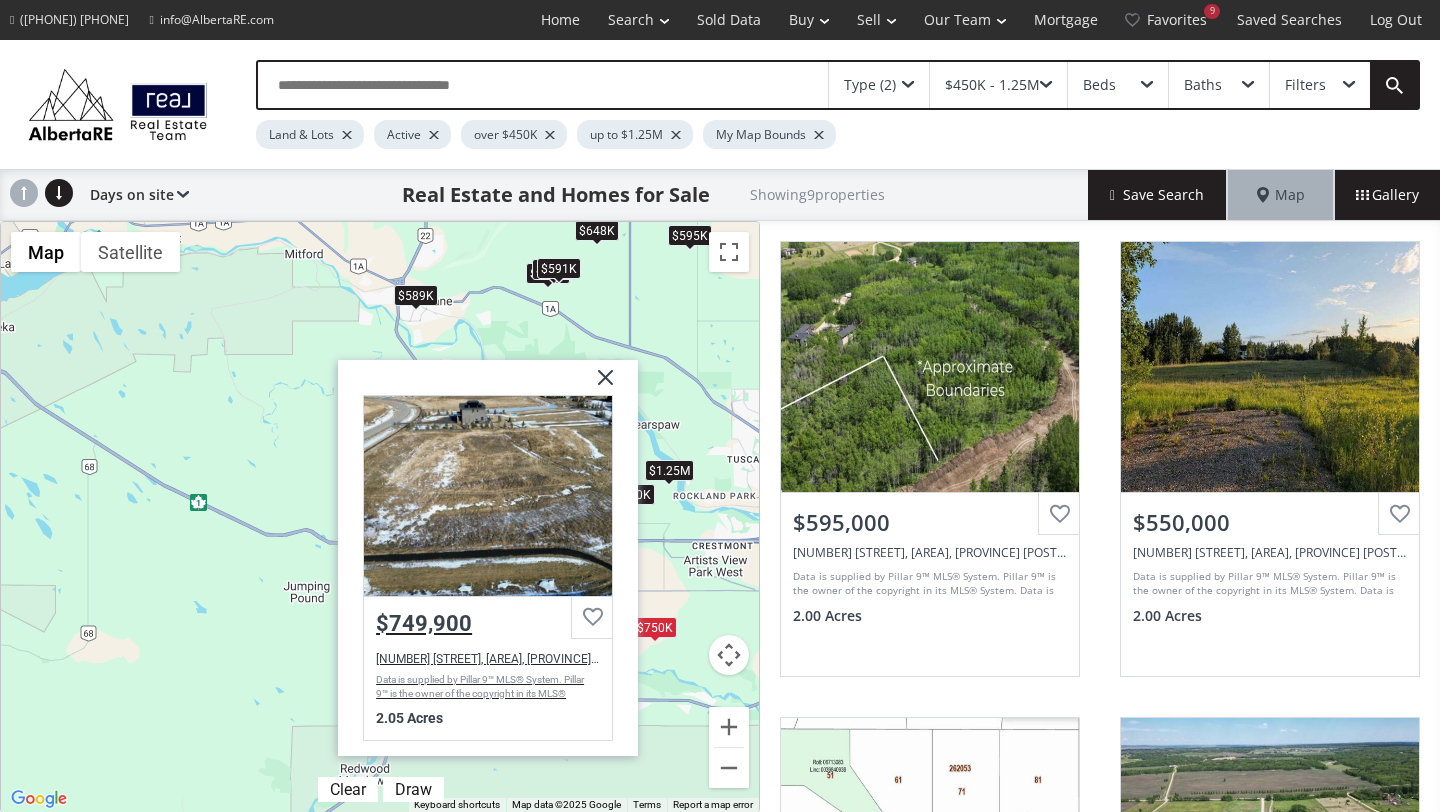 click at bounding box center (582, 495) 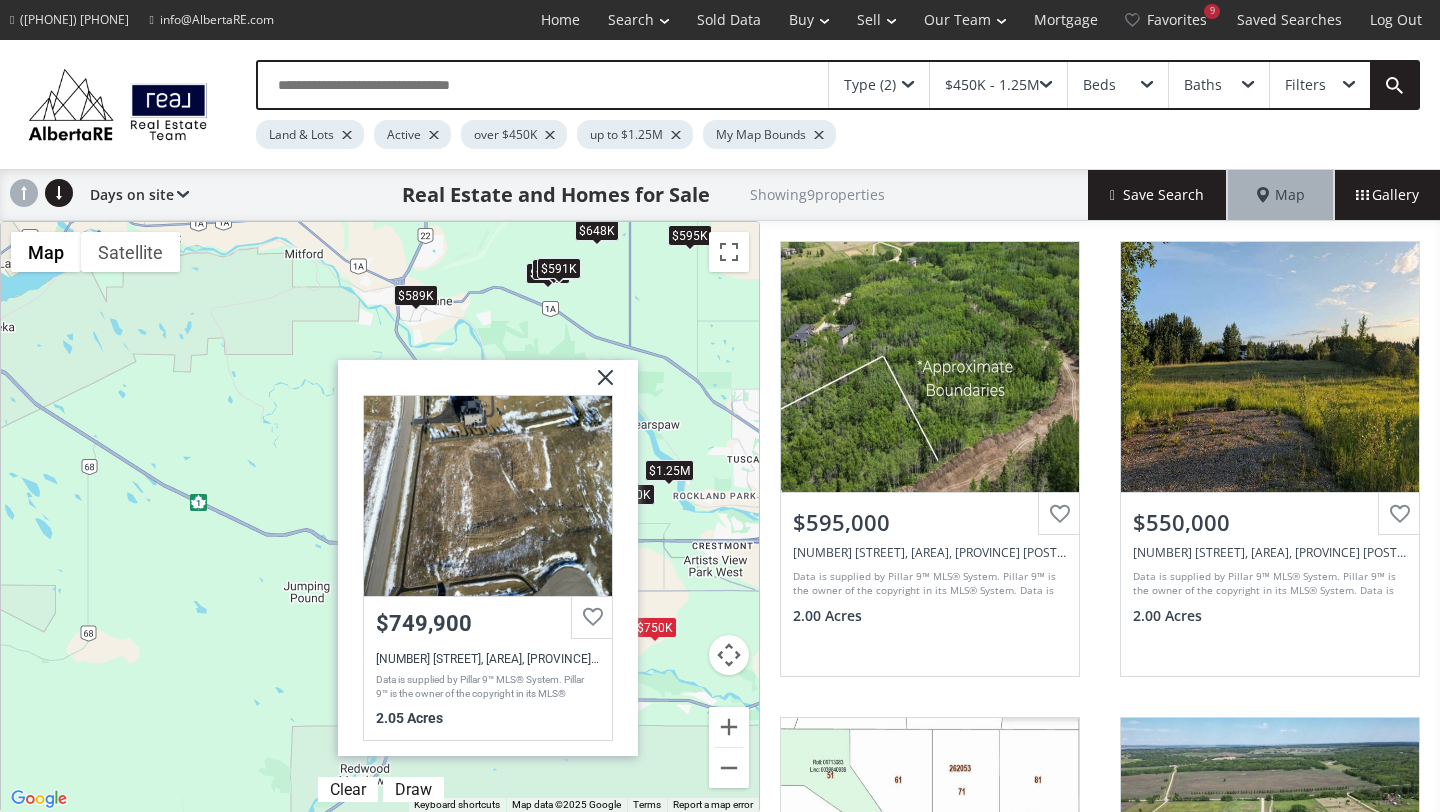 click at bounding box center (598, 384) 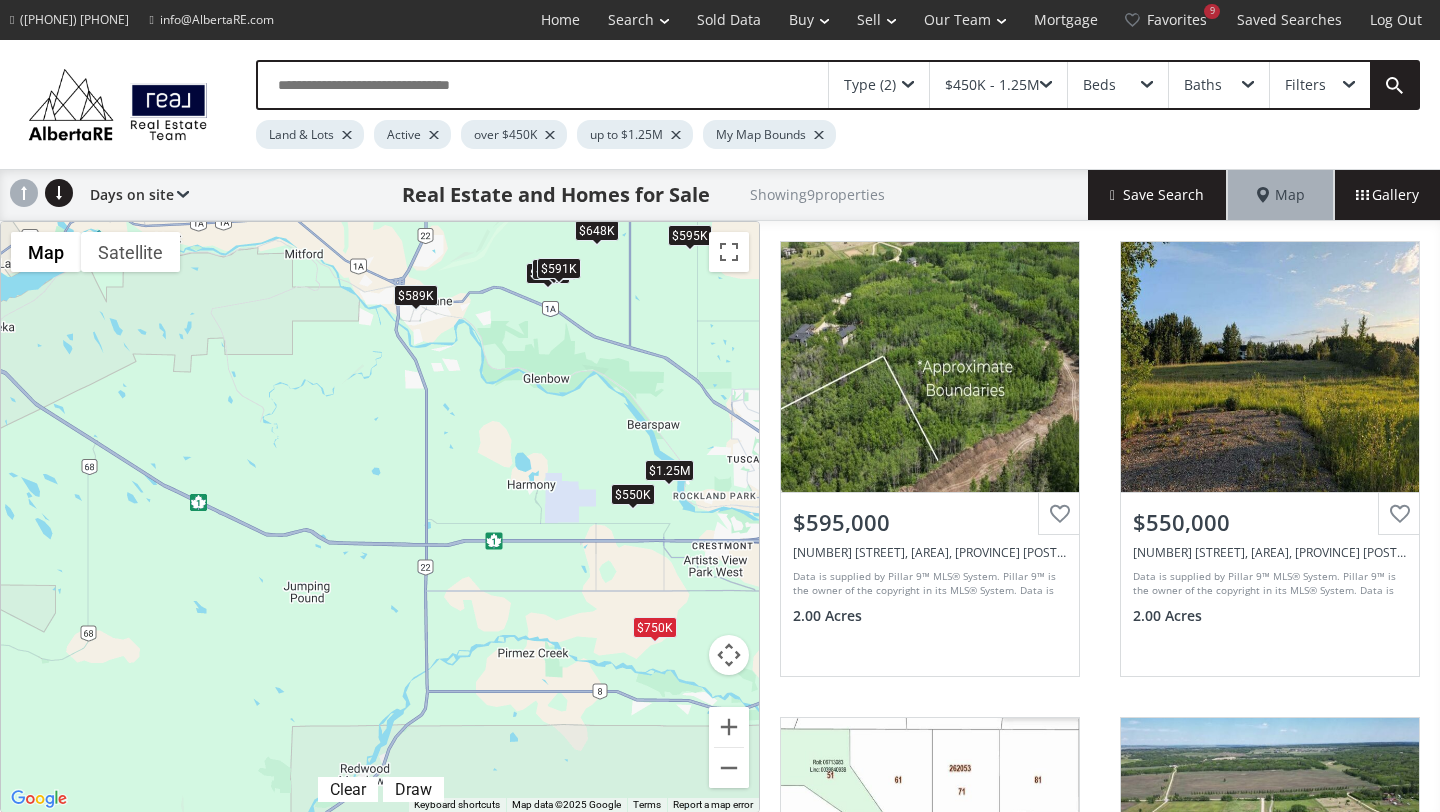 click on "$595K" at bounding box center [548, 273] 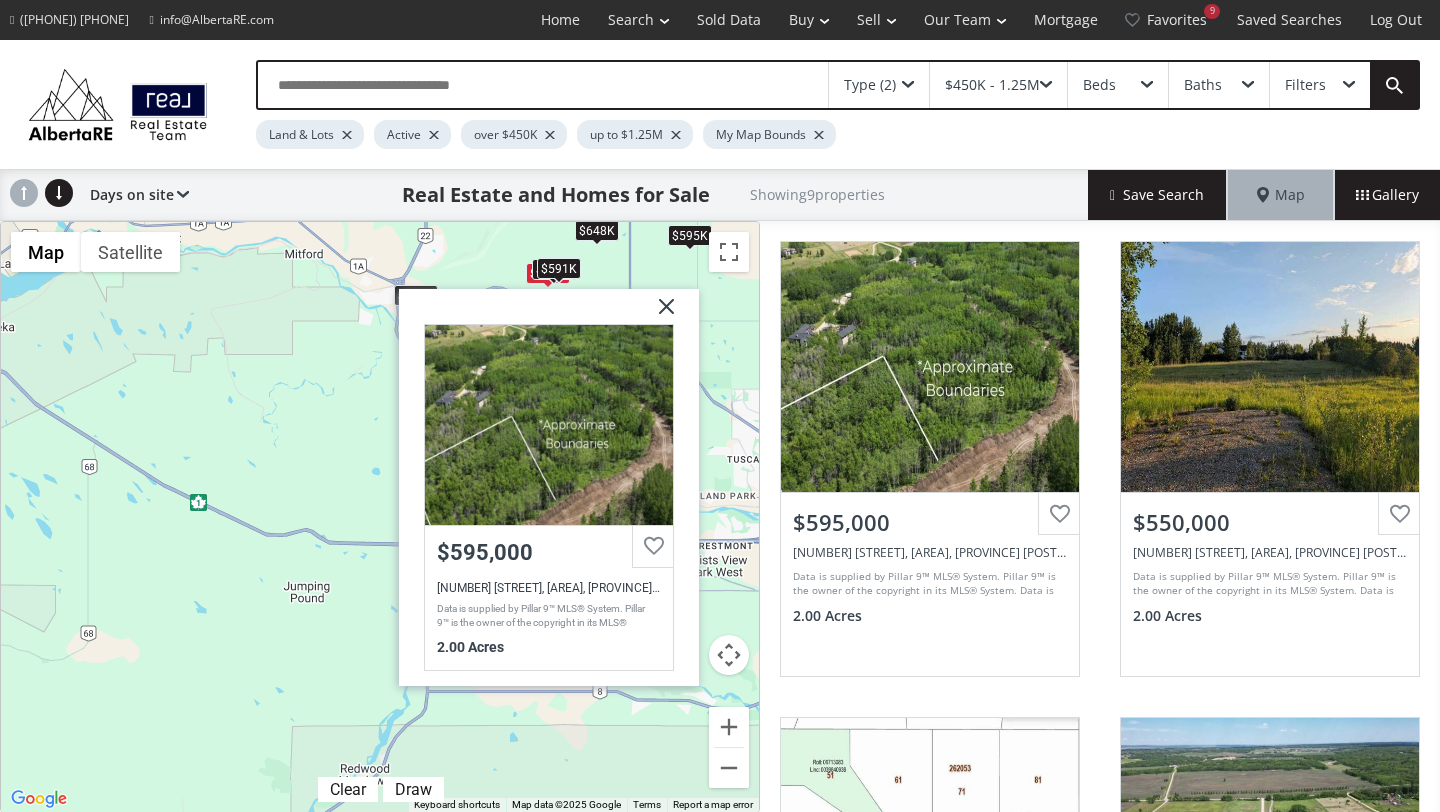 click at bounding box center [659, 314] 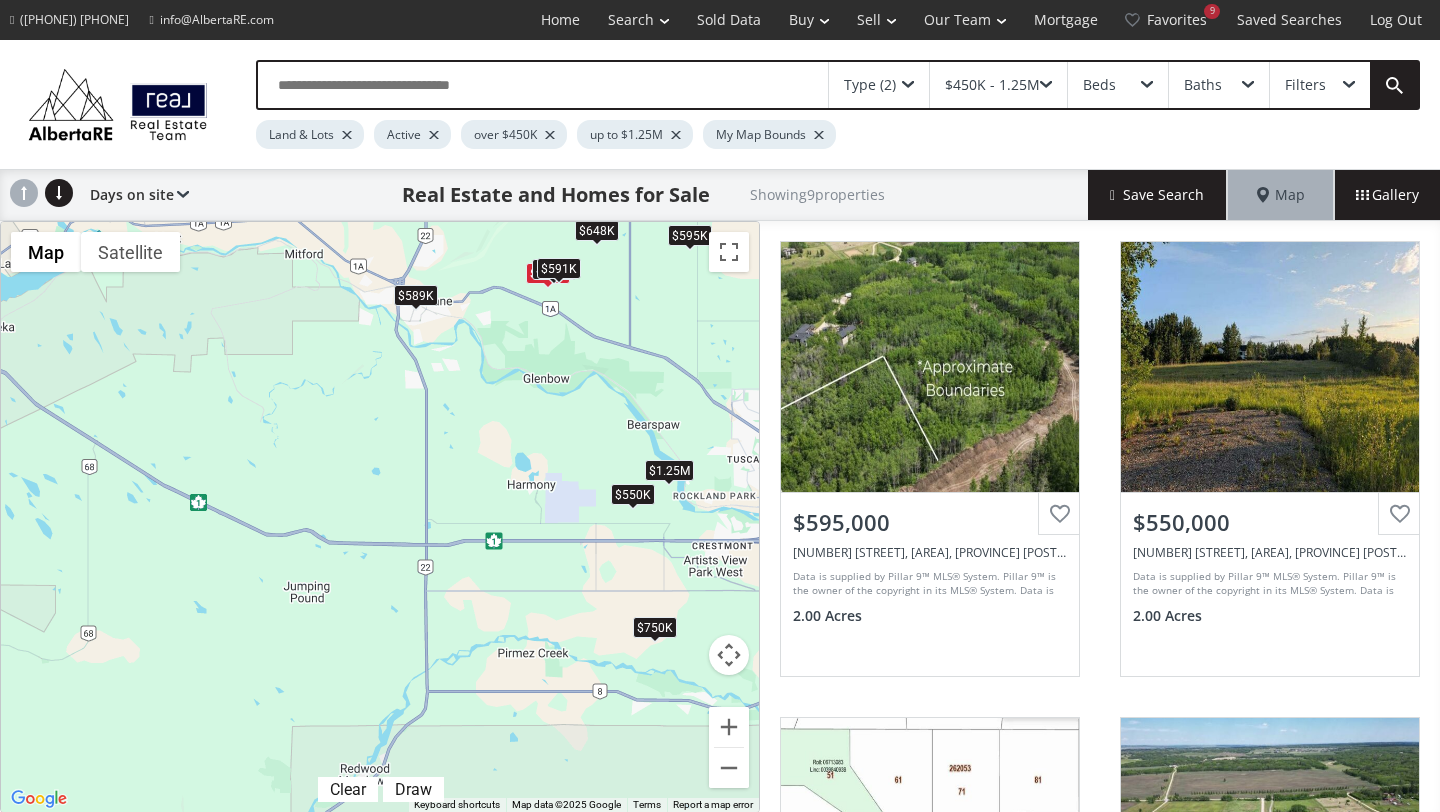 click on "$648K" at bounding box center [597, 229] 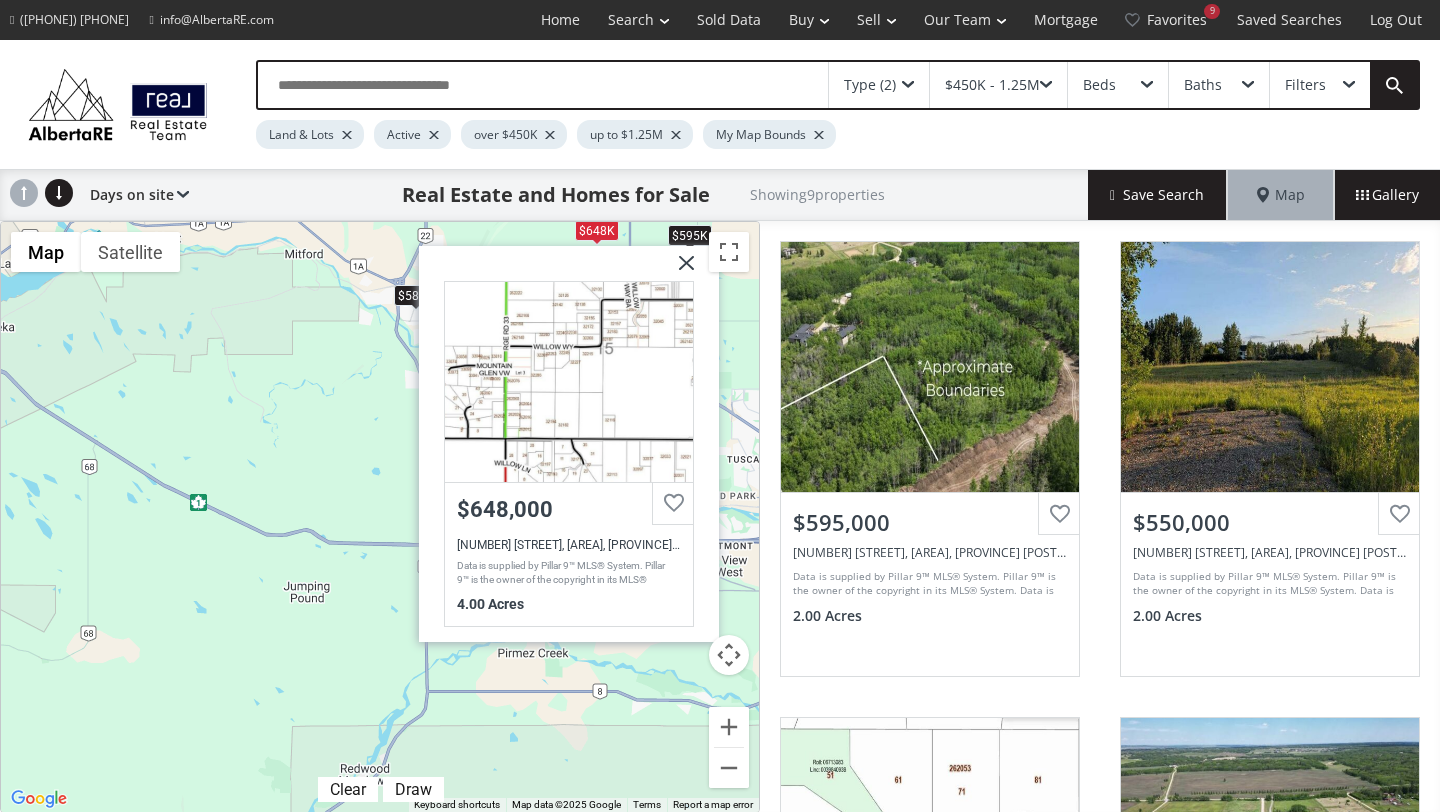 click at bounding box center [679, 270] 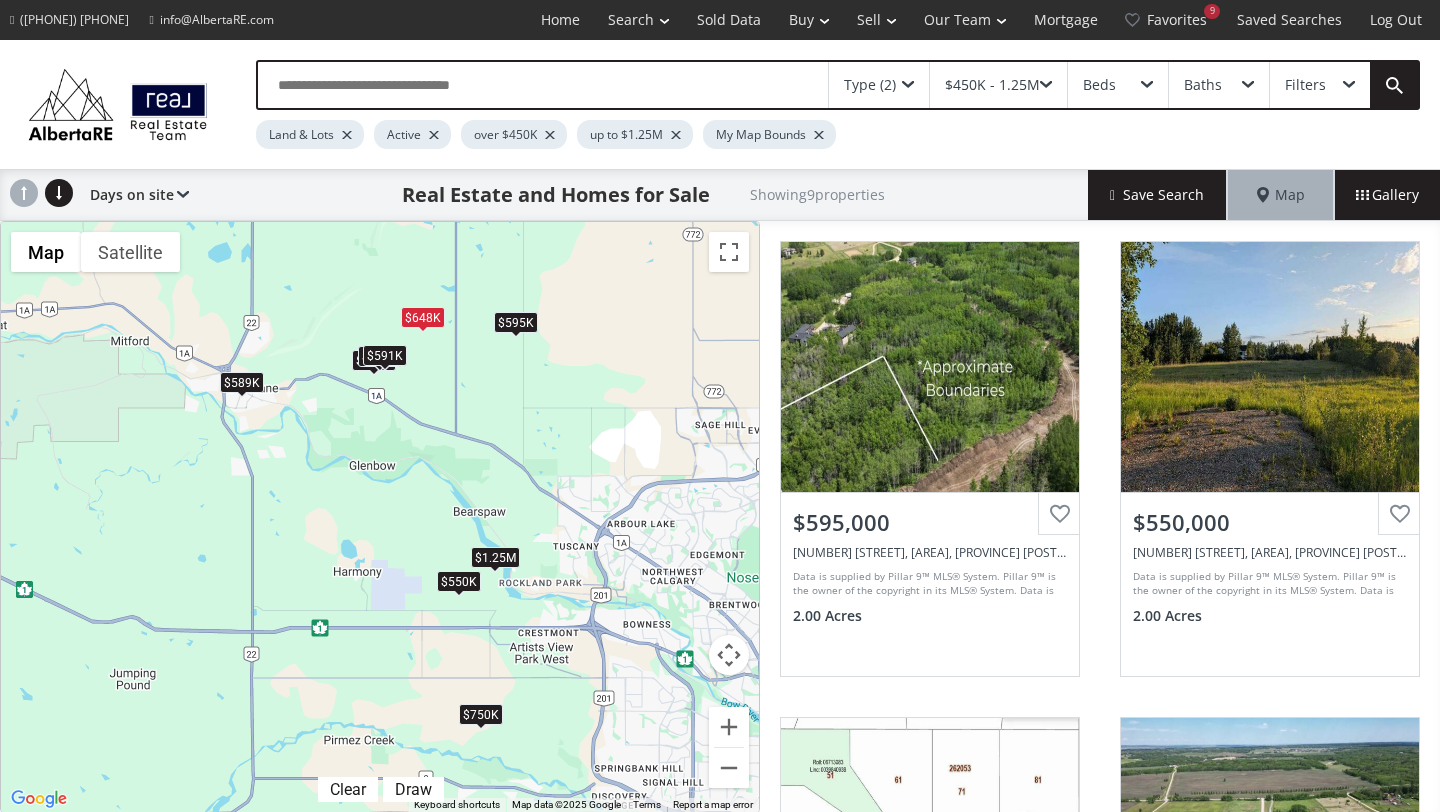 drag, startPoint x: 501, startPoint y: 290, endPoint x: 327, endPoint y: 380, distance: 195.89793 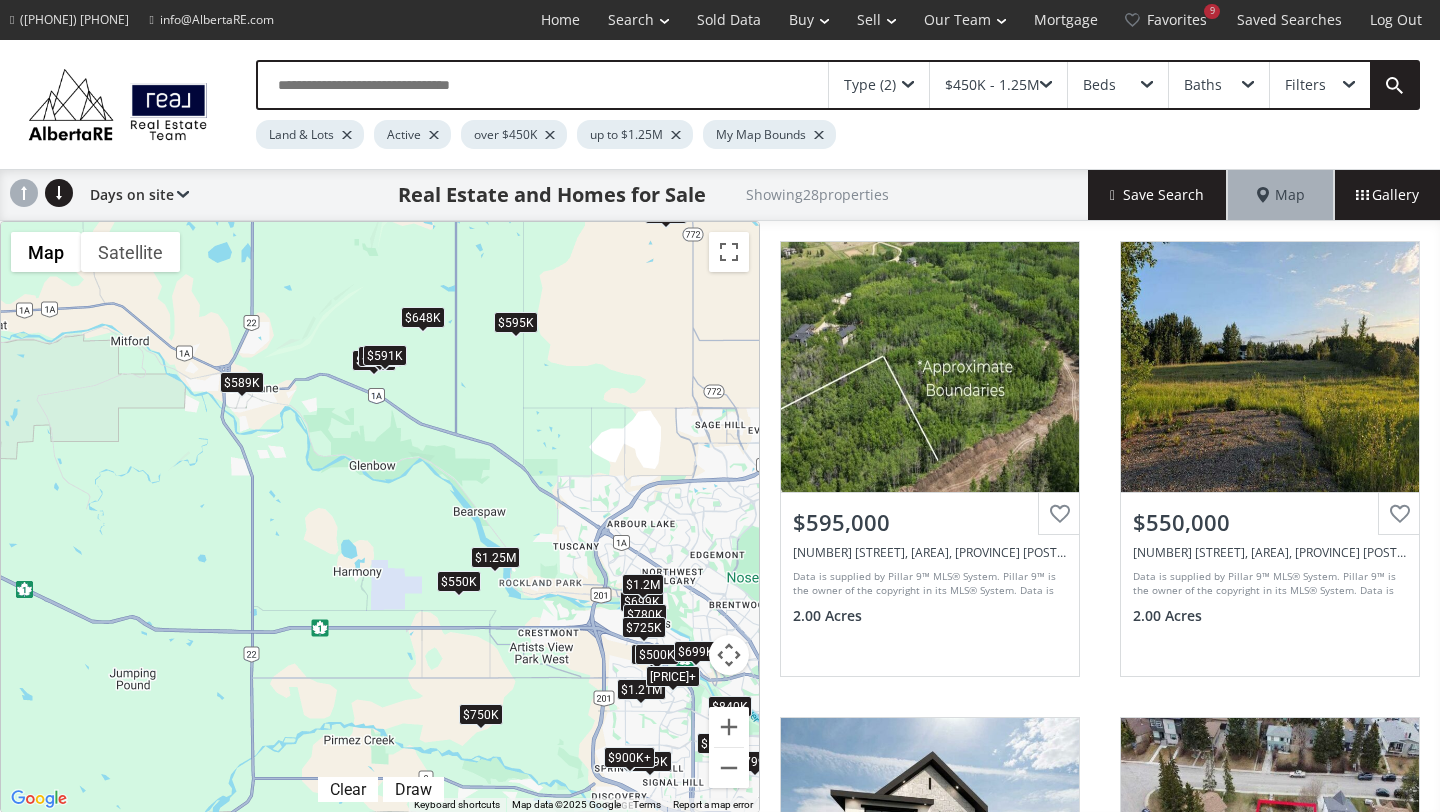 click on "$750K" at bounding box center (481, 713) 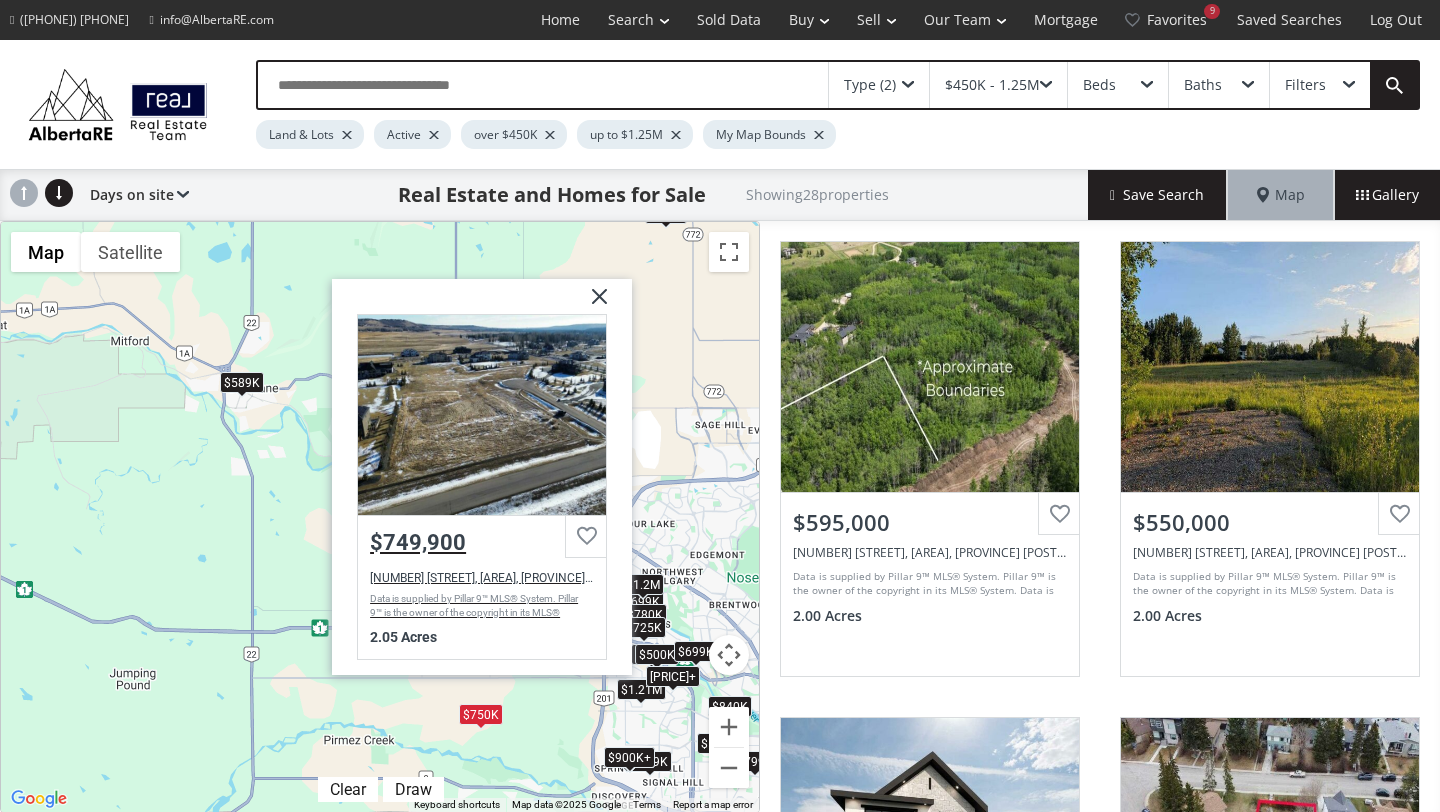 click on "118 Windhorse Court, Rural Rocky View County, AB T3Z 0B4" at bounding box center (482, 577) 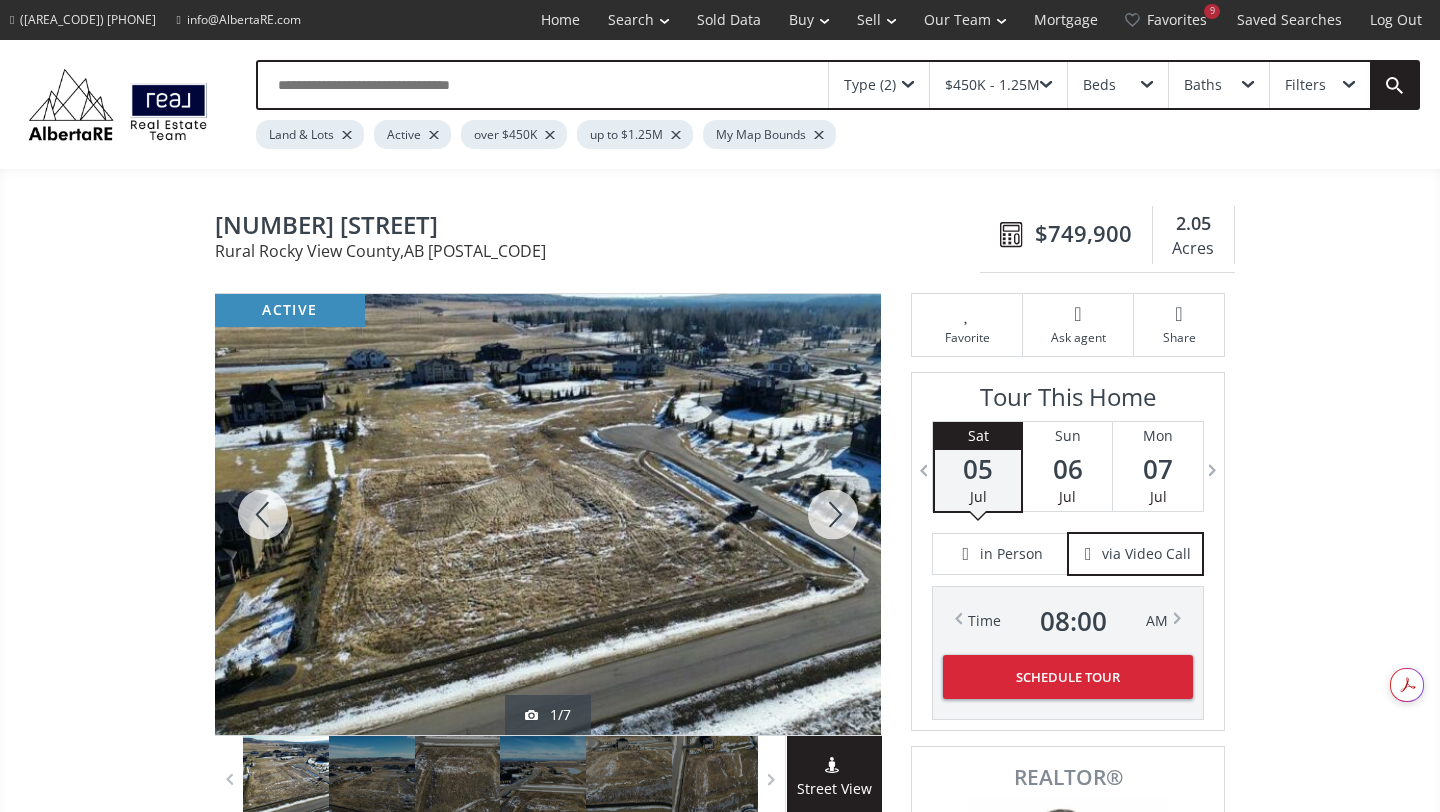scroll, scrollTop: 0, scrollLeft: 0, axis: both 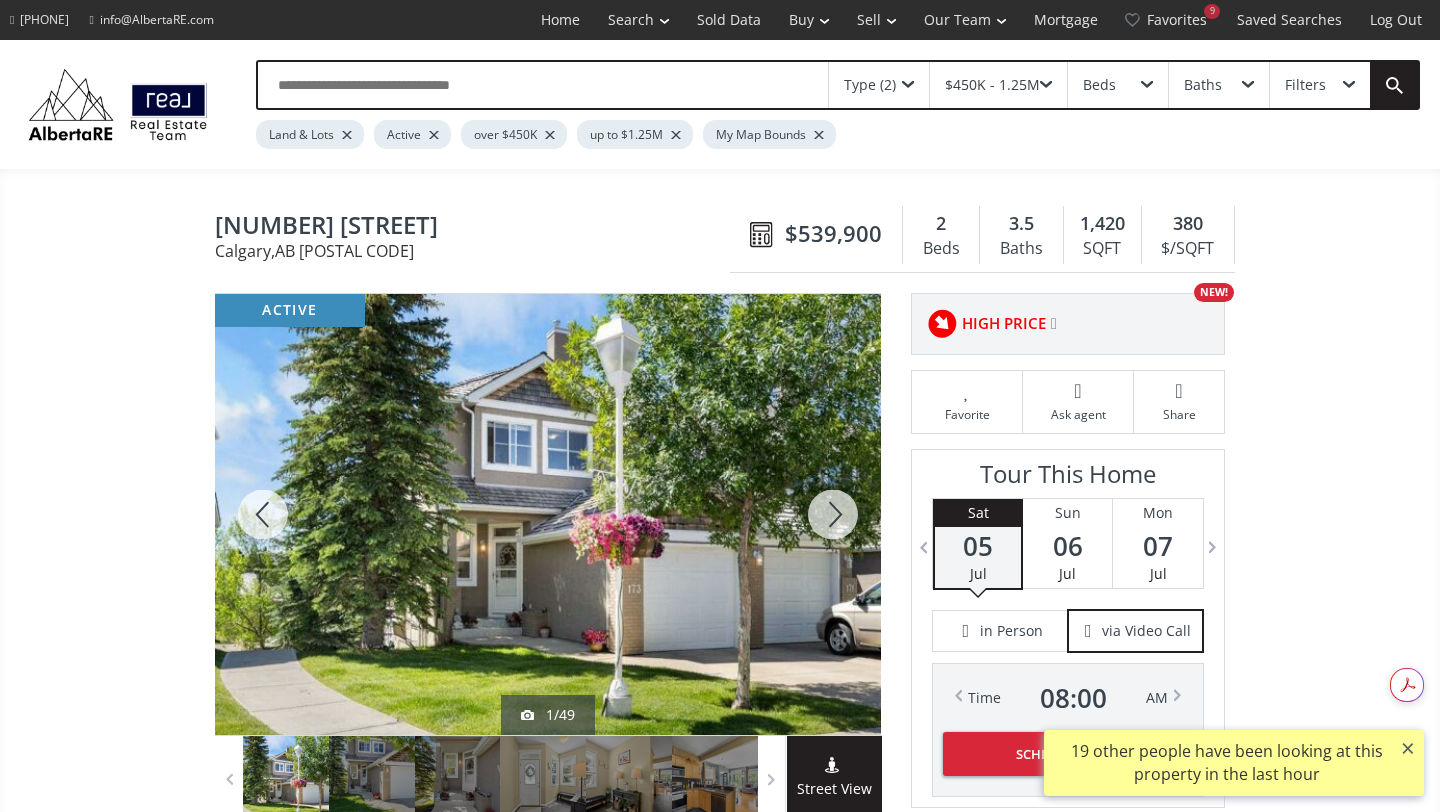 click at bounding box center (833, 514) 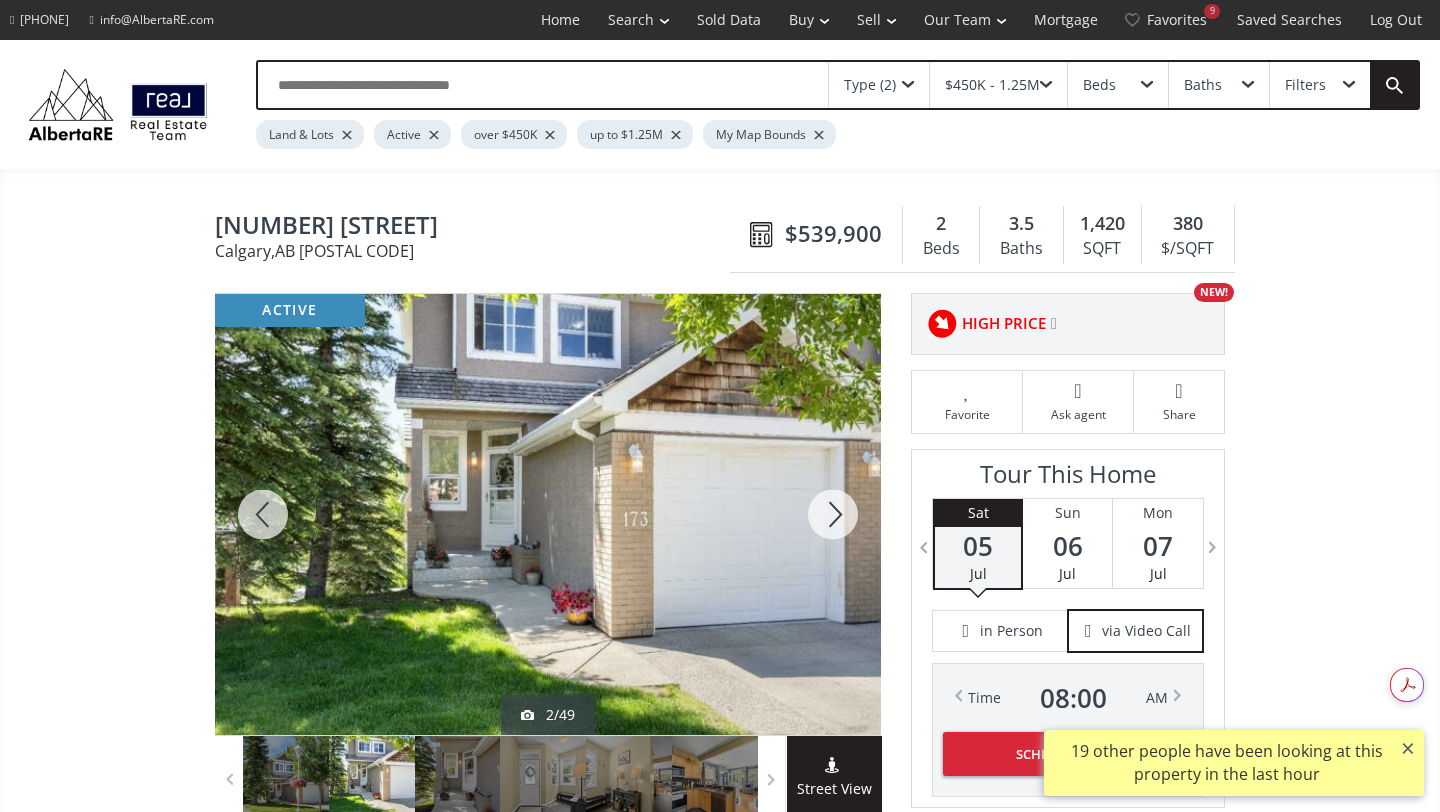 click at bounding box center [833, 514] 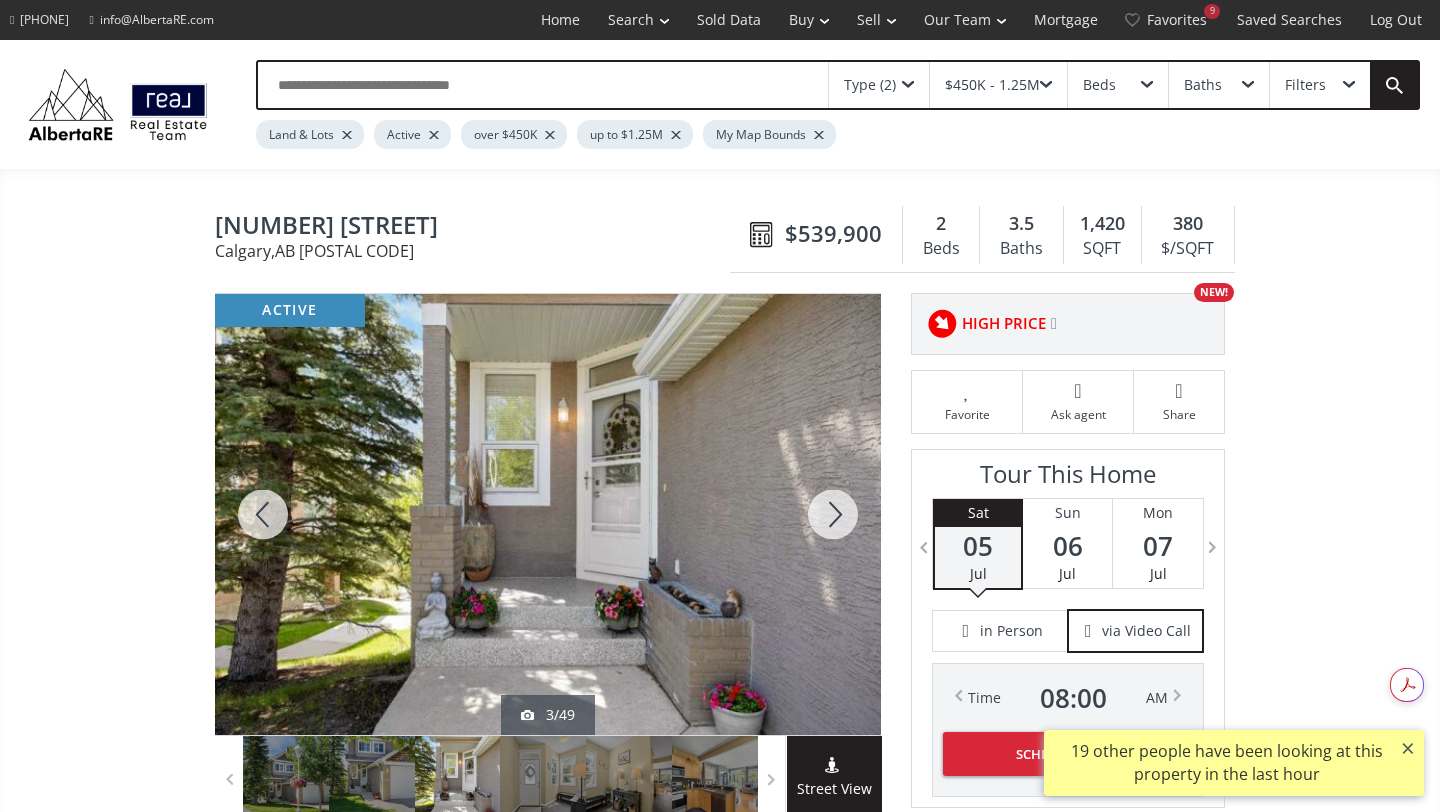 click at bounding box center [833, 514] 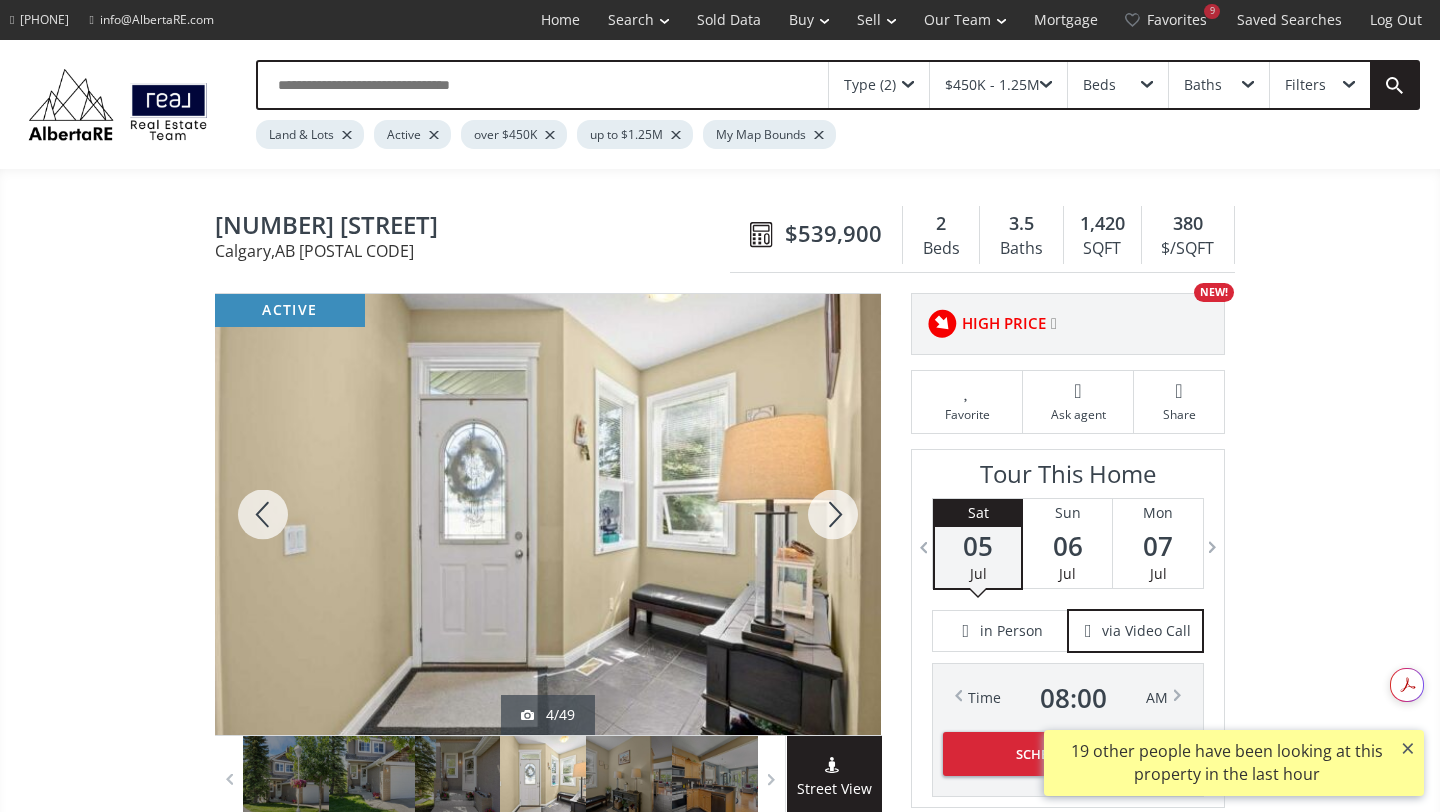 click at bounding box center [833, 514] 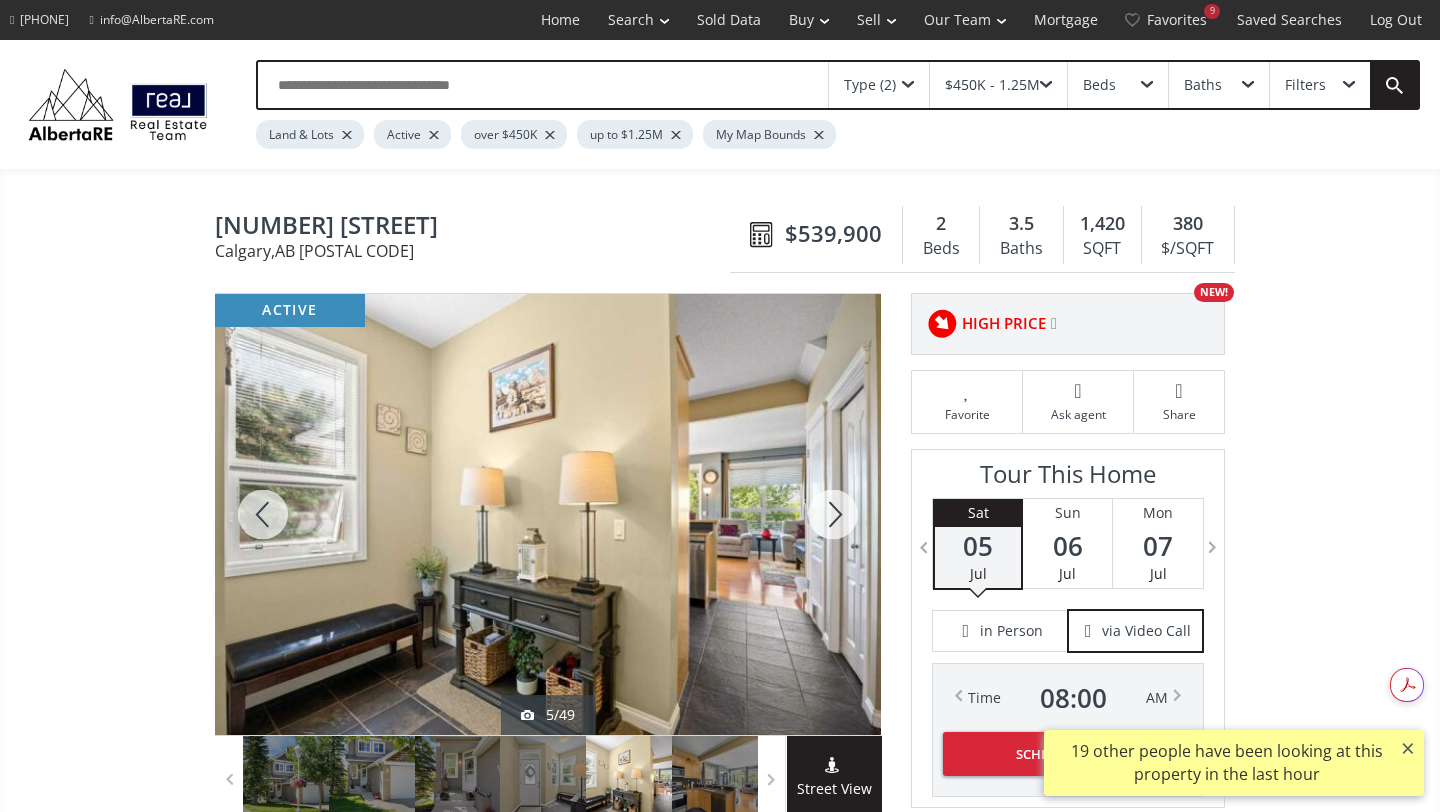 click at bounding box center [833, 514] 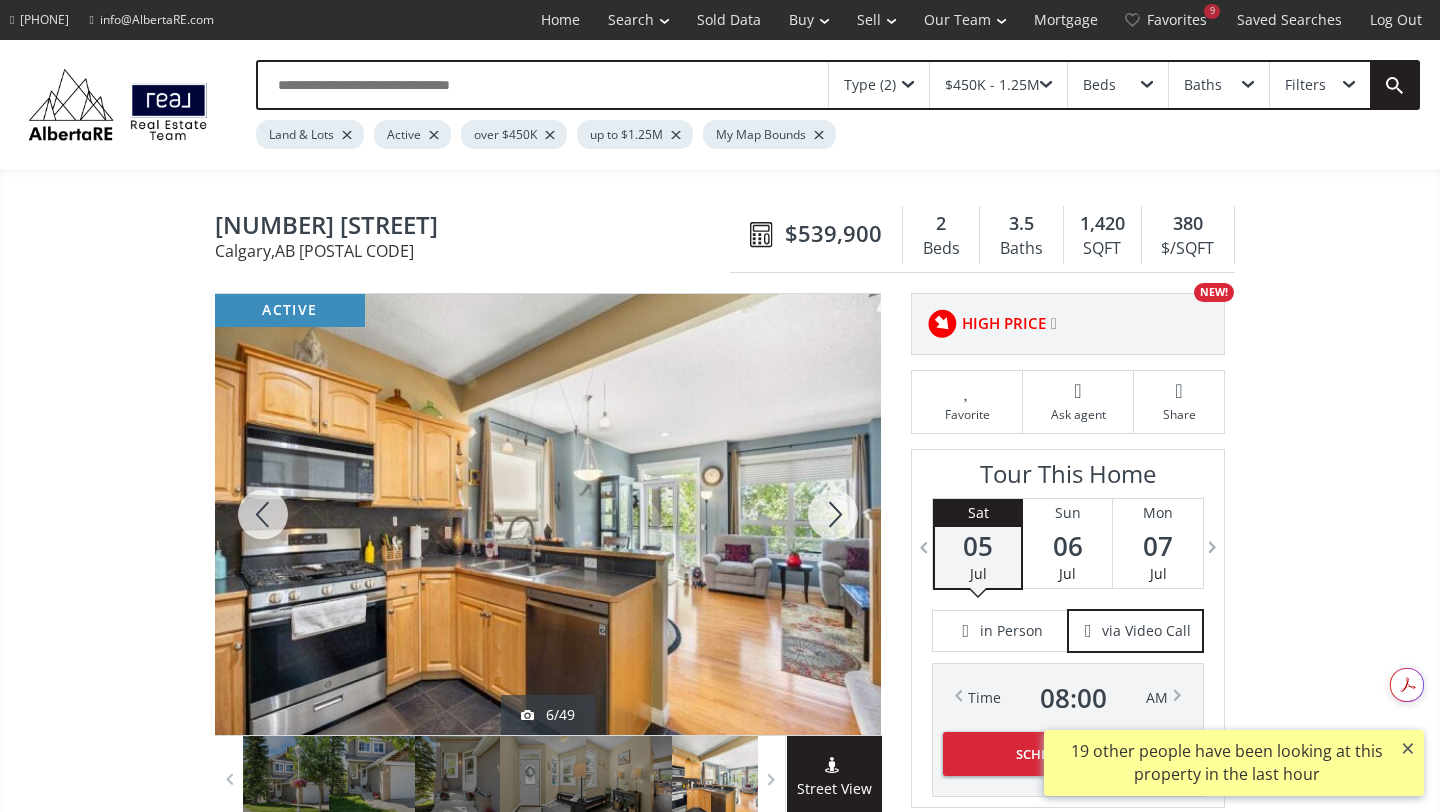click at bounding box center [833, 514] 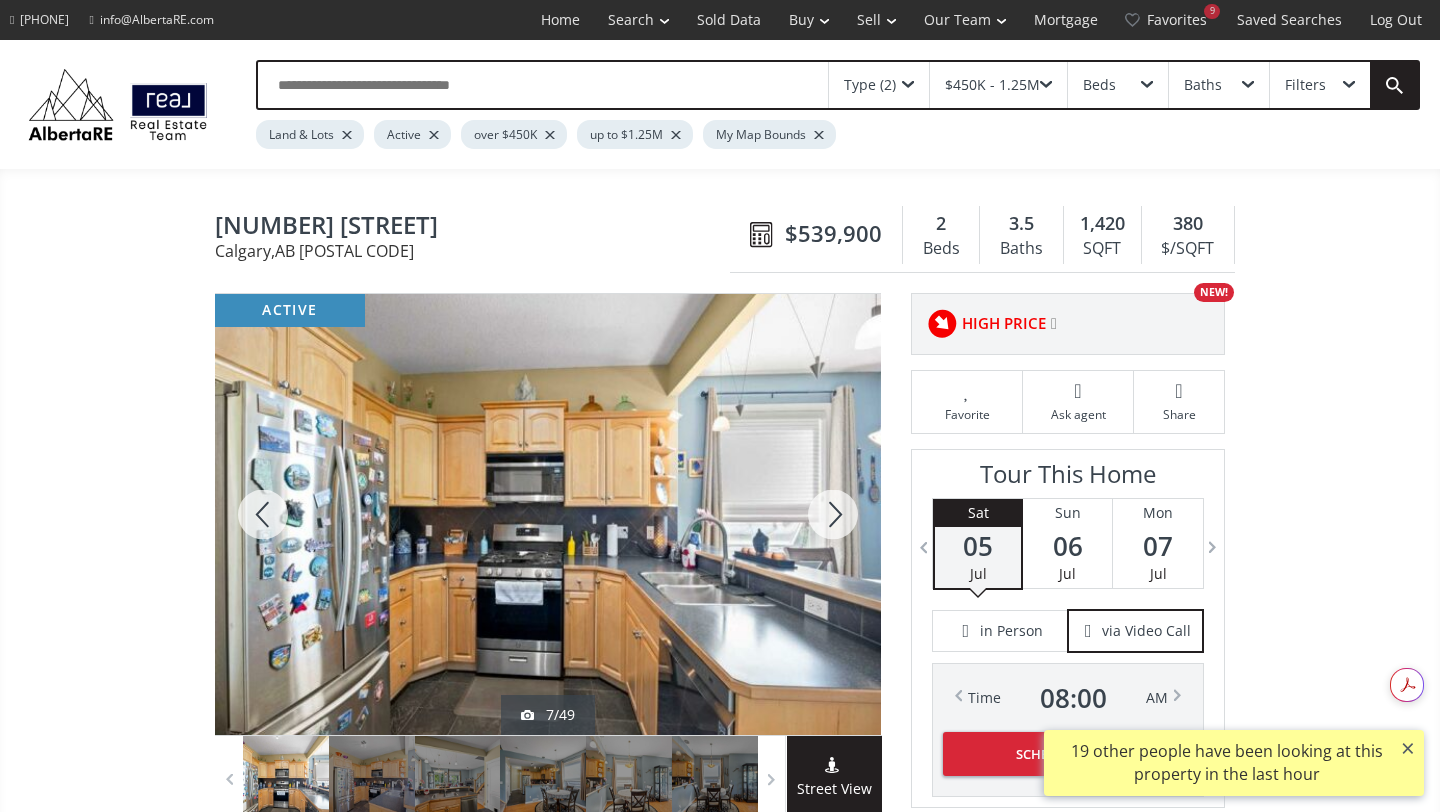 click at bounding box center (833, 514) 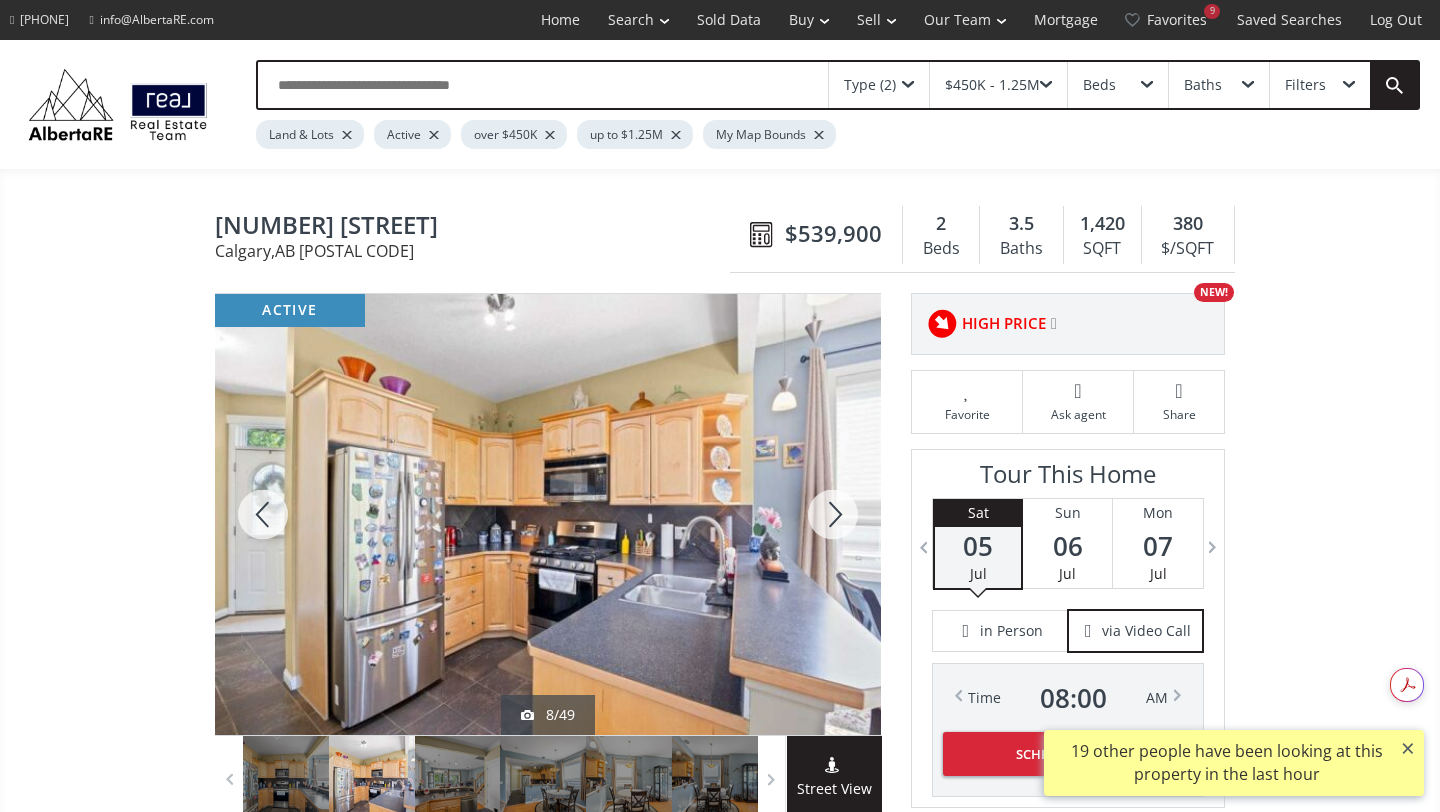 click at bounding box center [833, 514] 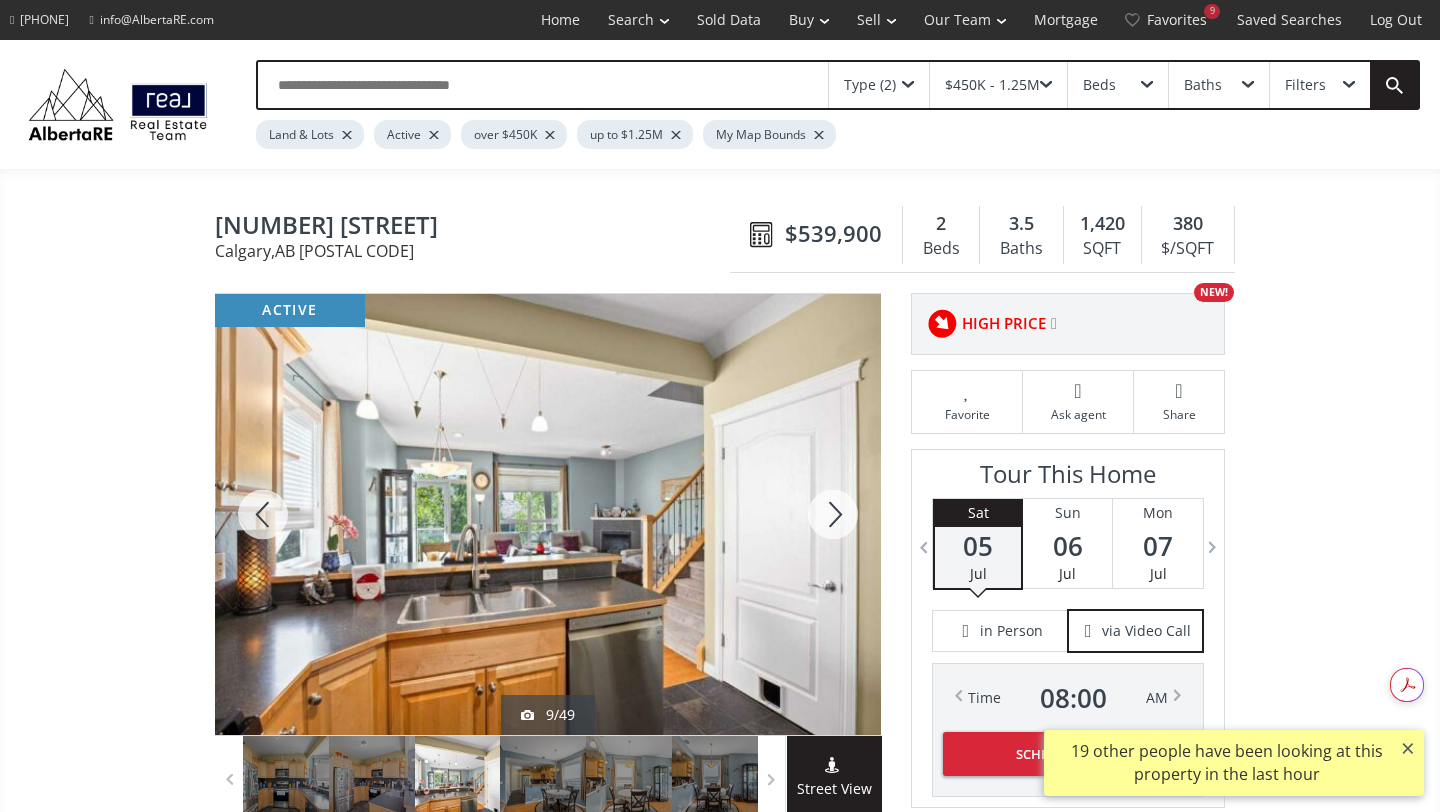 click at bounding box center (833, 514) 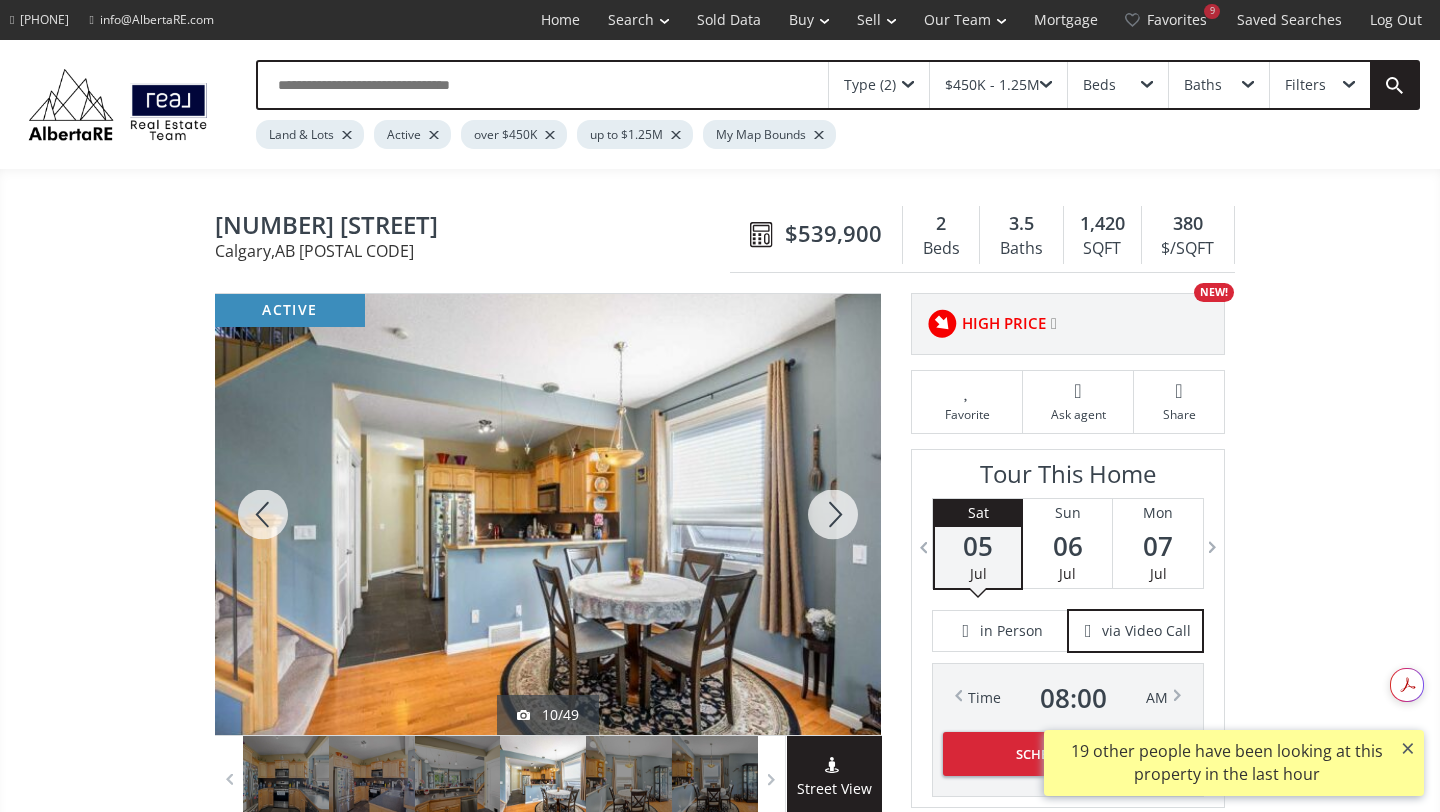 click at bounding box center (833, 514) 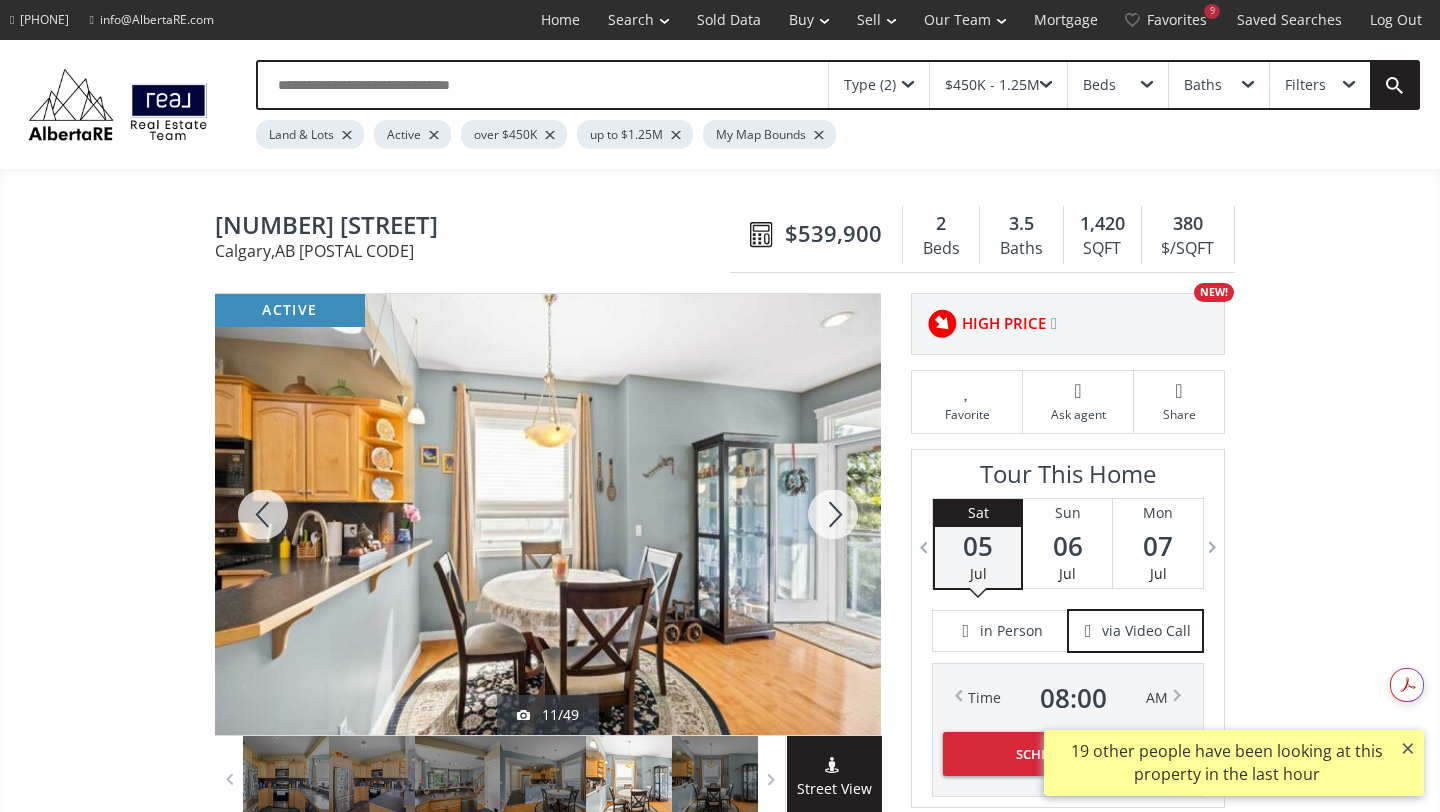 click at bounding box center [833, 514] 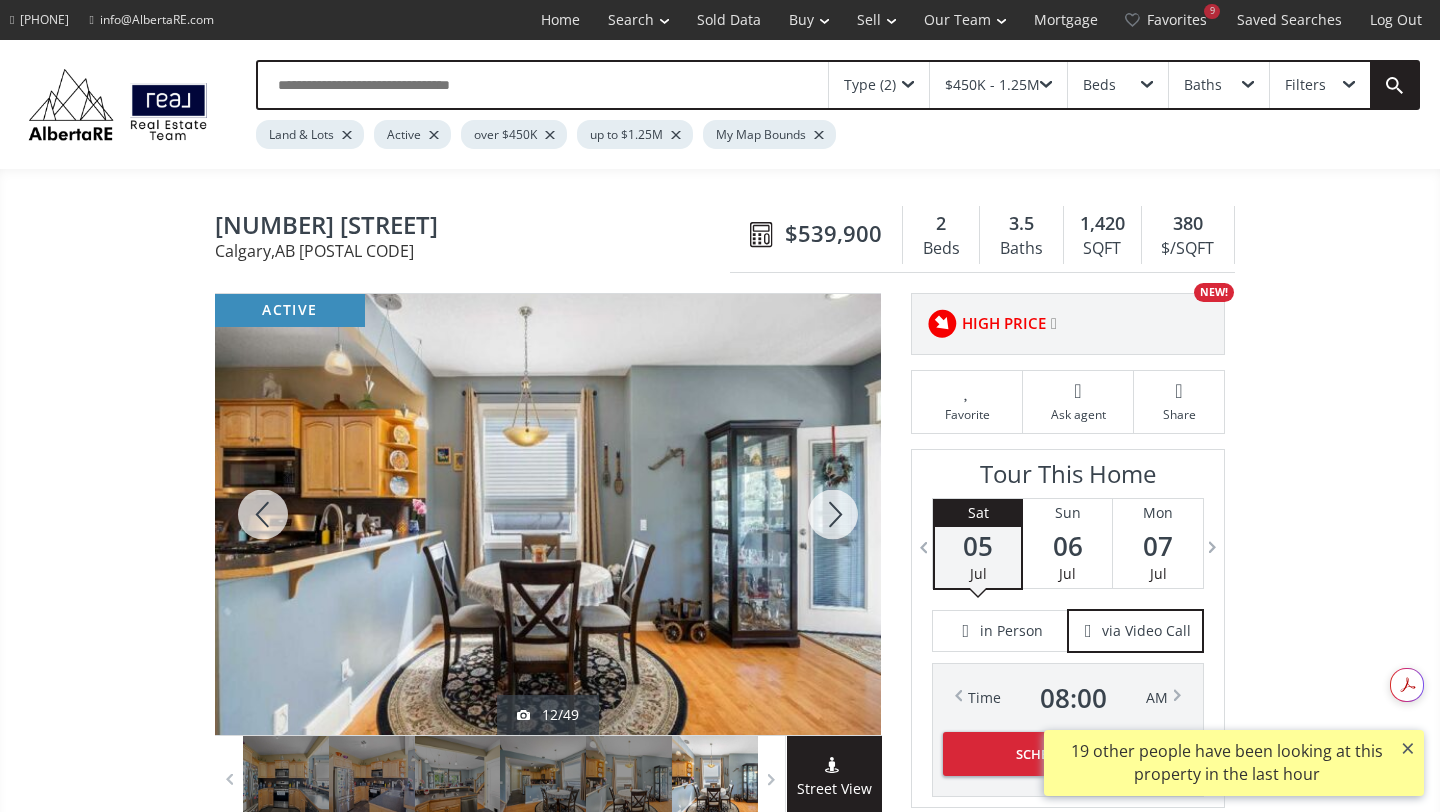 click at bounding box center [833, 514] 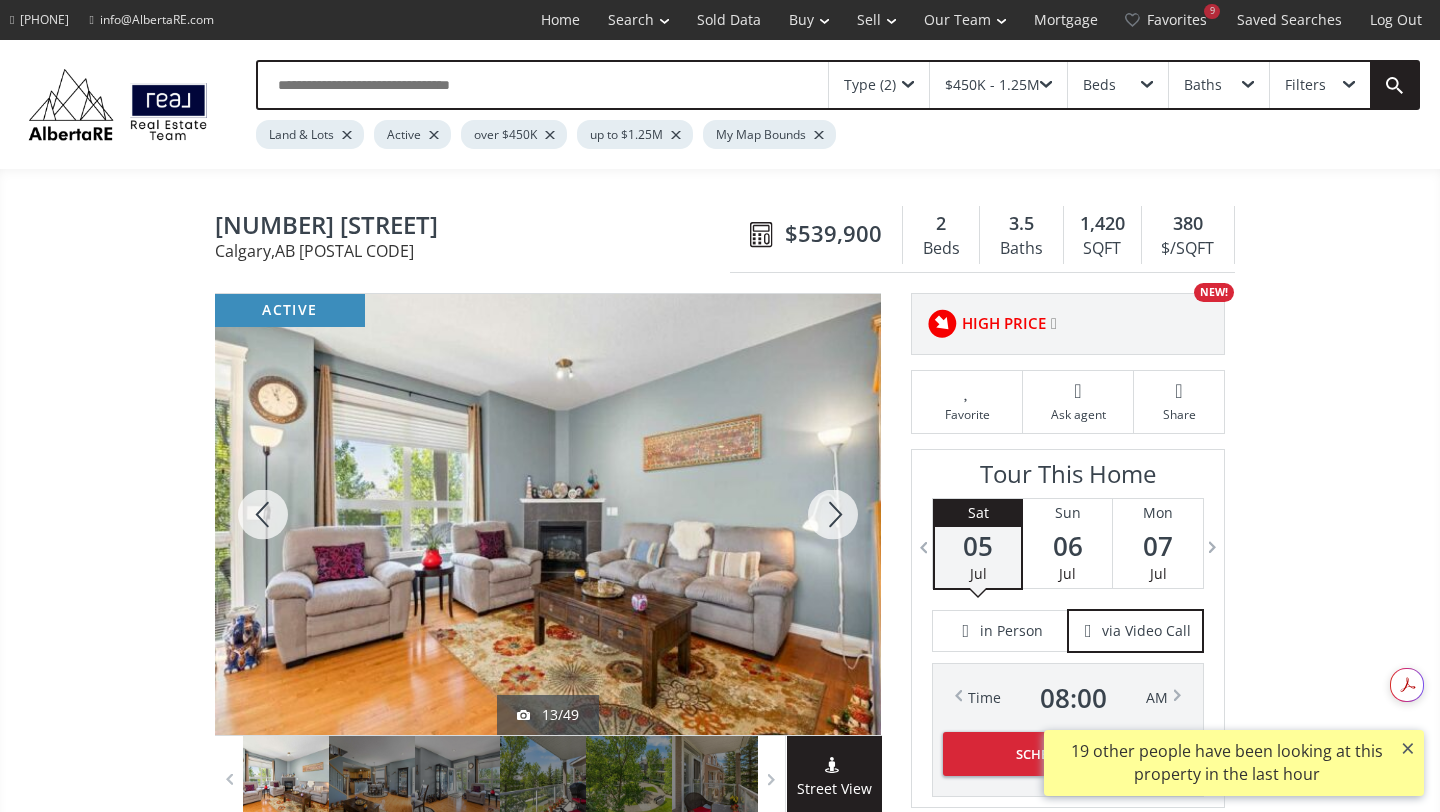 click at bounding box center (833, 514) 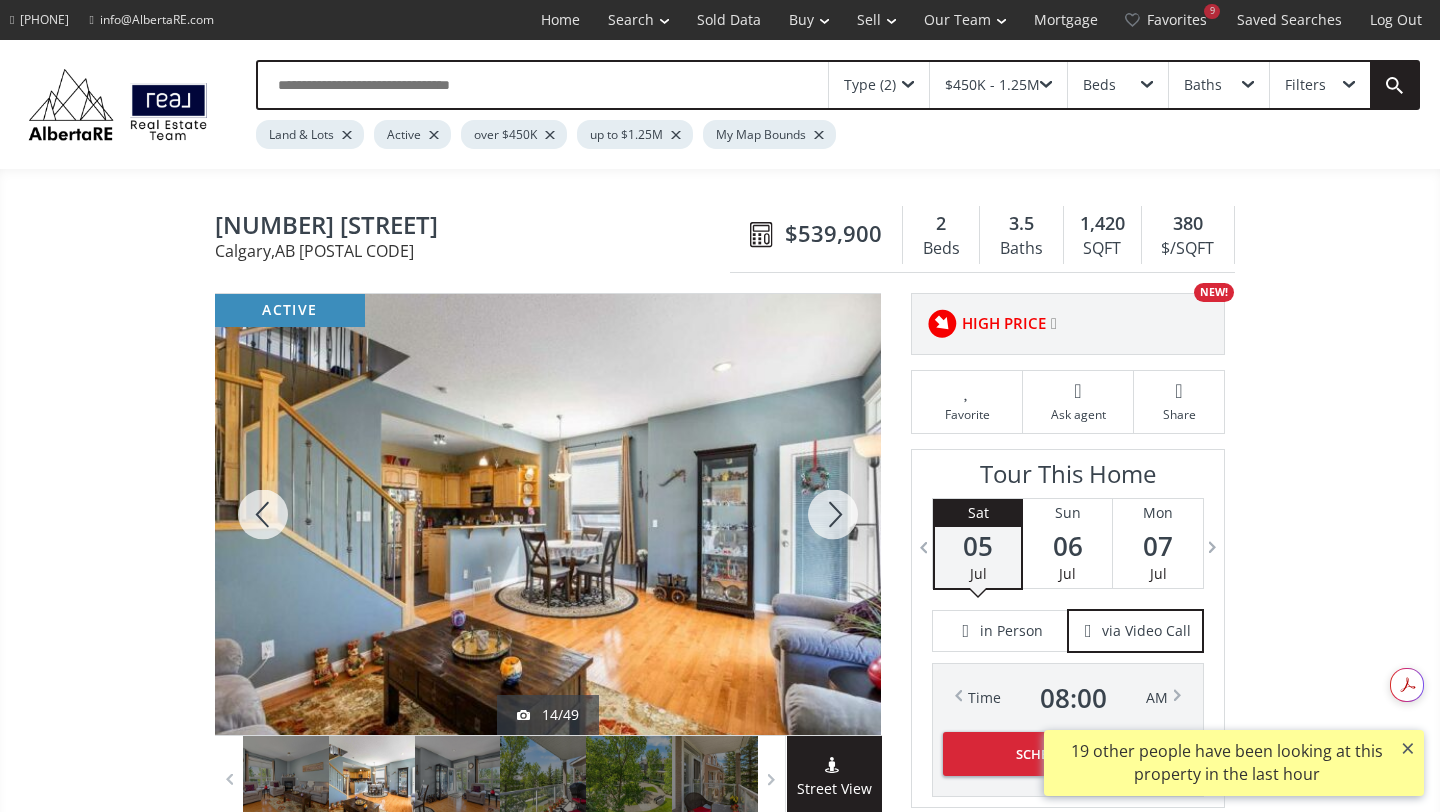 click at bounding box center (833, 514) 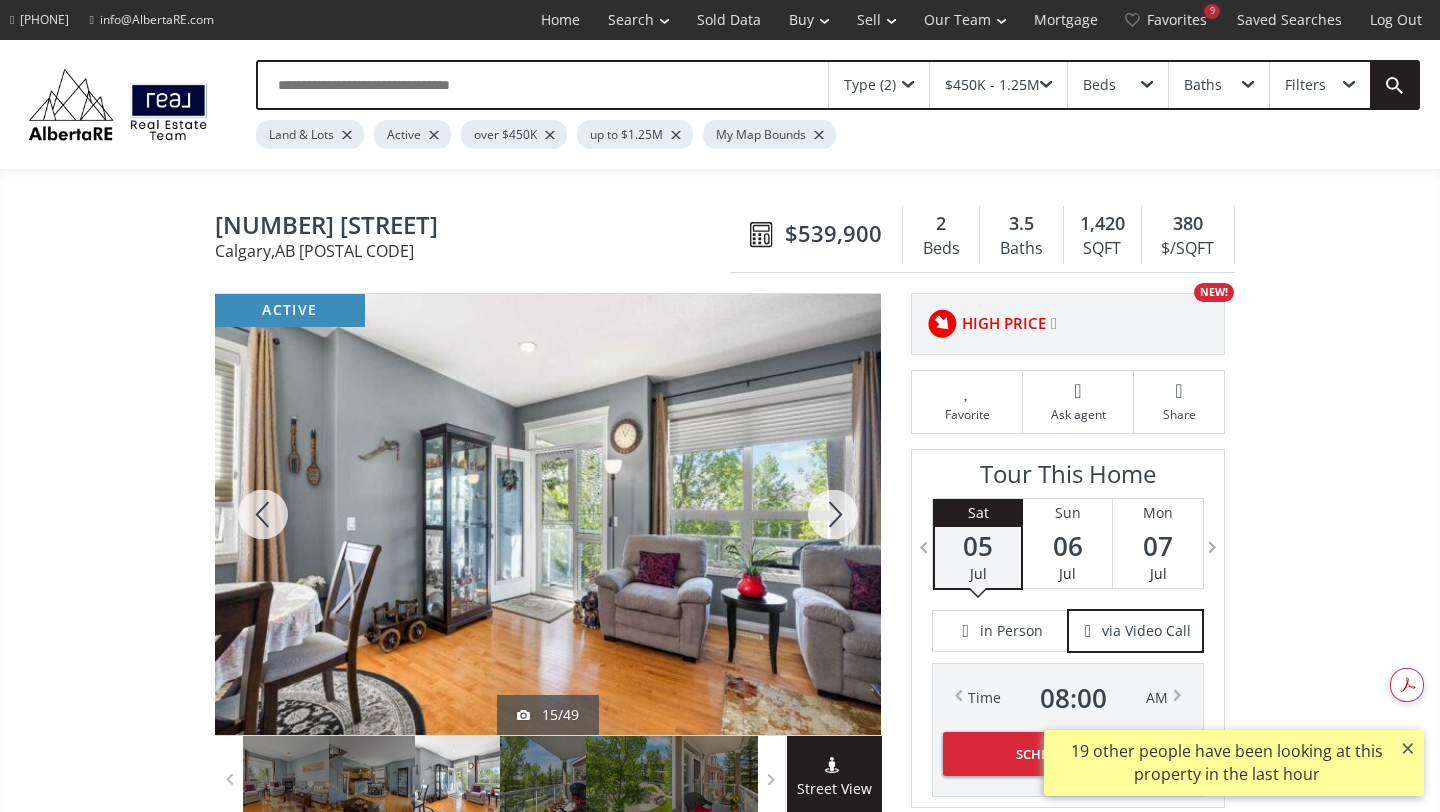 click at bounding box center [833, 514] 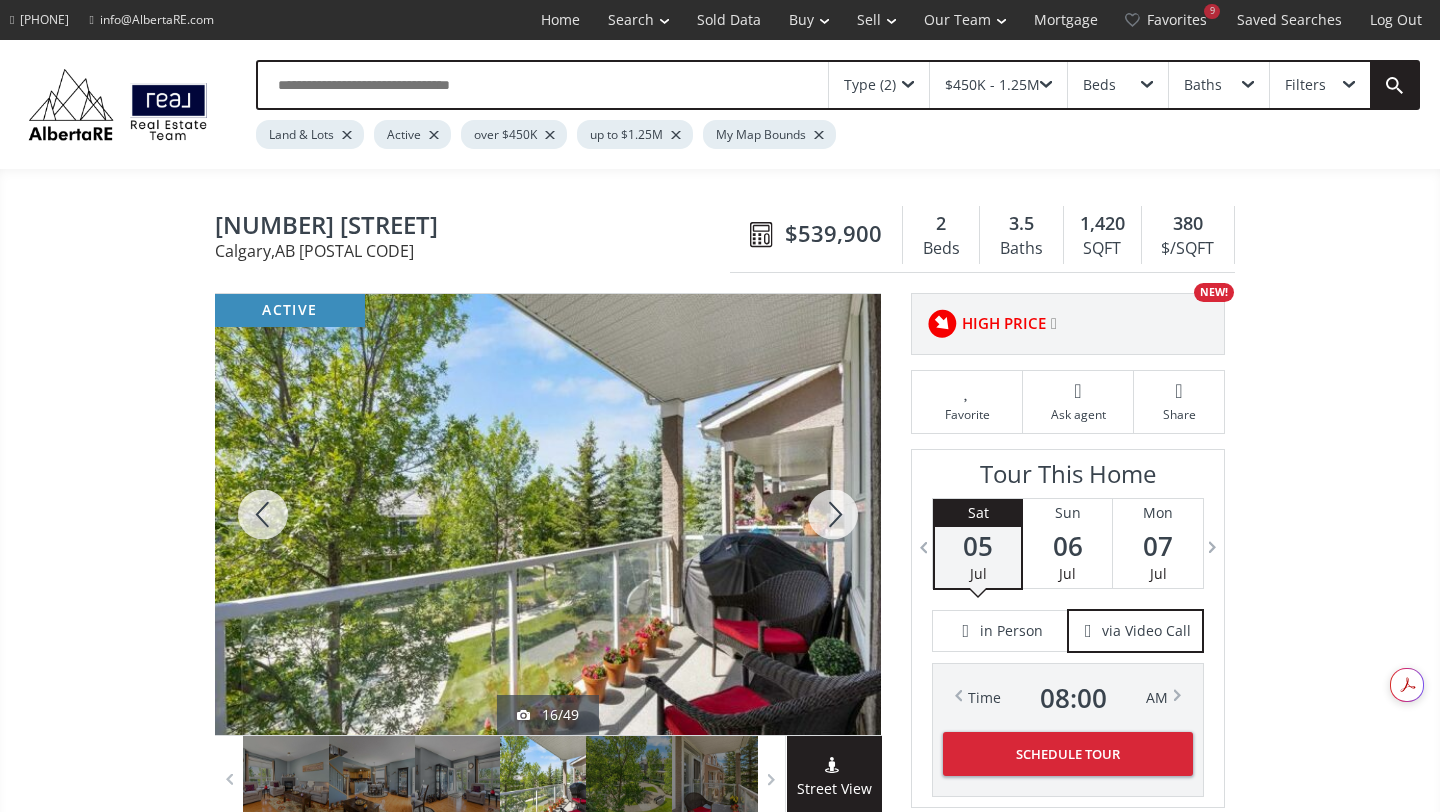 click at bounding box center (833, 514) 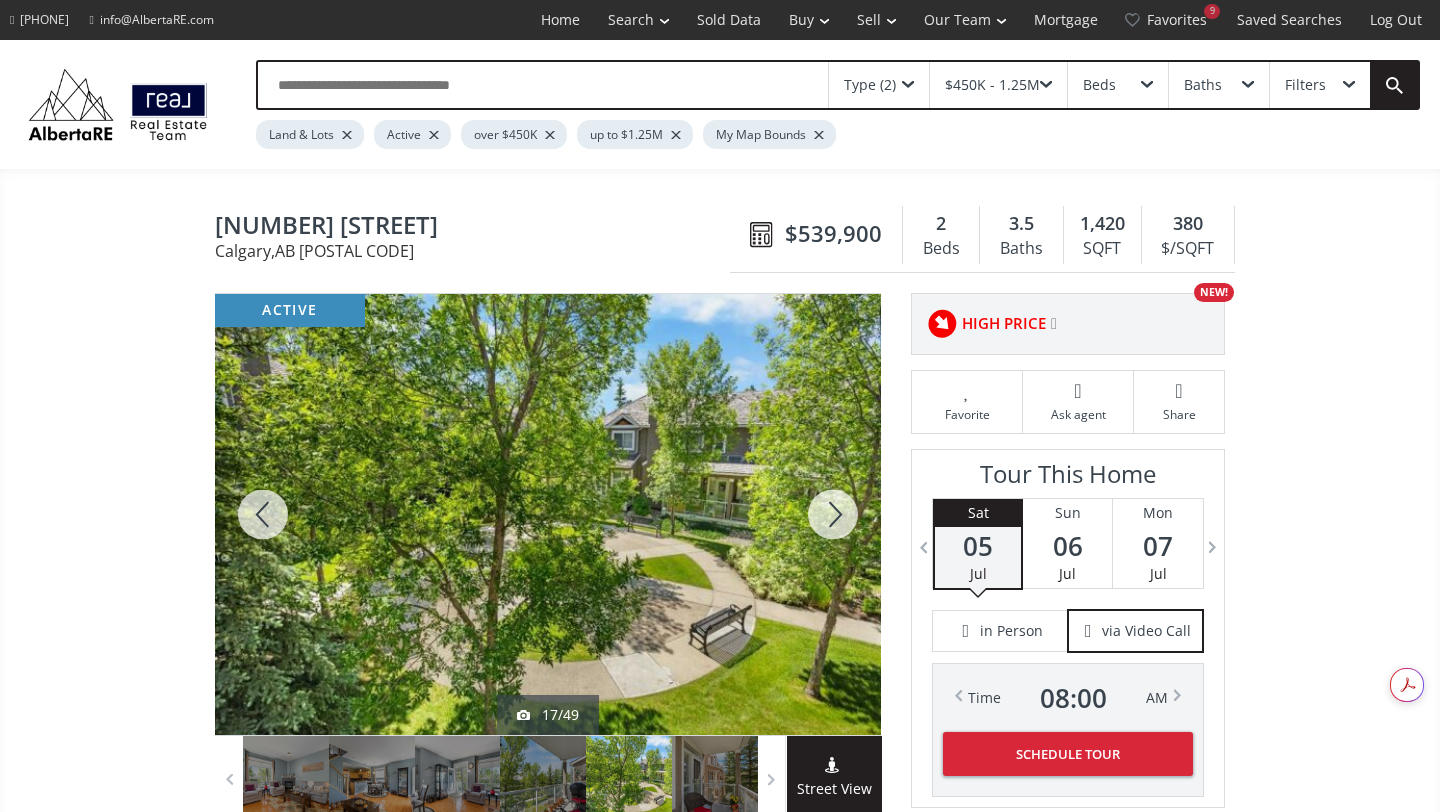 click at bounding box center (833, 514) 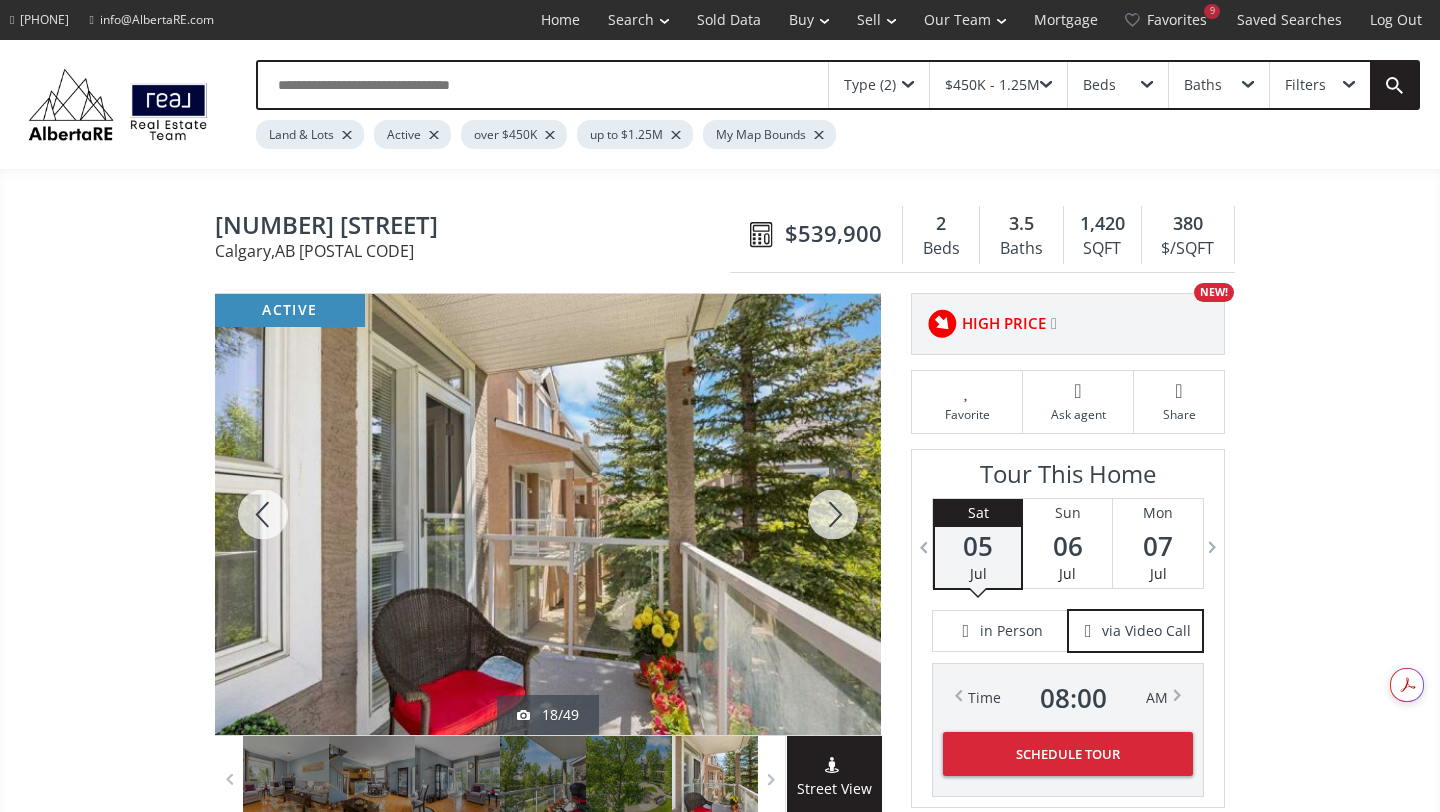click at bounding box center [833, 514] 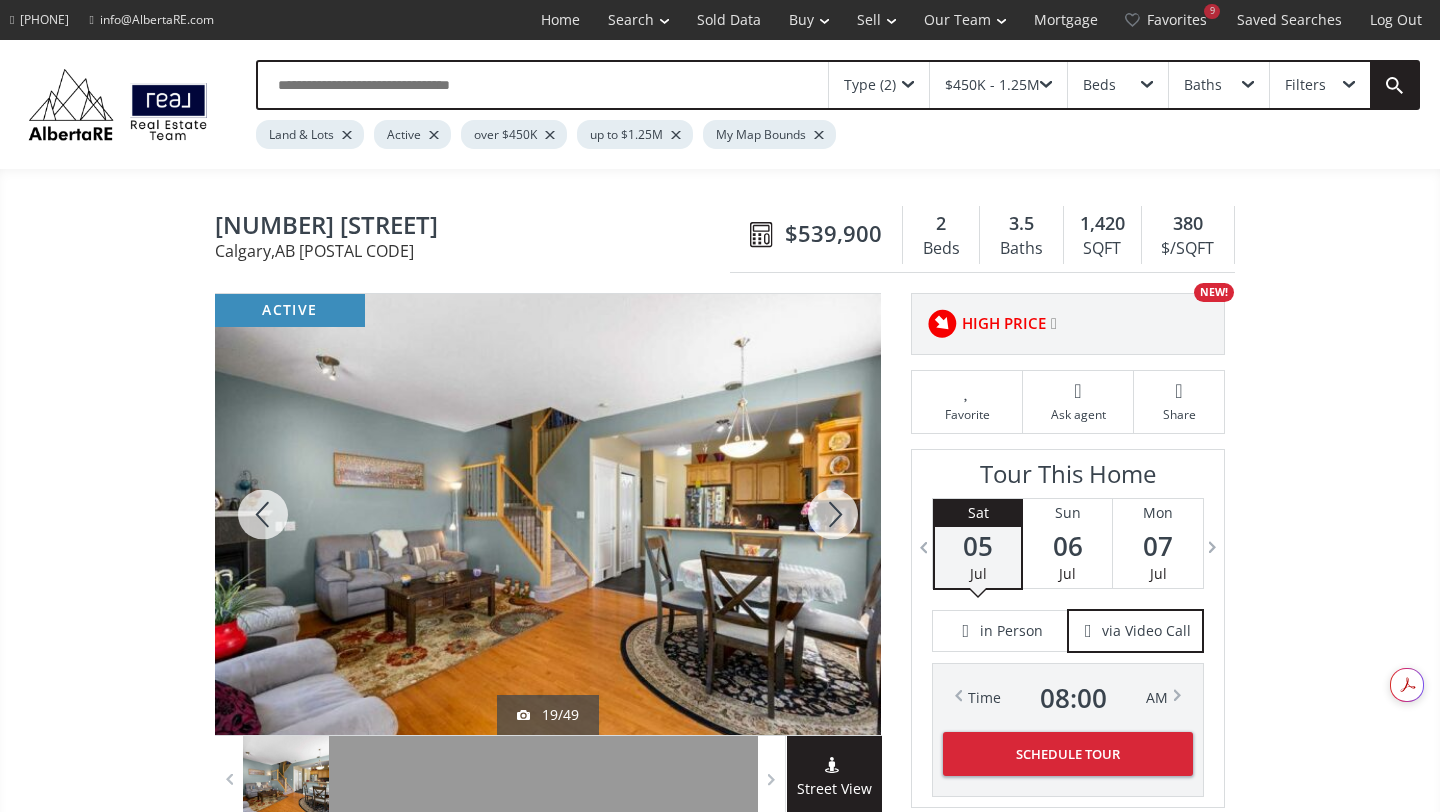 click at bounding box center [833, 514] 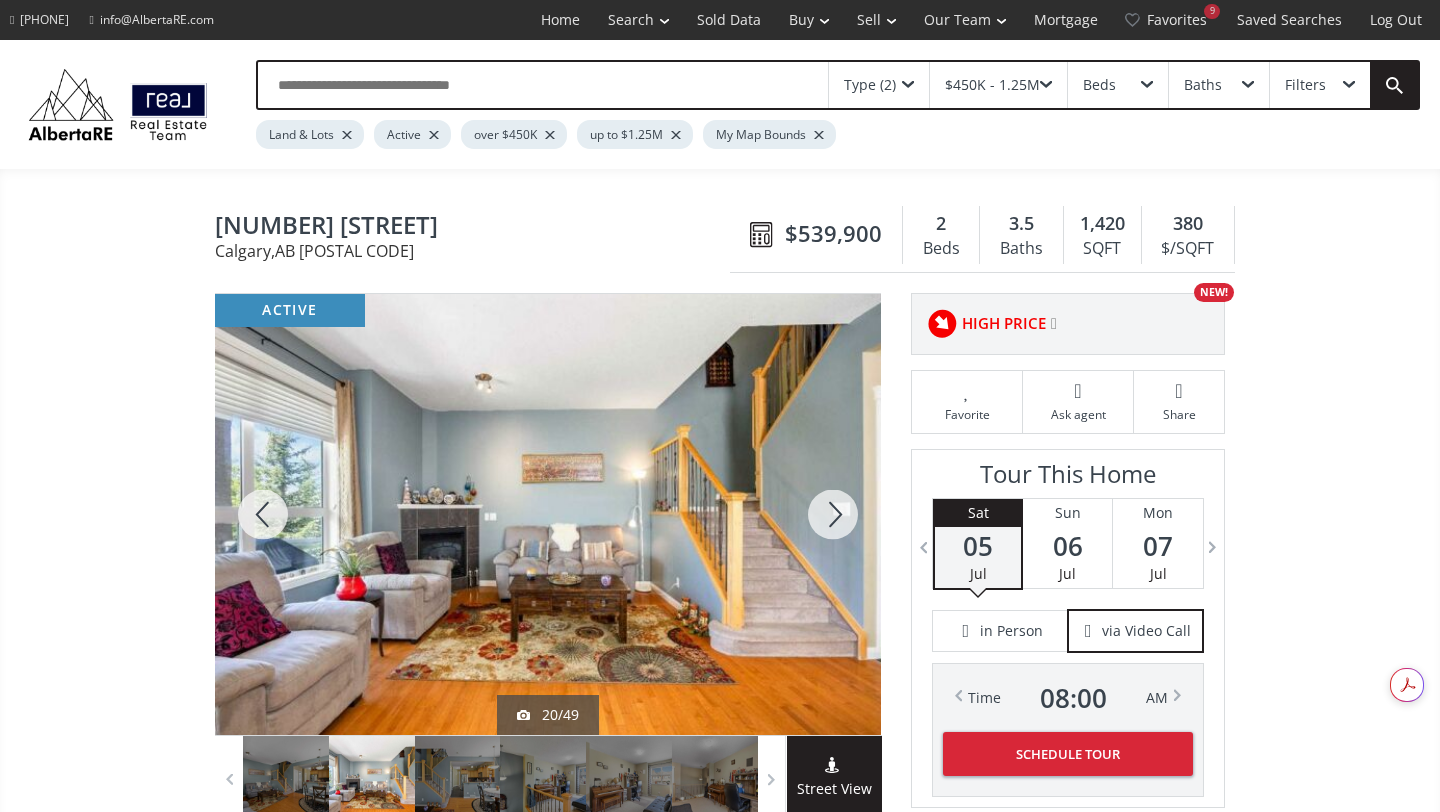 click at bounding box center [833, 514] 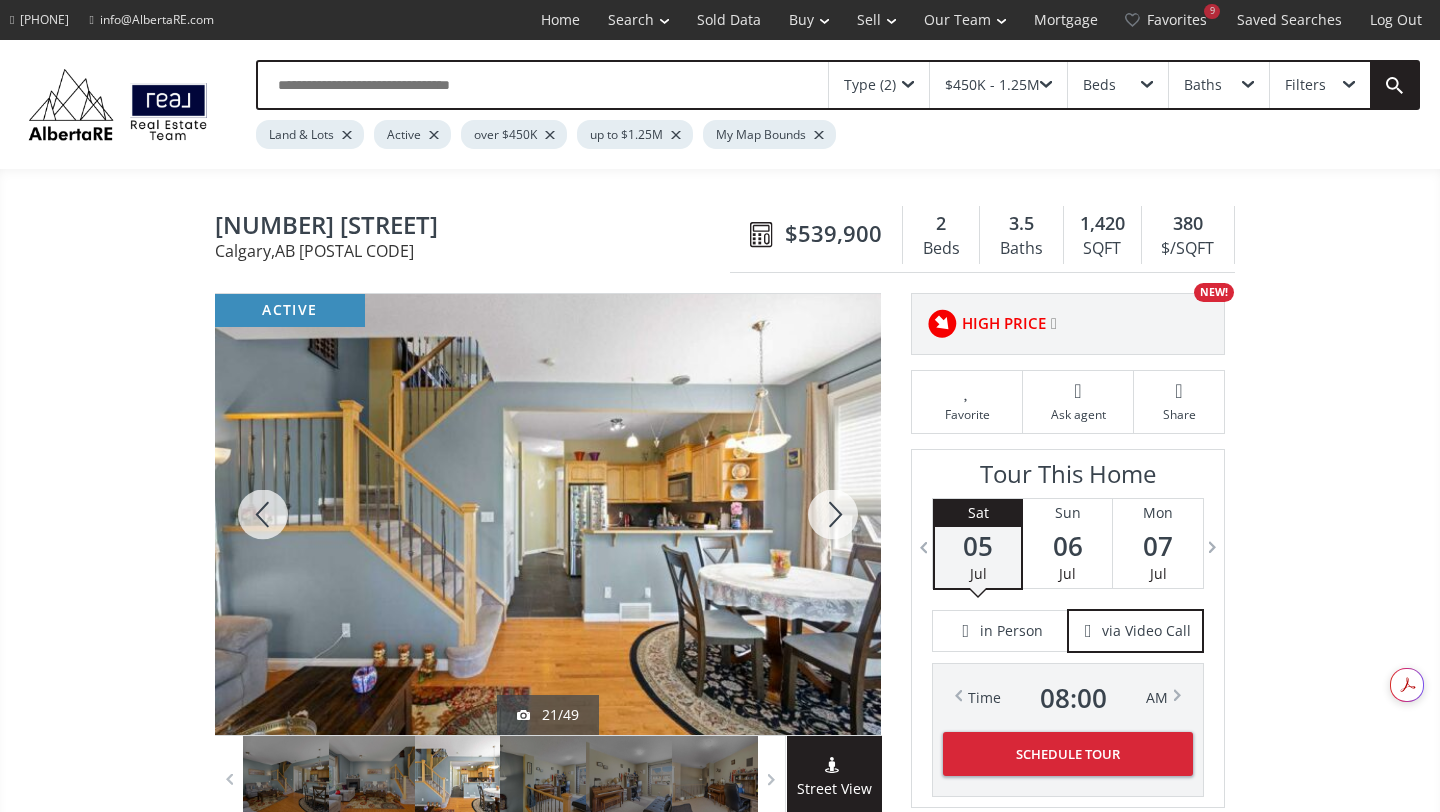 click at bounding box center (833, 514) 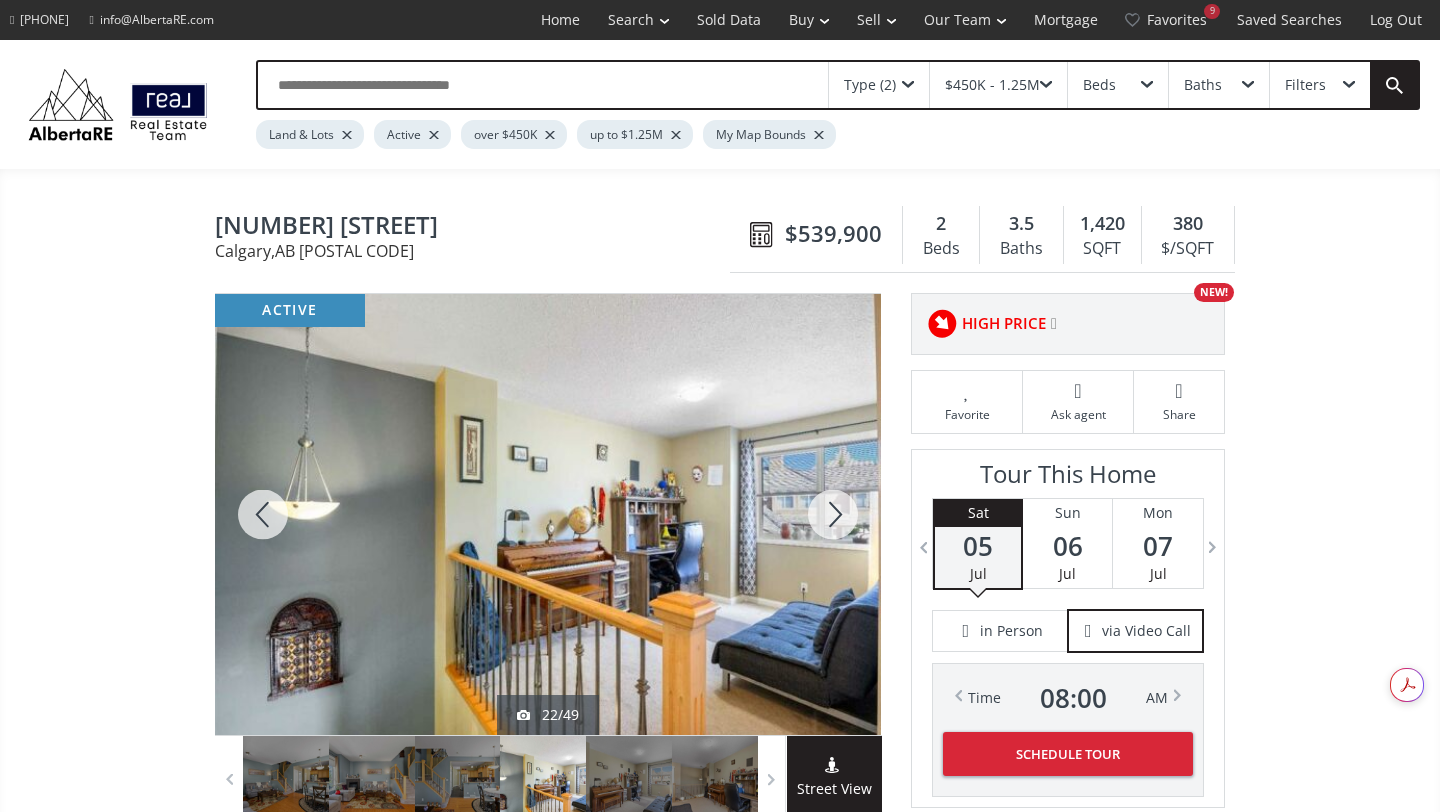 click at bounding box center (833, 514) 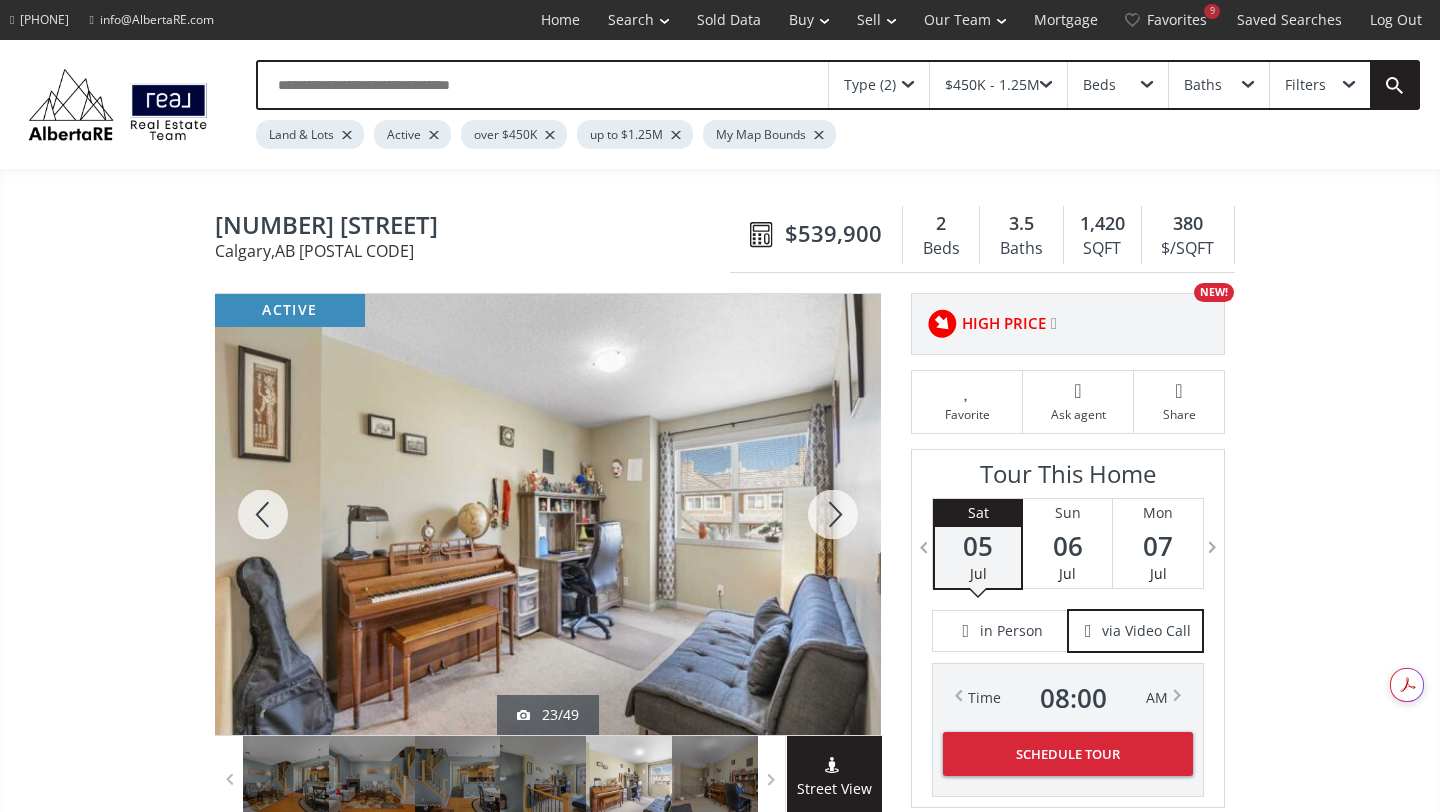 click at bounding box center (833, 514) 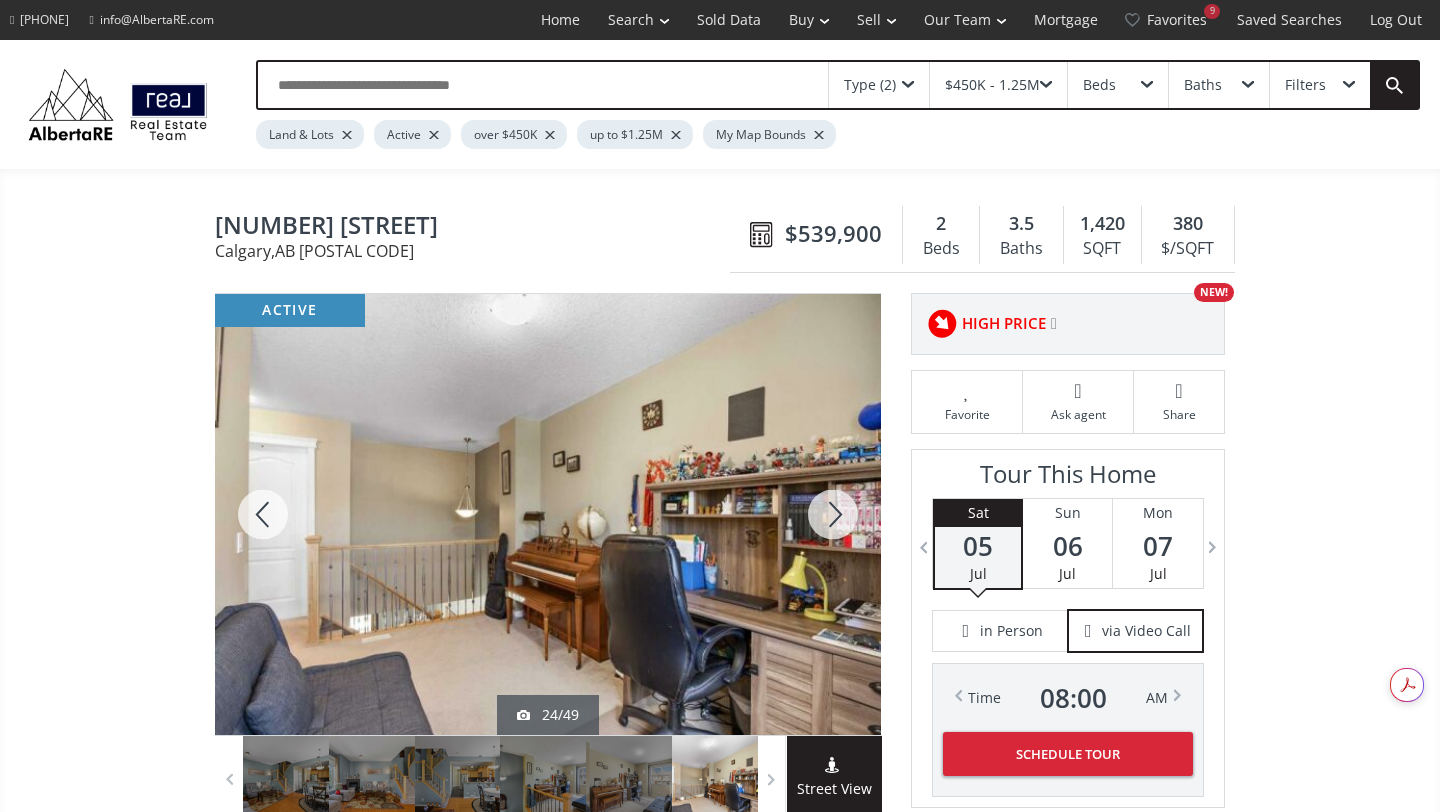 click at bounding box center (833, 514) 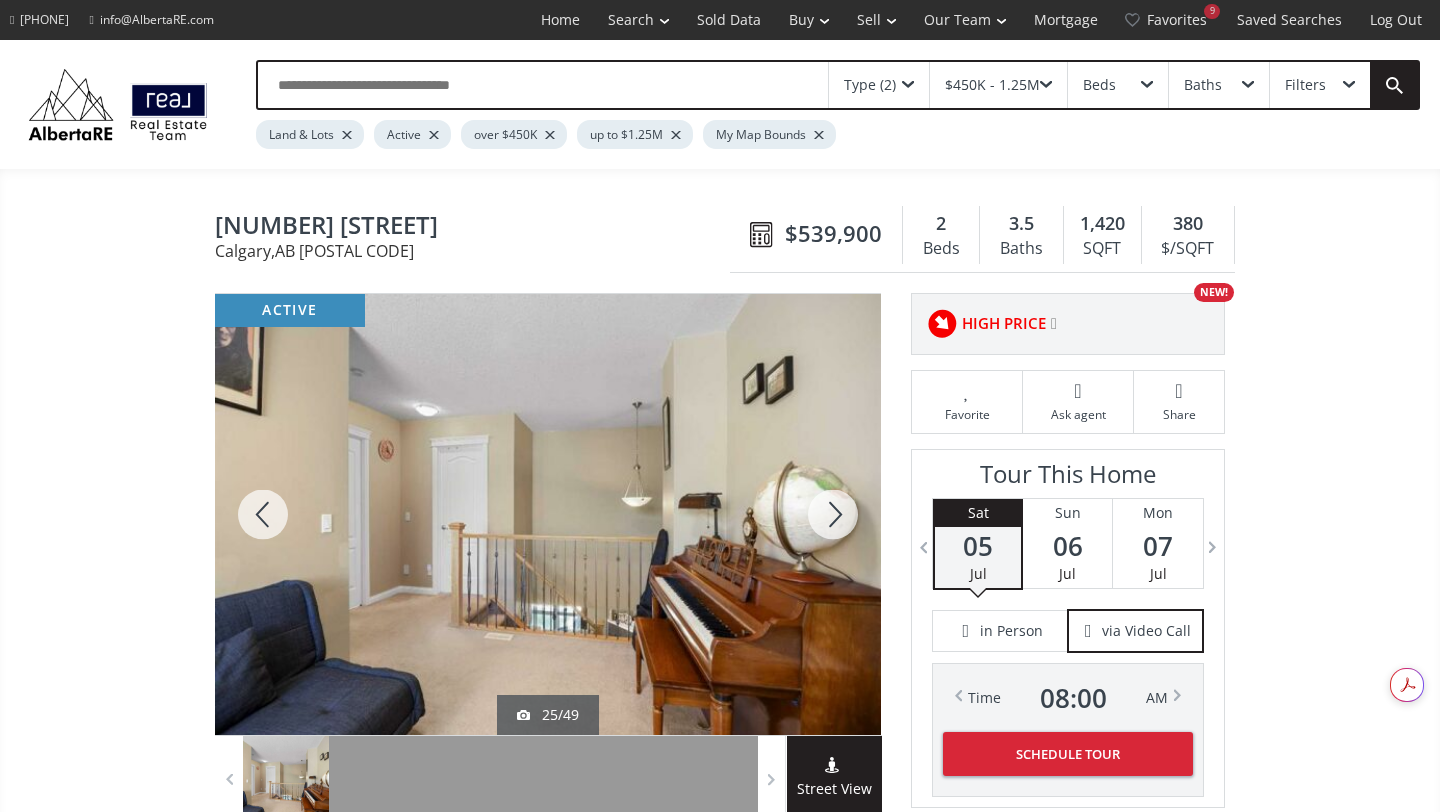 click at bounding box center (833, 514) 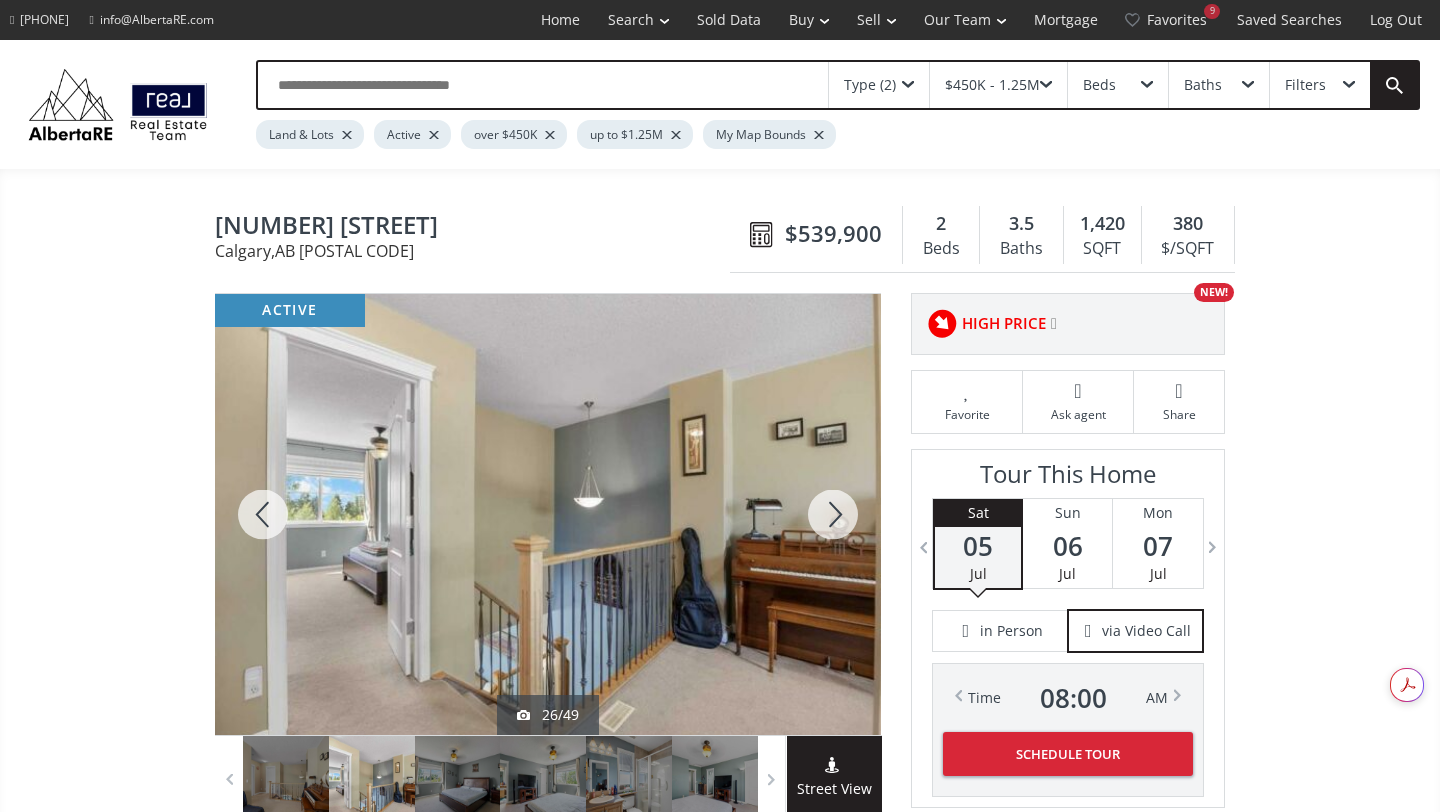 click at bounding box center (833, 514) 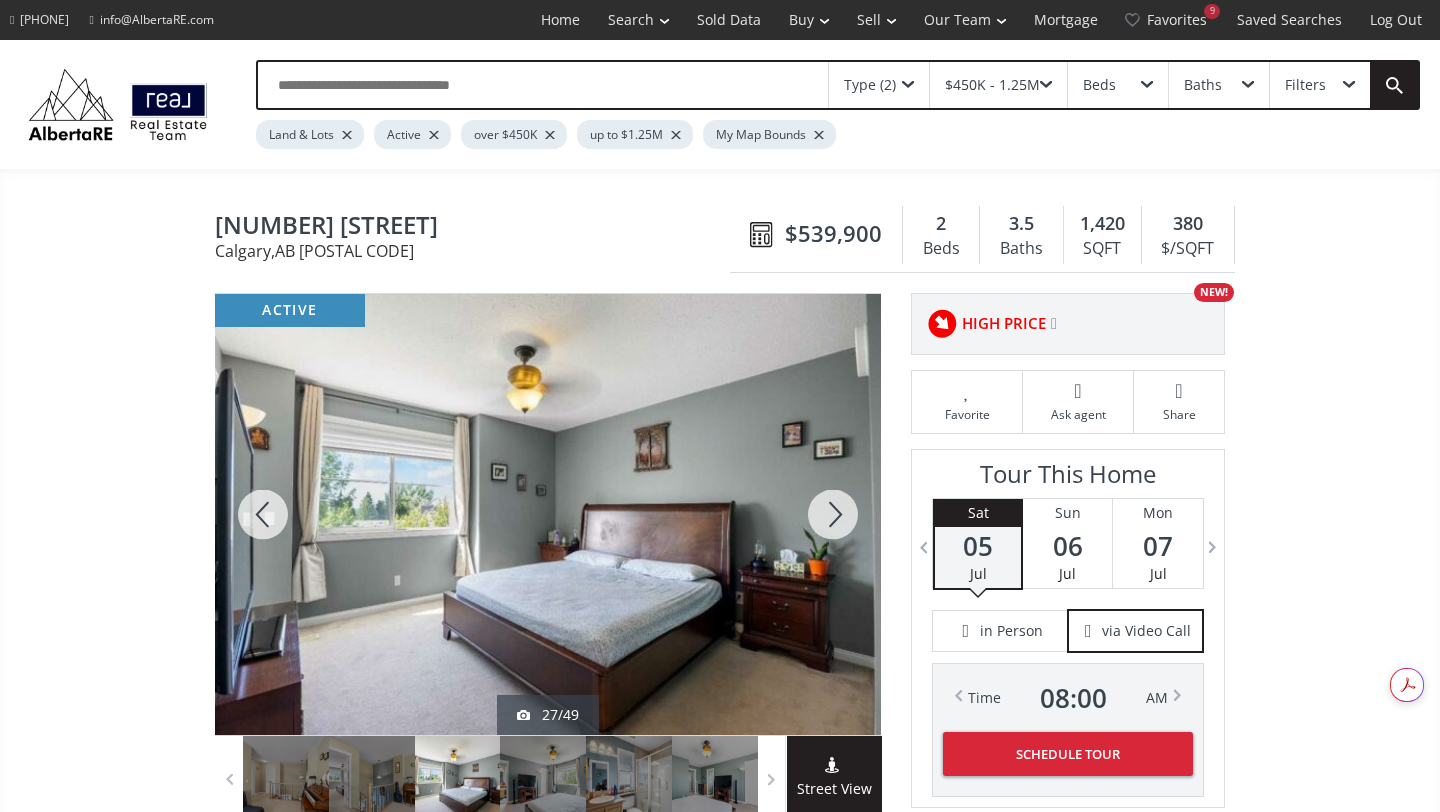 click at bounding box center (833, 514) 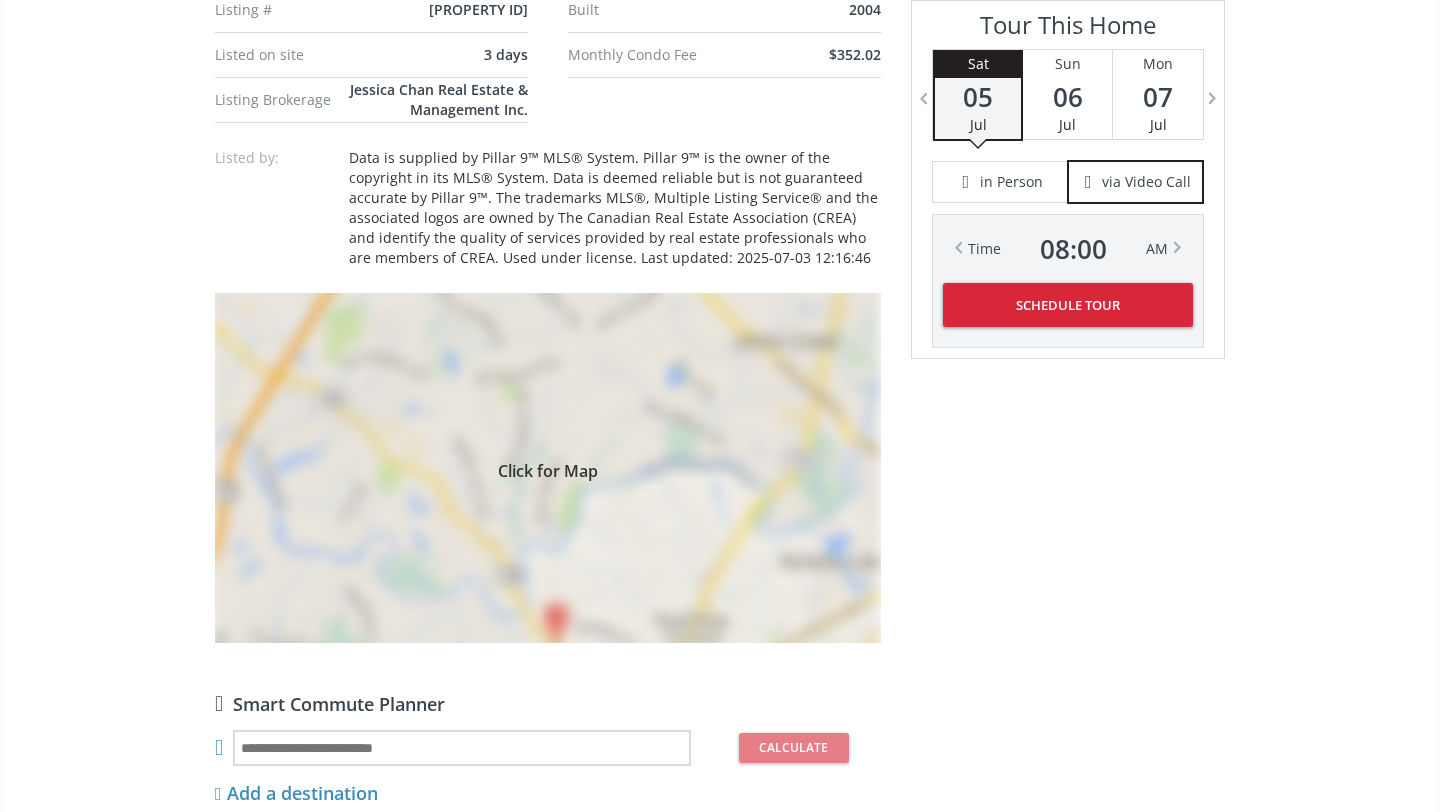 scroll, scrollTop: 1529, scrollLeft: 0, axis: vertical 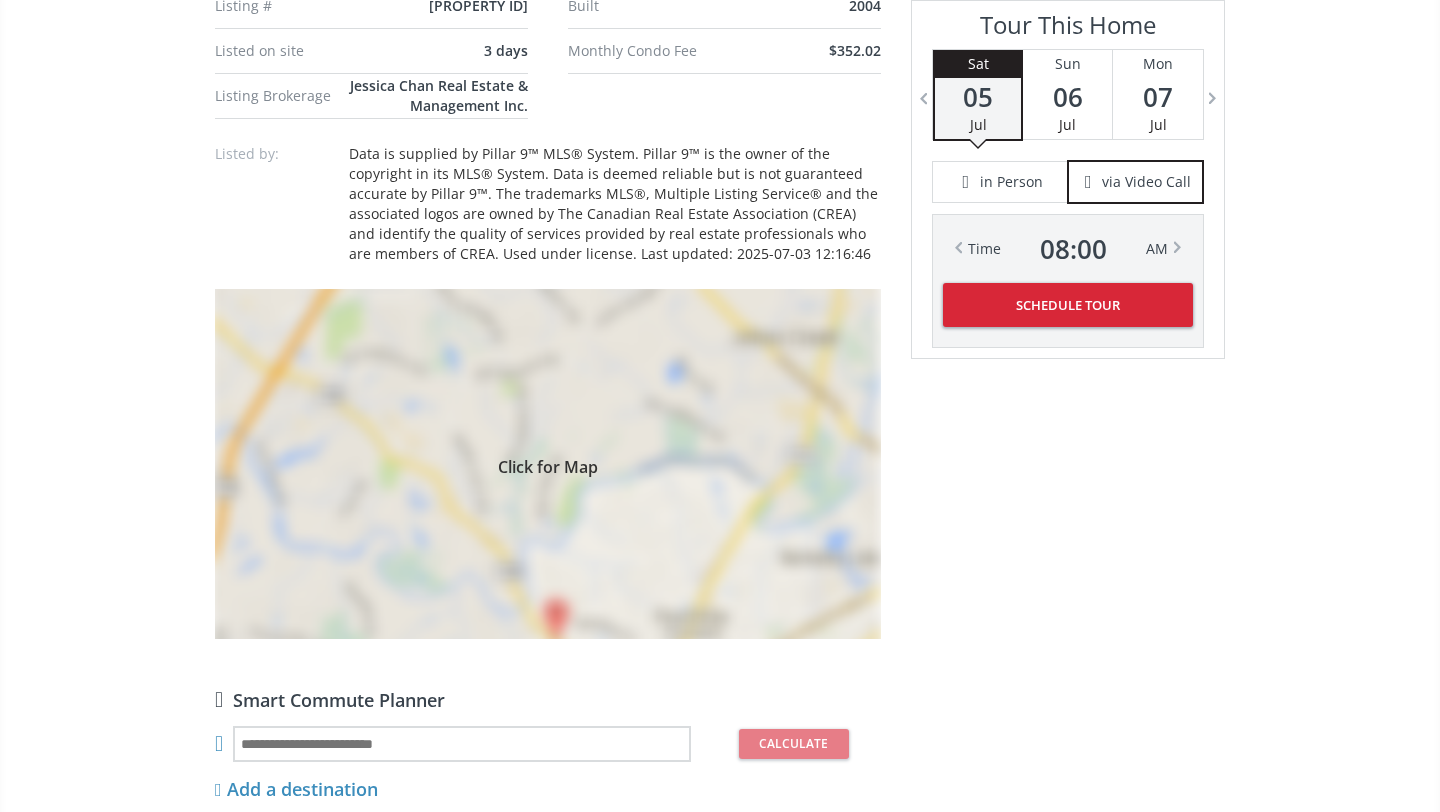 click on "Click for Map" at bounding box center (548, 464) 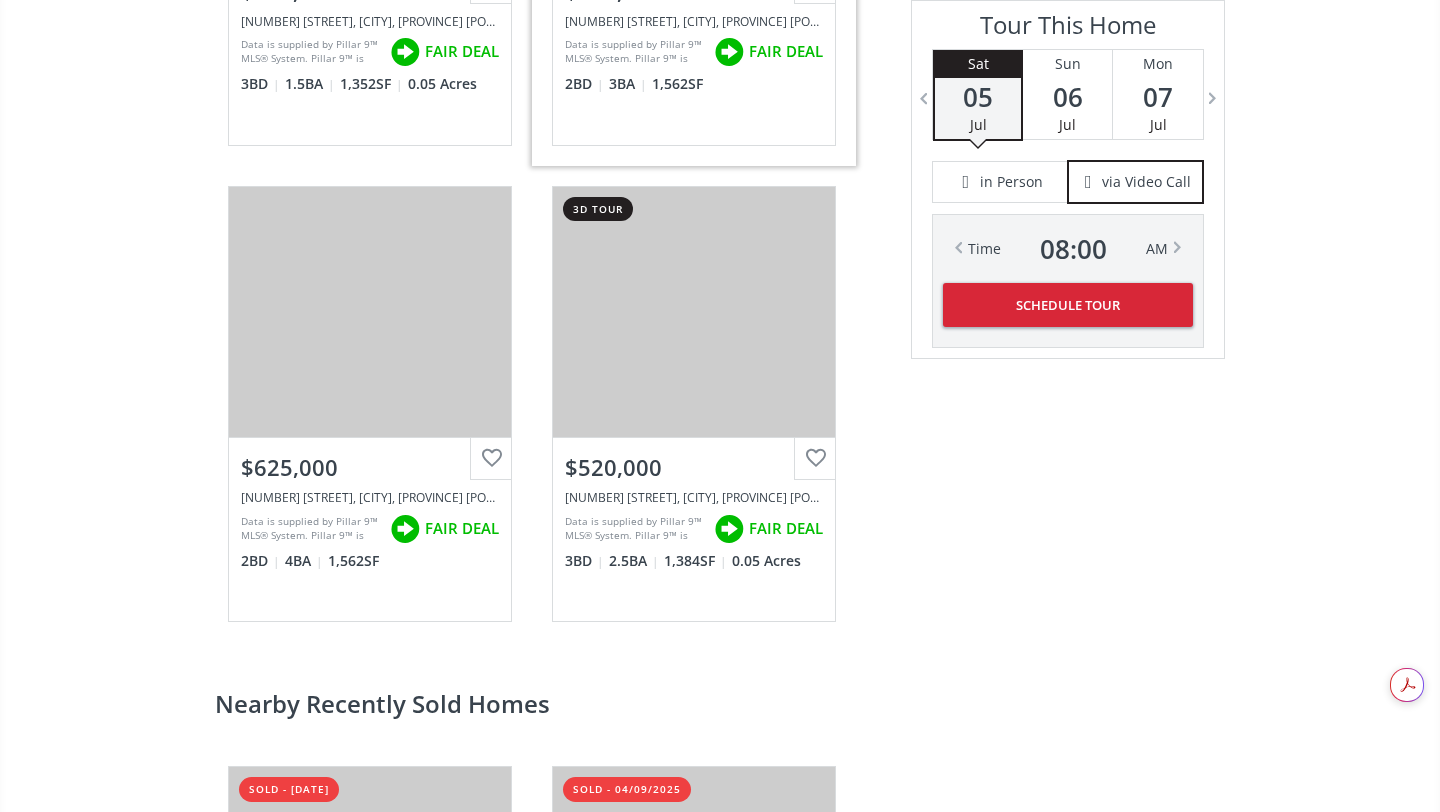 scroll, scrollTop: 3413, scrollLeft: 0, axis: vertical 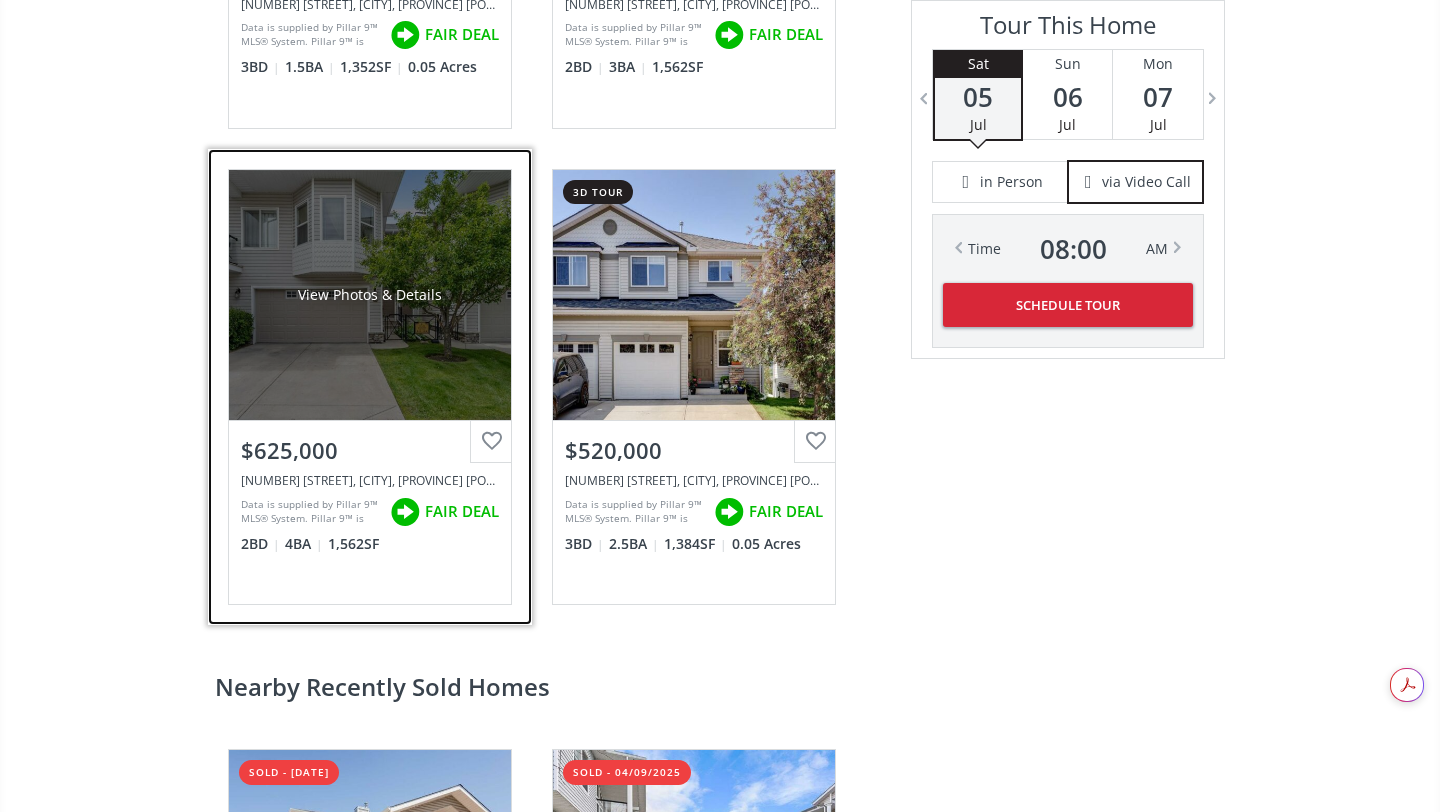 click on "View Photos & Details" at bounding box center [370, 295] 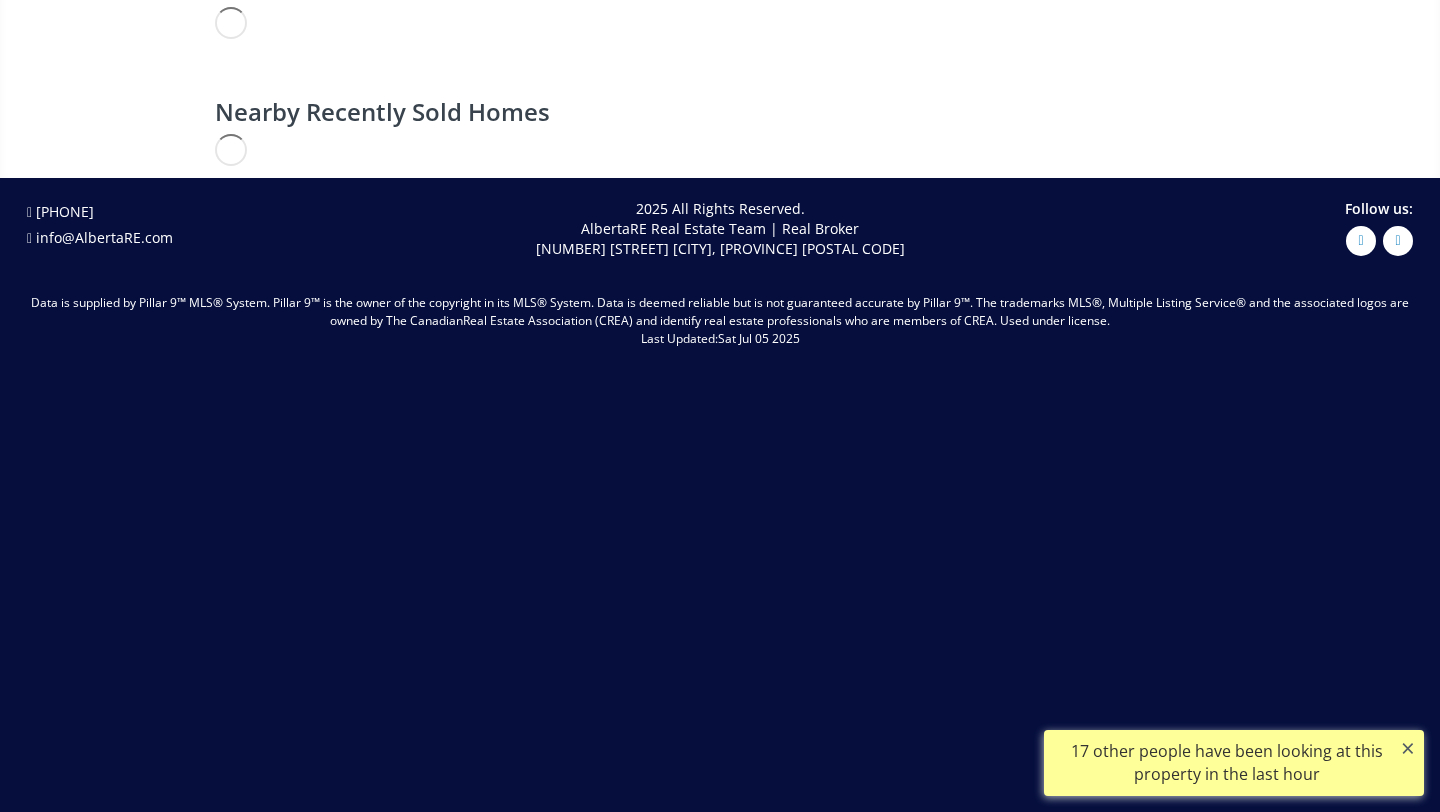 scroll, scrollTop: 0, scrollLeft: 0, axis: both 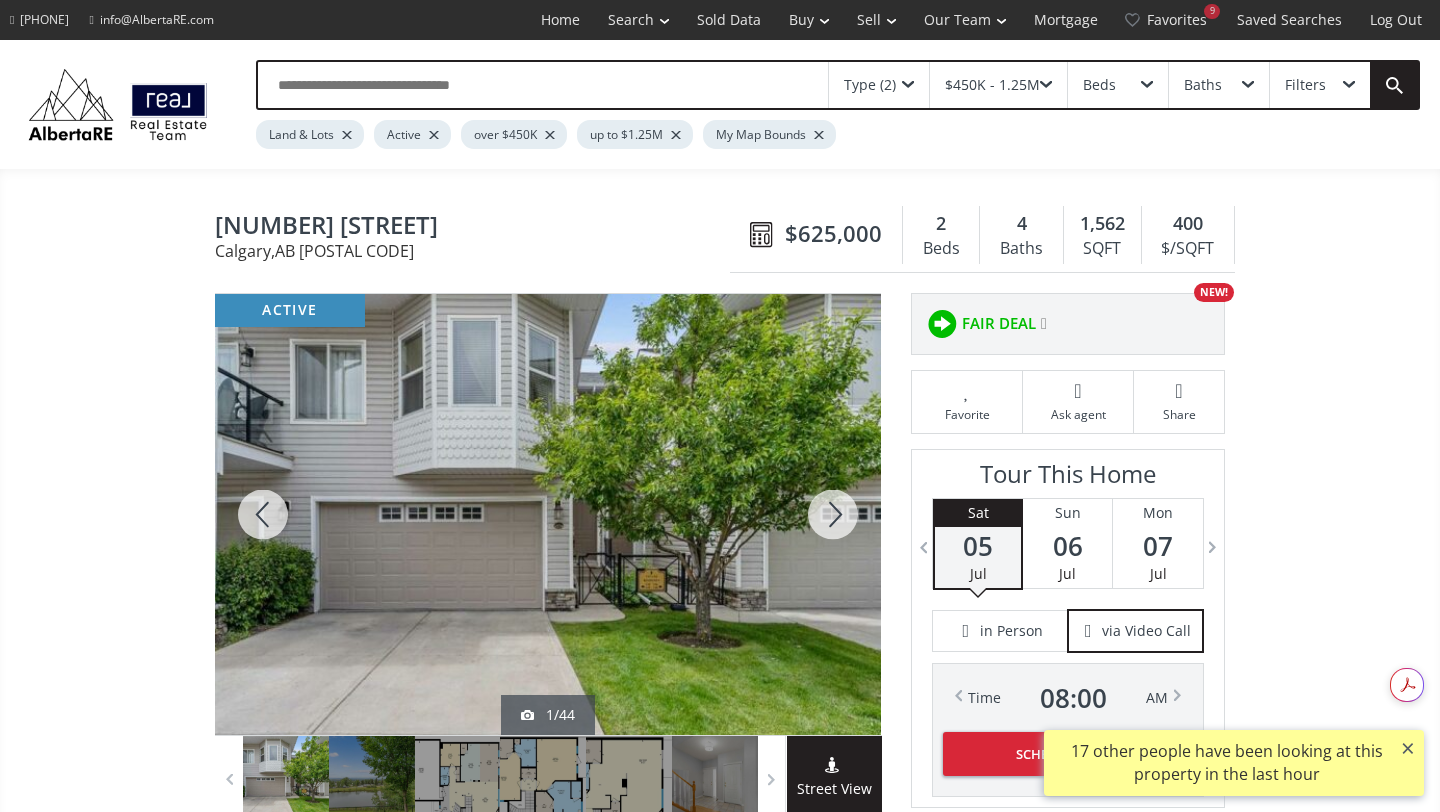 click at bounding box center [833, 514] 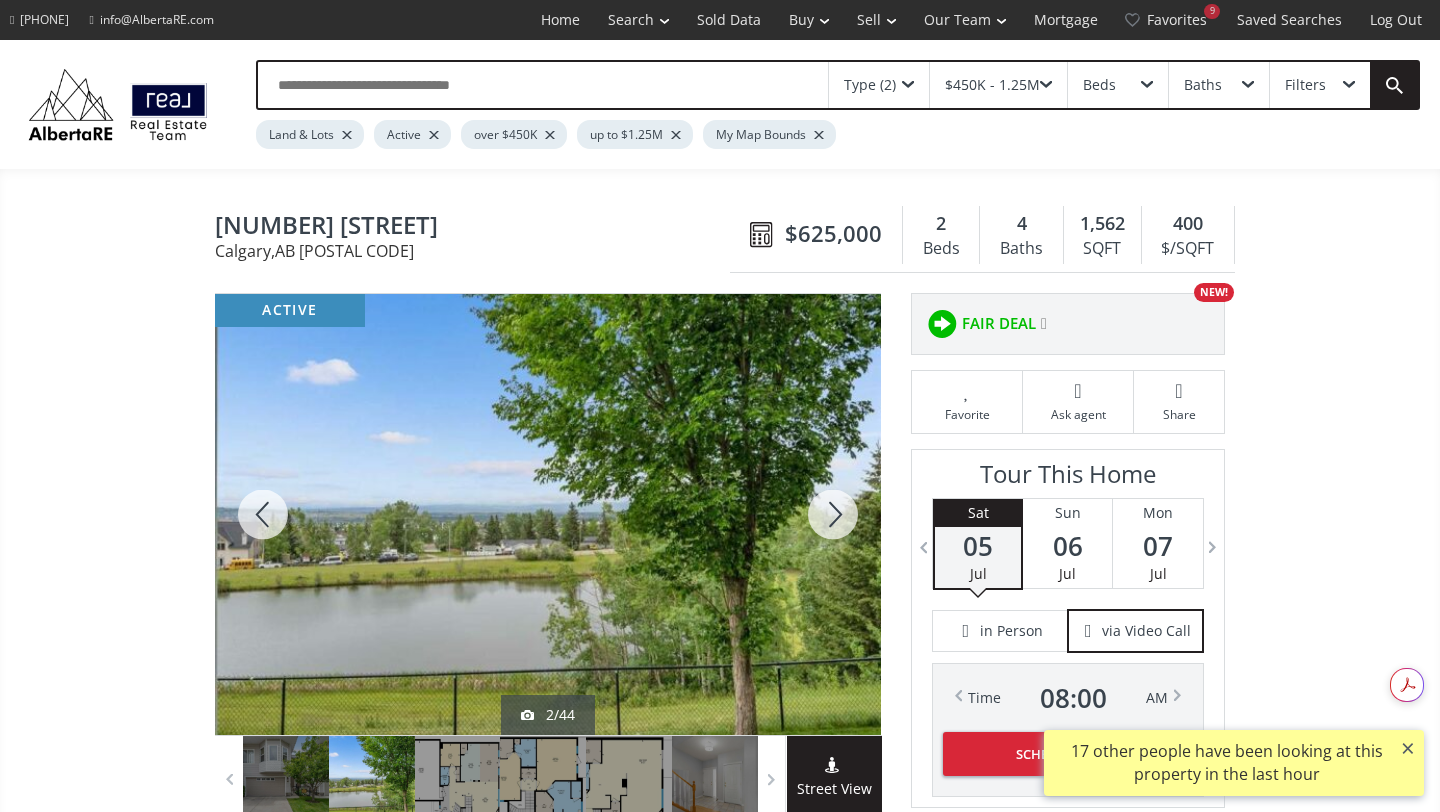 click at bounding box center [833, 514] 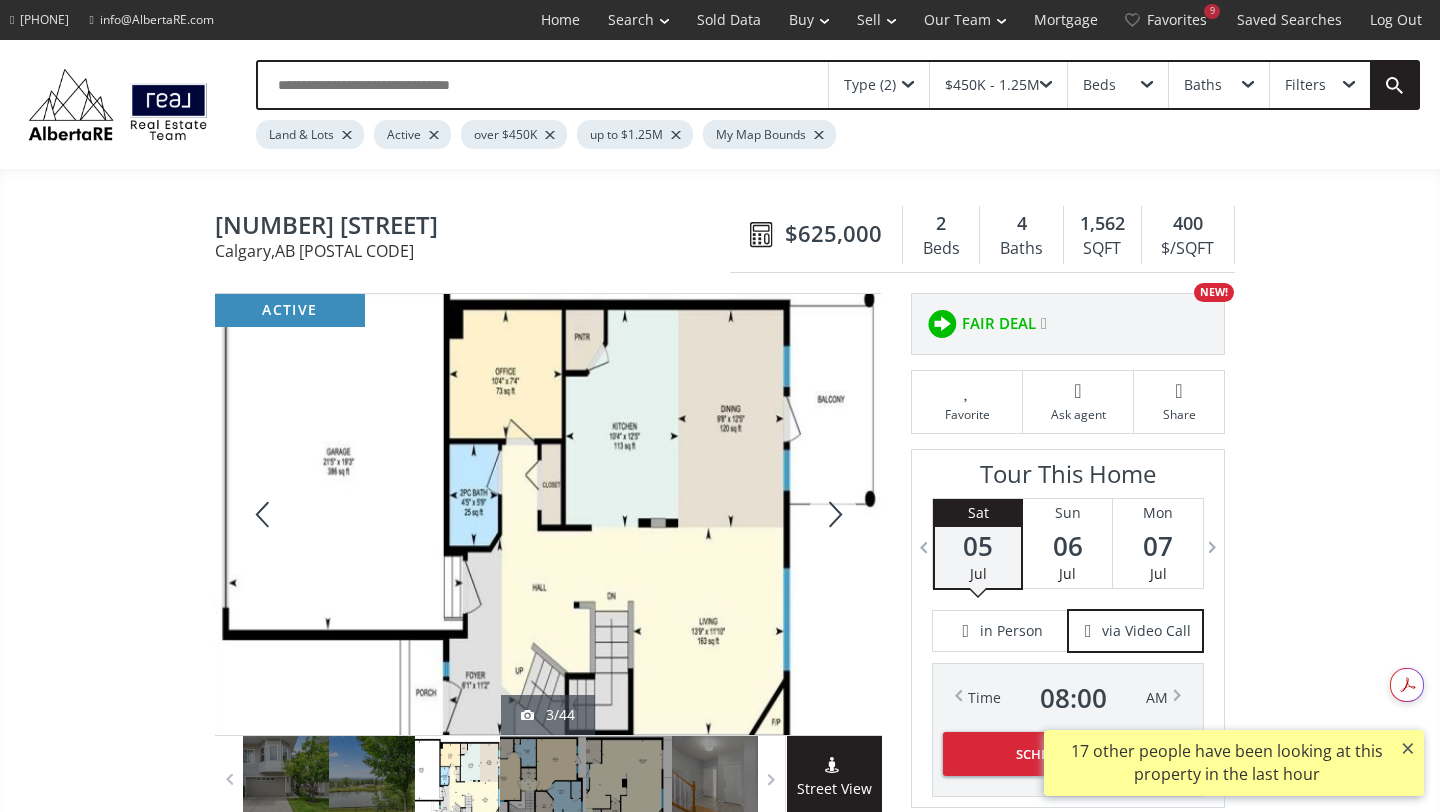 click at bounding box center [833, 514] 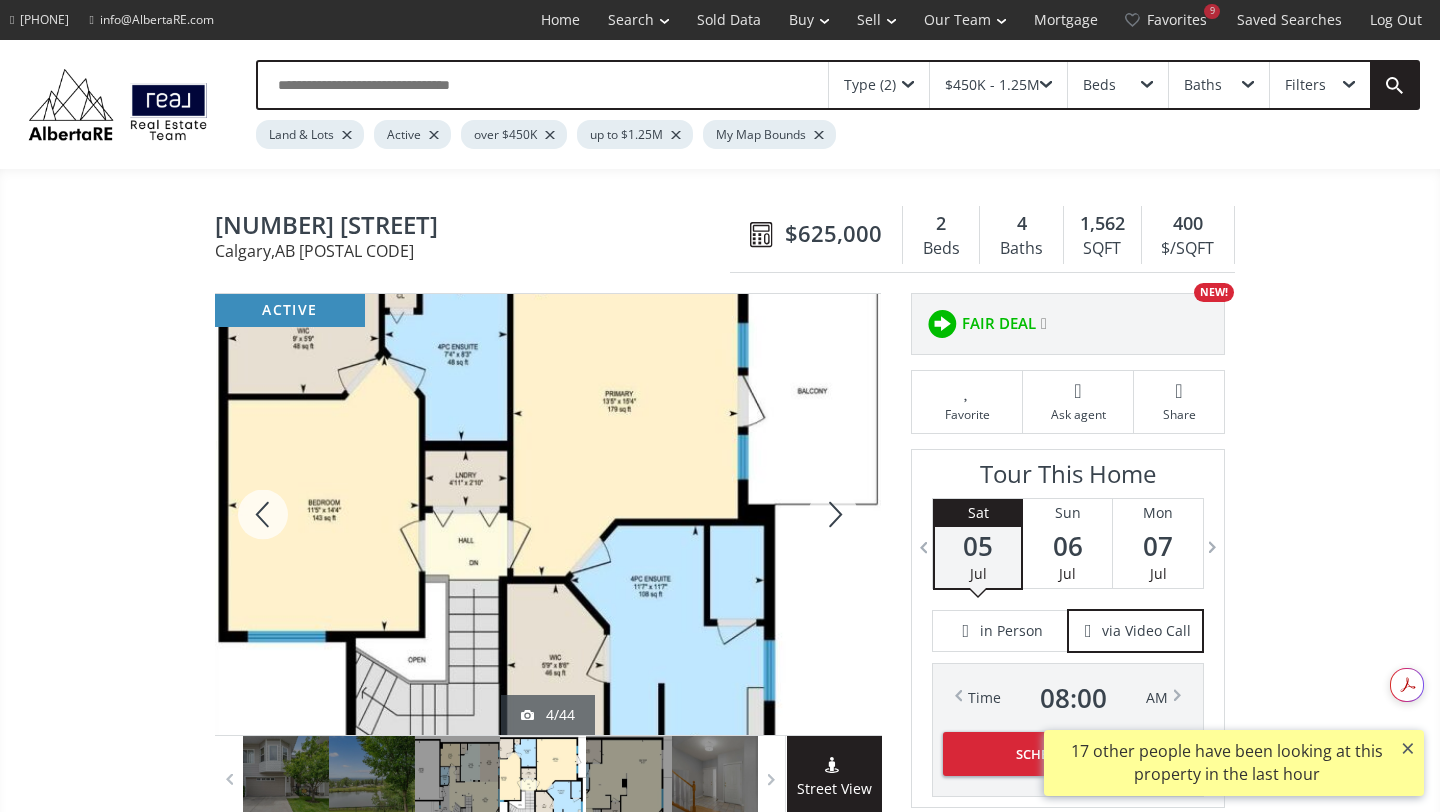 click at bounding box center (833, 514) 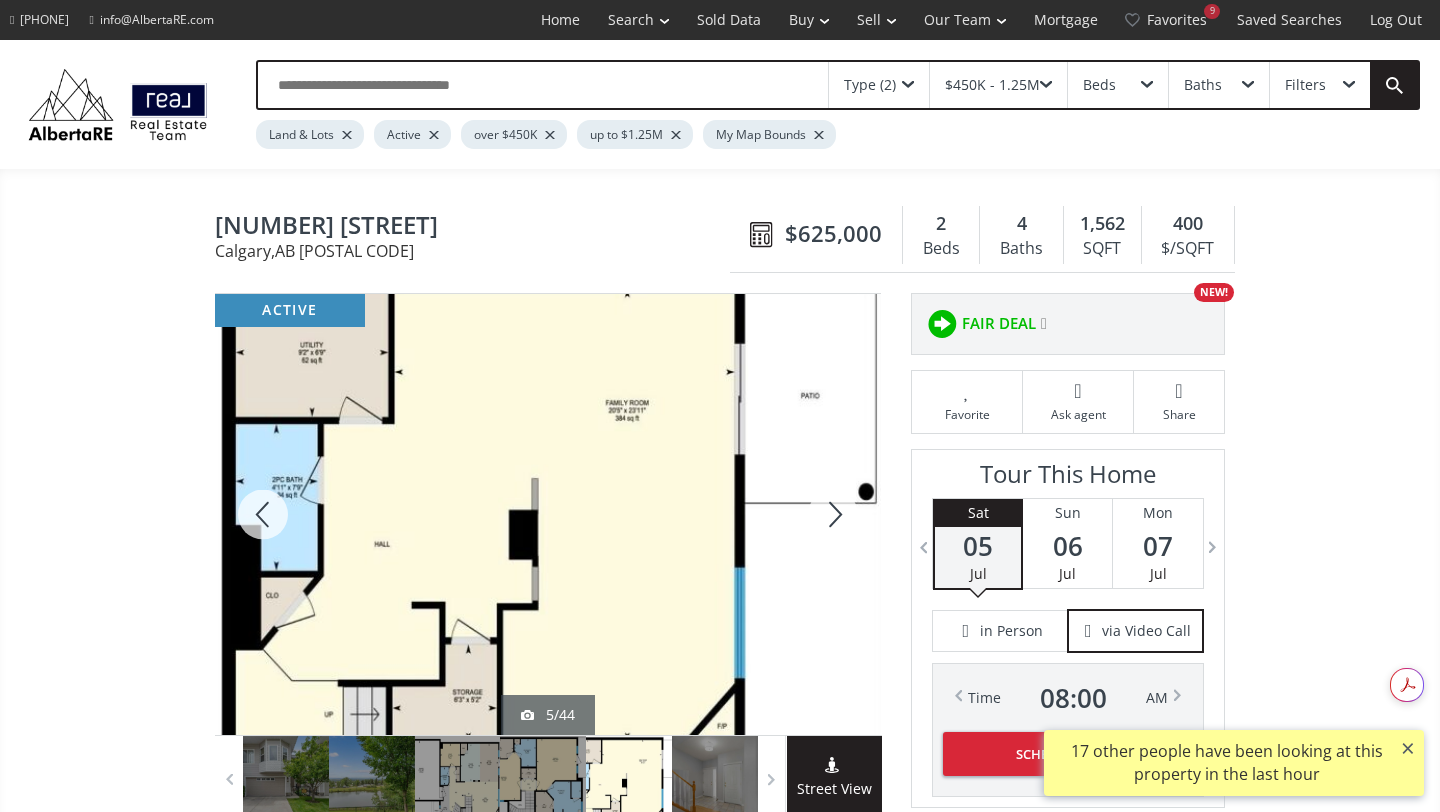 click at bounding box center [833, 514] 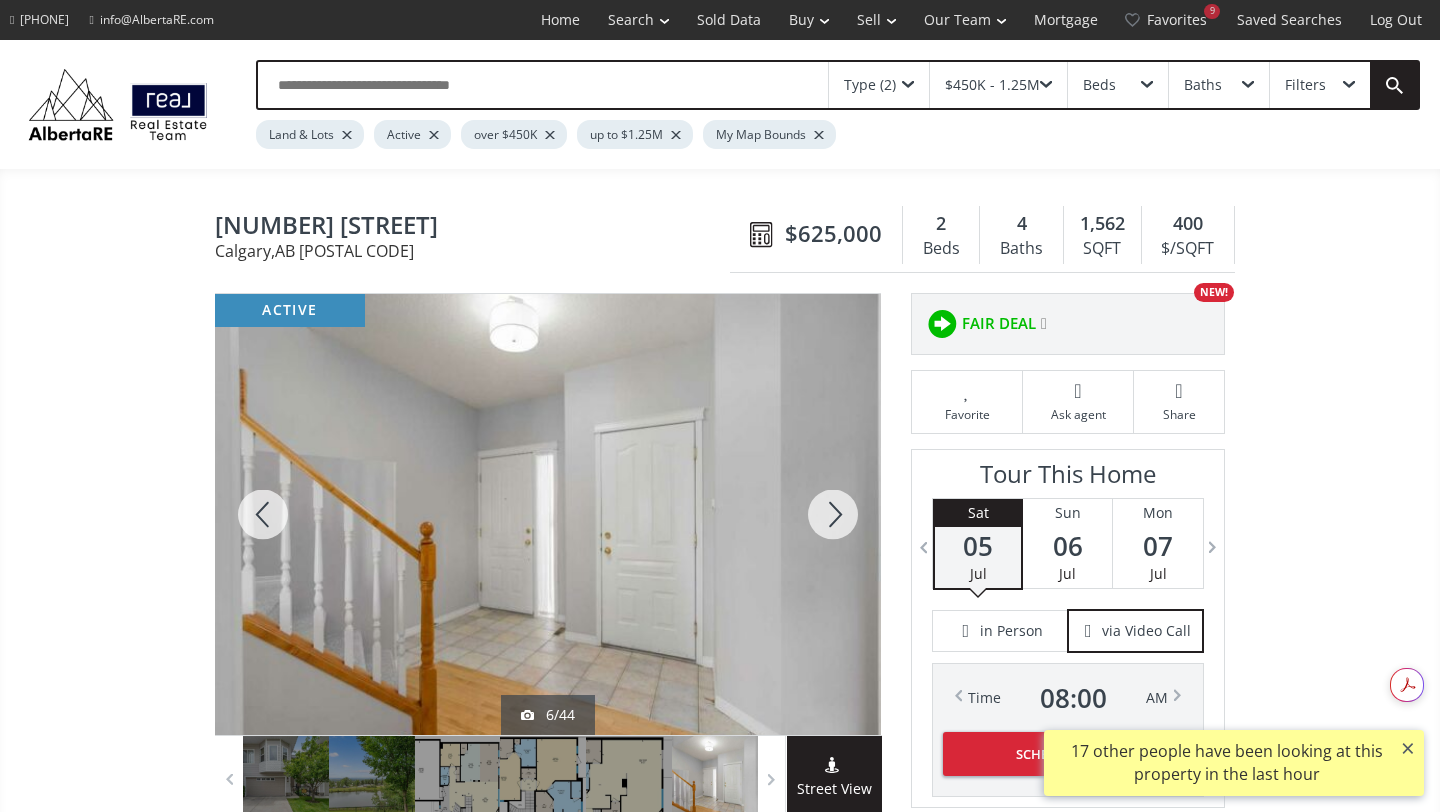 click at bounding box center [833, 514] 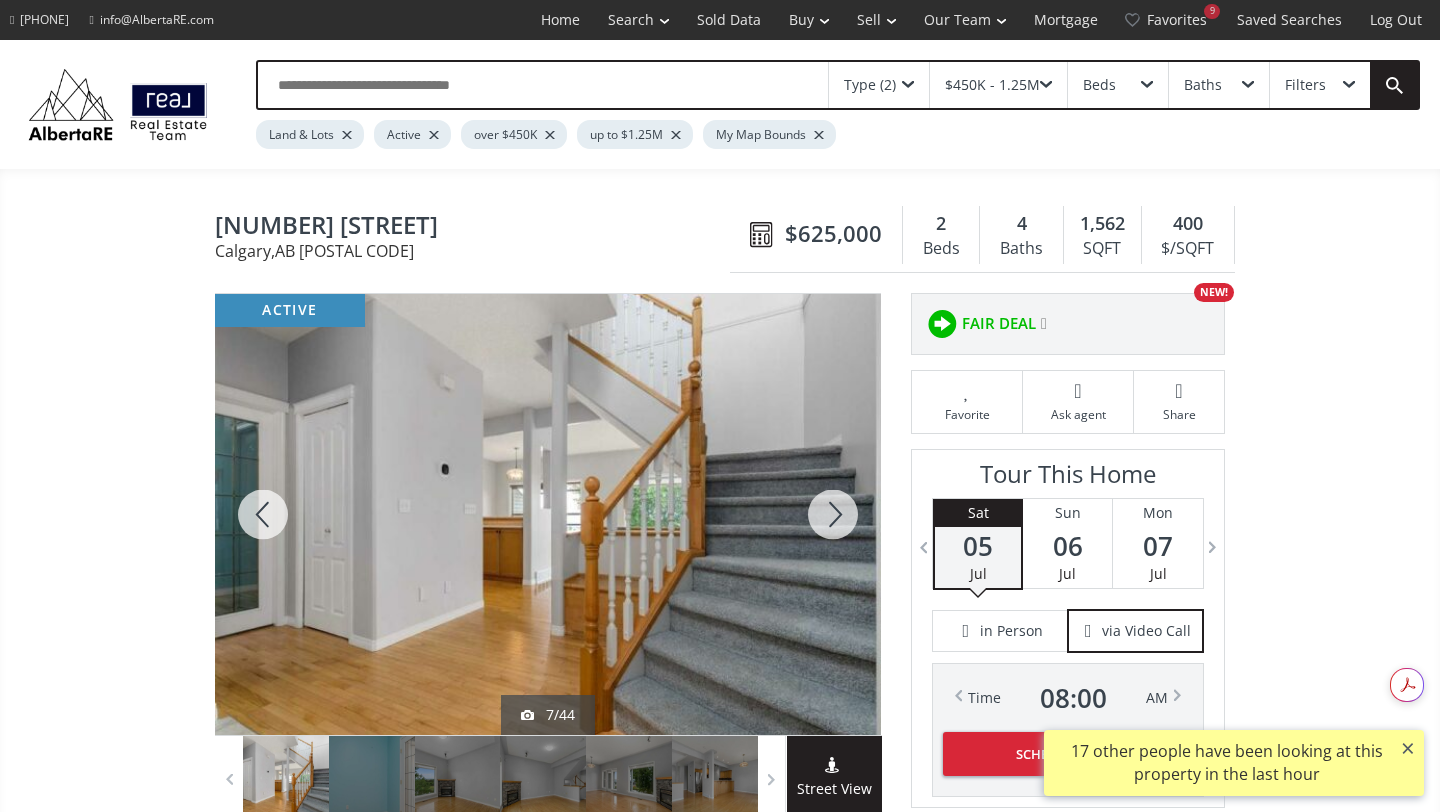click at bounding box center [833, 514] 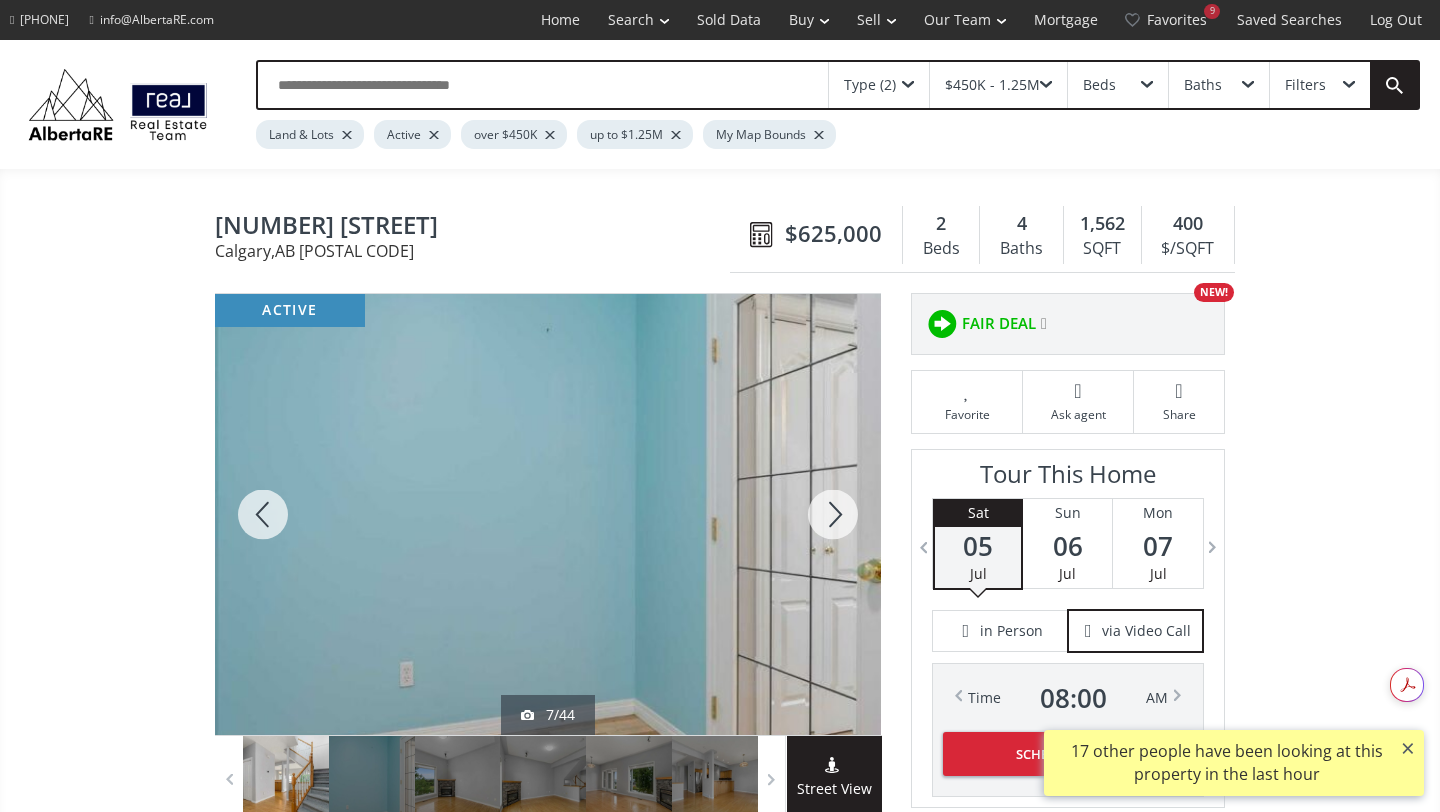 click at bounding box center [833, 514] 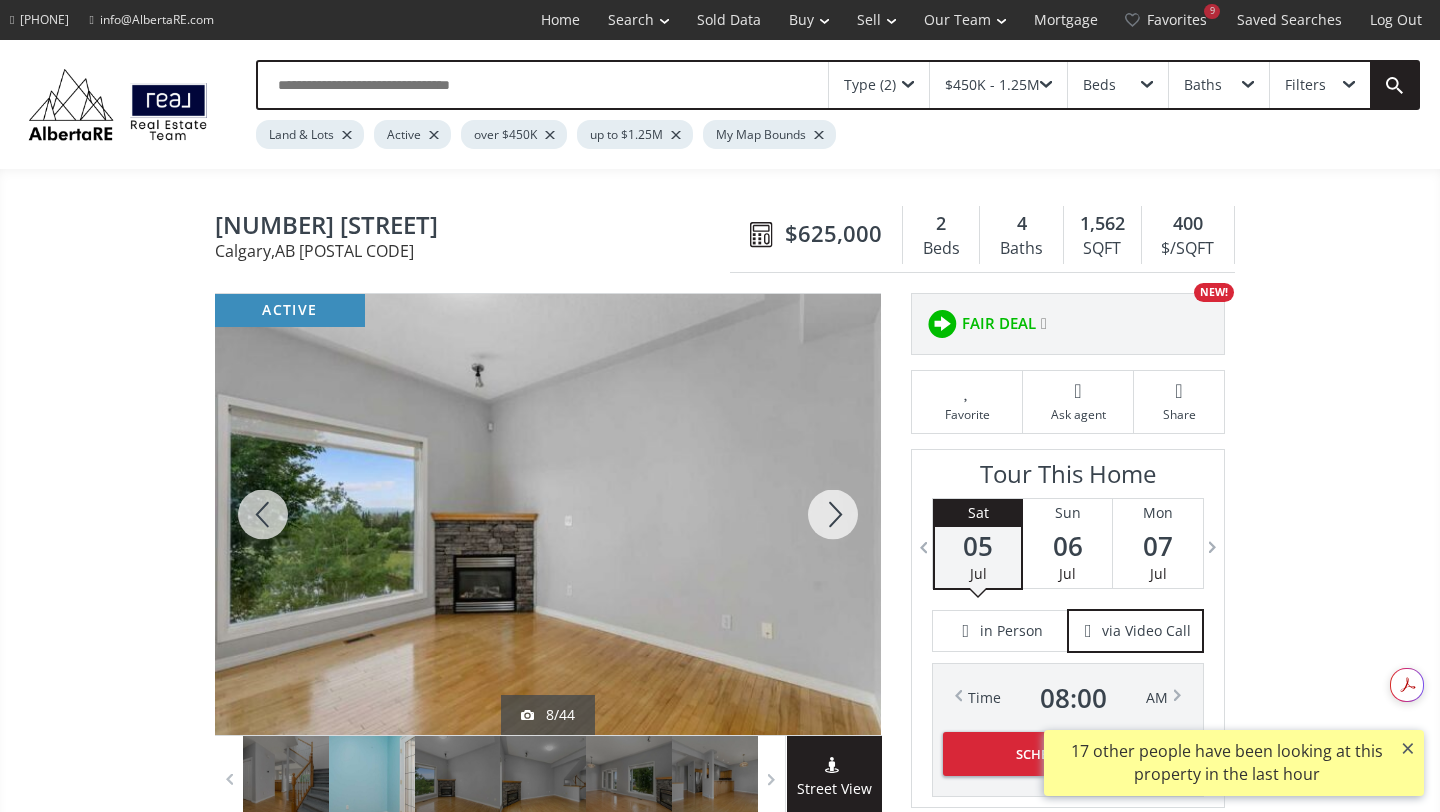 click at bounding box center (833, 514) 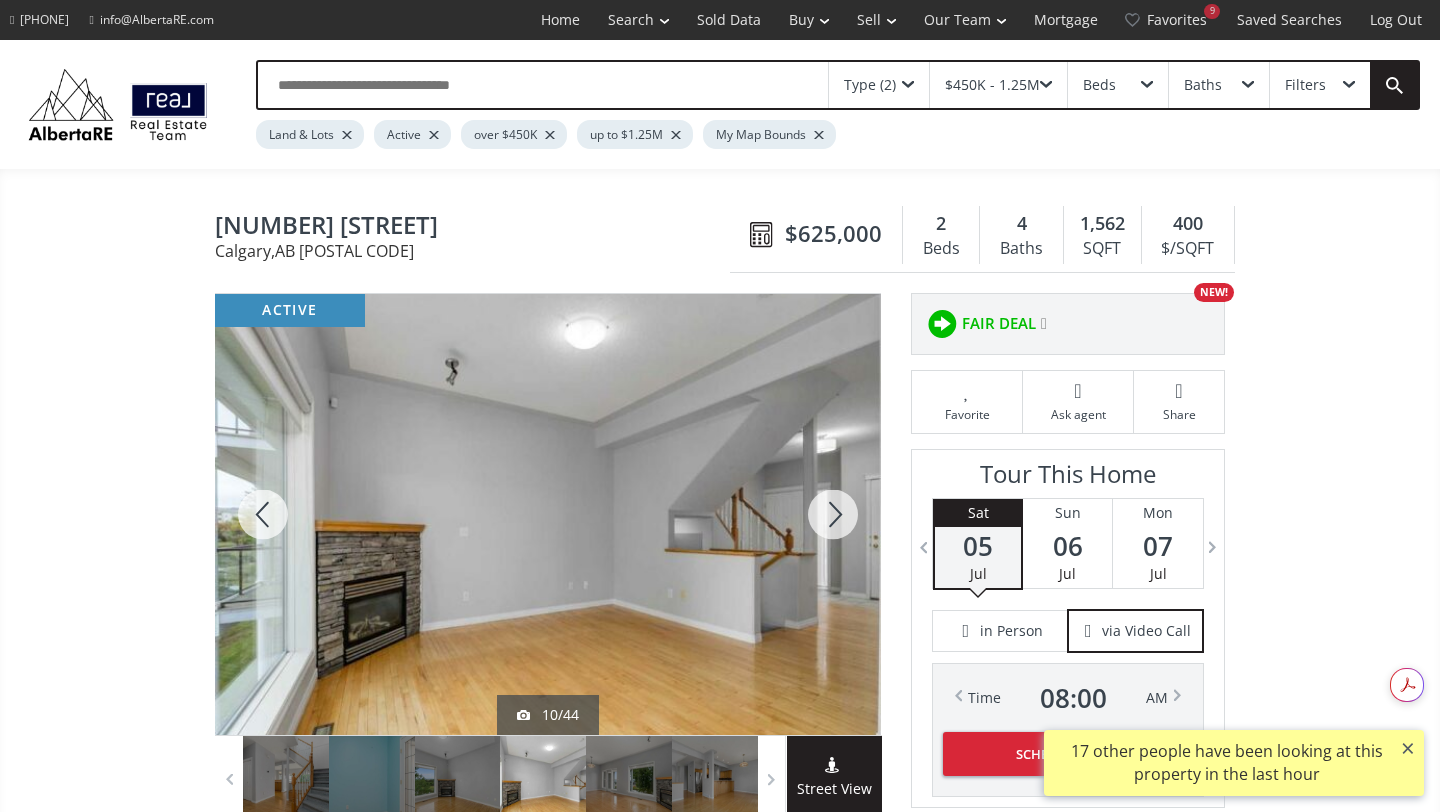 click at bounding box center [833, 514] 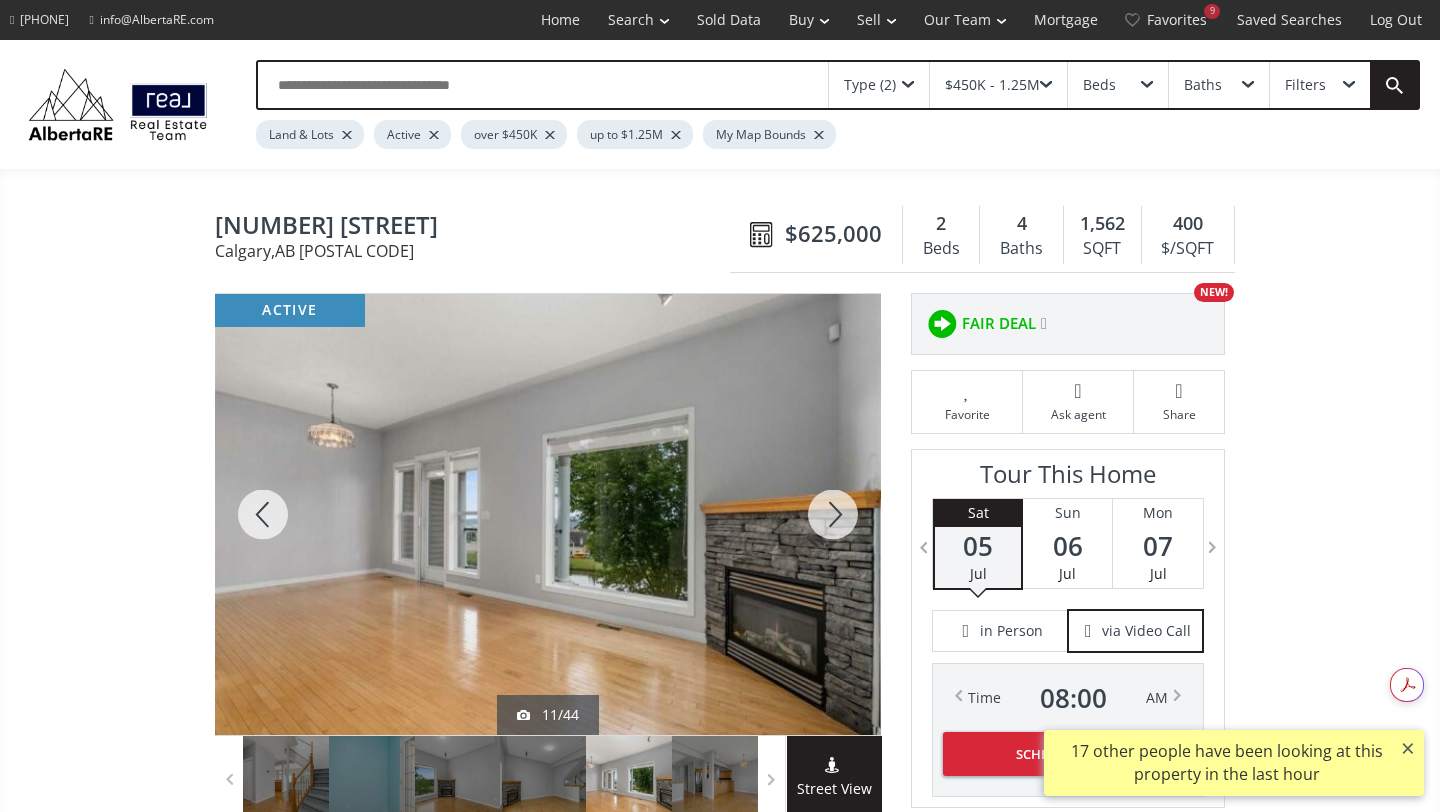 click at bounding box center (833, 514) 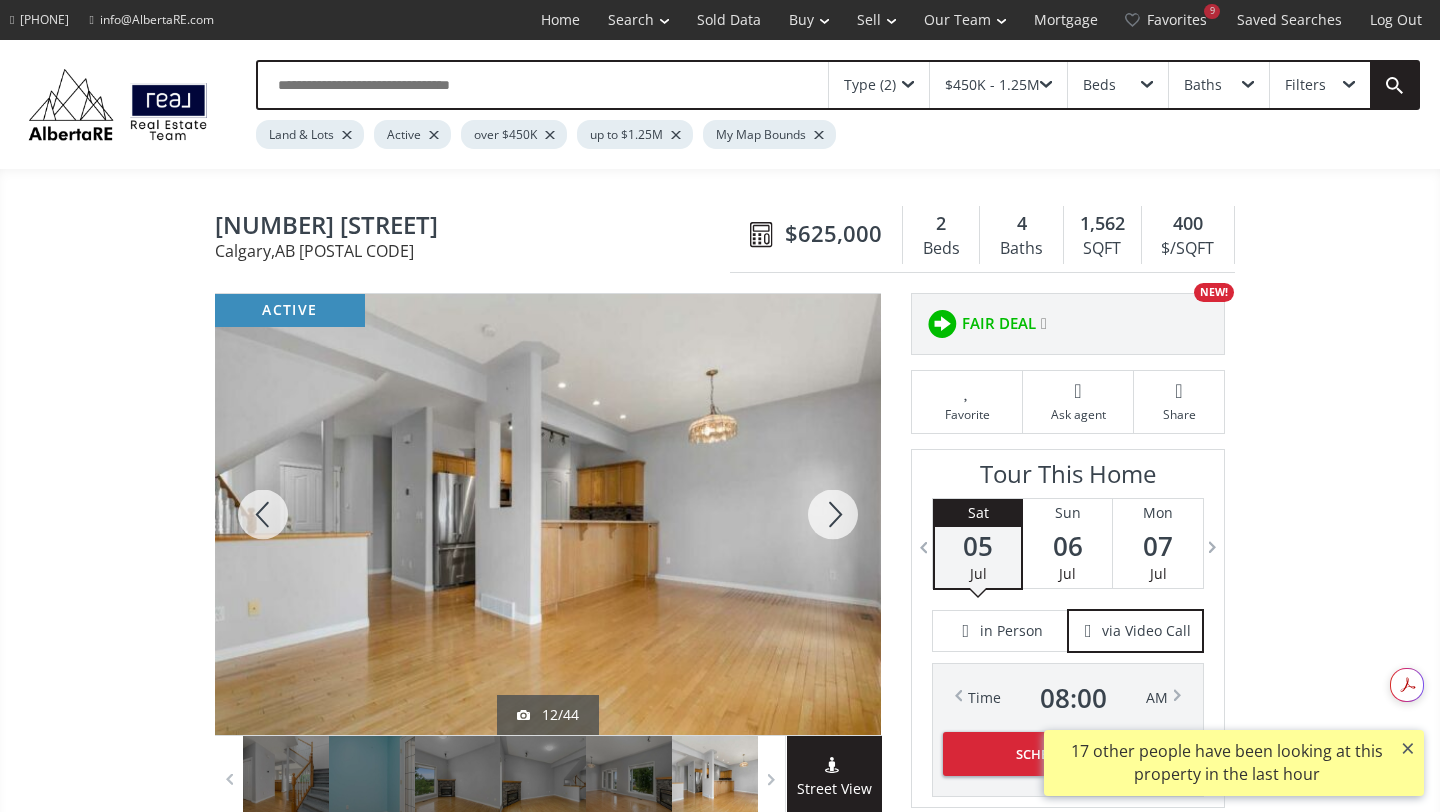 click at bounding box center [833, 514] 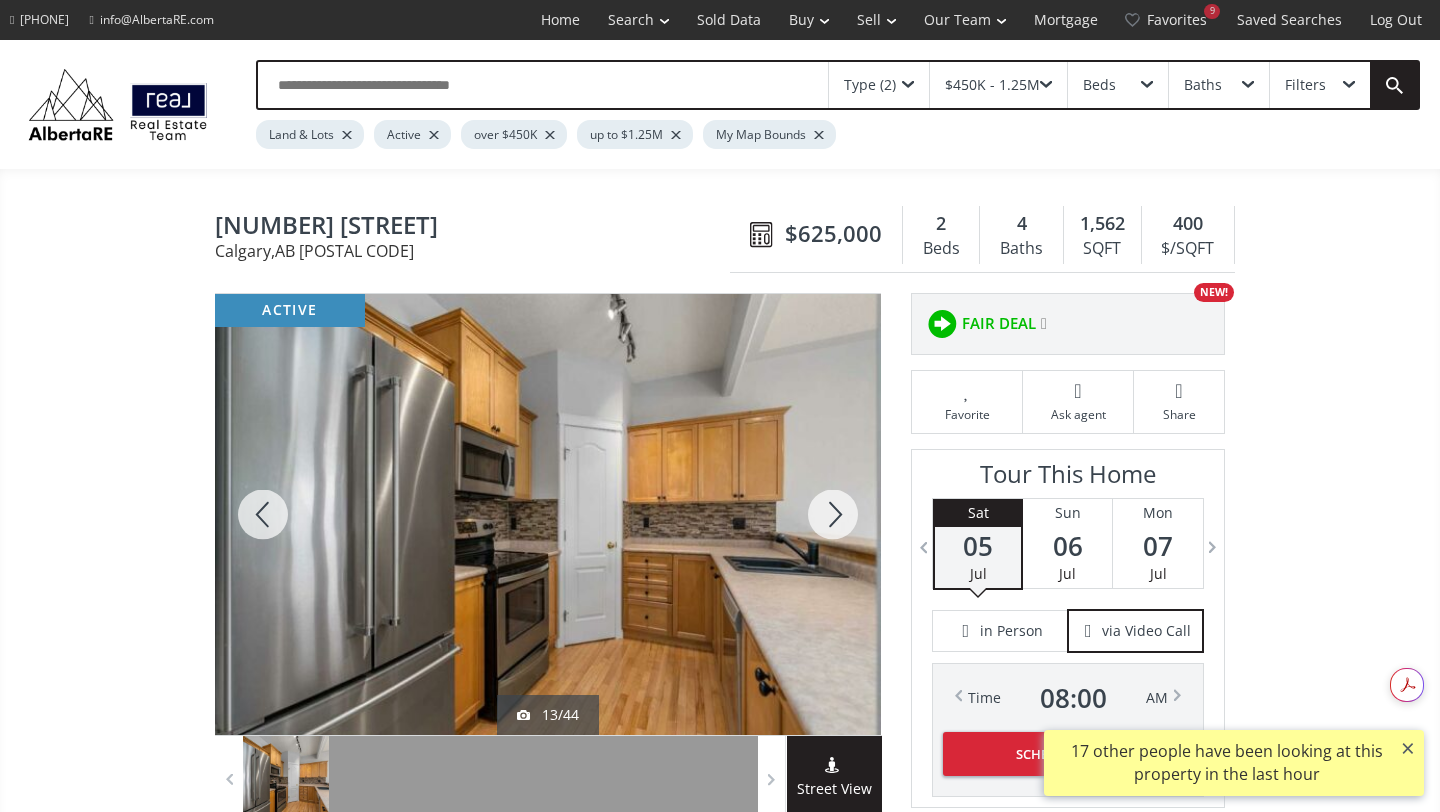 click at bounding box center [833, 514] 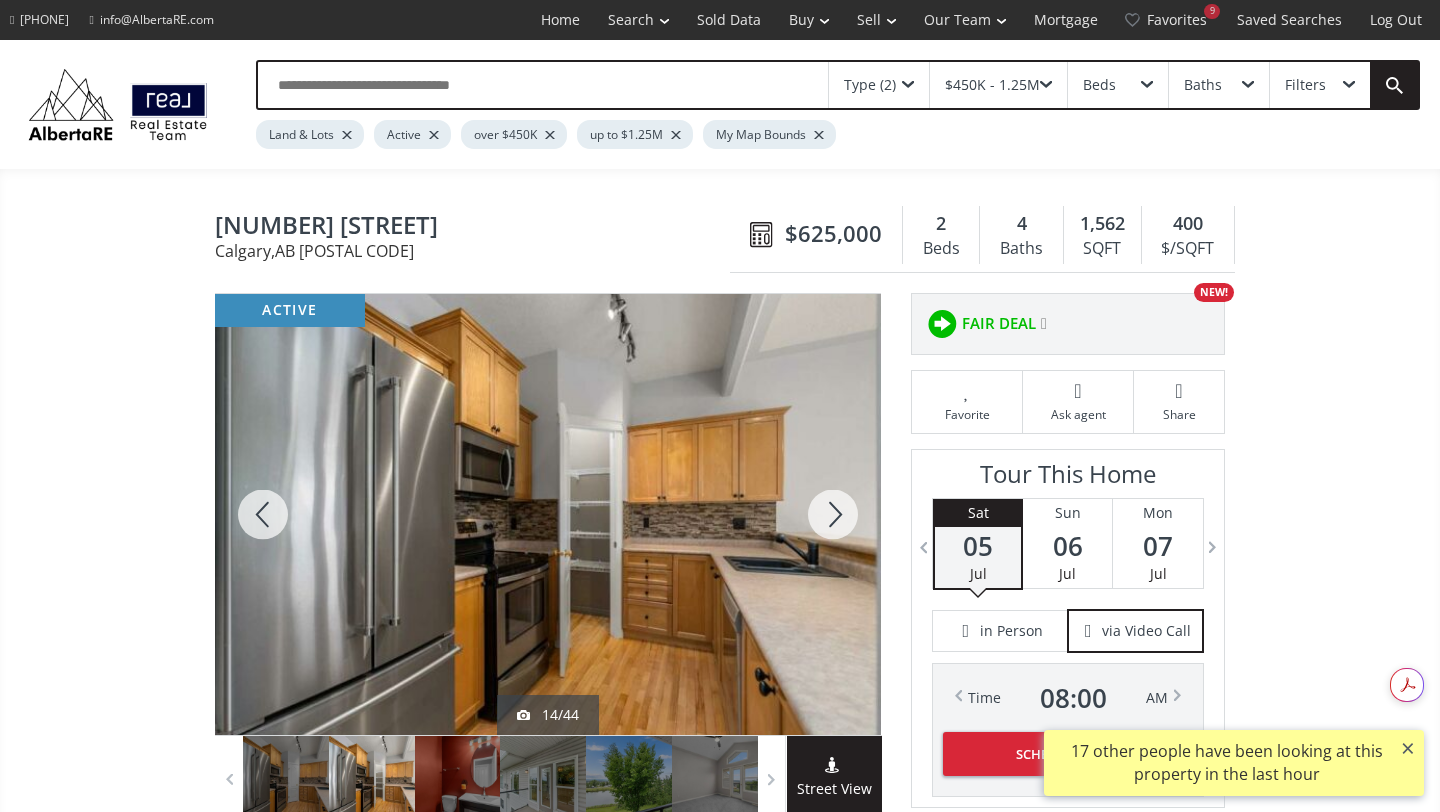 click at bounding box center [833, 514] 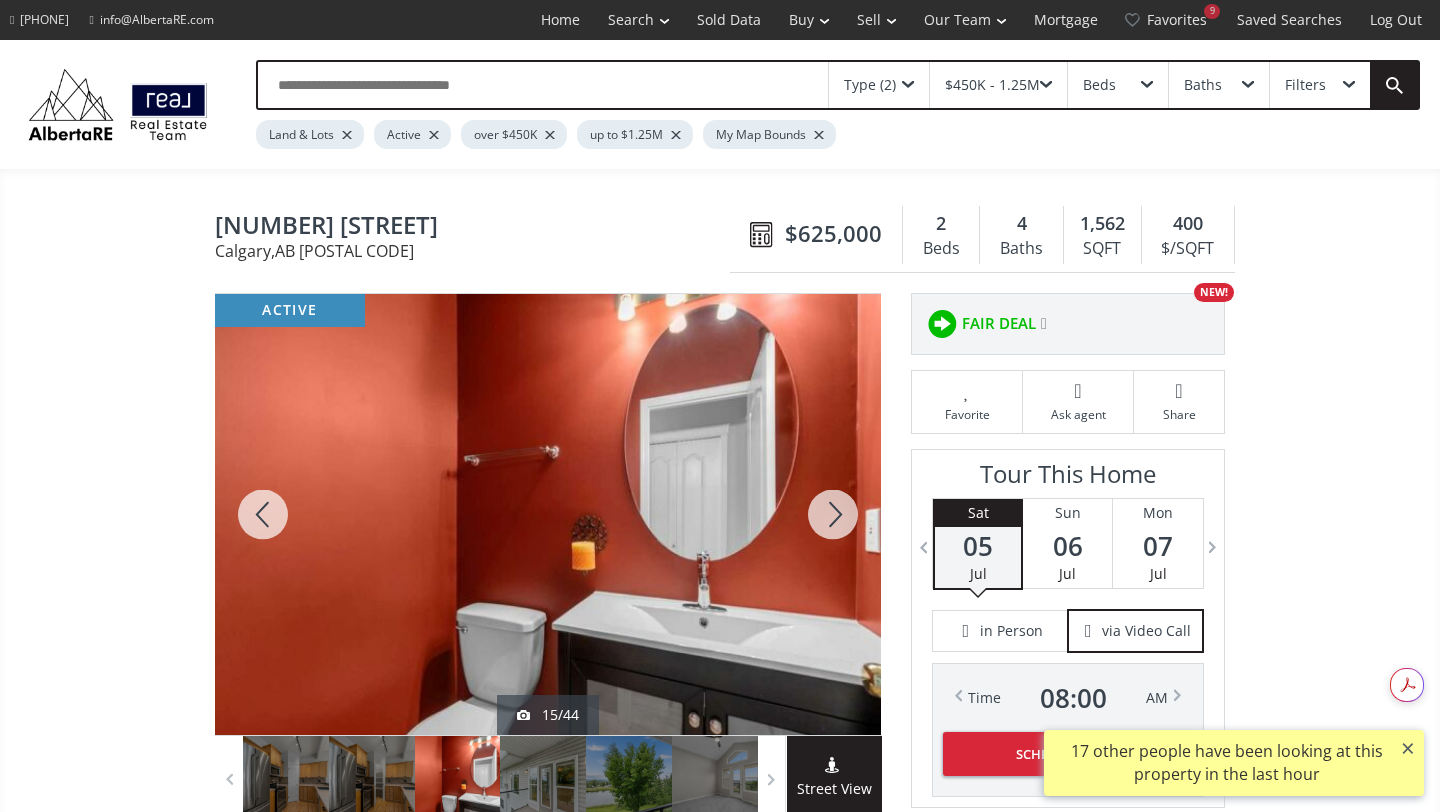 click at bounding box center (833, 514) 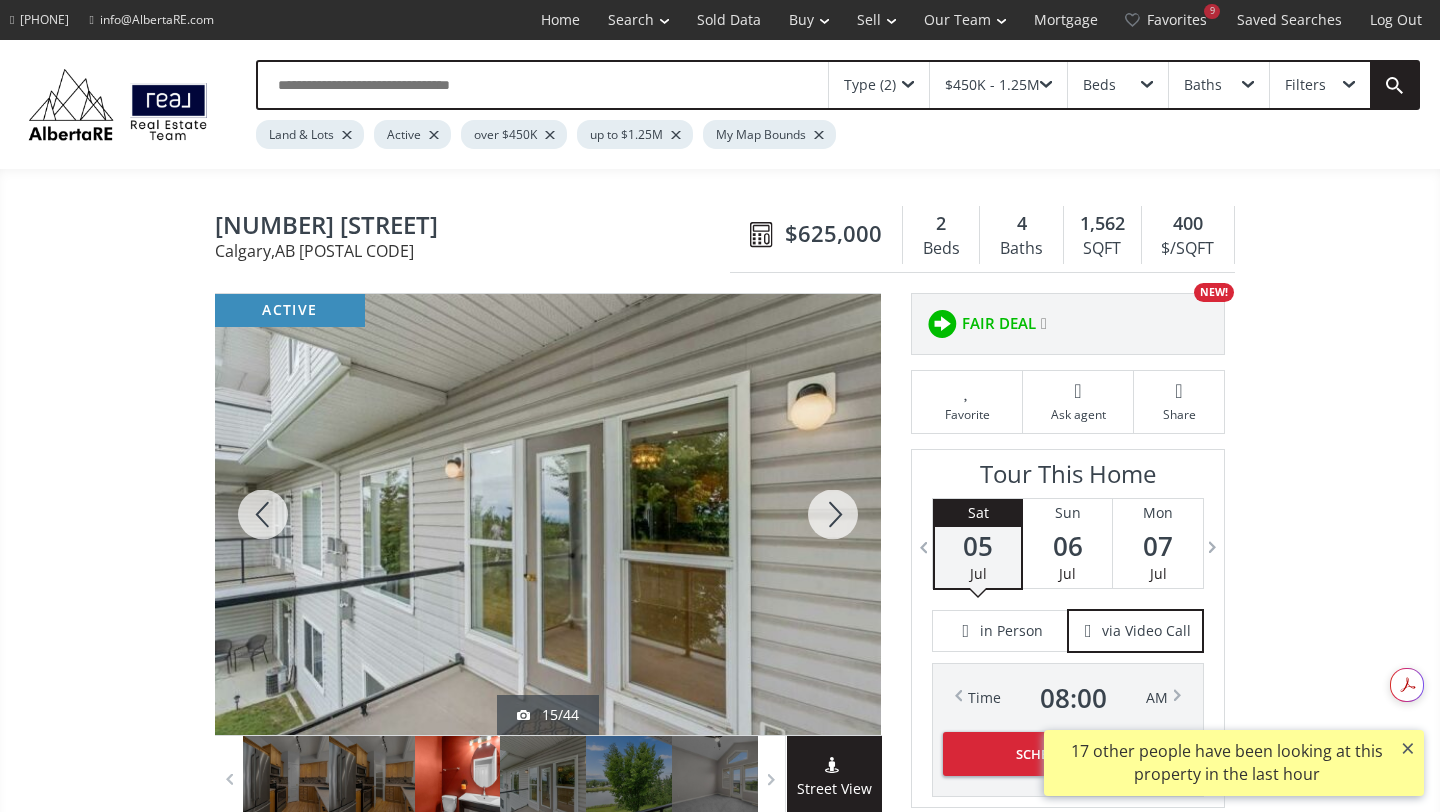click at bounding box center (833, 514) 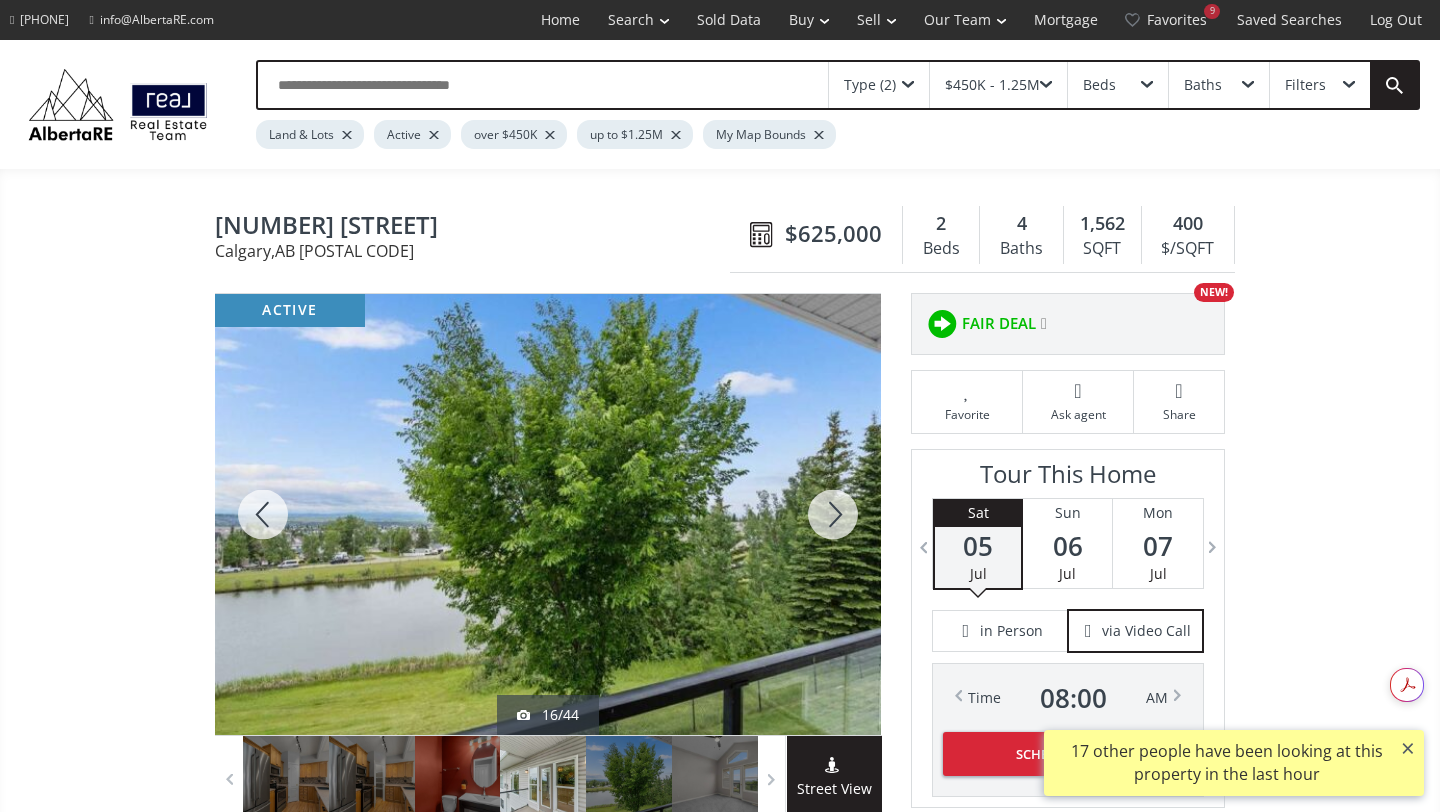 click at bounding box center [833, 514] 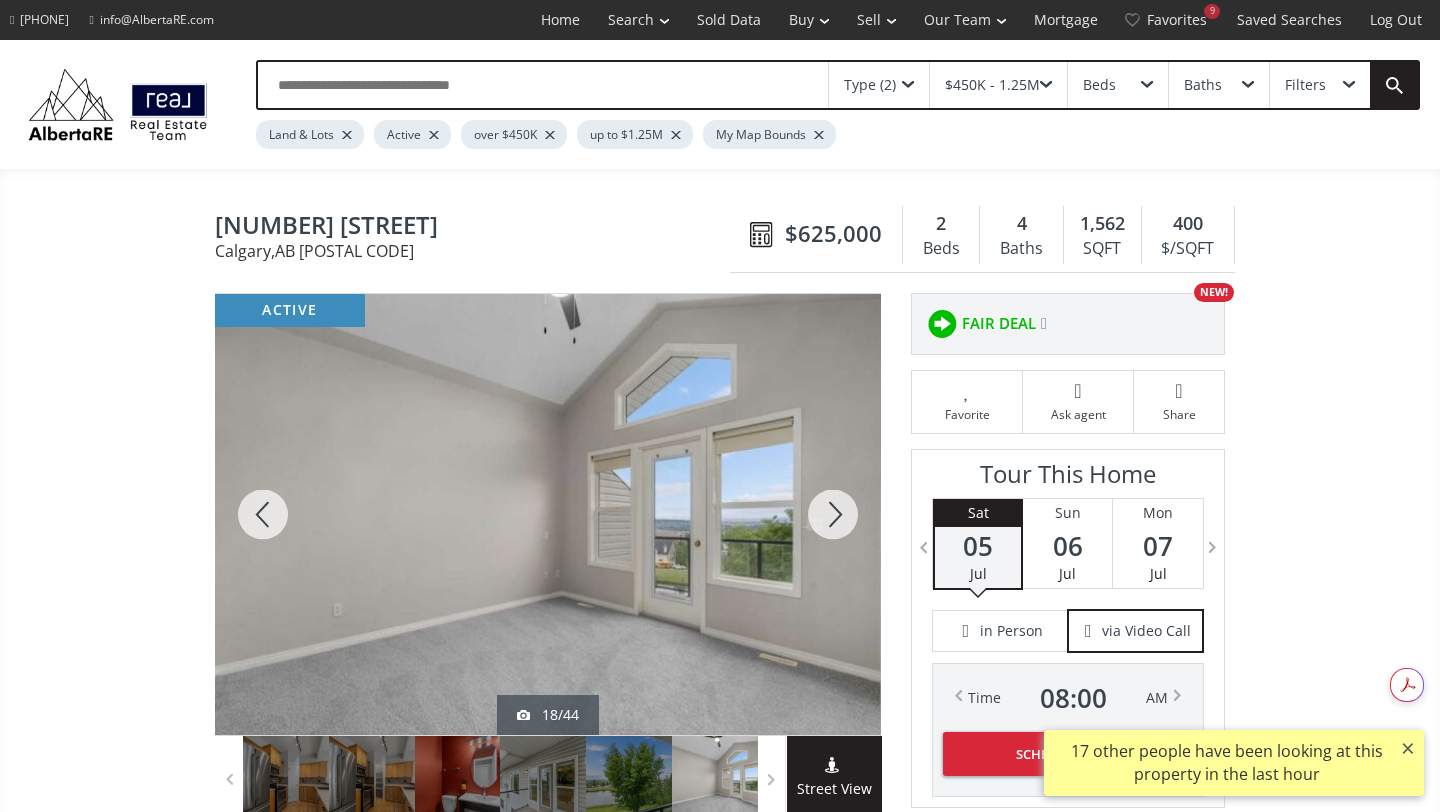 click at bounding box center [833, 514] 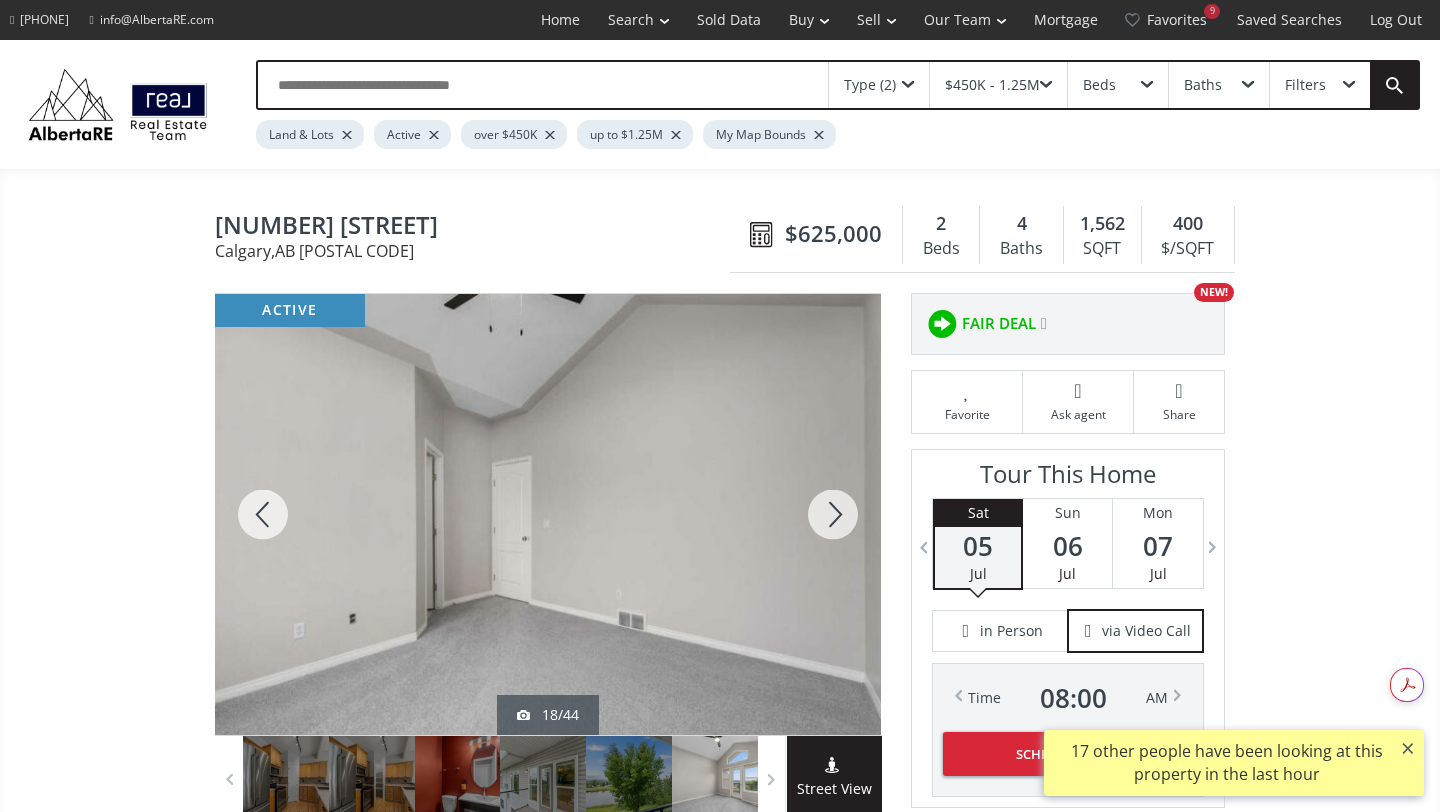 click at bounding box center [833, 514] 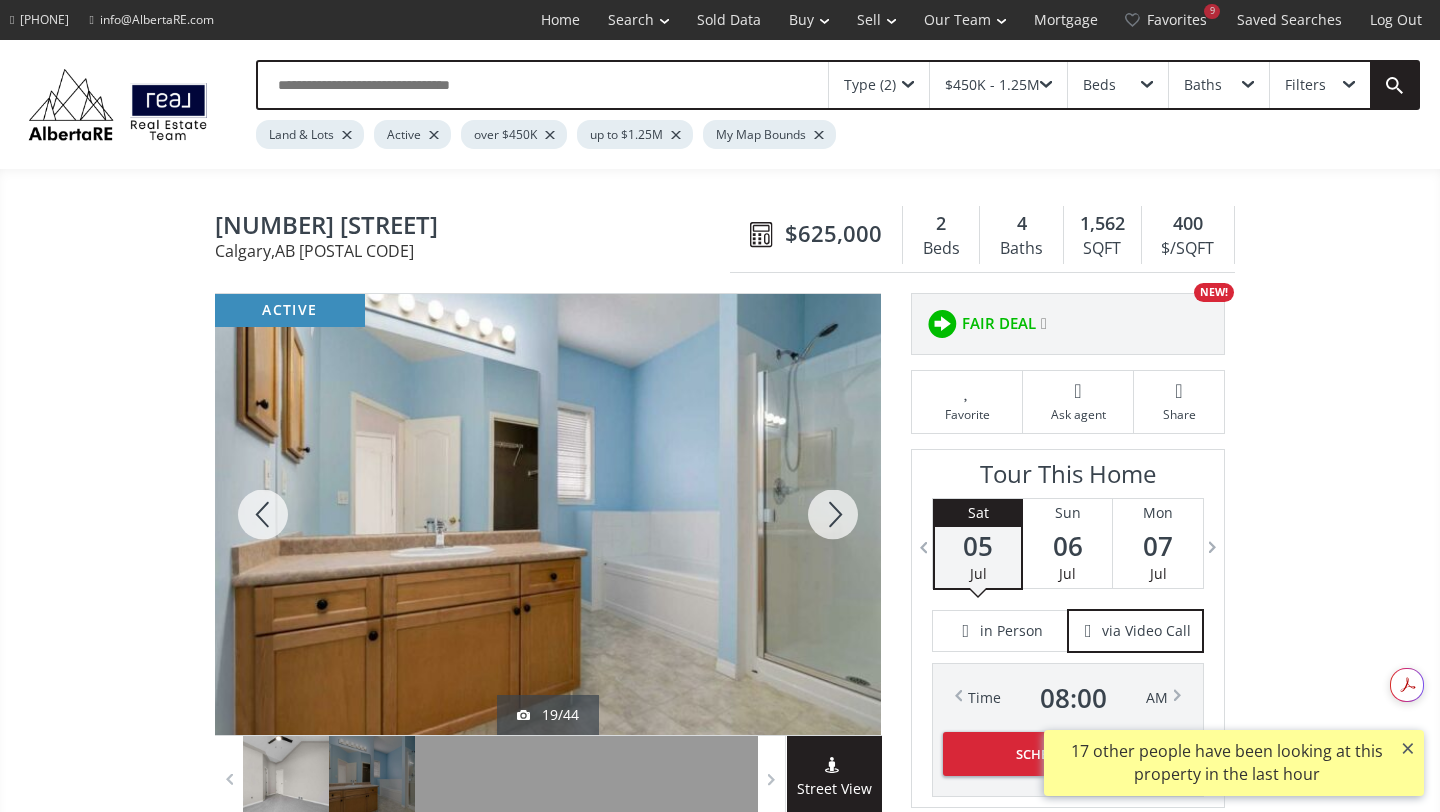 click at bounding box center (833, 514) 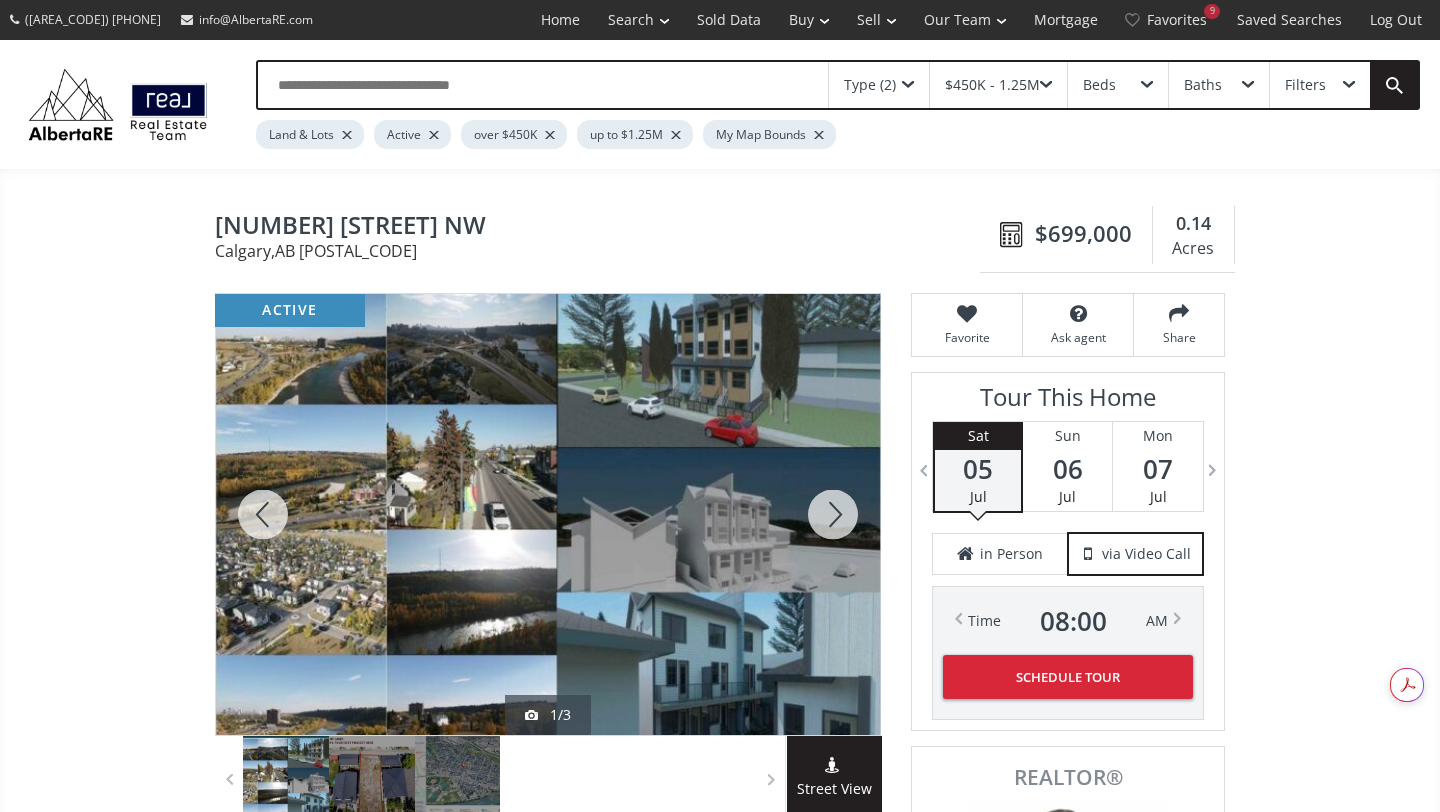scroll, scrollTop: 0, scrollLeft: 0, axis: both 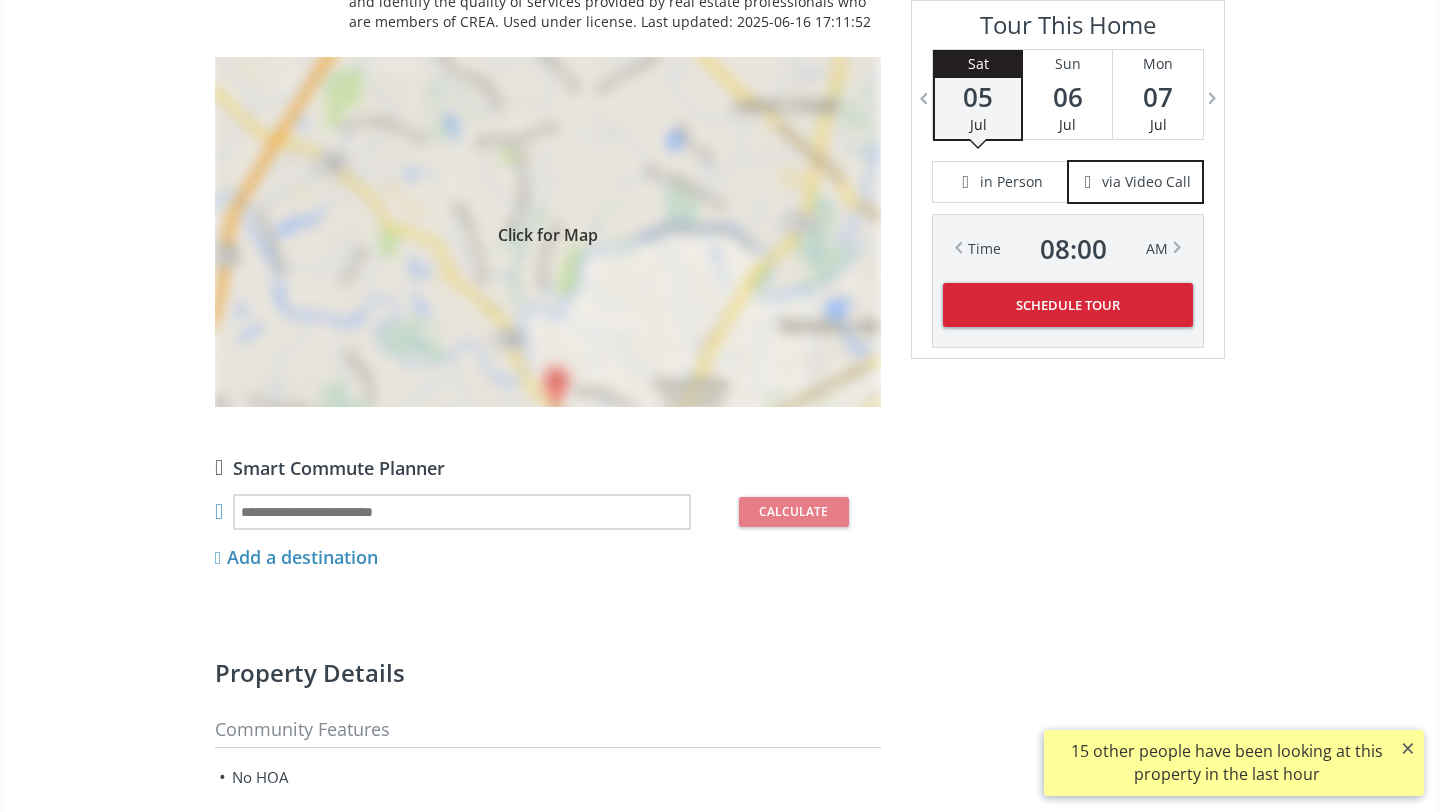 click on "Click for Map" at bounding box center (548, 232) 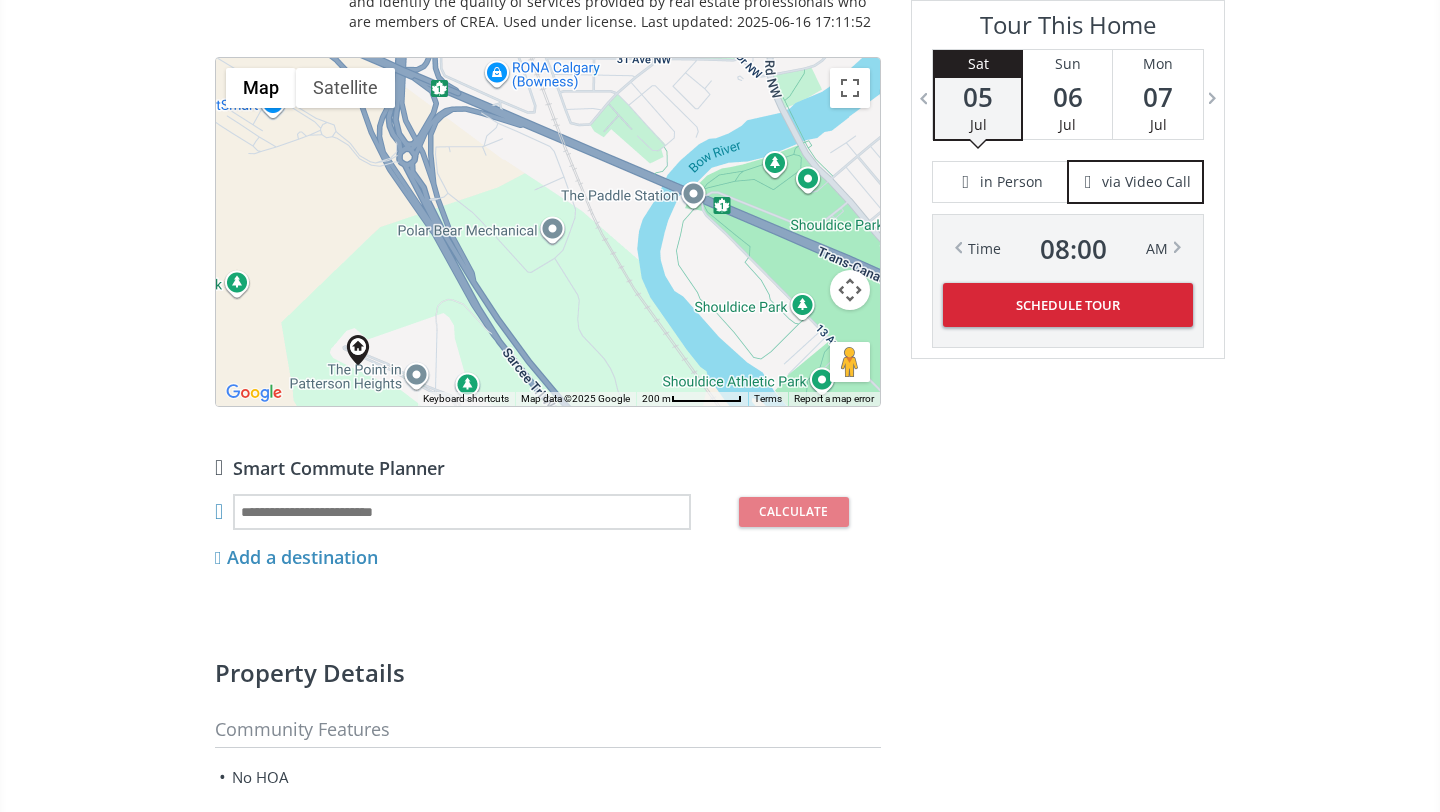 drag, startPoint x: 632, startPoint y: 224, endPoint x: 444, endPoint y: 363, distance: 233.80548 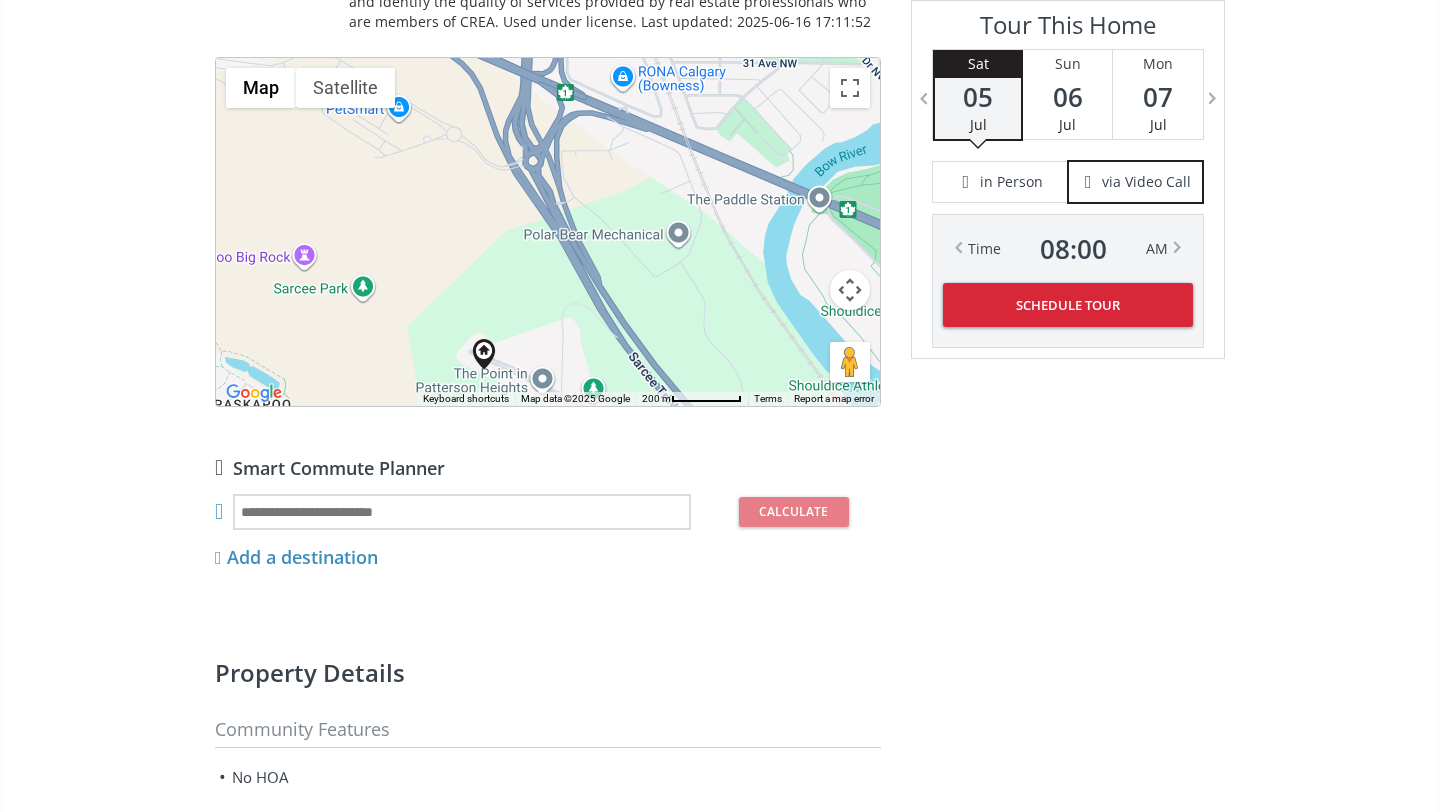 drag, startPoint x: 578, startPoint y: 290, endPoint x: 701, endPoint y: 296, distance: 123.146255 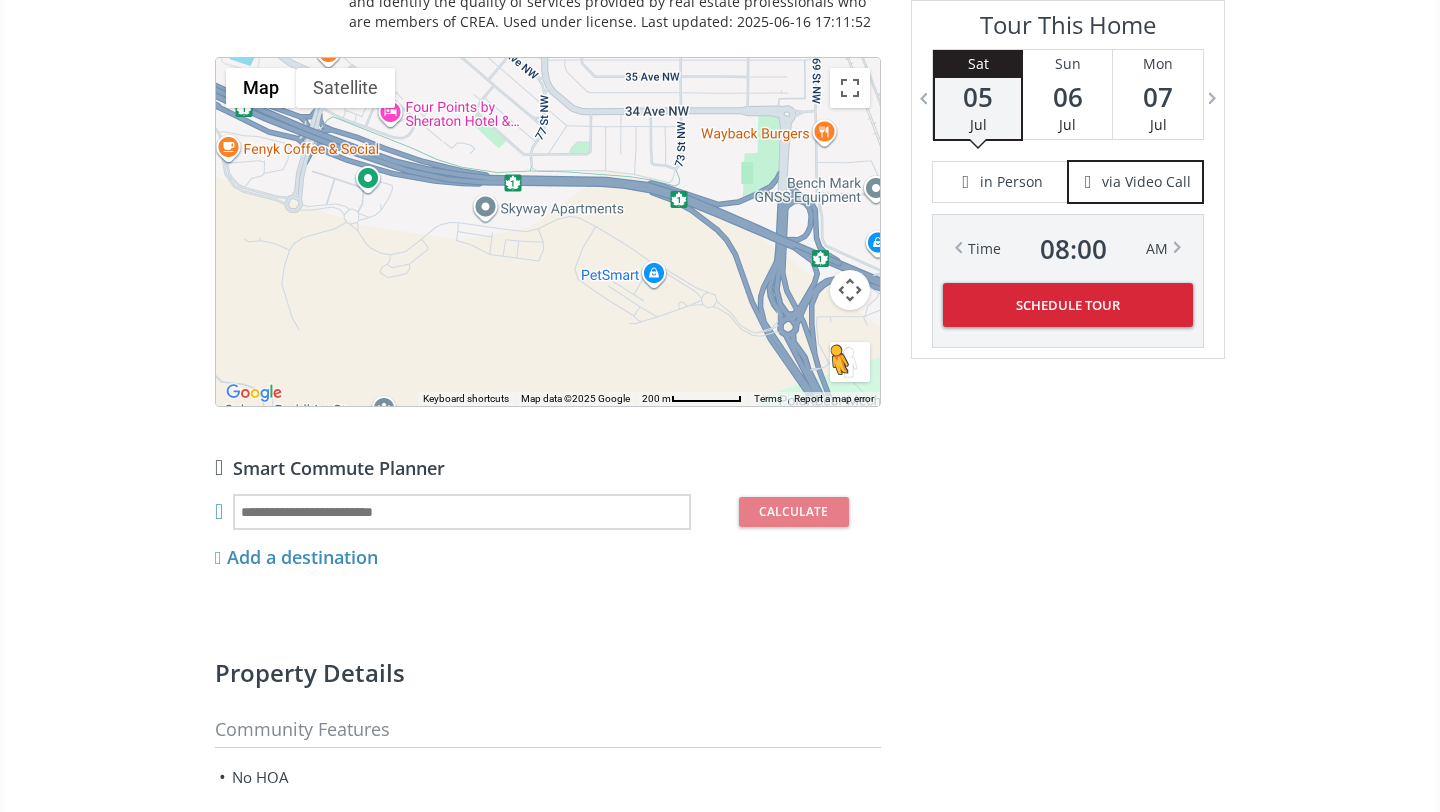 drag, startPoint x: 593, startPoint y: 176, endPoint x: 851, endPoint y: 344, distance: 307.8766 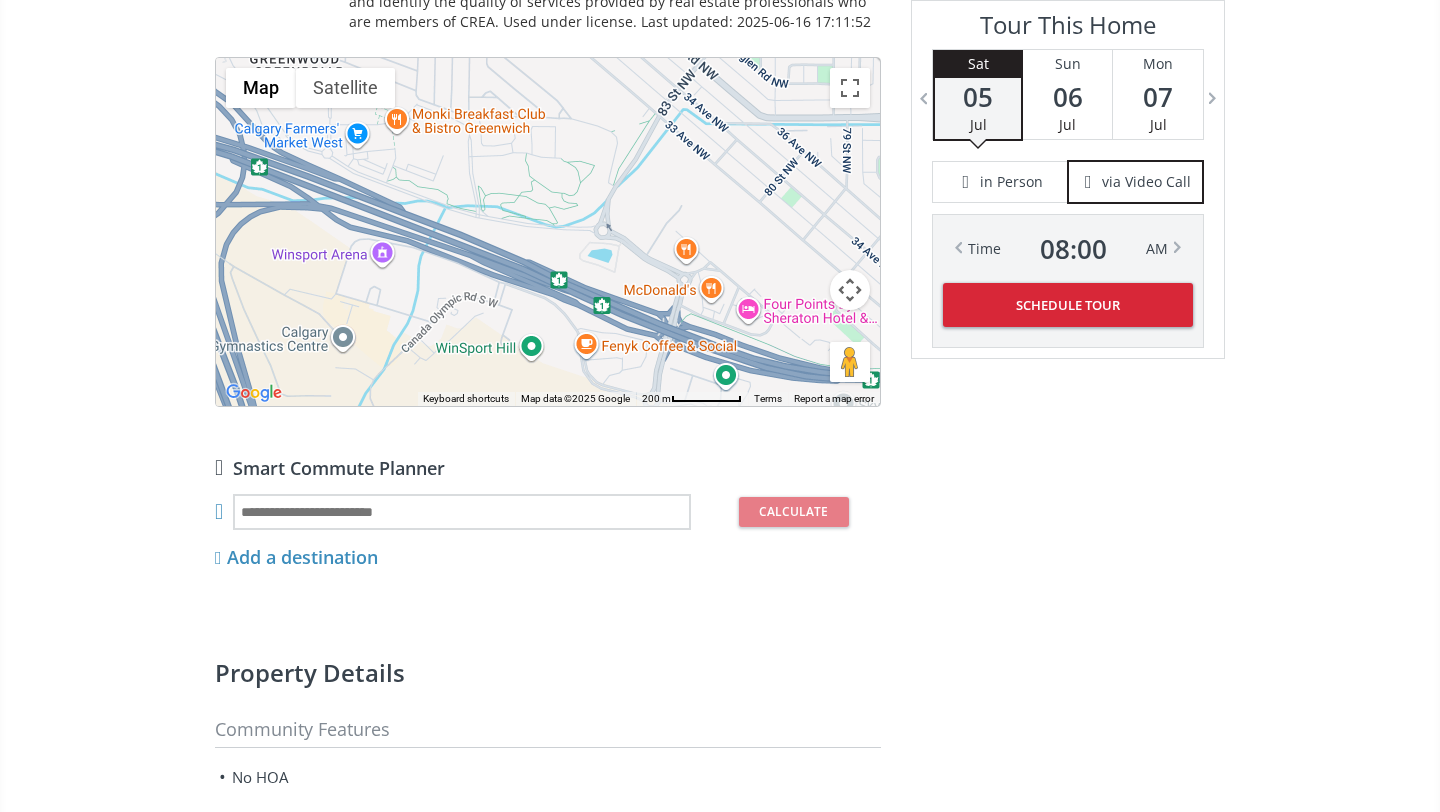 drag, startPoint x: 589, startPoint y: 263, endPoint x: 947, endPoint y: 466, distance: 411.5495 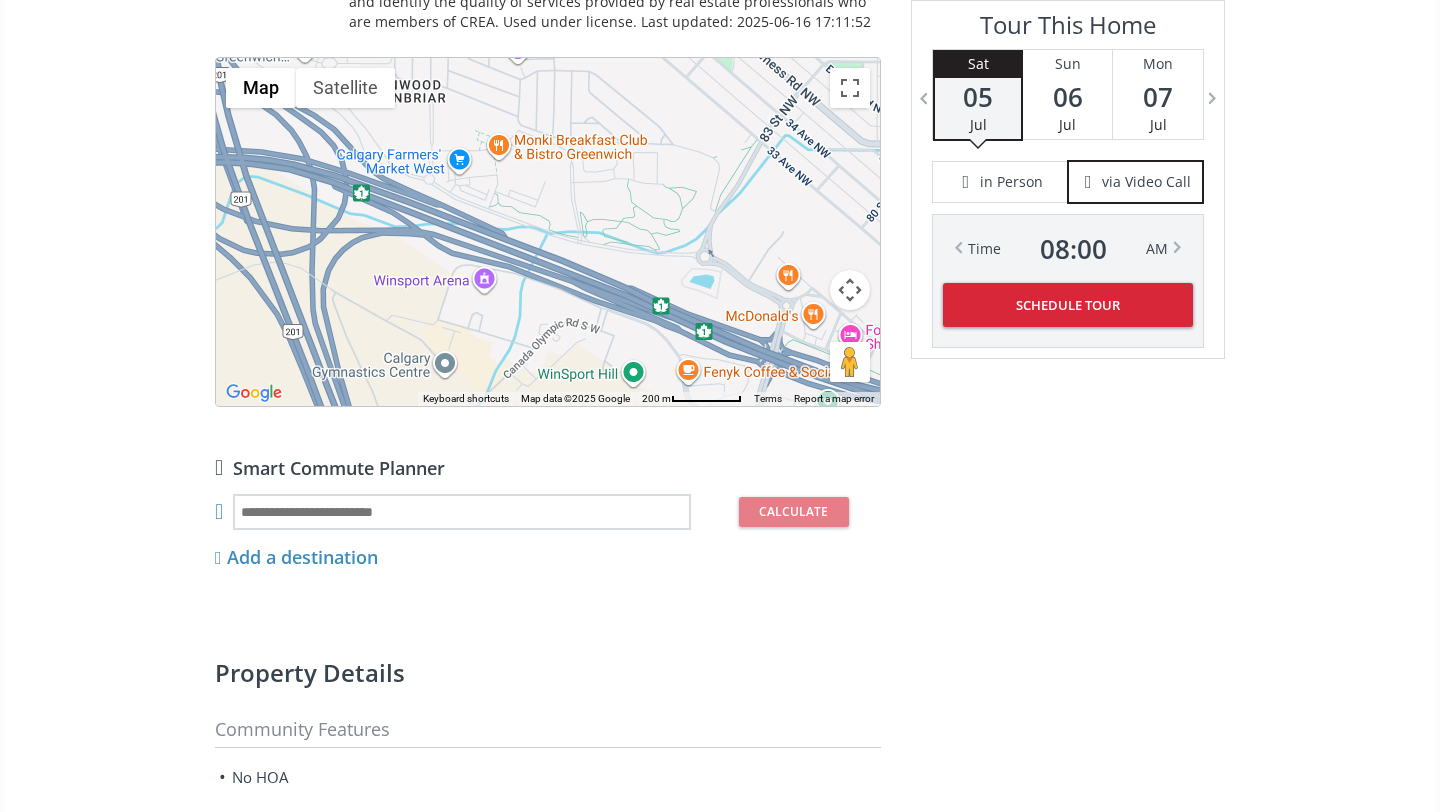 drag, startPoint x: 532, startPoint y: 198, endPoint x: 530, endPoint y: 137, distance: 61.03278 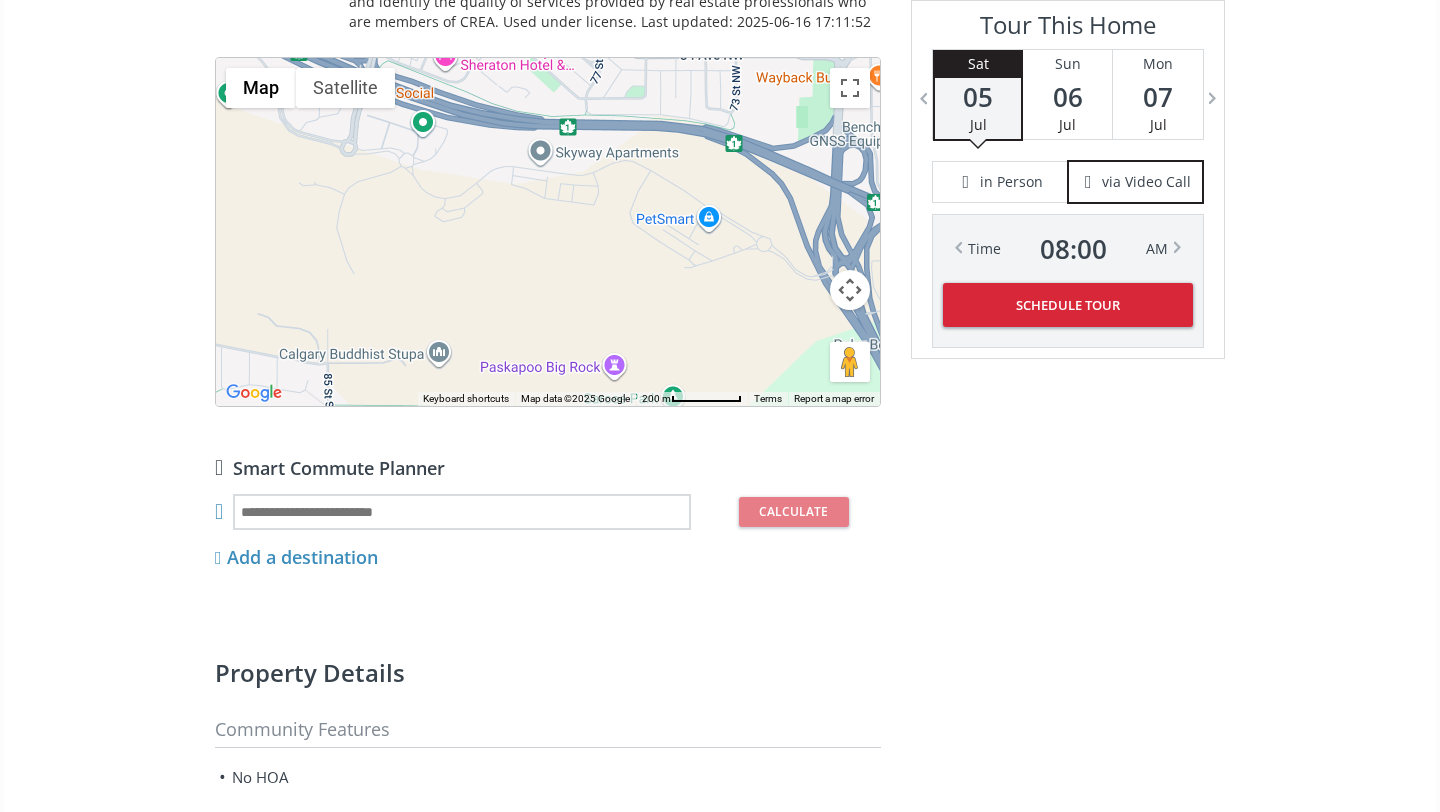 drag, startPoint x: 645, startPoint y: 290, endPoint x: 429, endPoint y: 167, distance: 248.56589 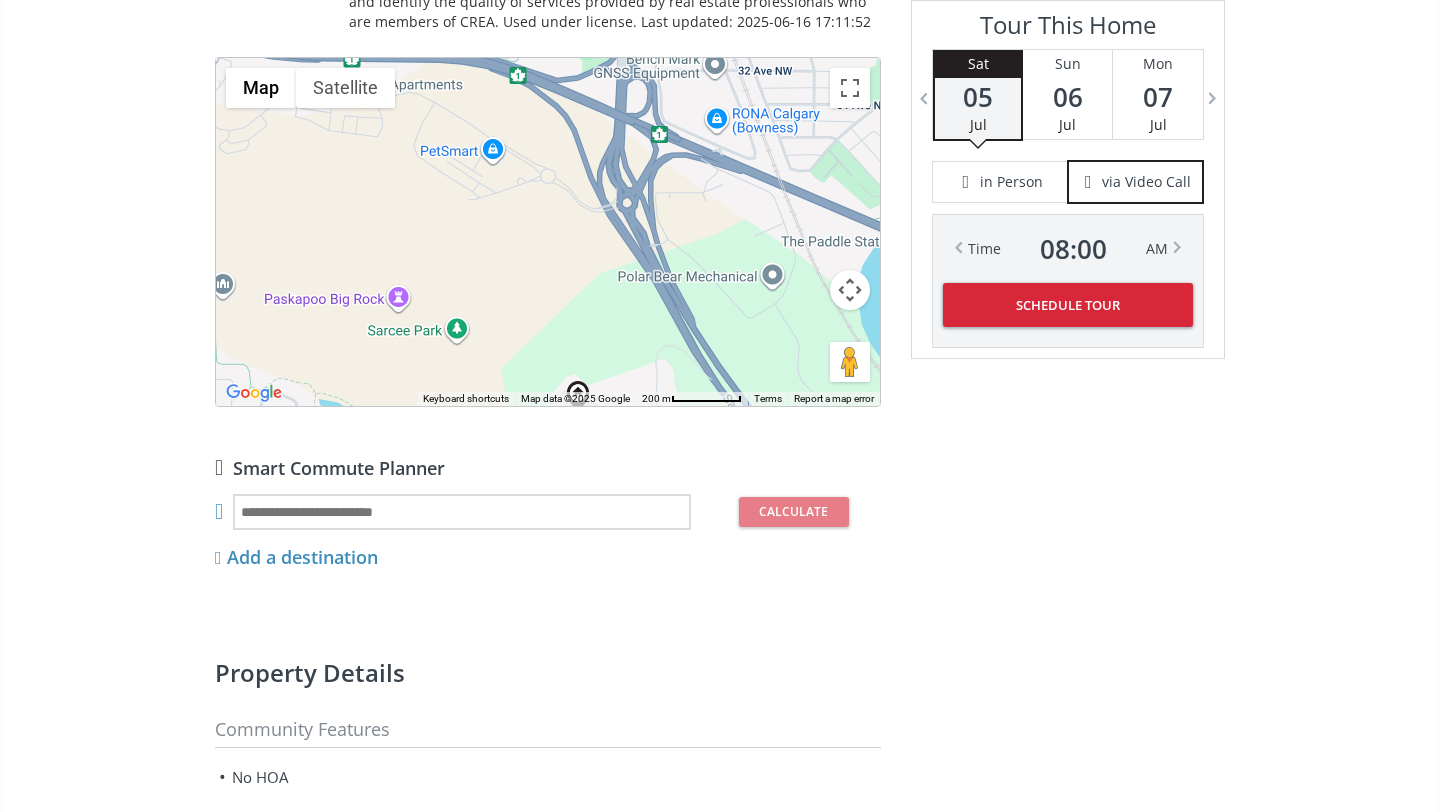 drag, startPoint x: 579, startPoint y: 250, endPoint x: 358, endPoint y: 182, distance: 231.225 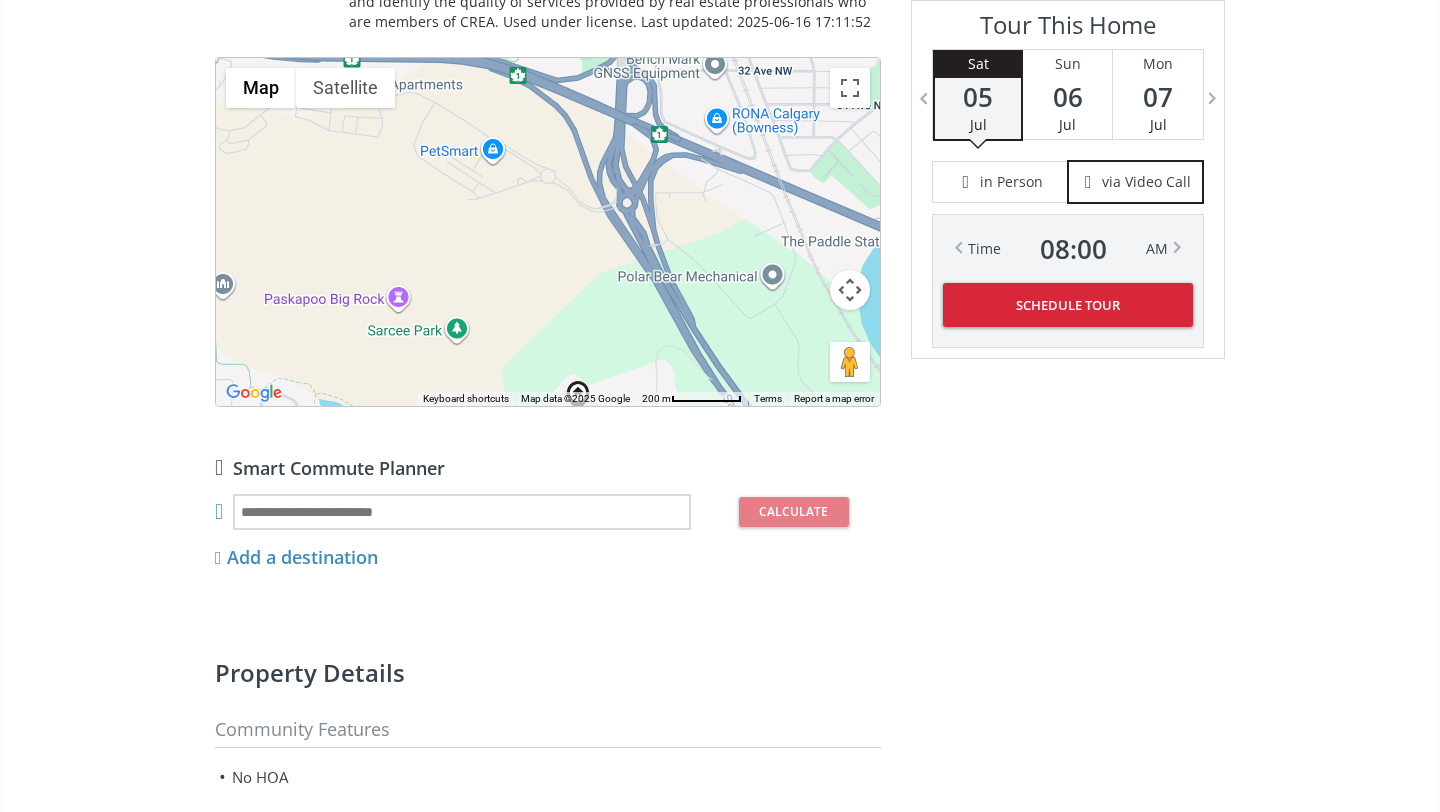 click at bounding box center [850, 290] 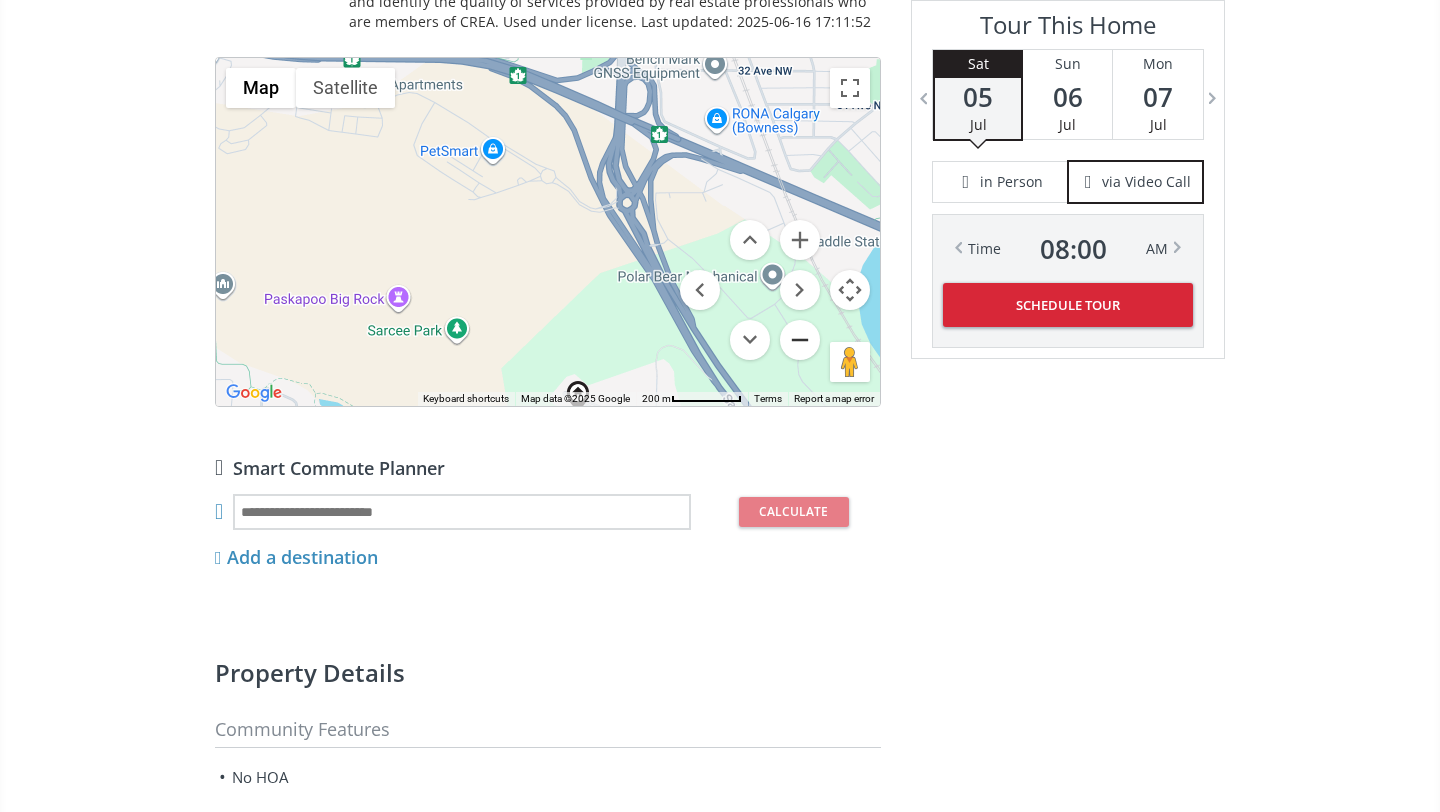 click at bounding box center (800, 340) 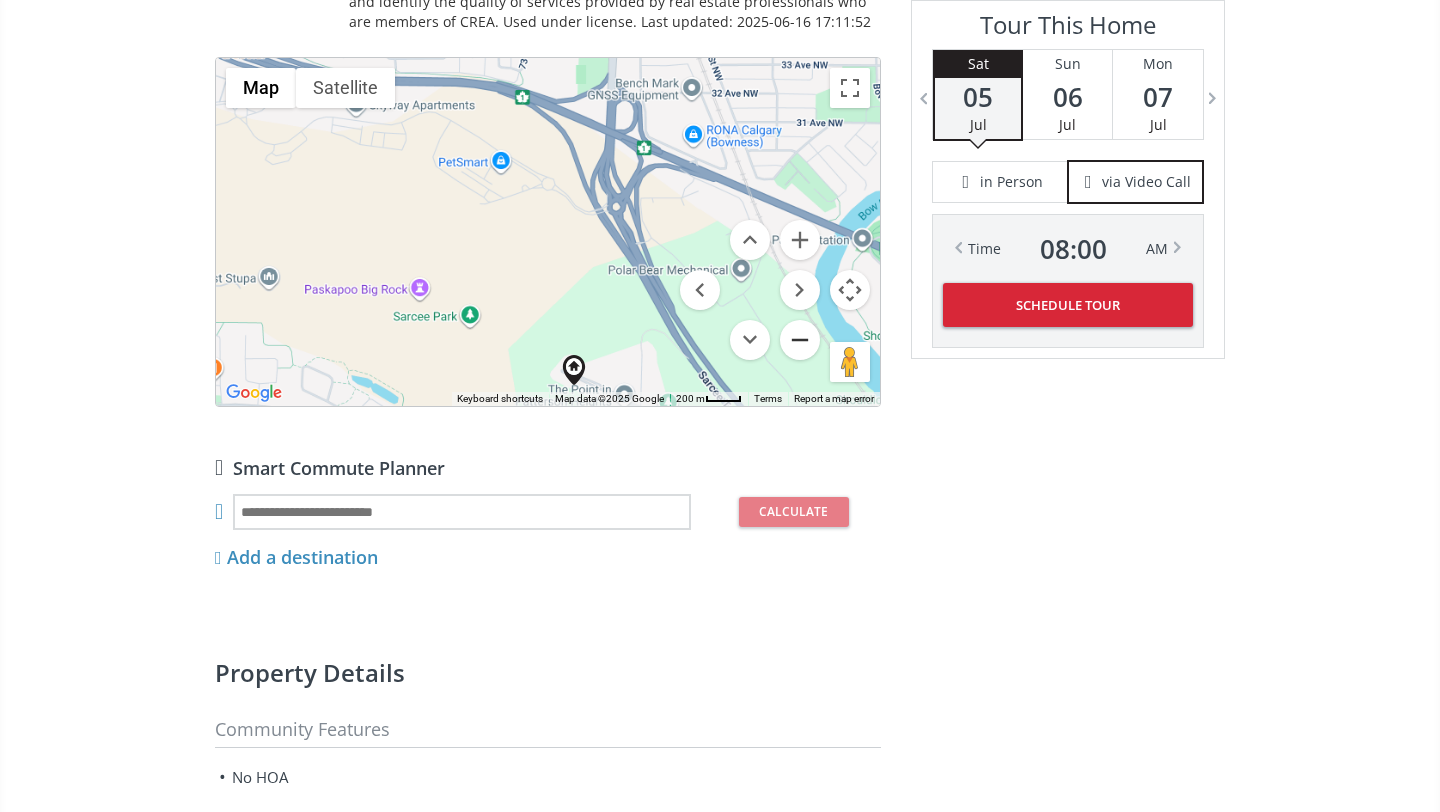 click at bounding box center (800, 340) 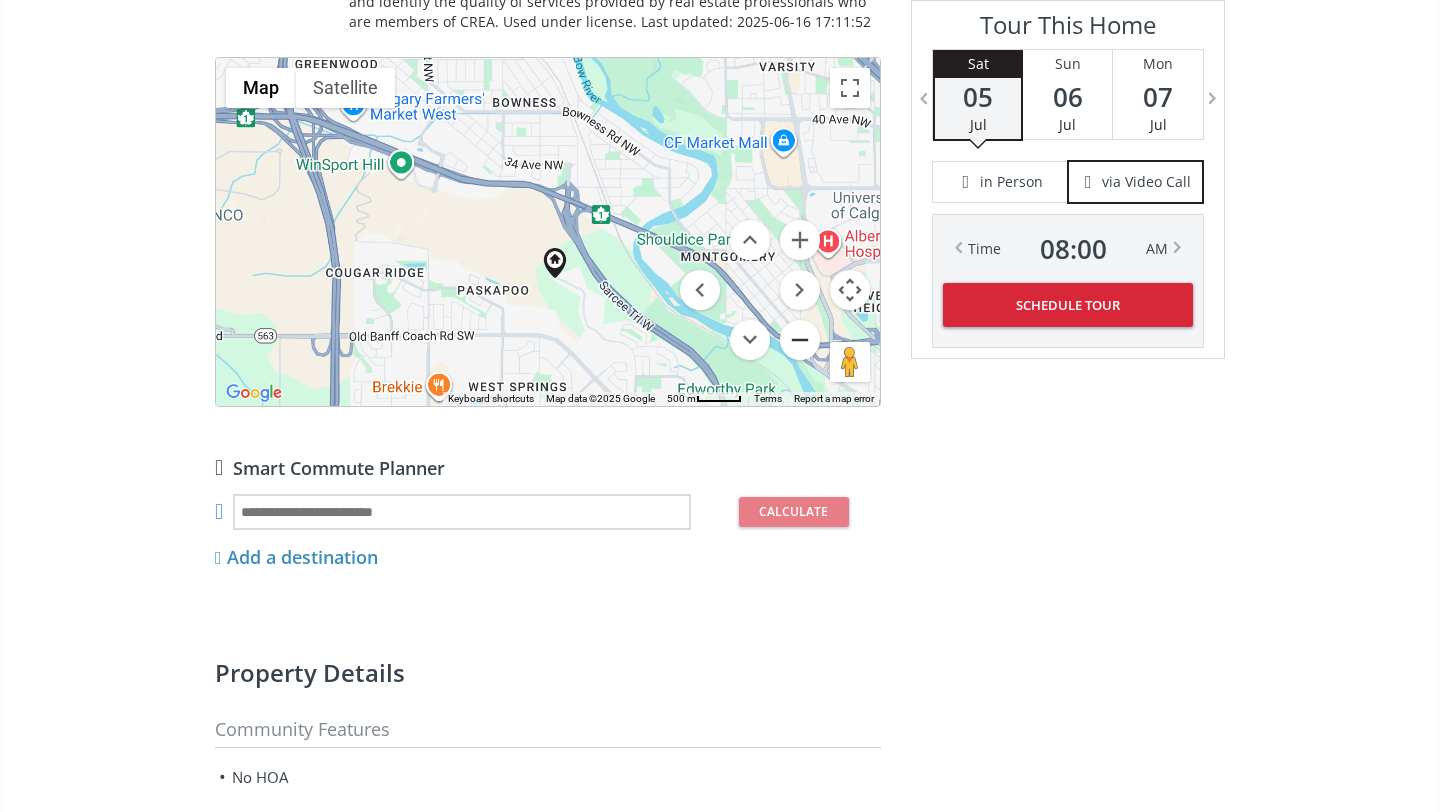 click at bounding box center (800, 340) 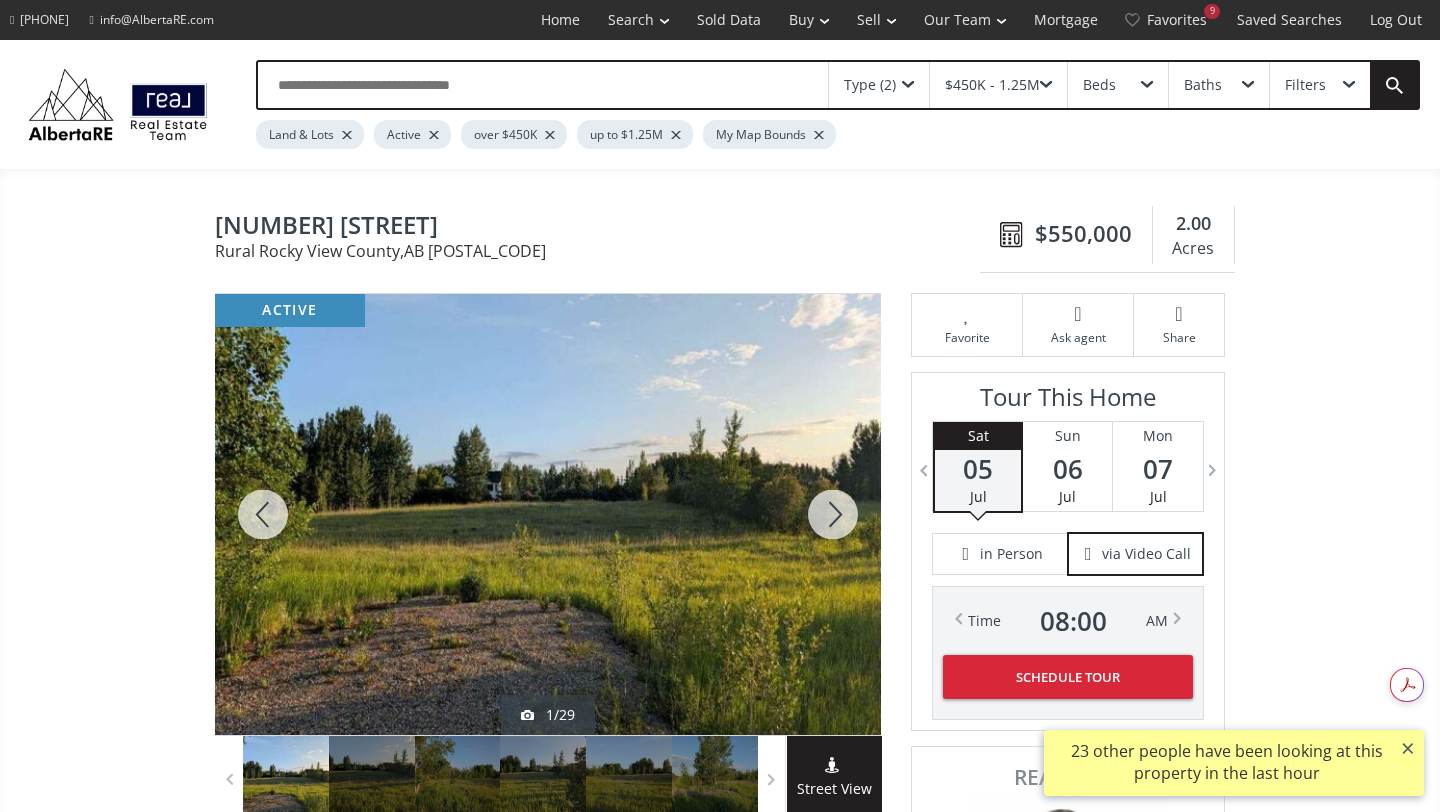scroll, scrollTop: 0, scrollLeft: 0, axis: both 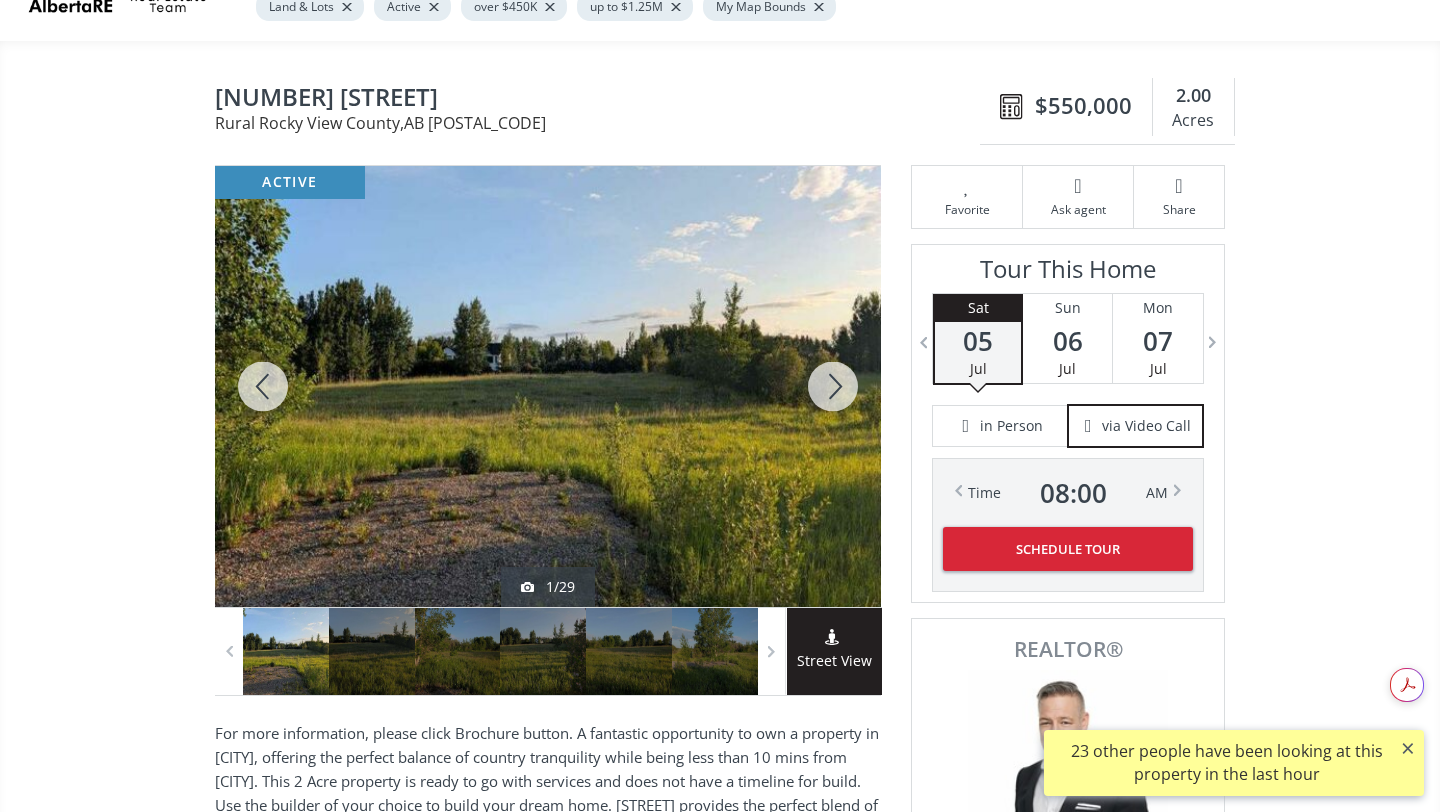 click at bounding box center (833, 386) 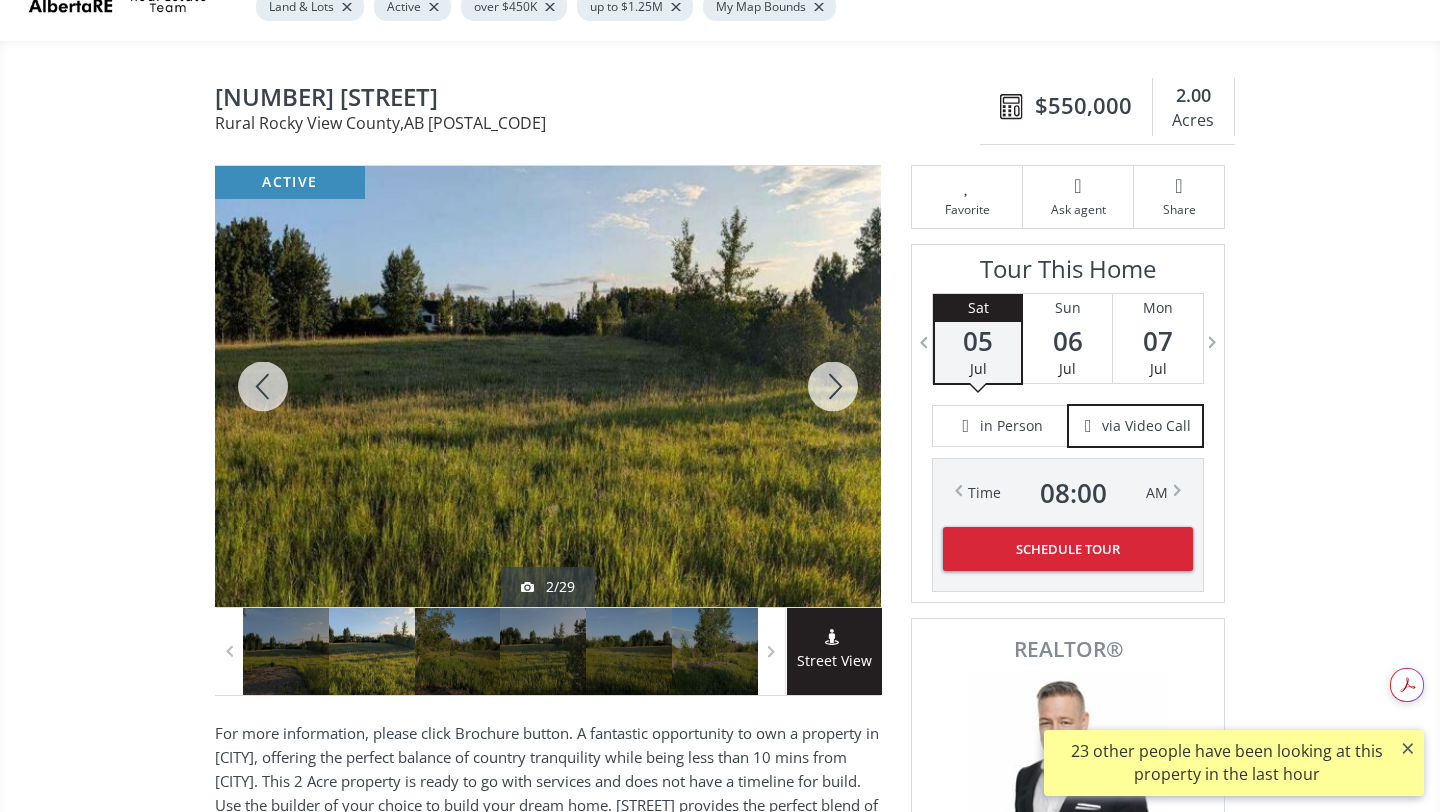 click at bounding box center [833, 386] 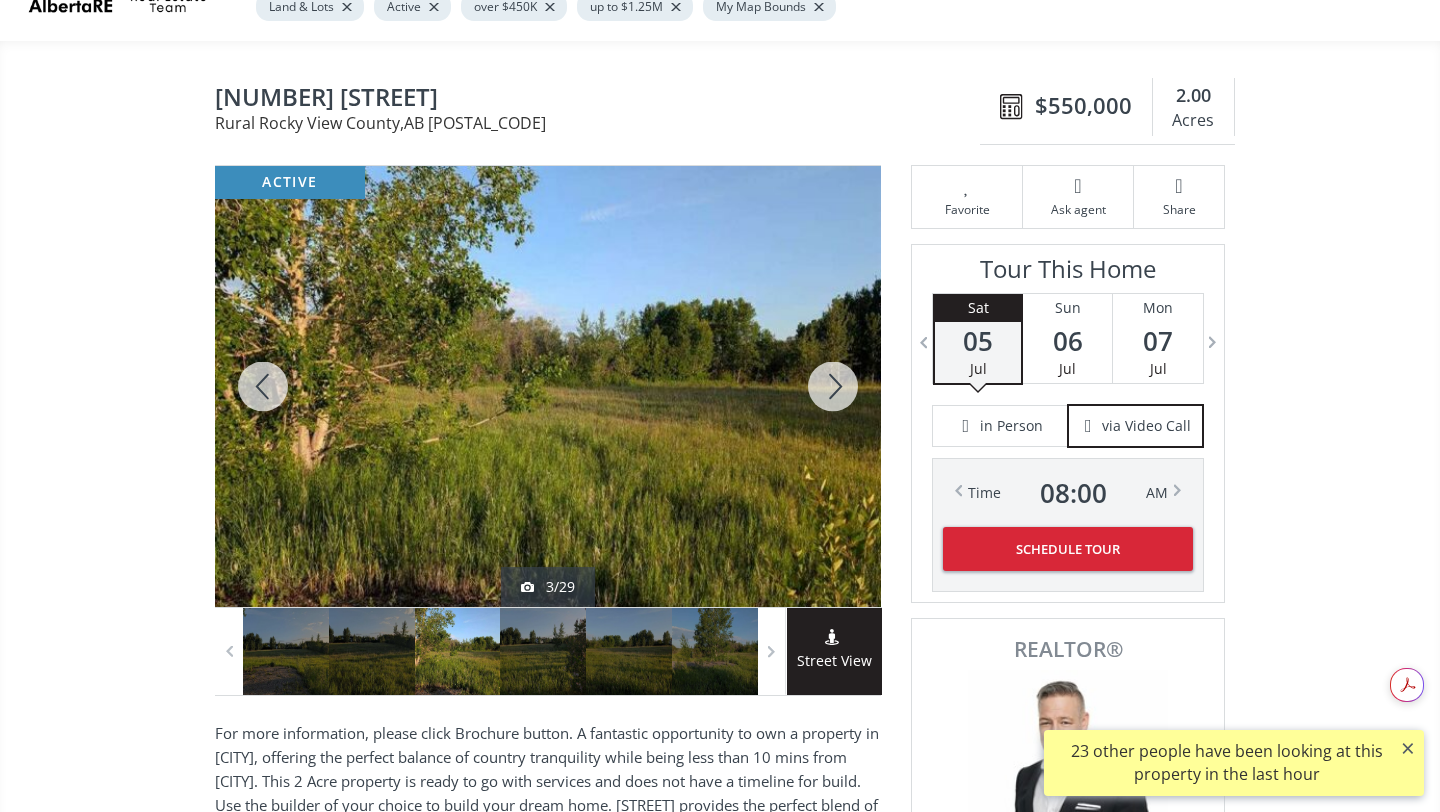 click at bounding box center (833, 386) 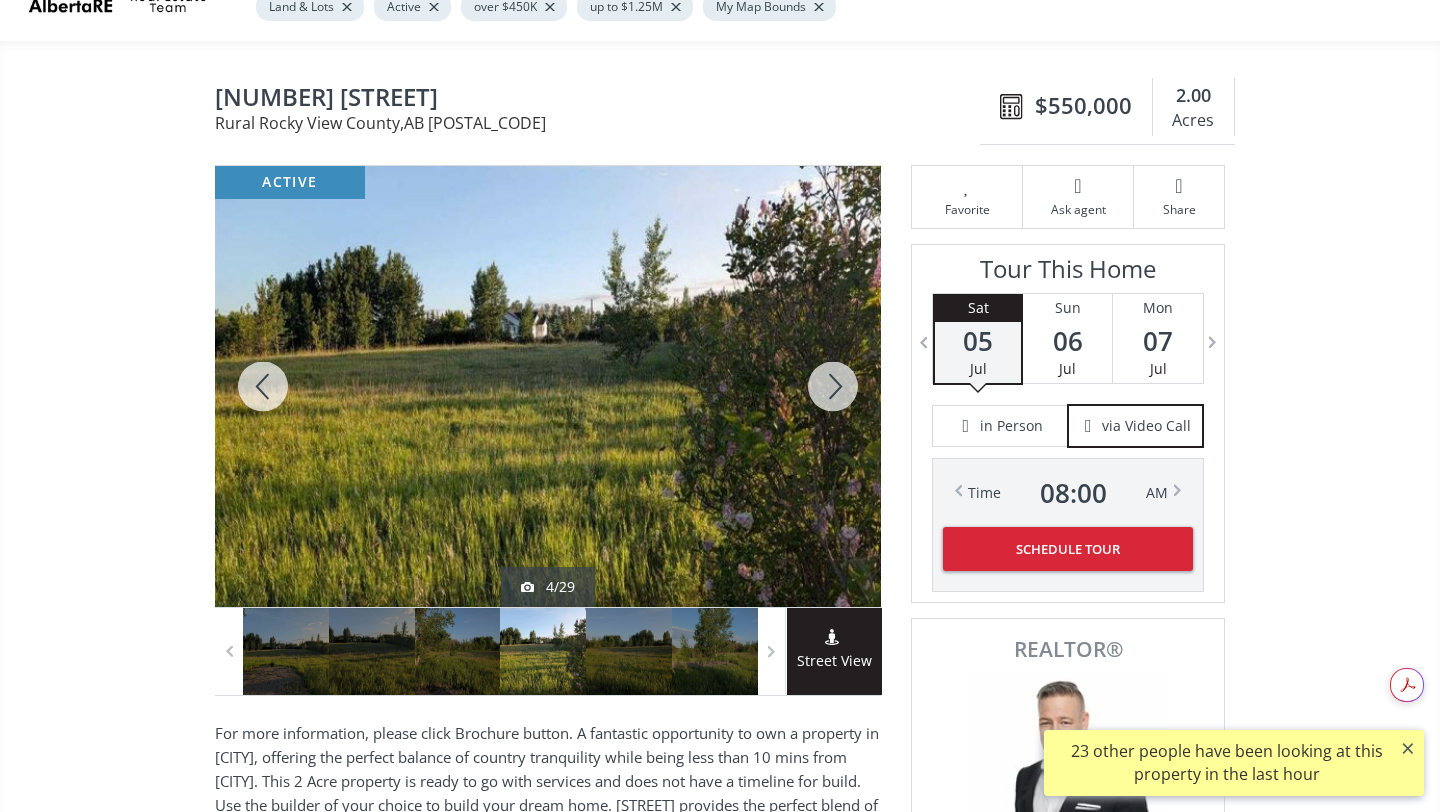 click at bounding box center (833, 386) 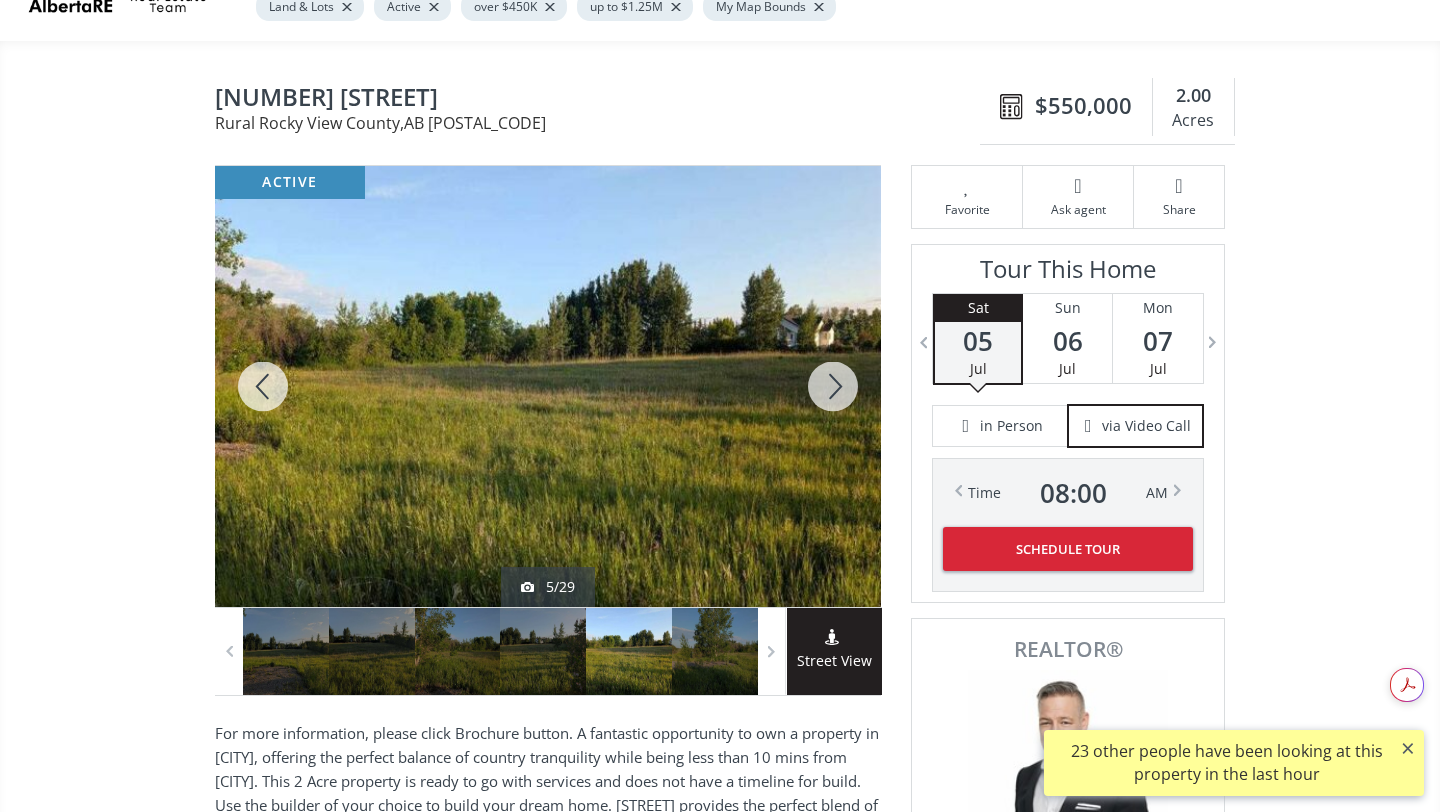 click at bounding box center (833, 386) 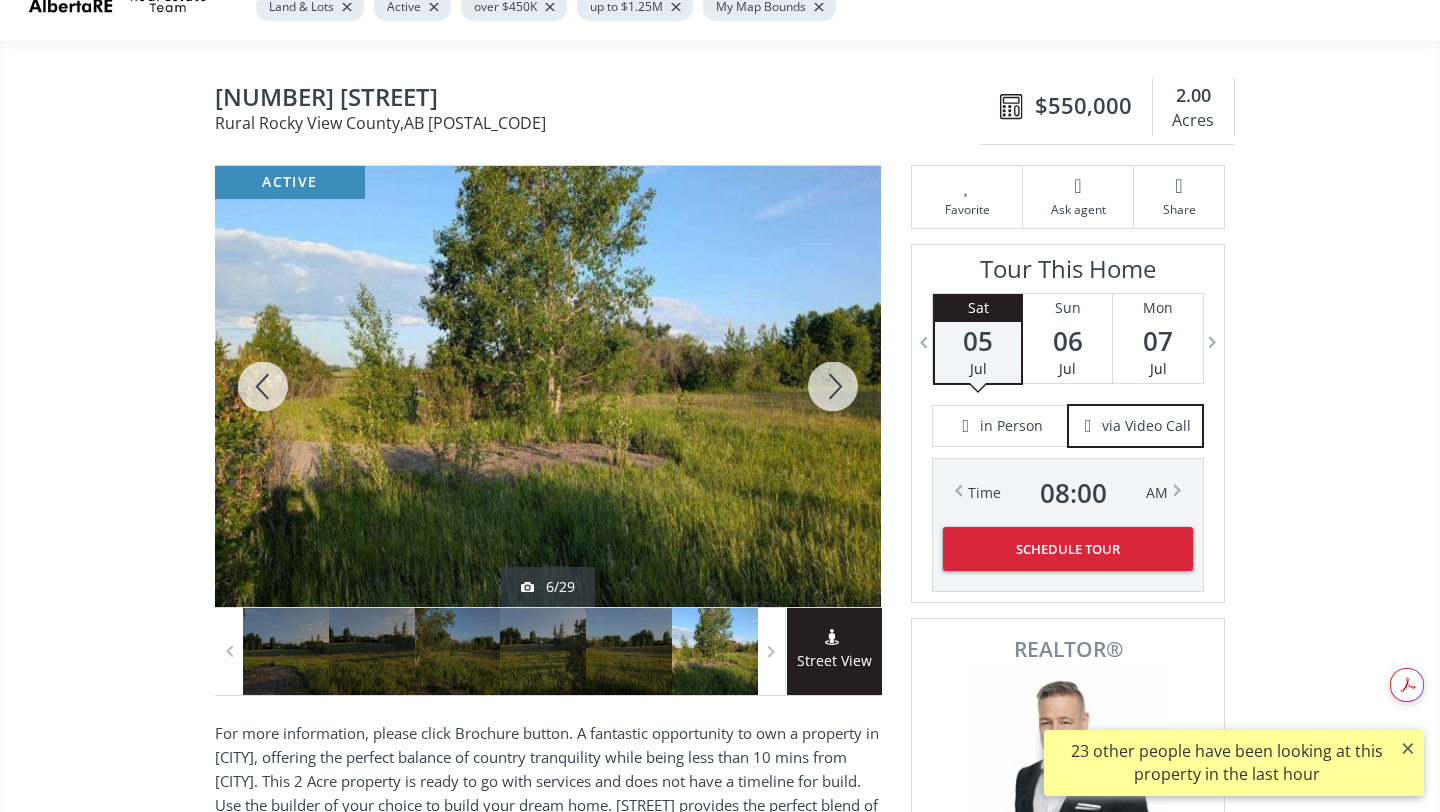 click at bounding box center [833, 386] 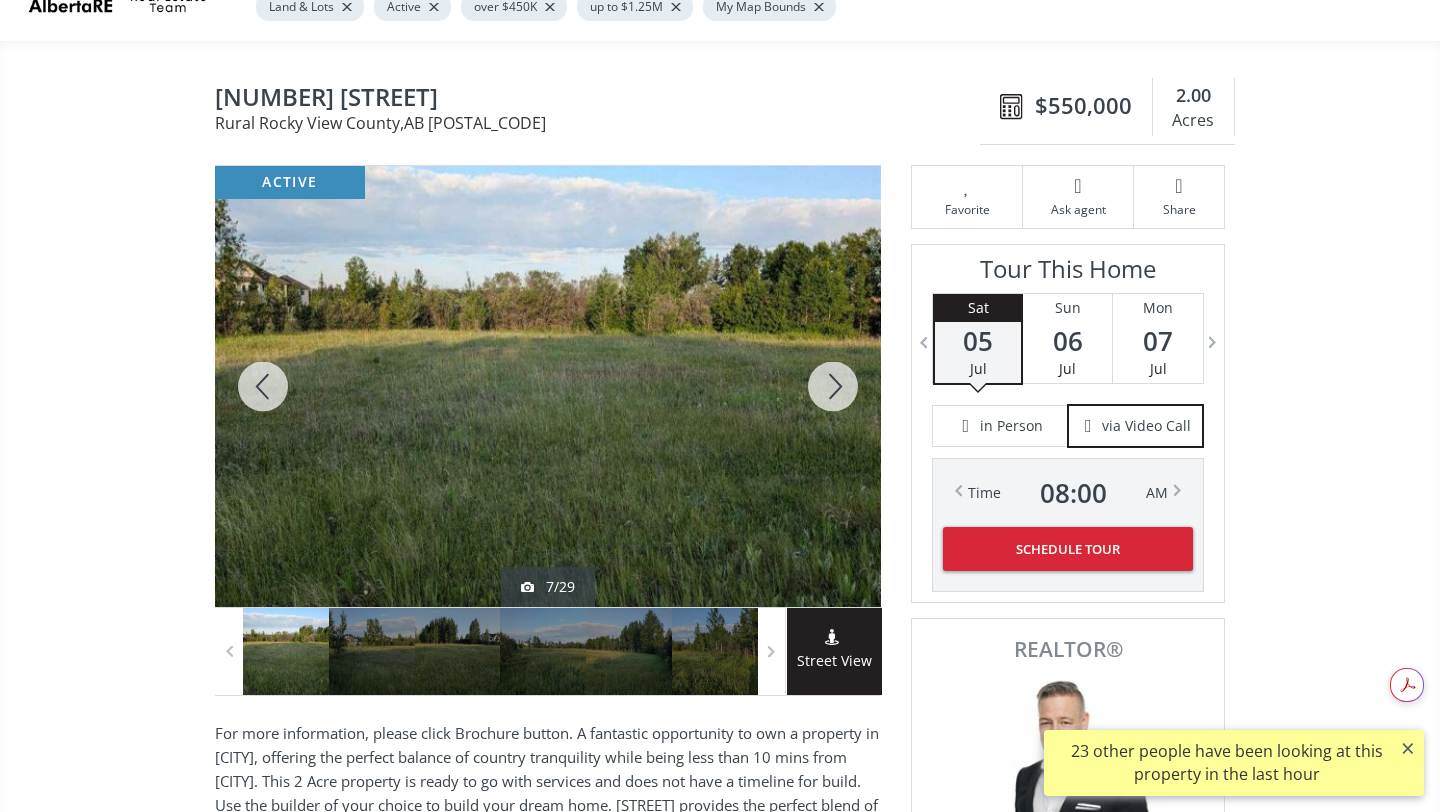 click at bounding box center (833, 386) 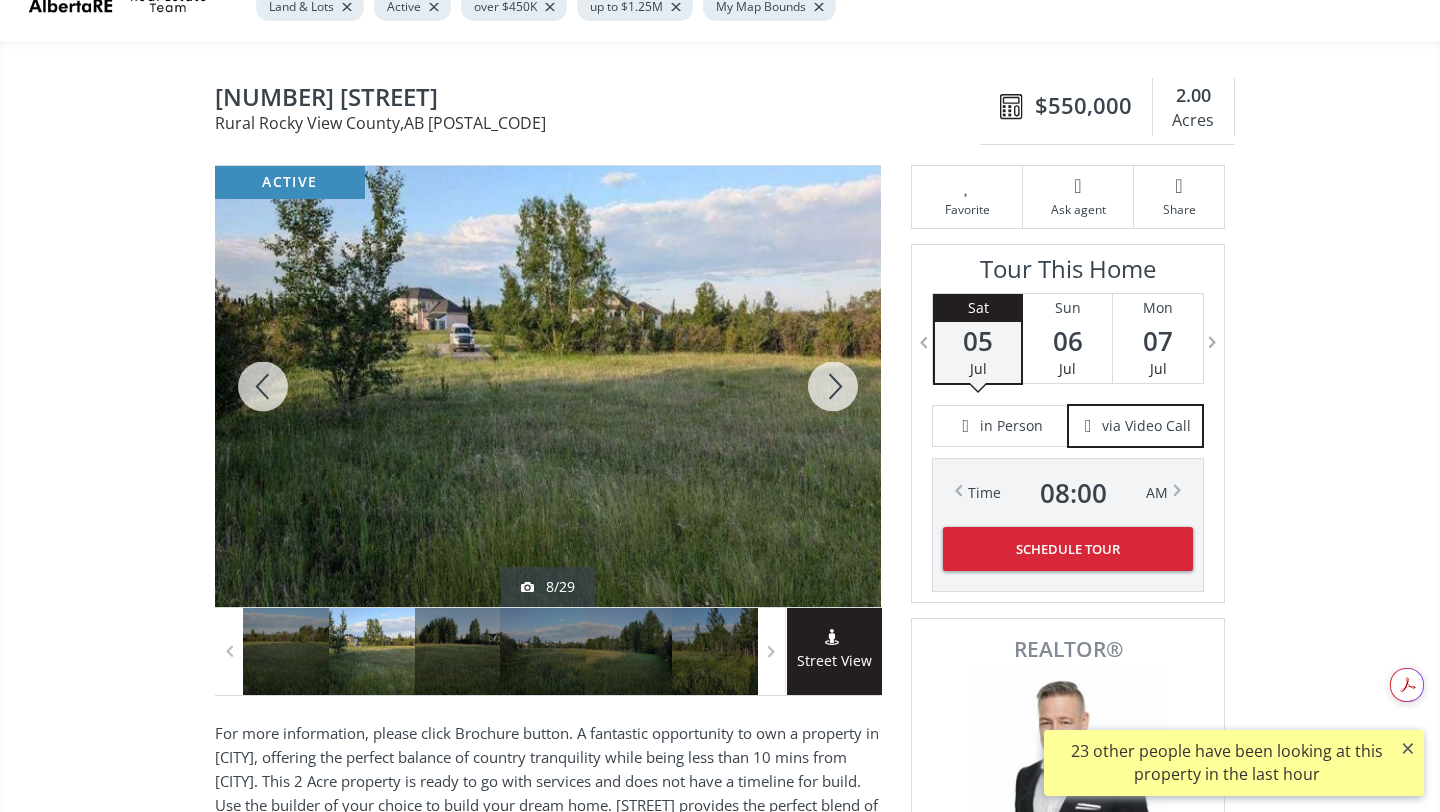click at bounding box center (833, 386) 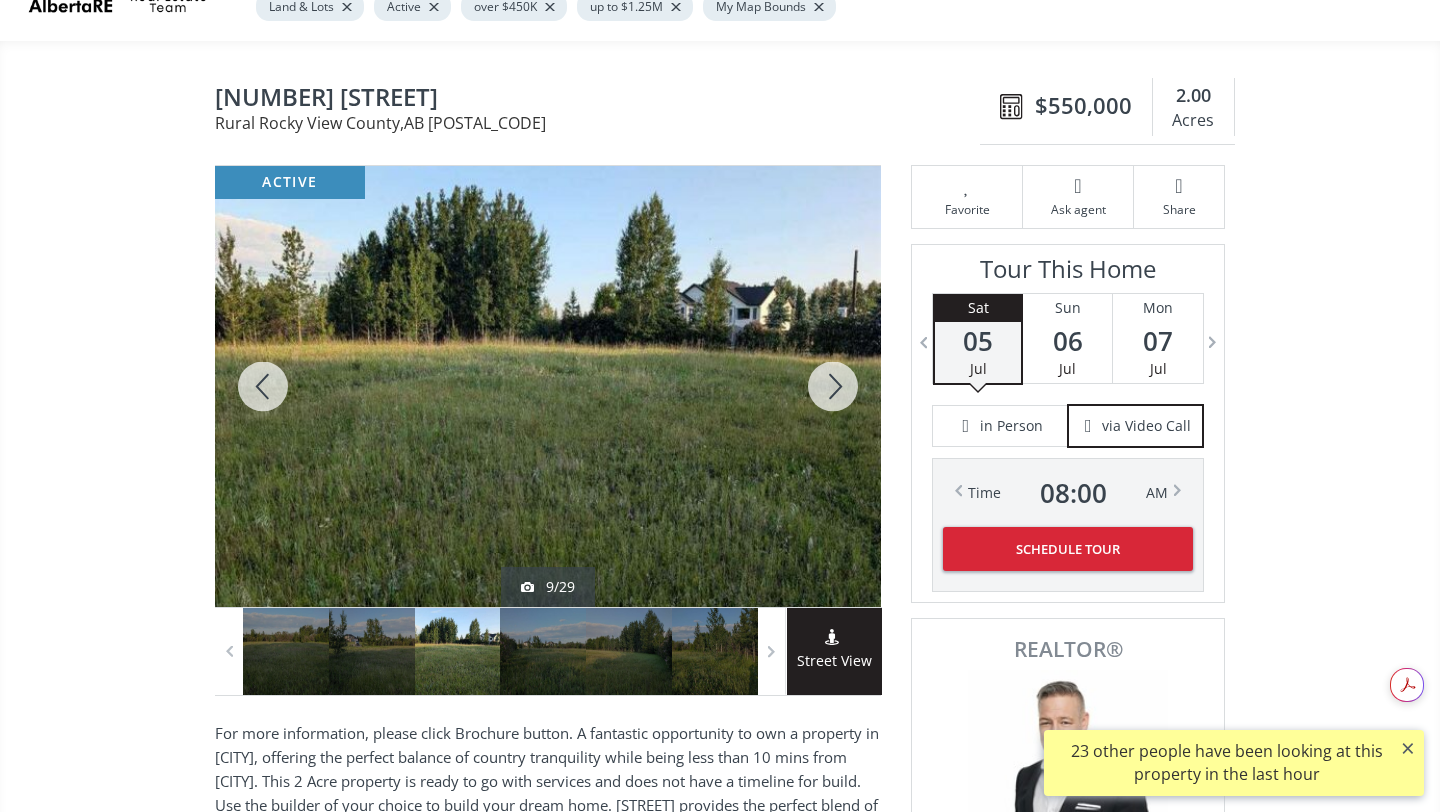 click at bounding box center [833, 386] 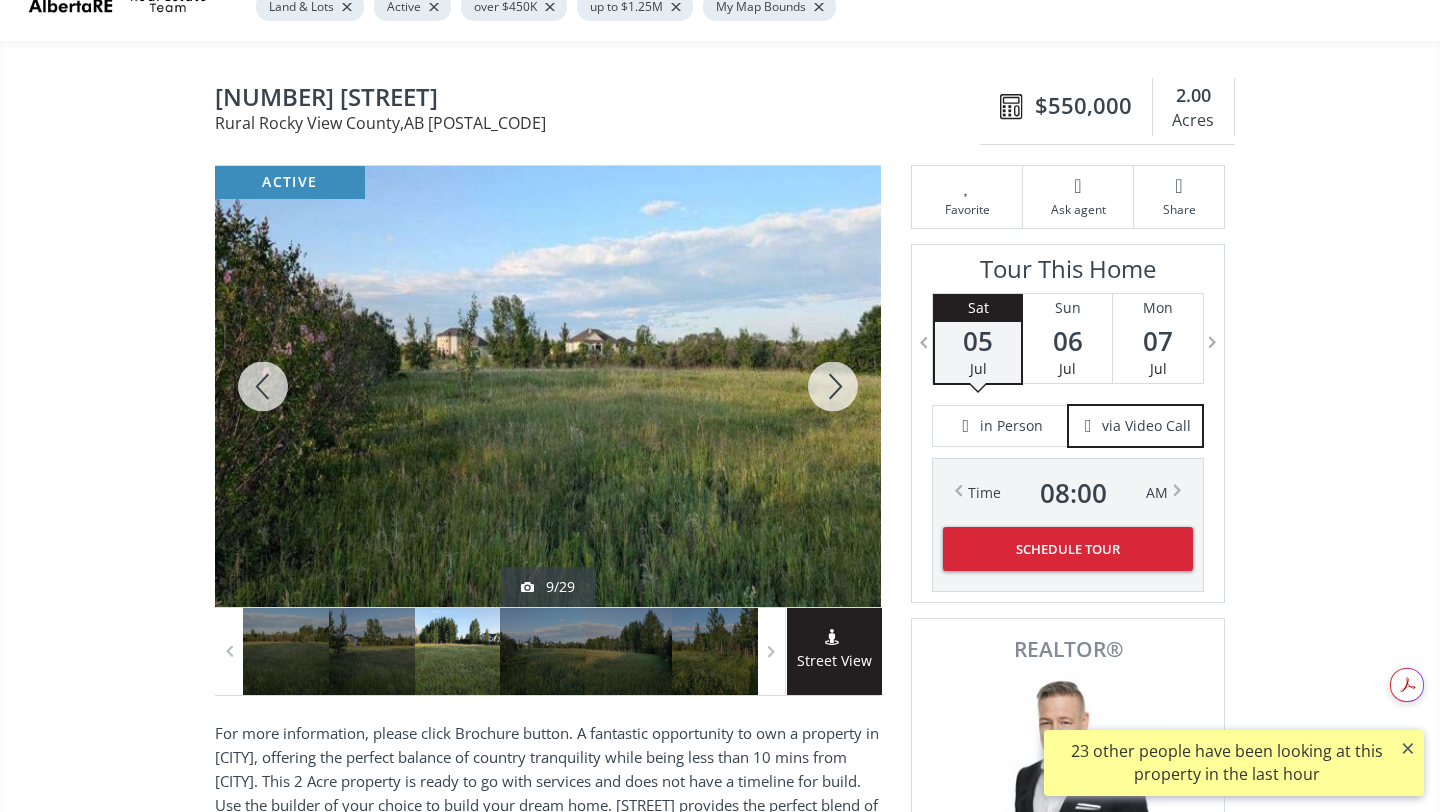 click at bounding box center [833, 386] 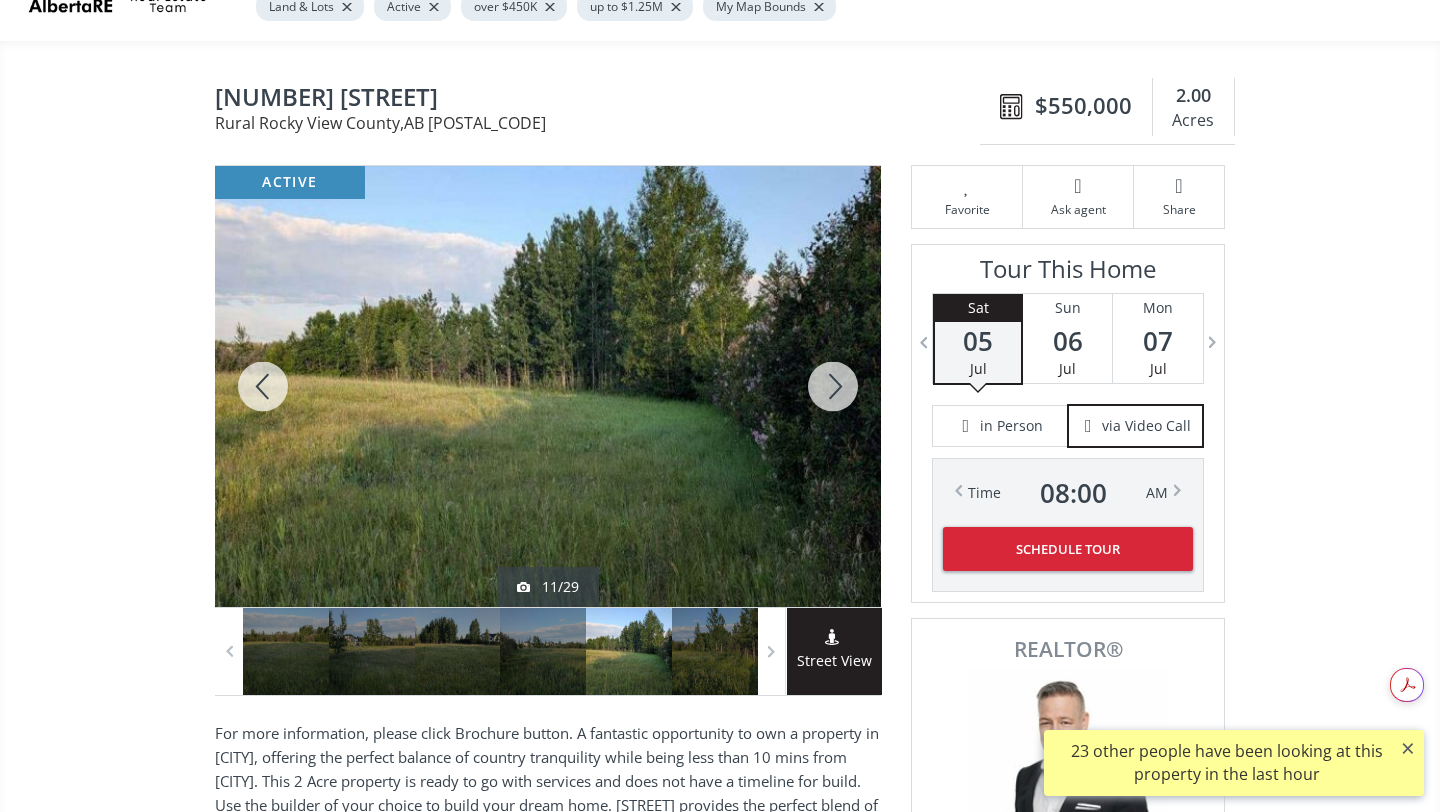click at bounding box center [833, 386] 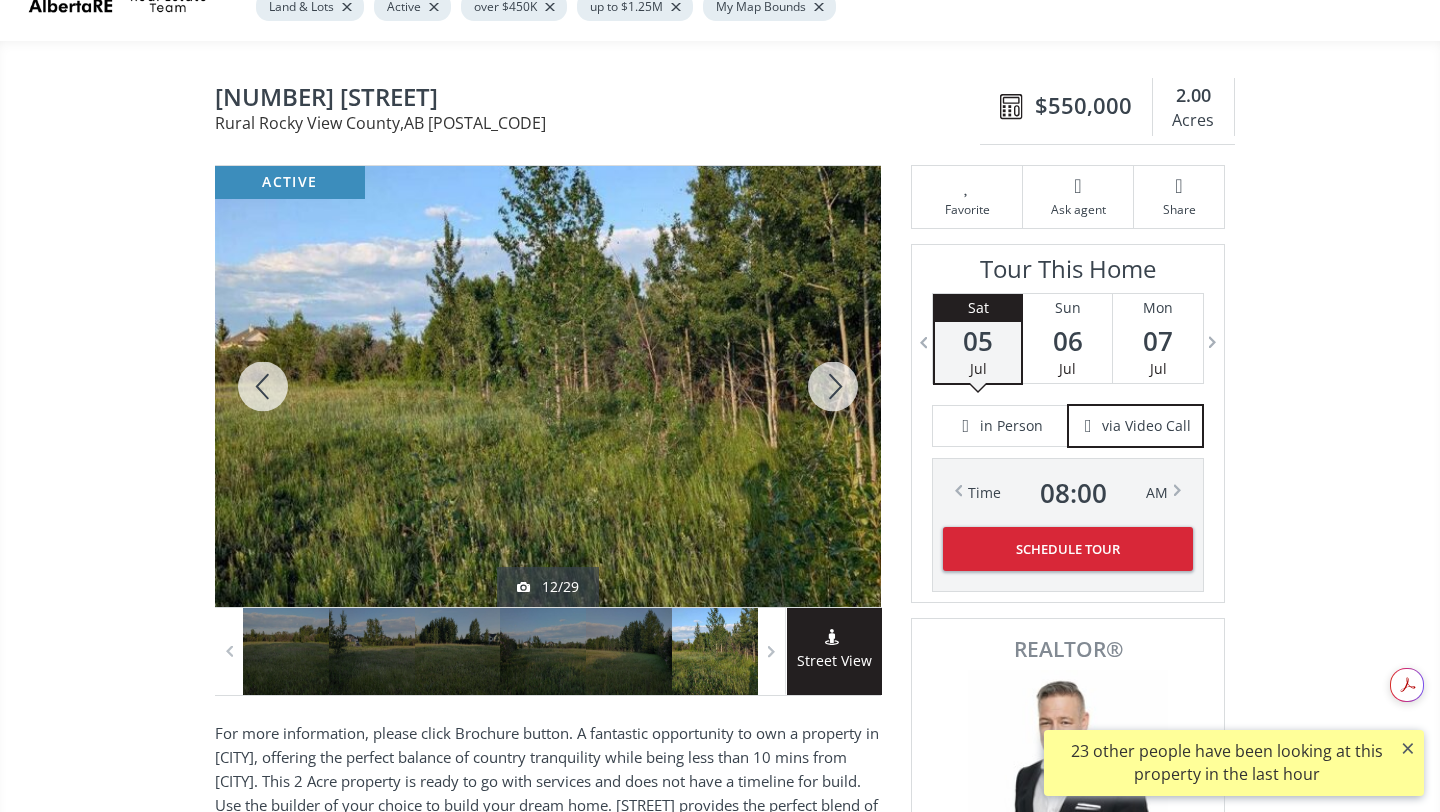 click at bounding box center [833, 386] 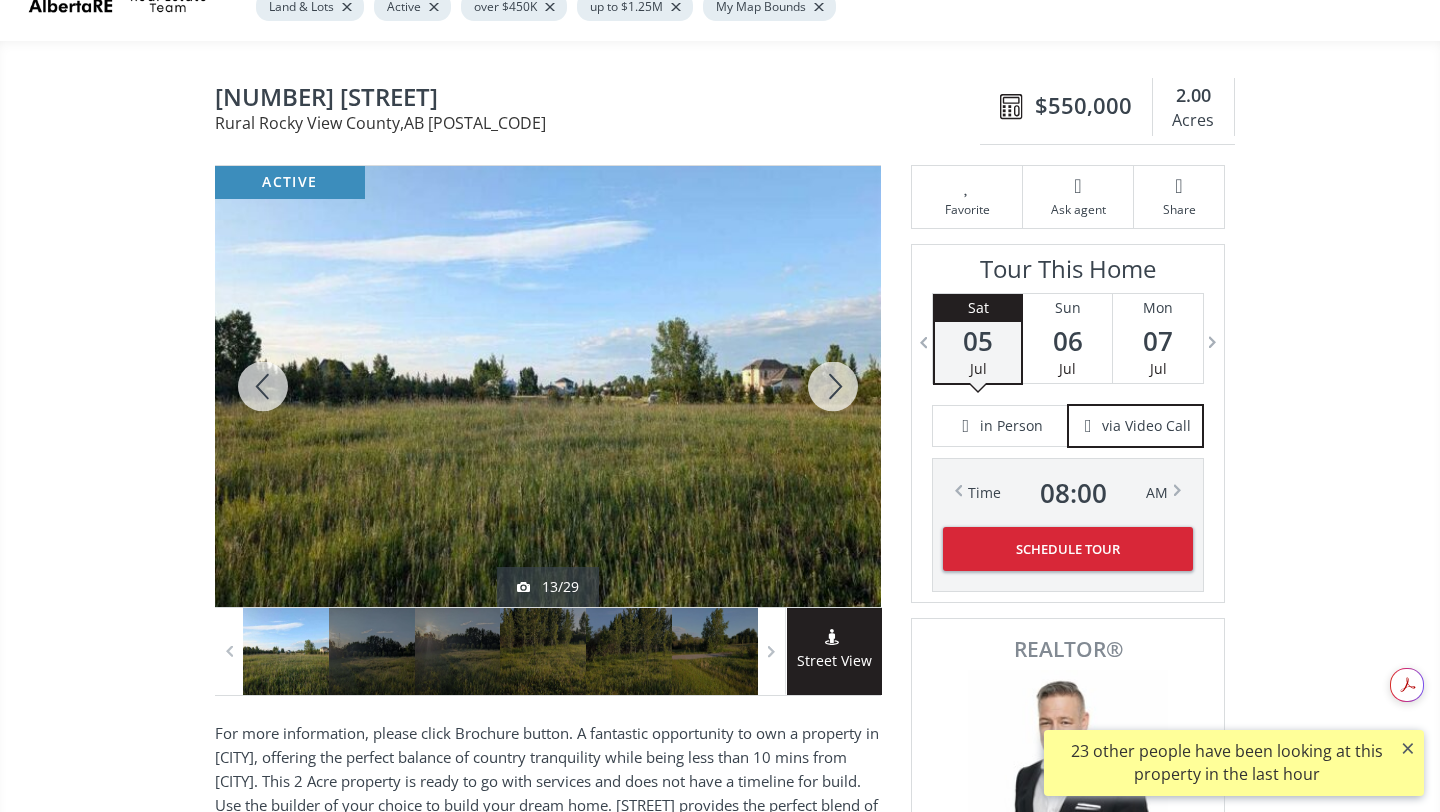 click at bounding box center (833, 386) 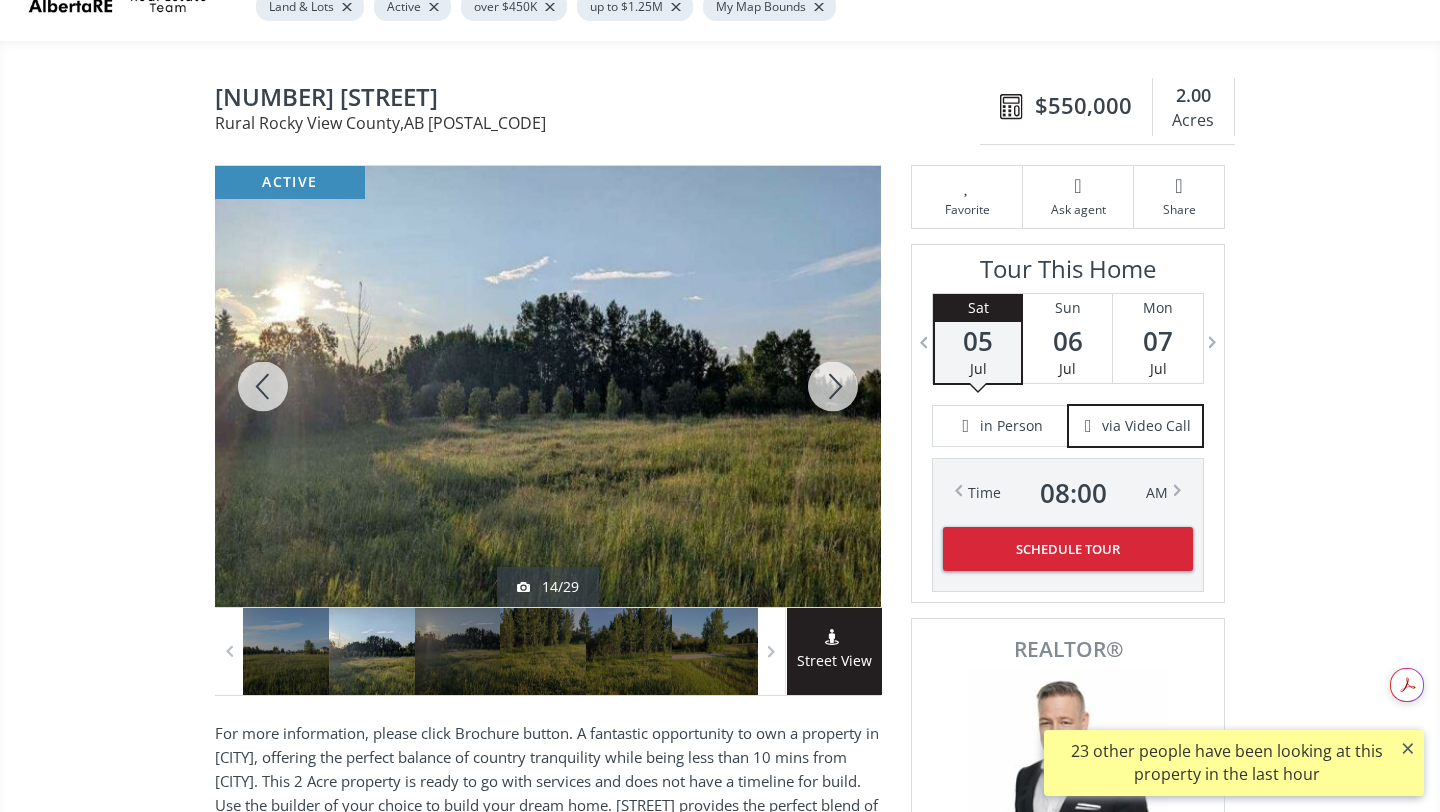 click at bounding box center [833, 386] 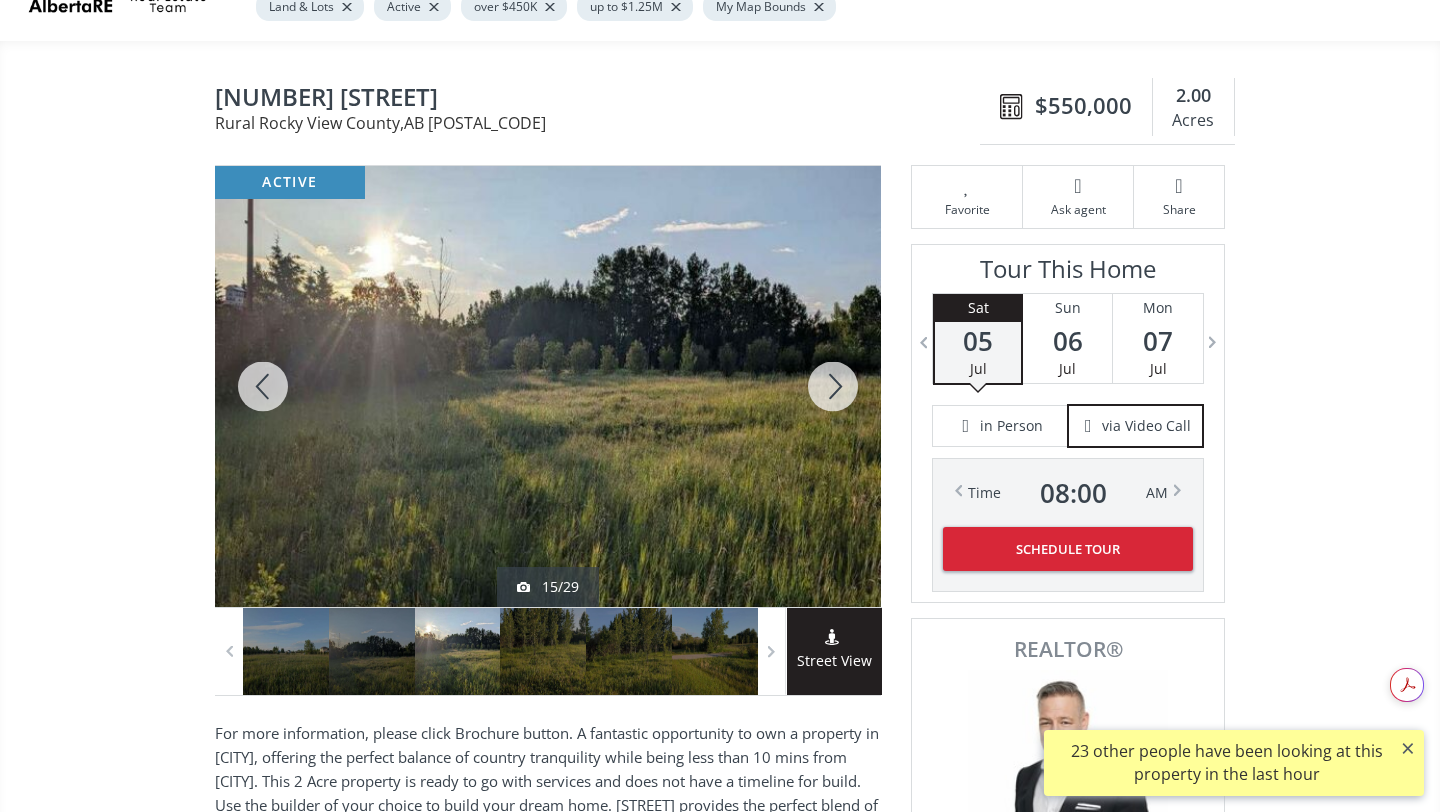 click at bounding box center [833, 386] 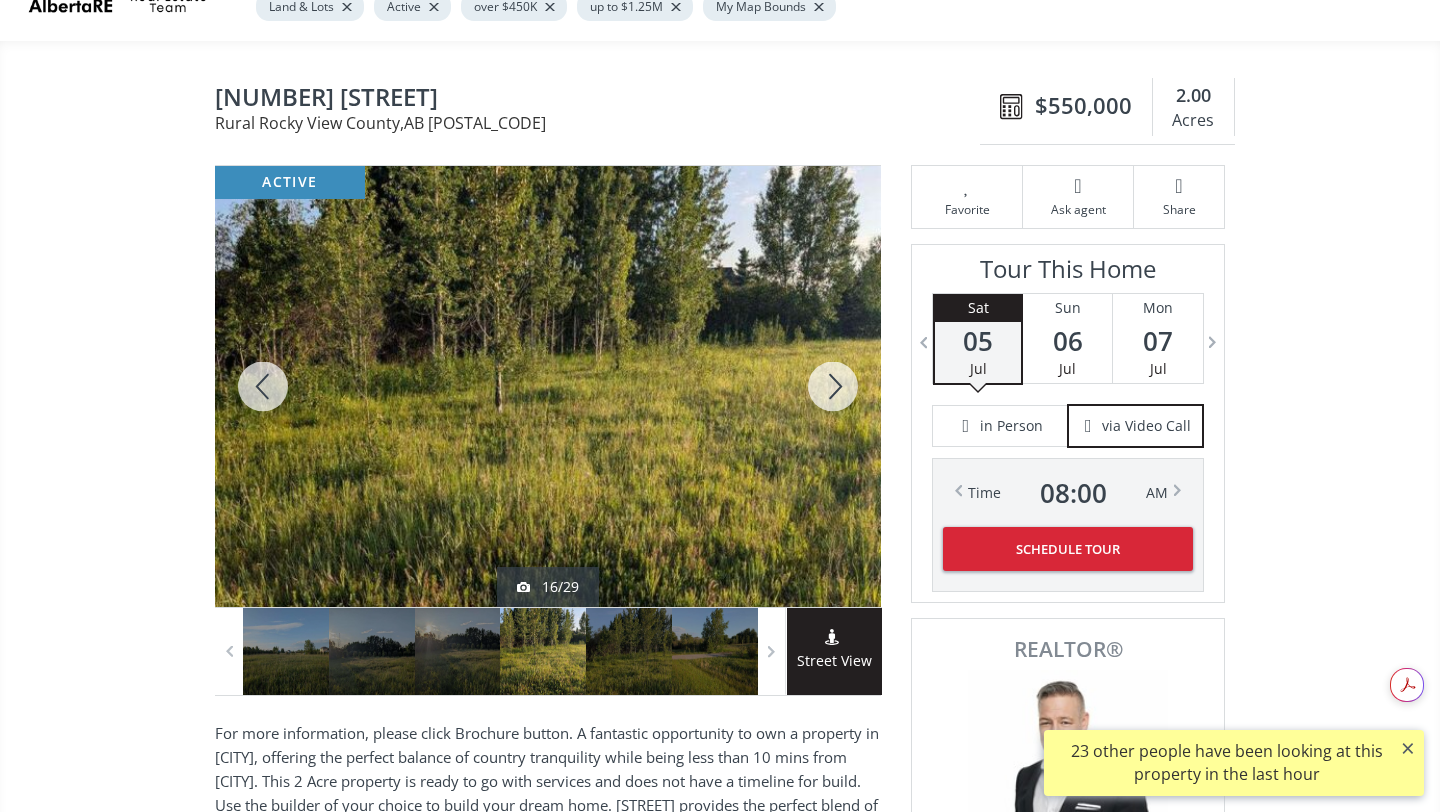 click at bounding box center (833, 386) 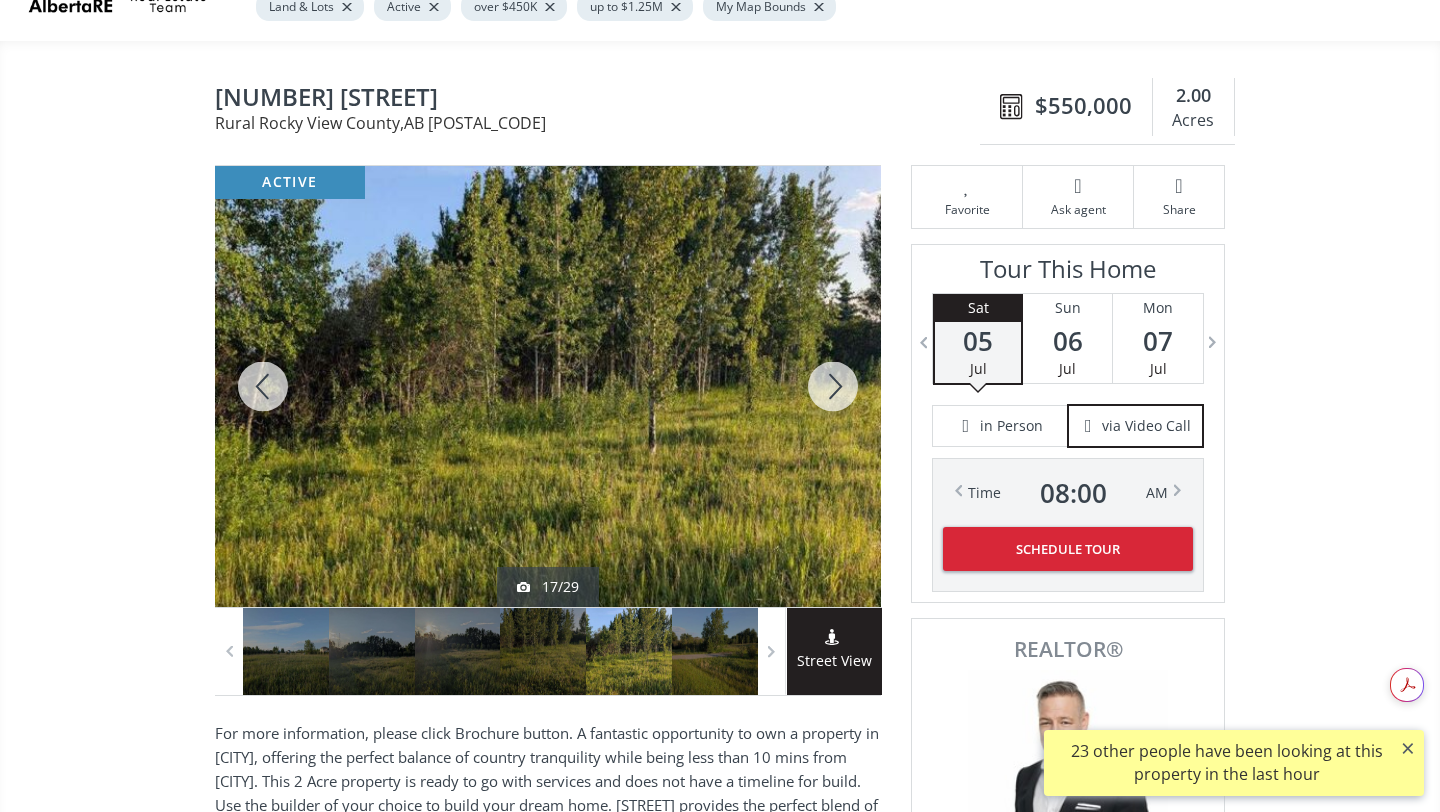 click at bounding box center [833, 386] 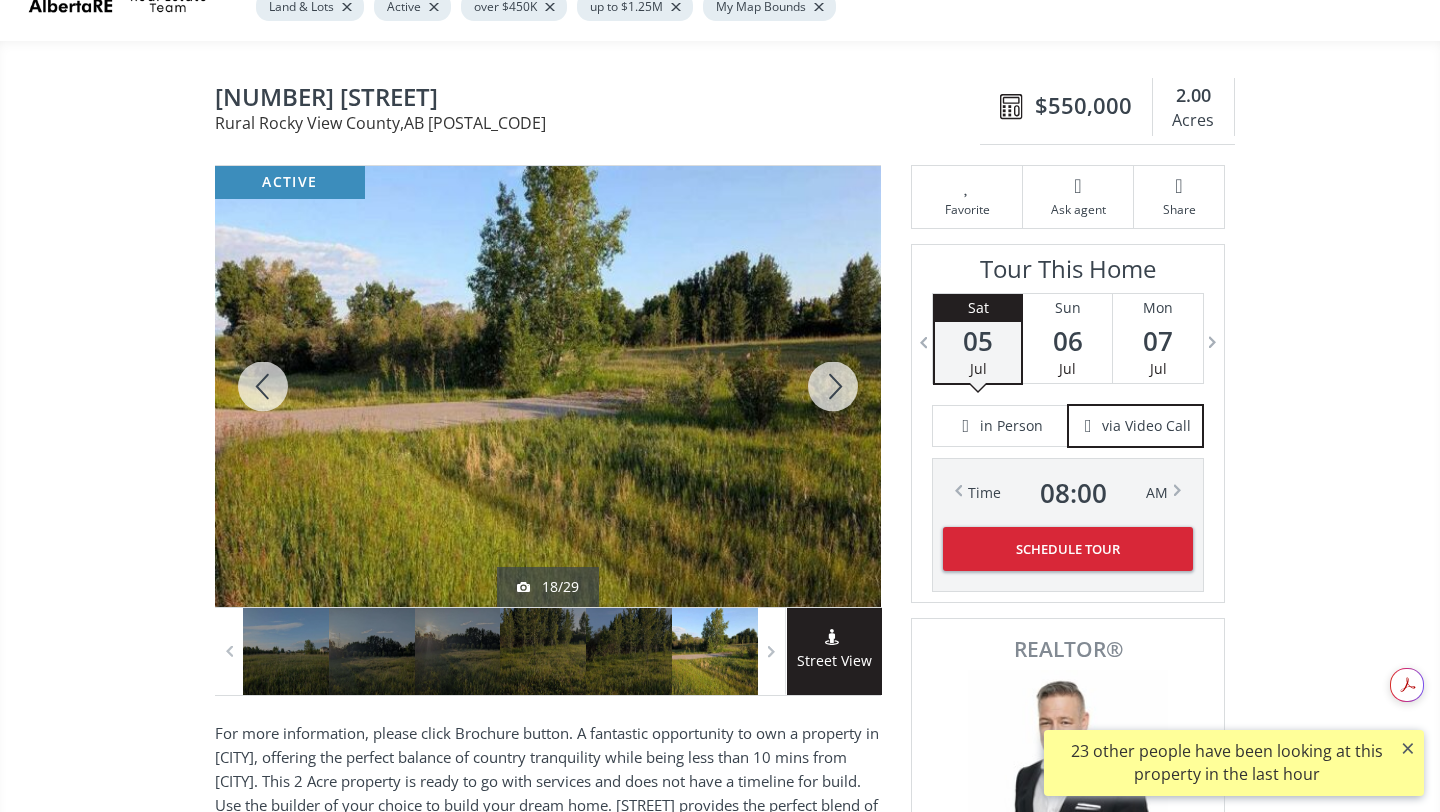 click at bounding box center (833, 386) 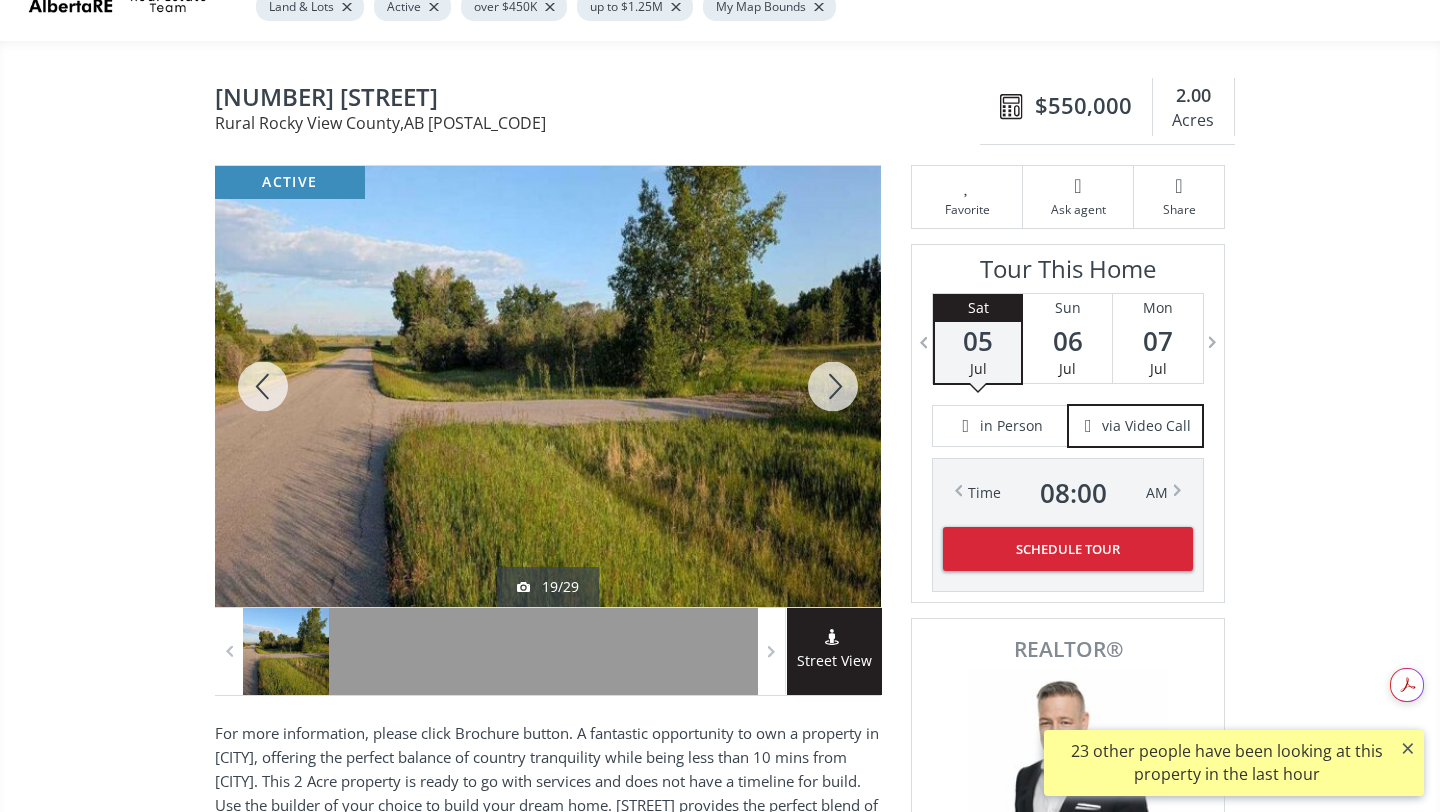 click at bounding box center (833, 386) 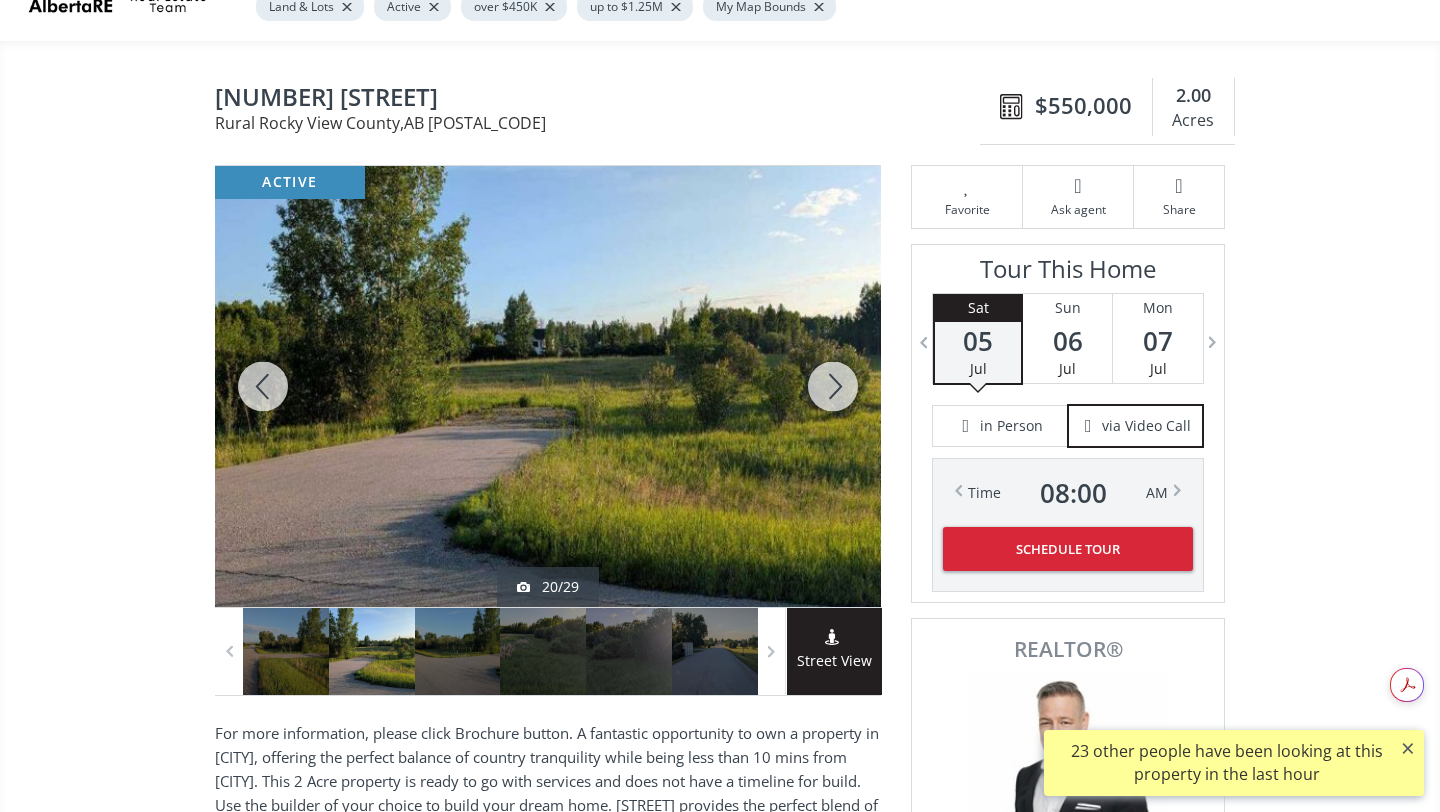 click at bounding box center (833, 386) 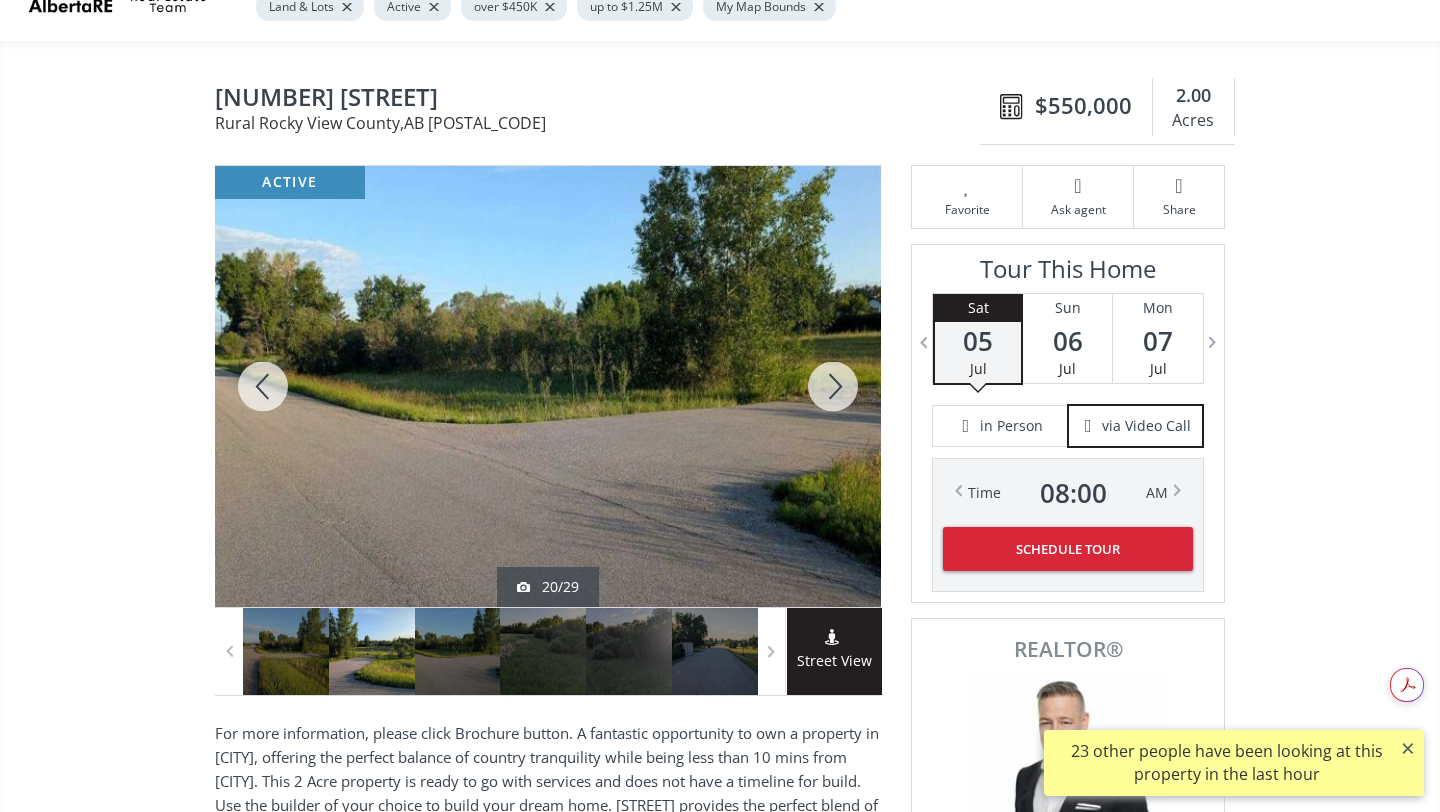click at bounding box center [833, 386] 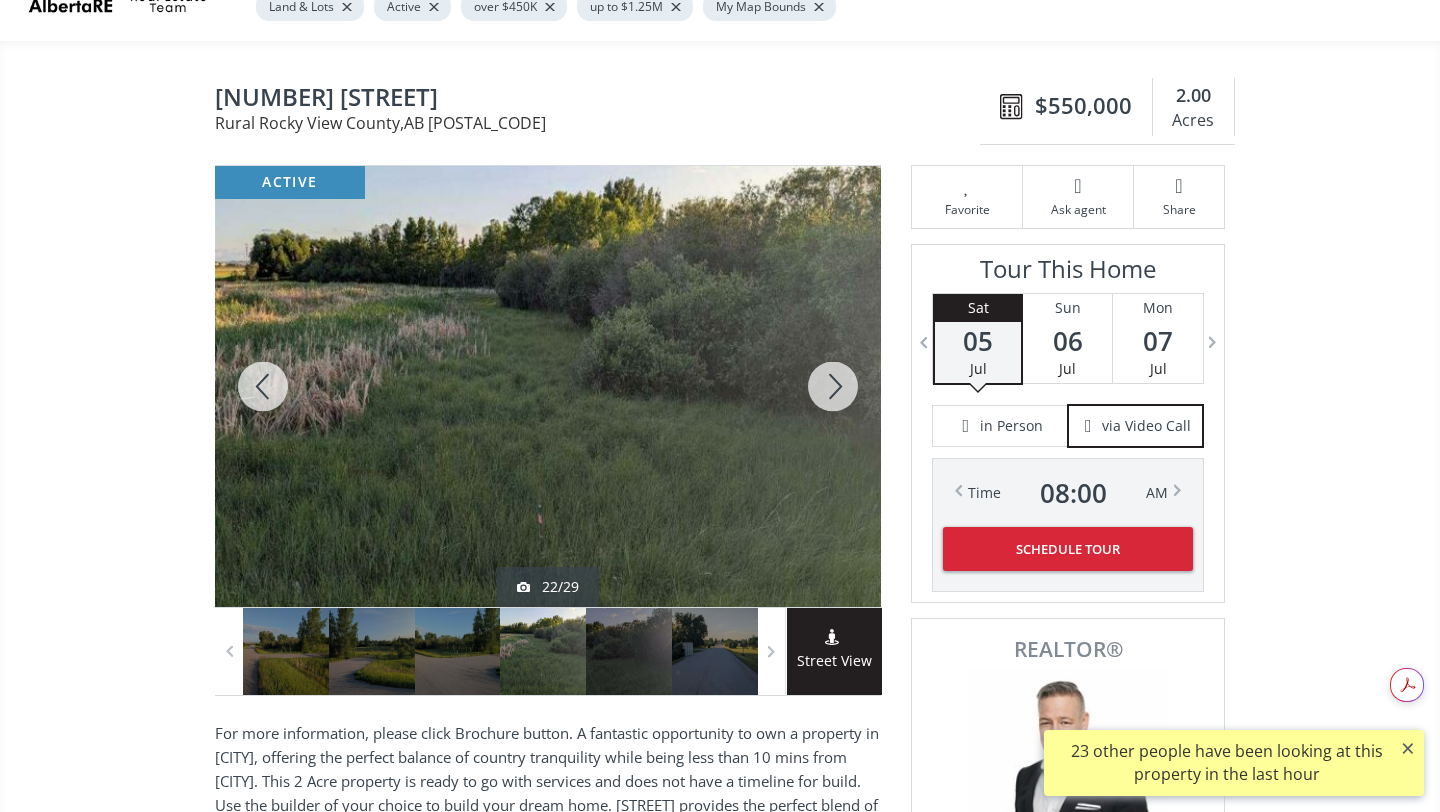 click at bounding box center [833, 386] 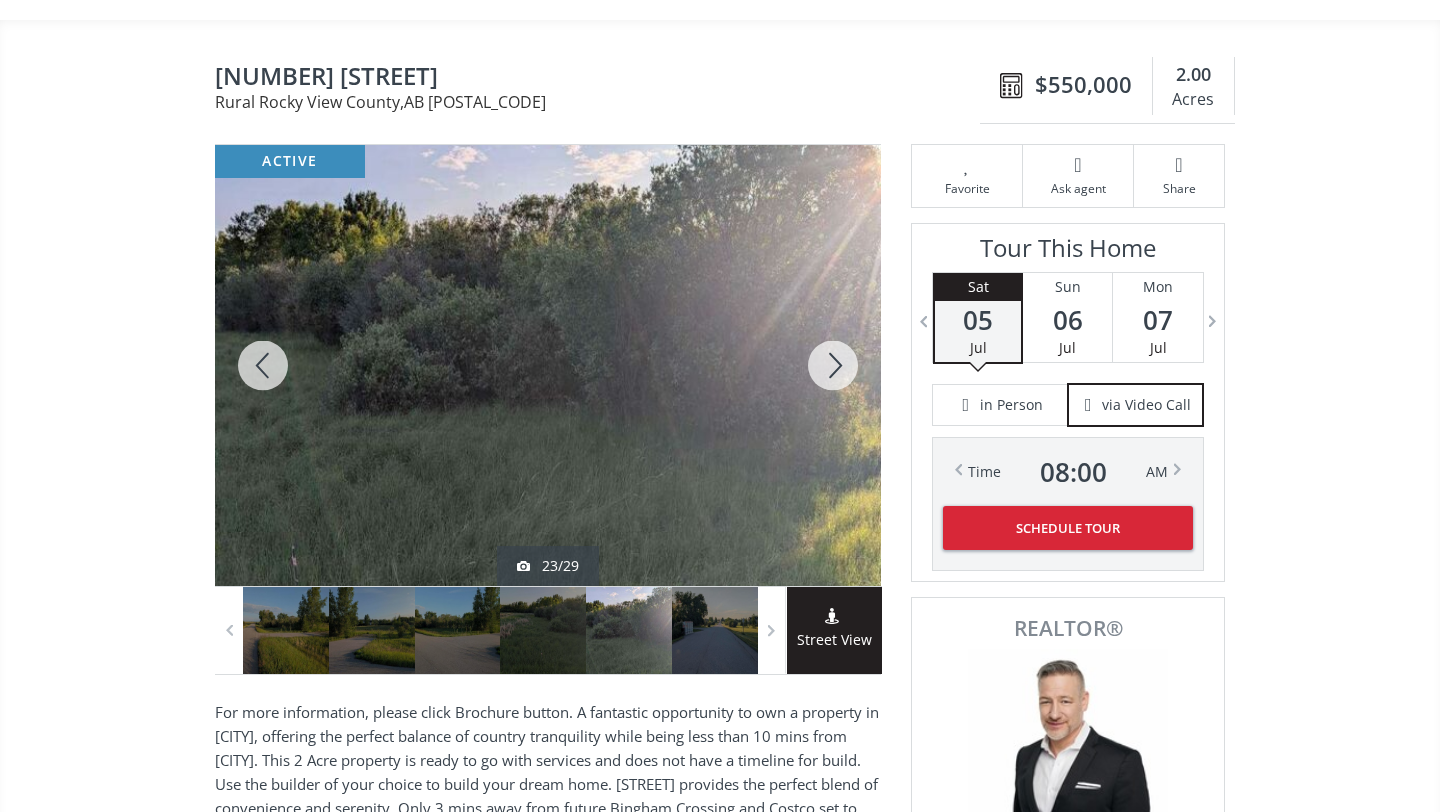 scroll, scrollTop: 155, scrollLeft: 0, axis: vertical 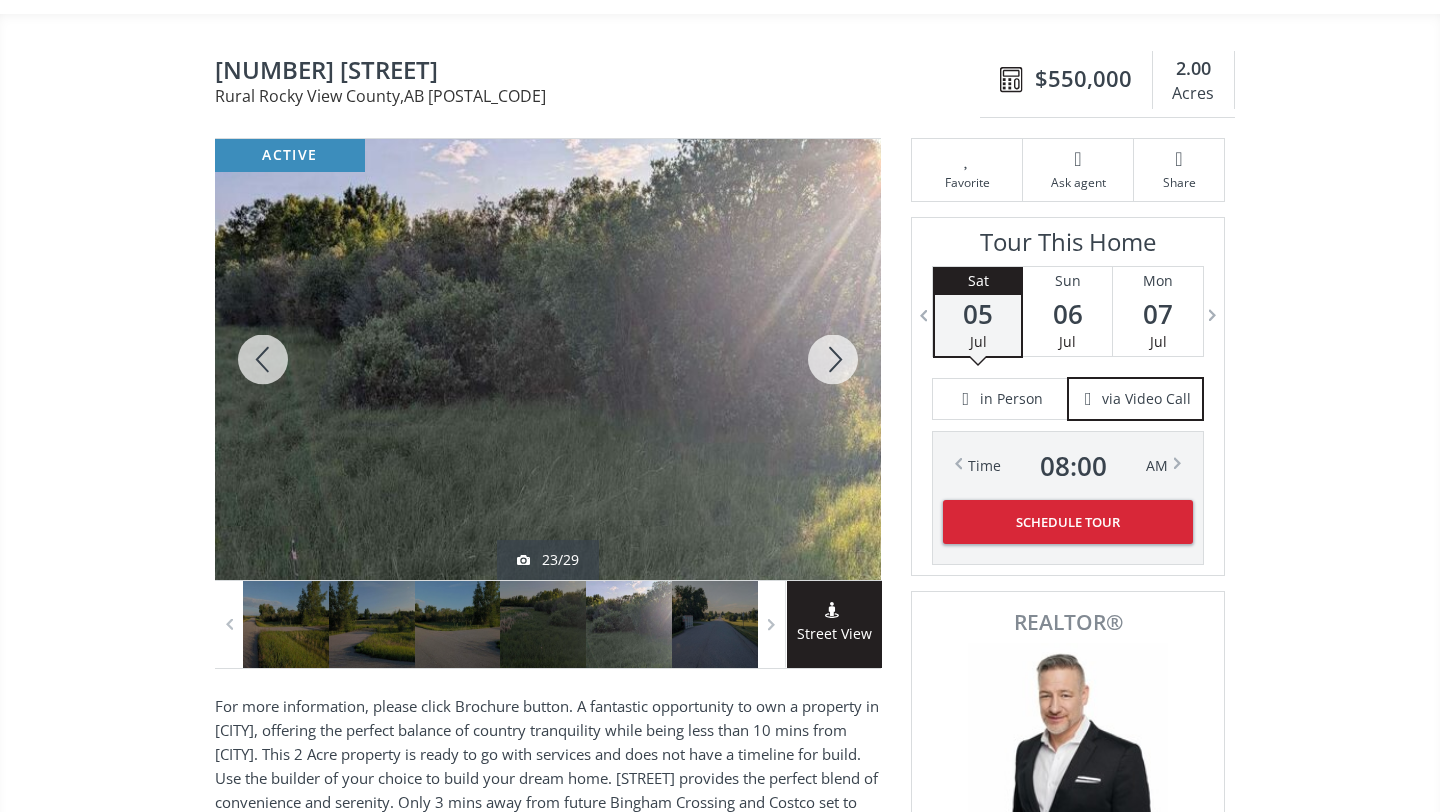 click at bounding box center [833, 359] 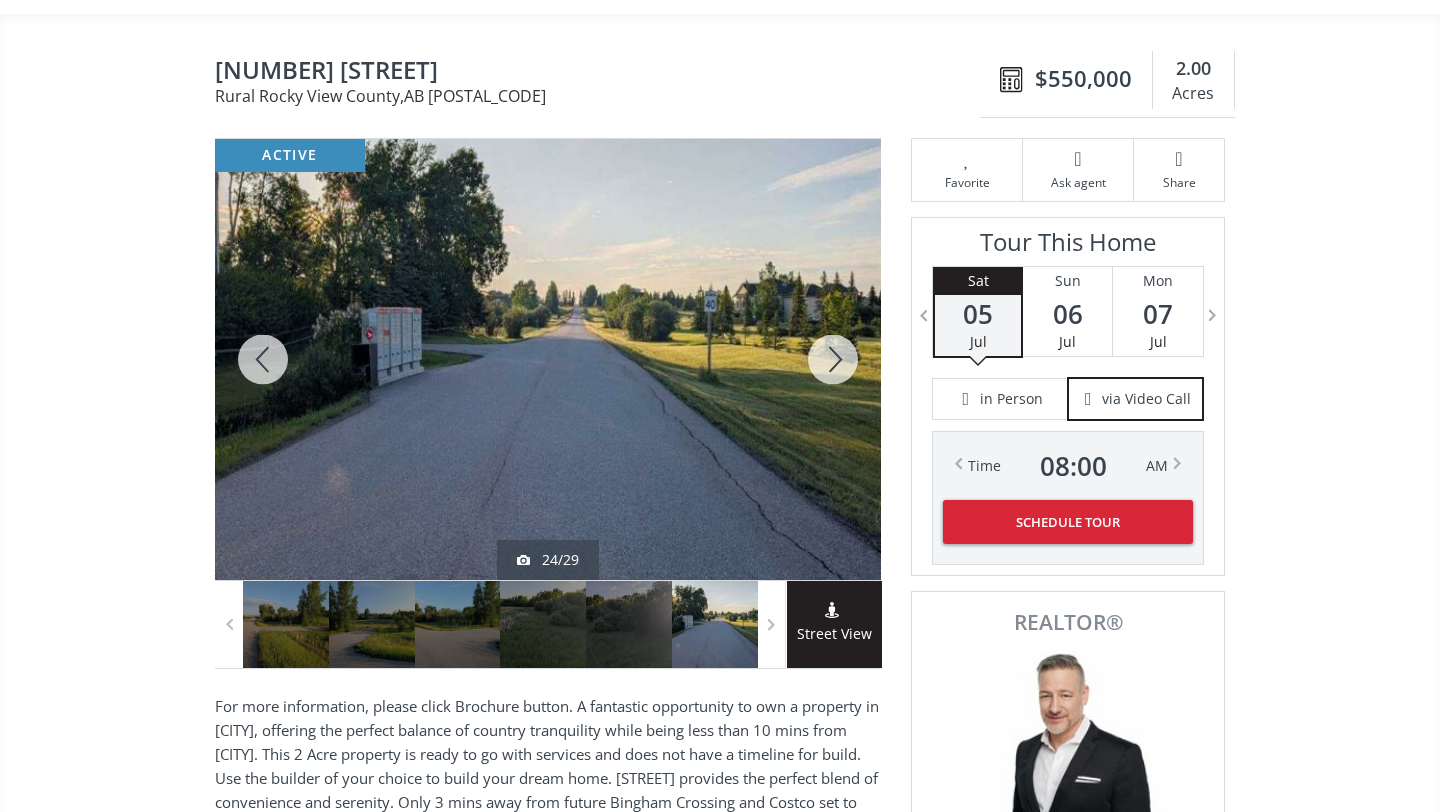 click at bounding box center (833, 359) 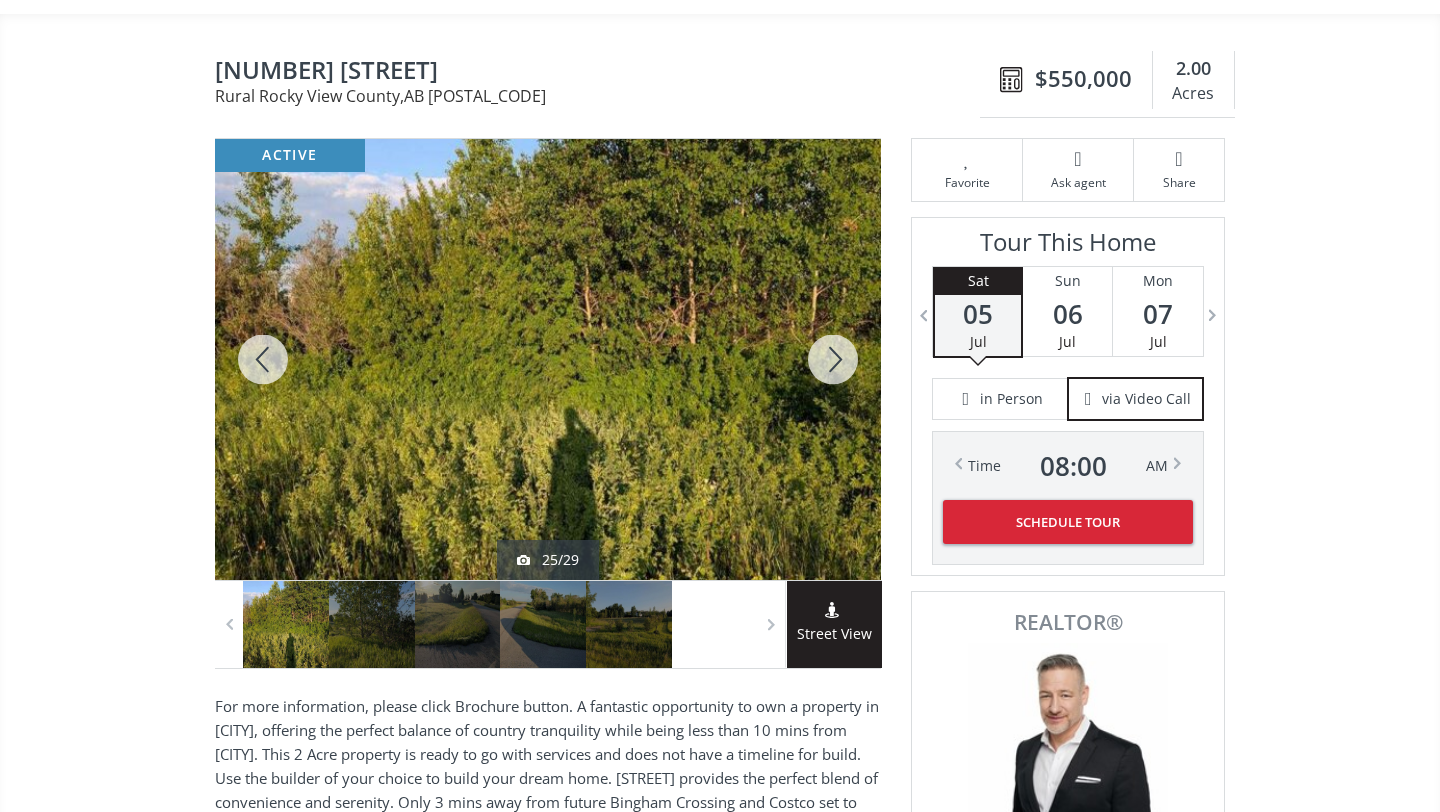 click at bounding box center [833, 359] 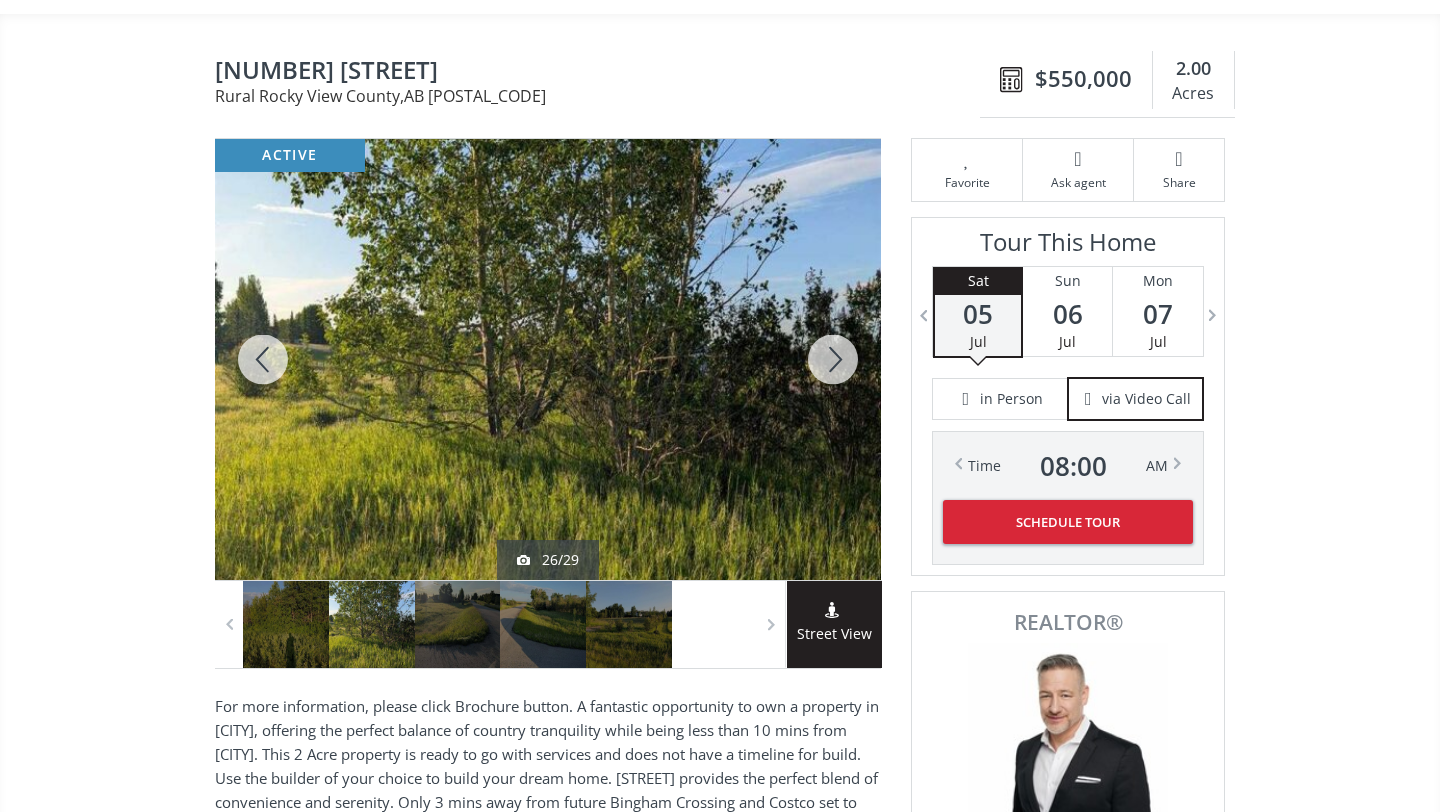 click at bounding box center [833, 359] 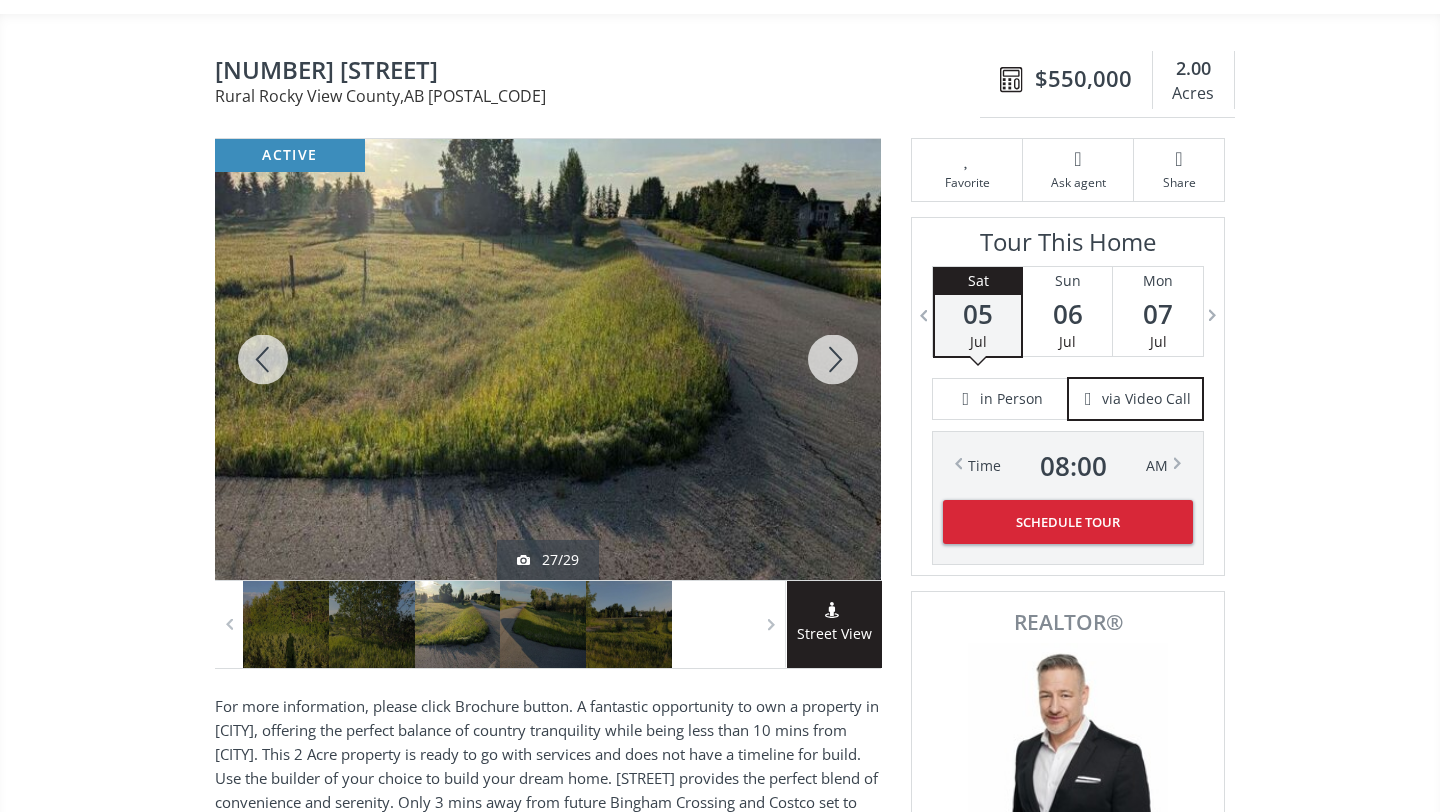 click at bounding box center (833, 359) 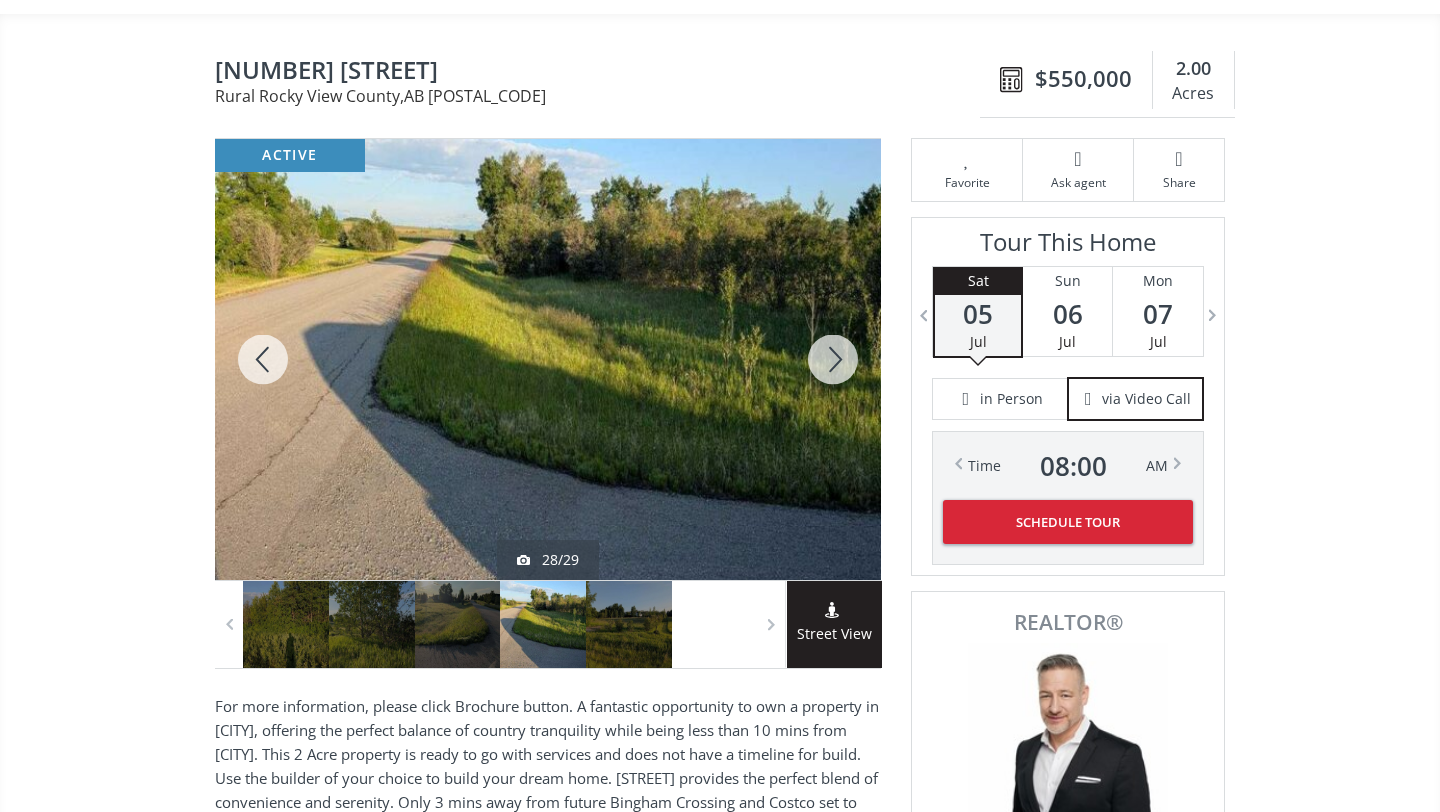 click at bounding box center [833, 359] 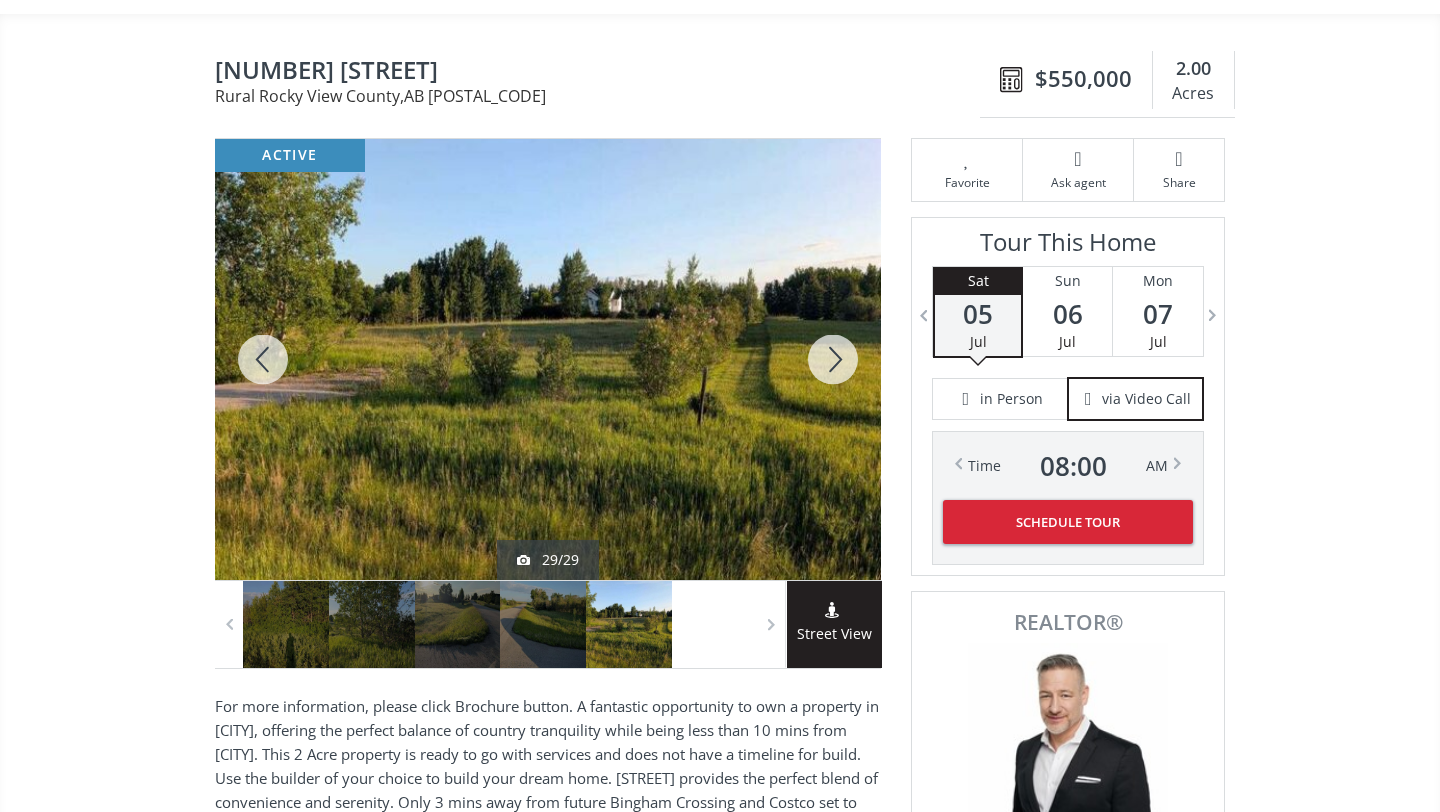 click at bounding box center (833, 359) 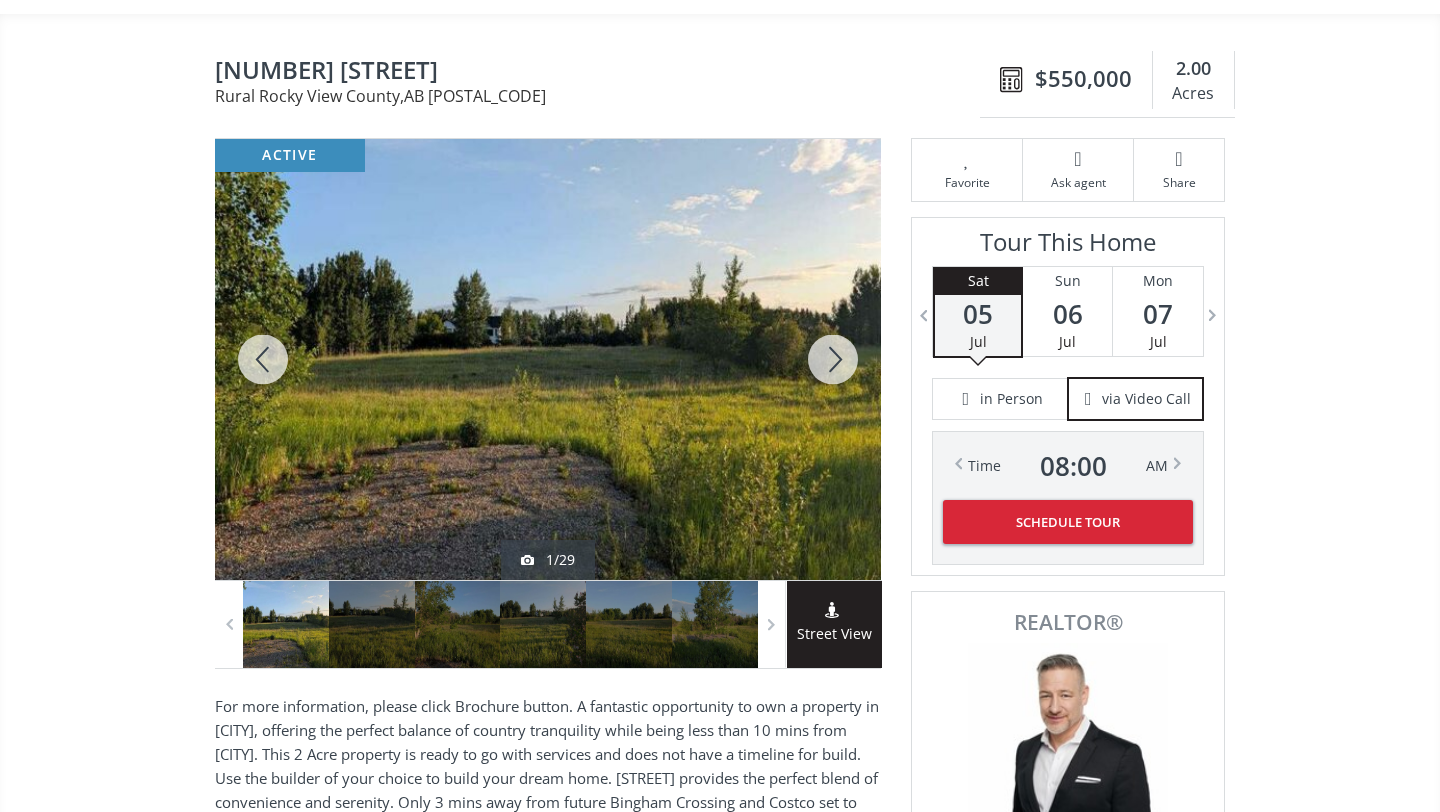click at bounding box center [833, 359] 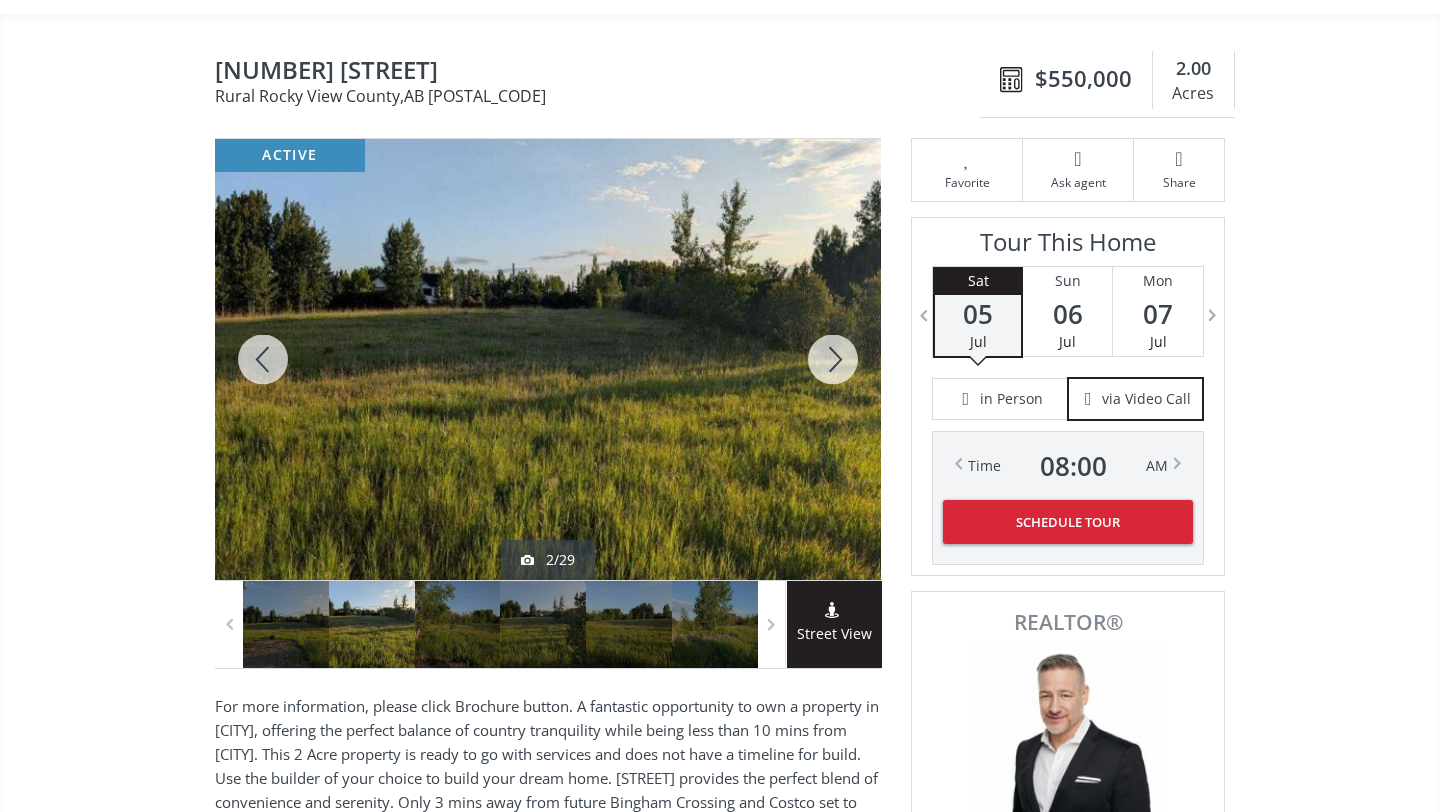 click at bounding box center [833, 359] 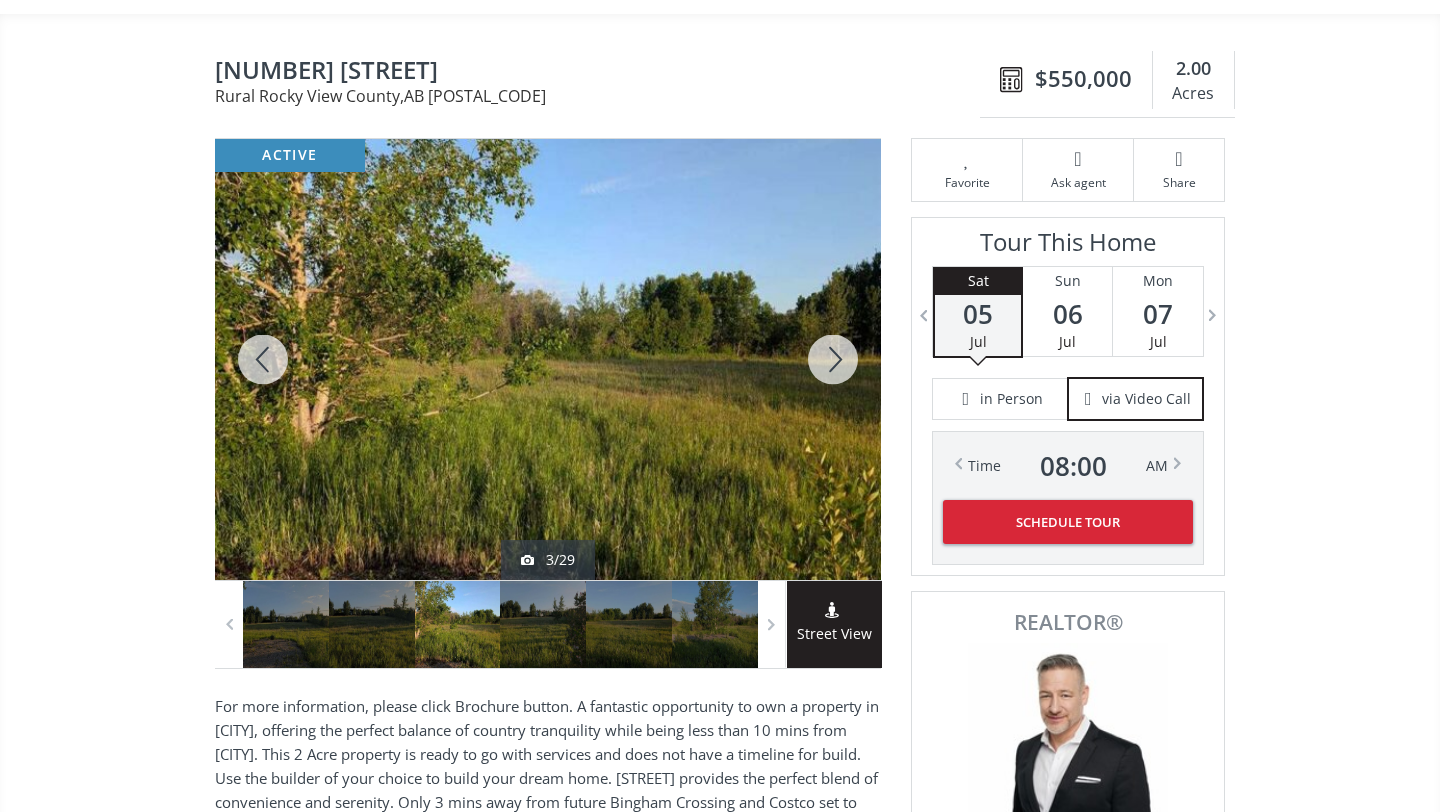 click at bounding box center [833, 359] 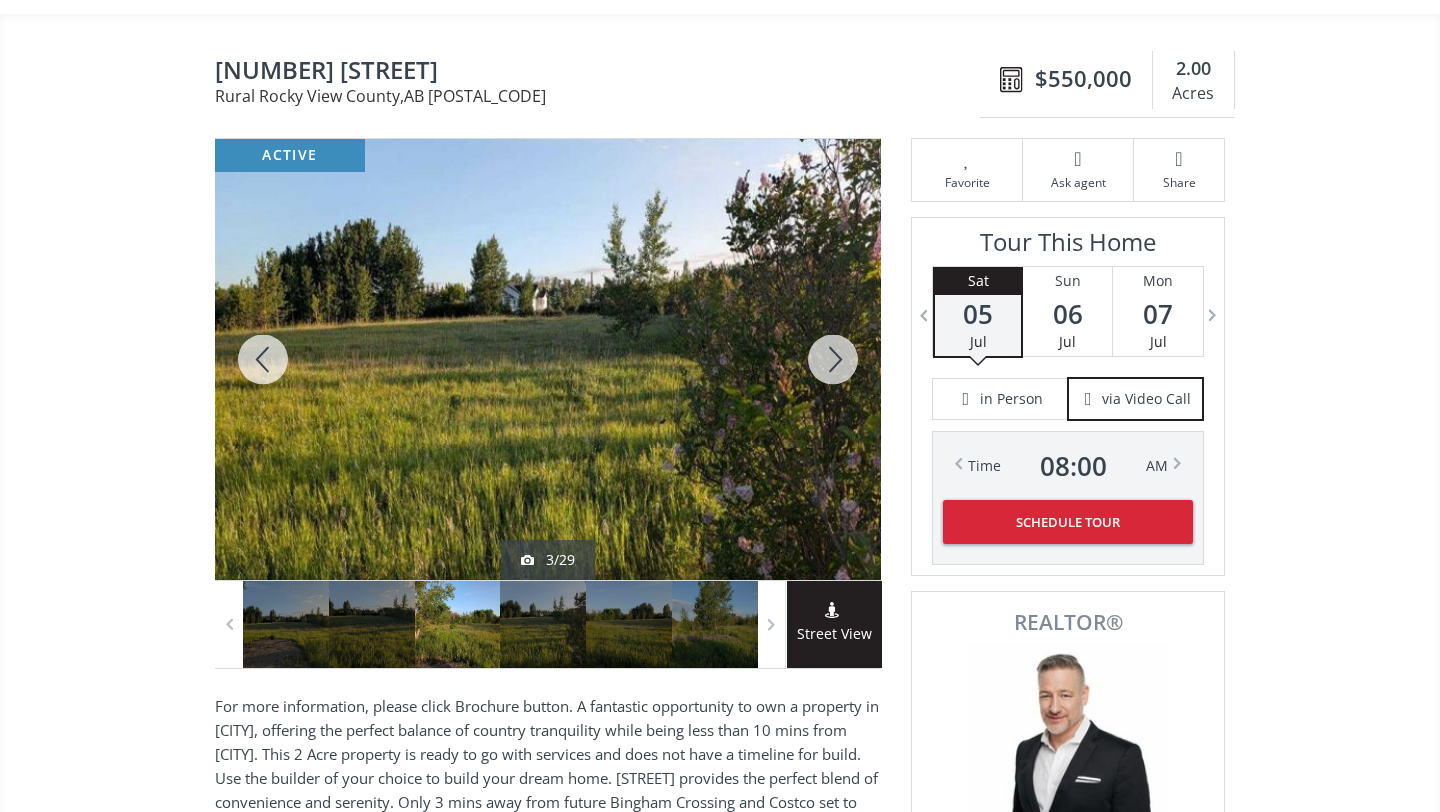 click at bounding box center (833, 359) 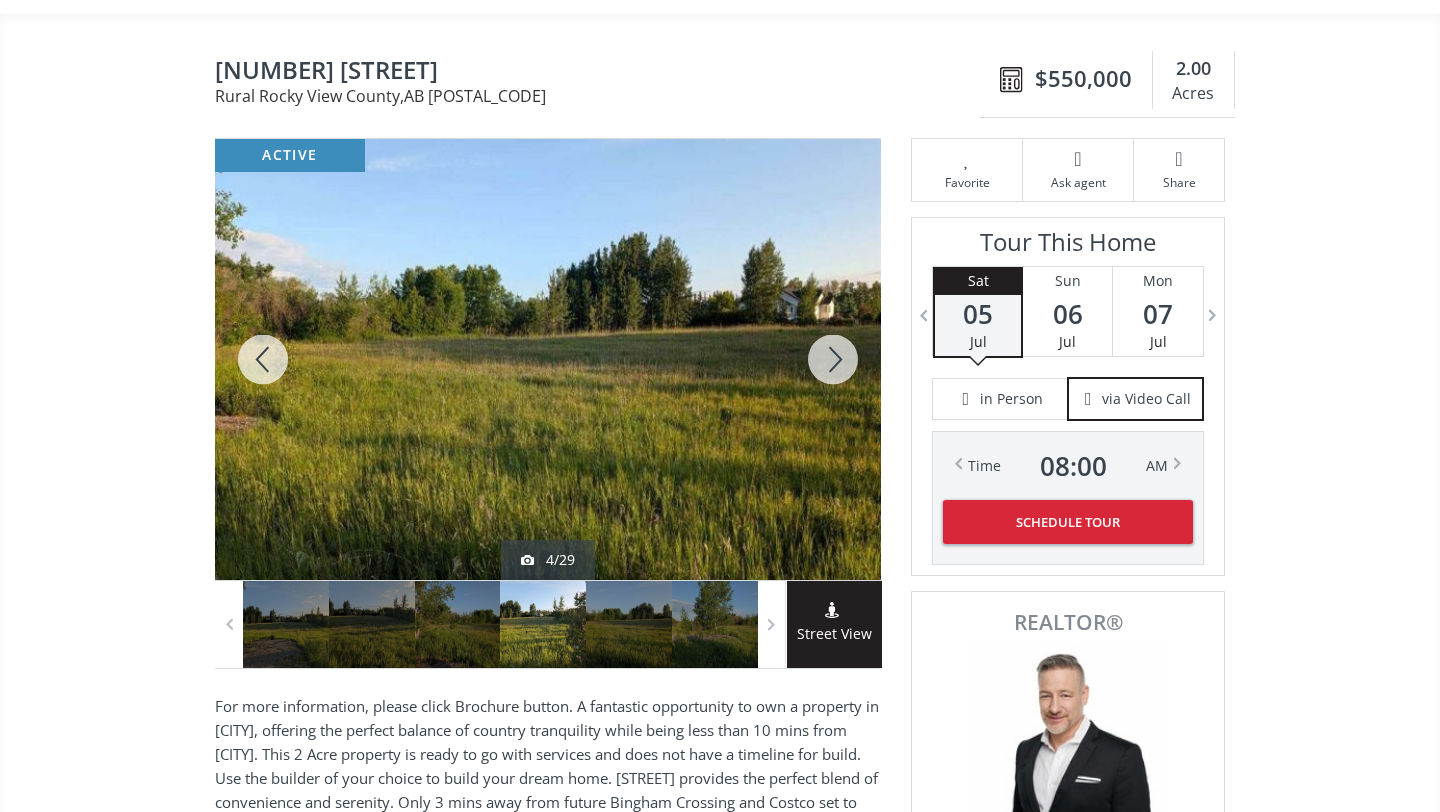 click at bounding box center [833, 359] 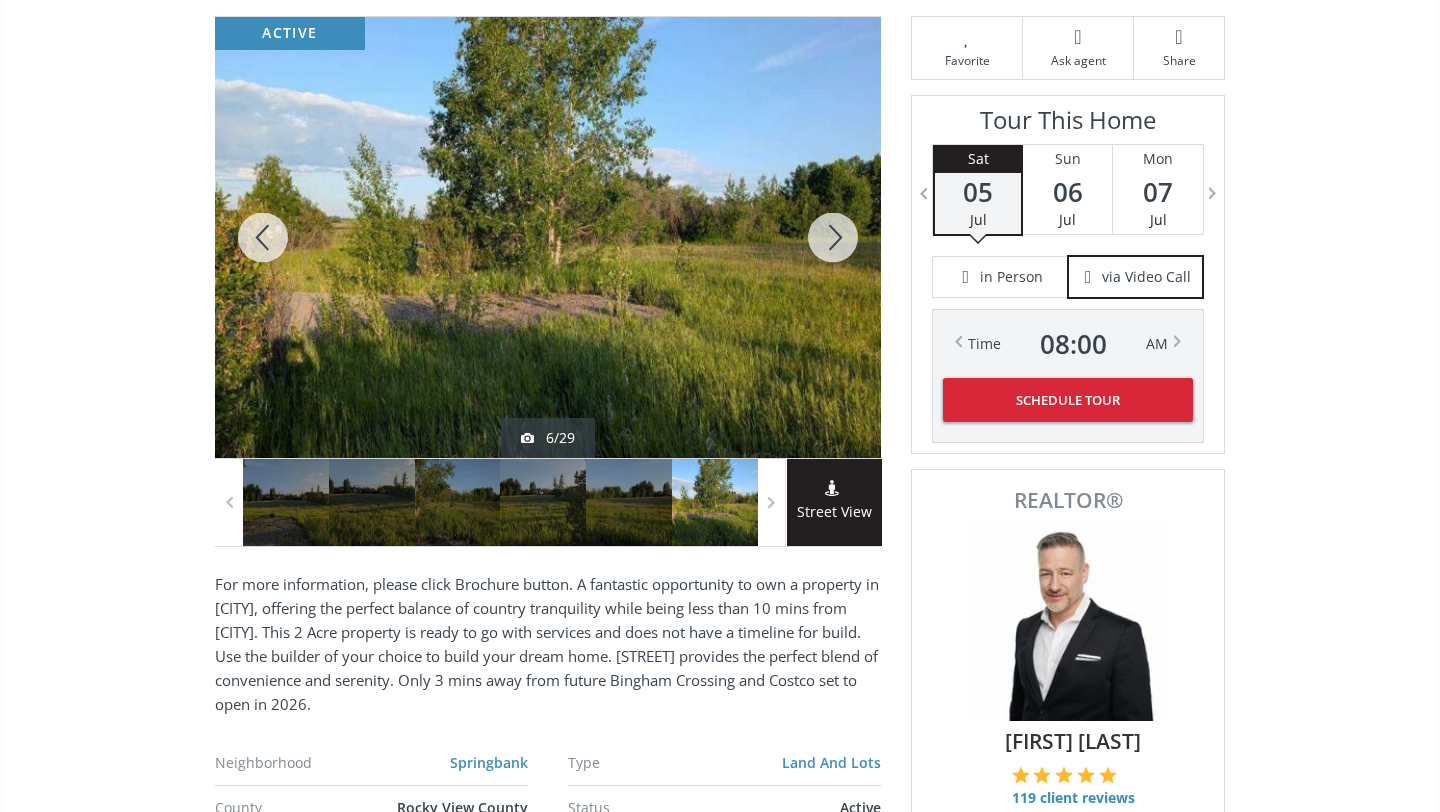 scroll, scrollTop: 294, scrollLeft: 0, axis: vertical 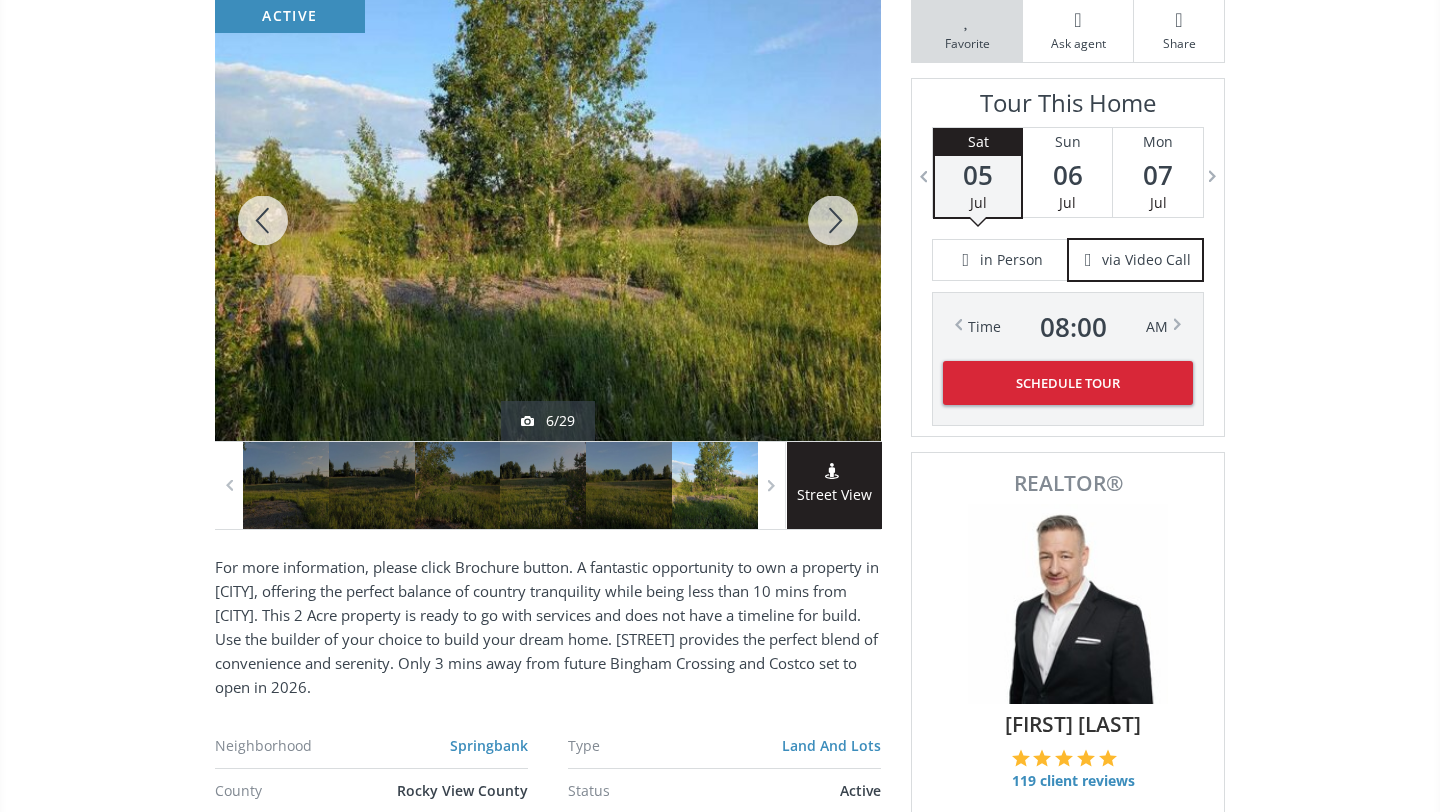click on "Favorite" at bounding box center (967, 31) 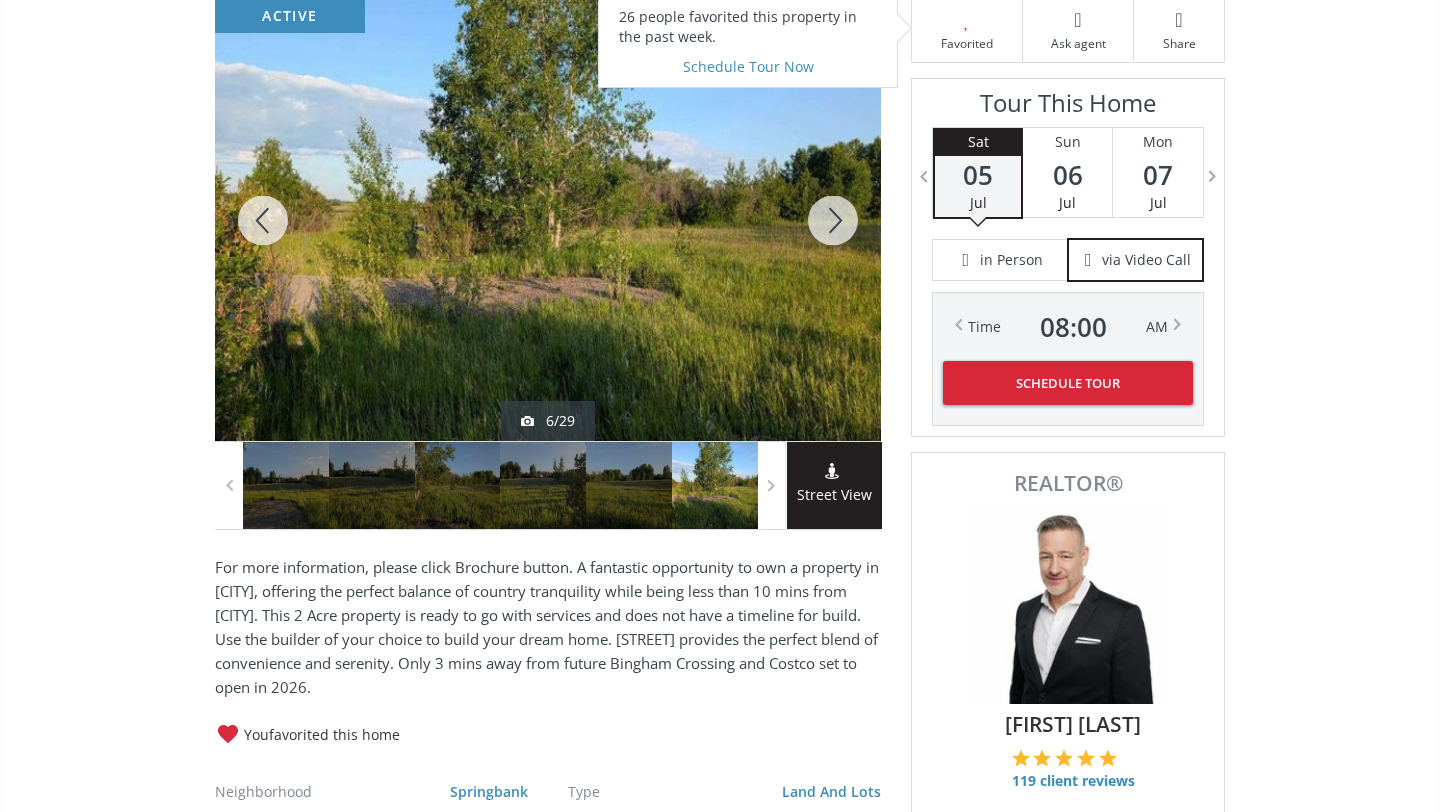 click at bounding box center (833, 220) 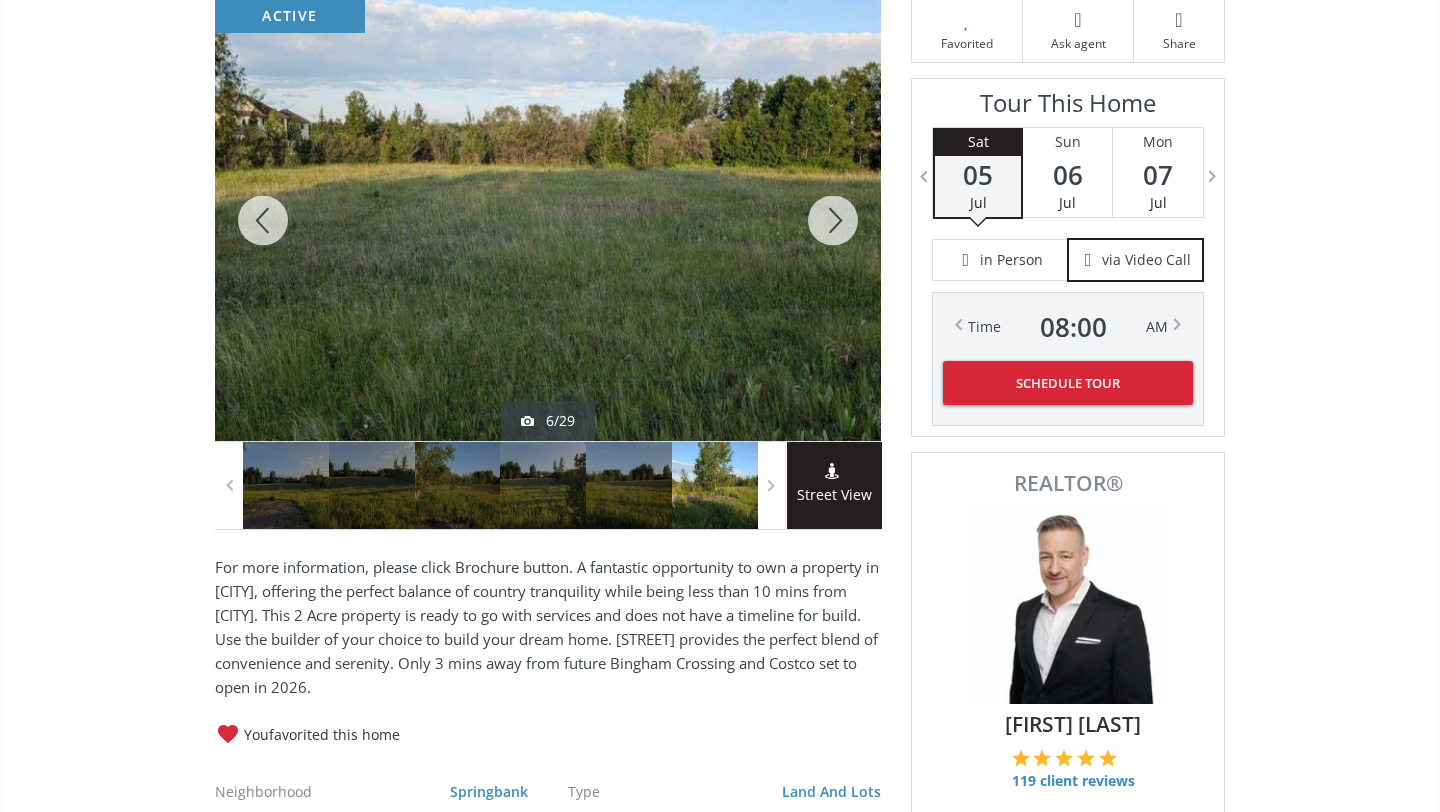 click at bounding box center [833, 220] 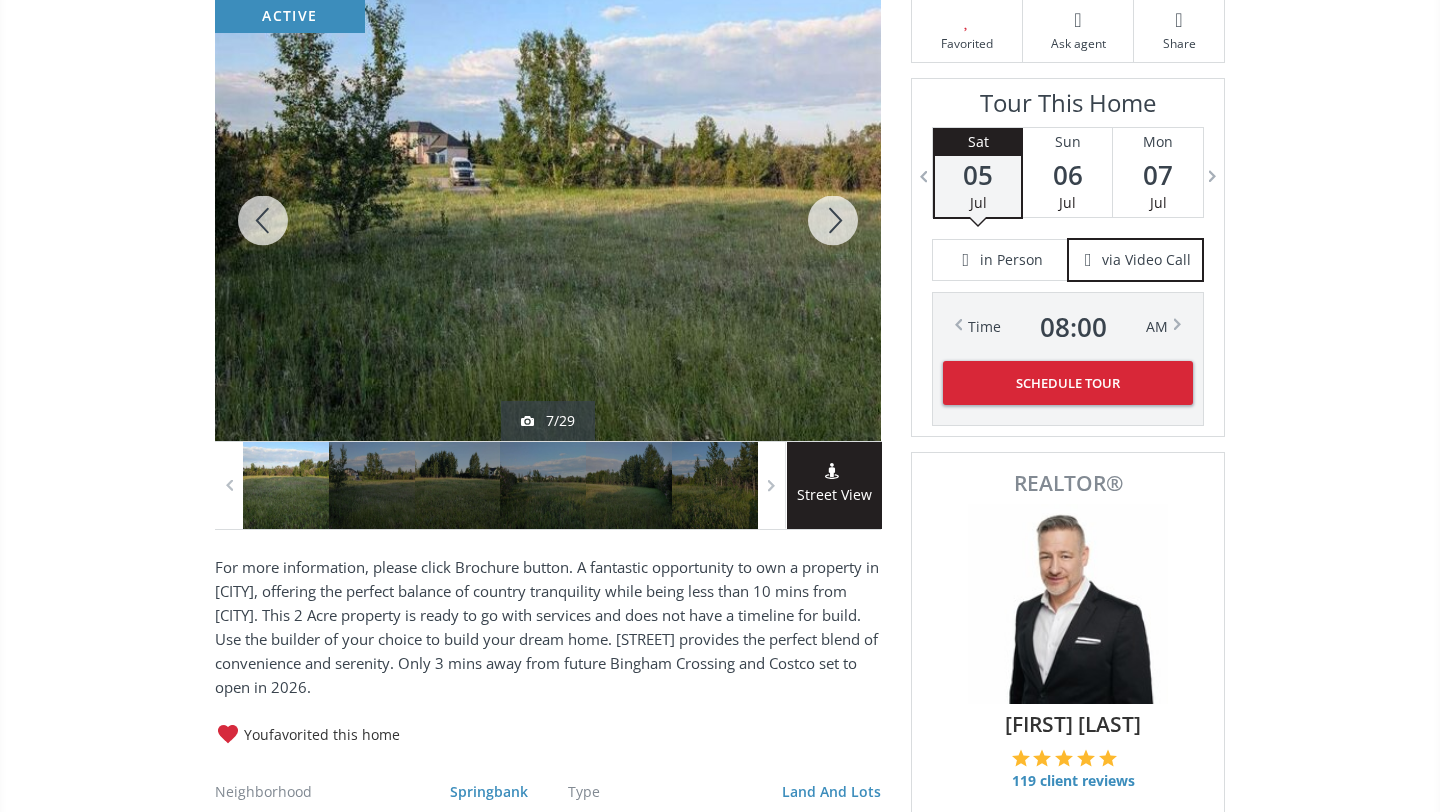 click at bounding box center (833, 220) 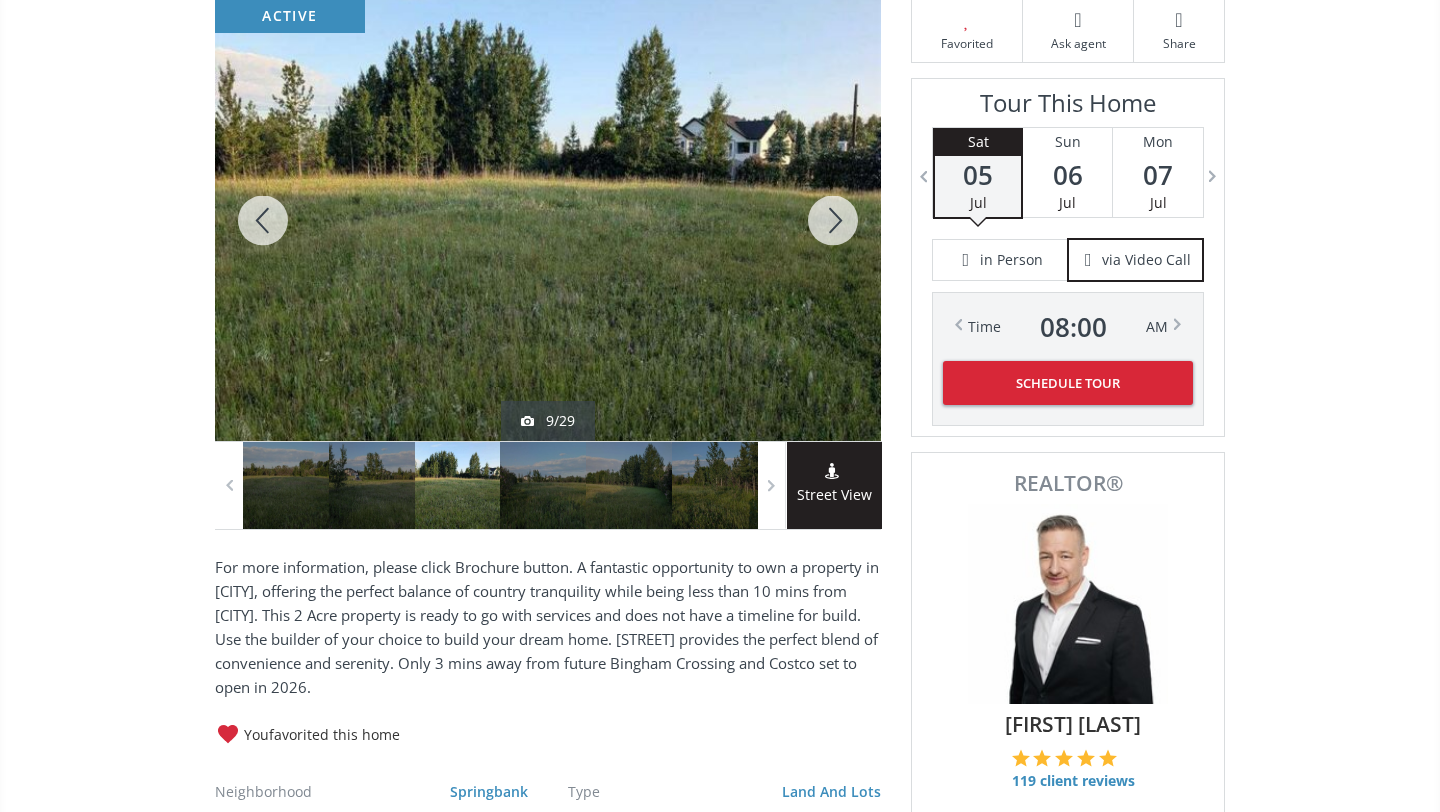 click at bounding box center [833, 220] 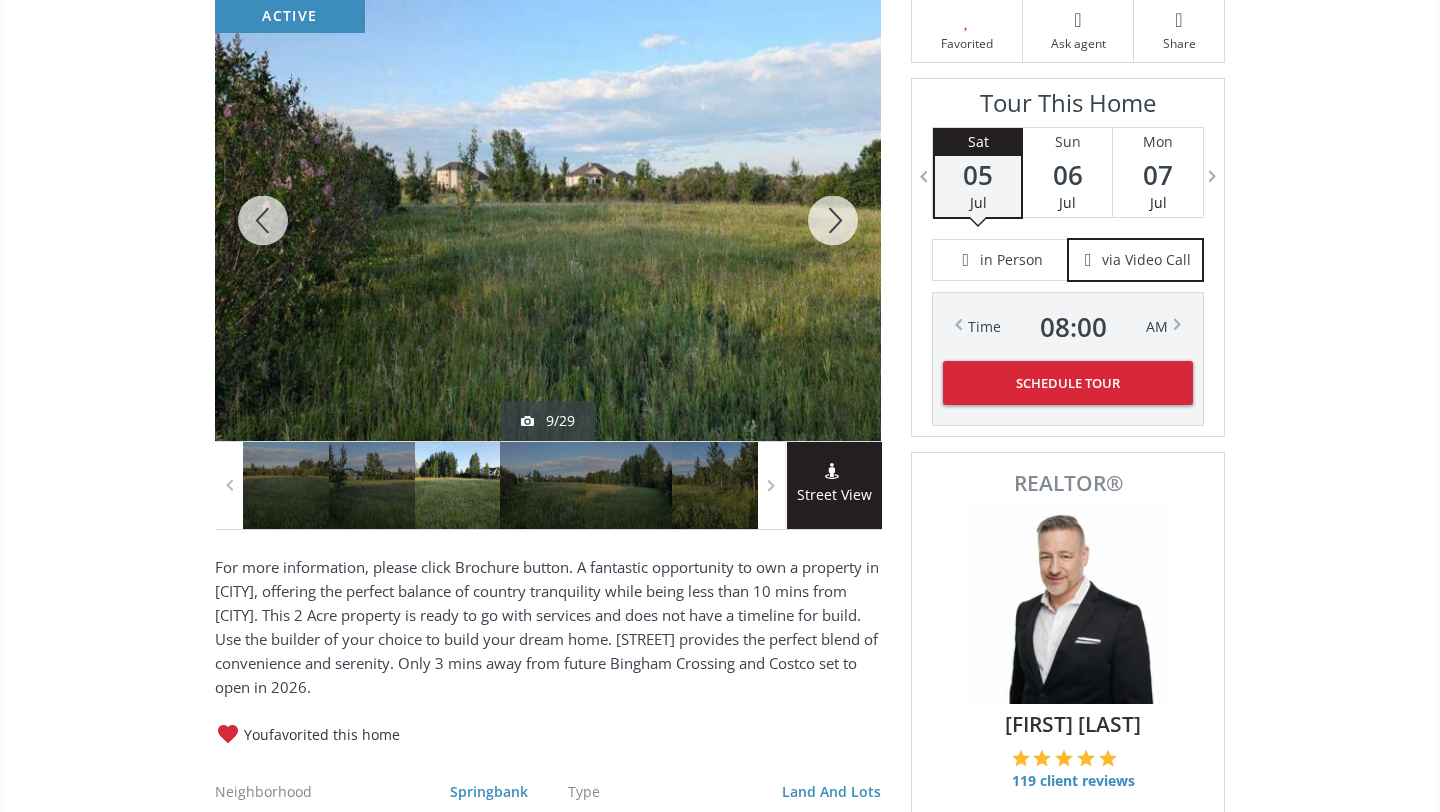 click at bounding box center (833, 220) 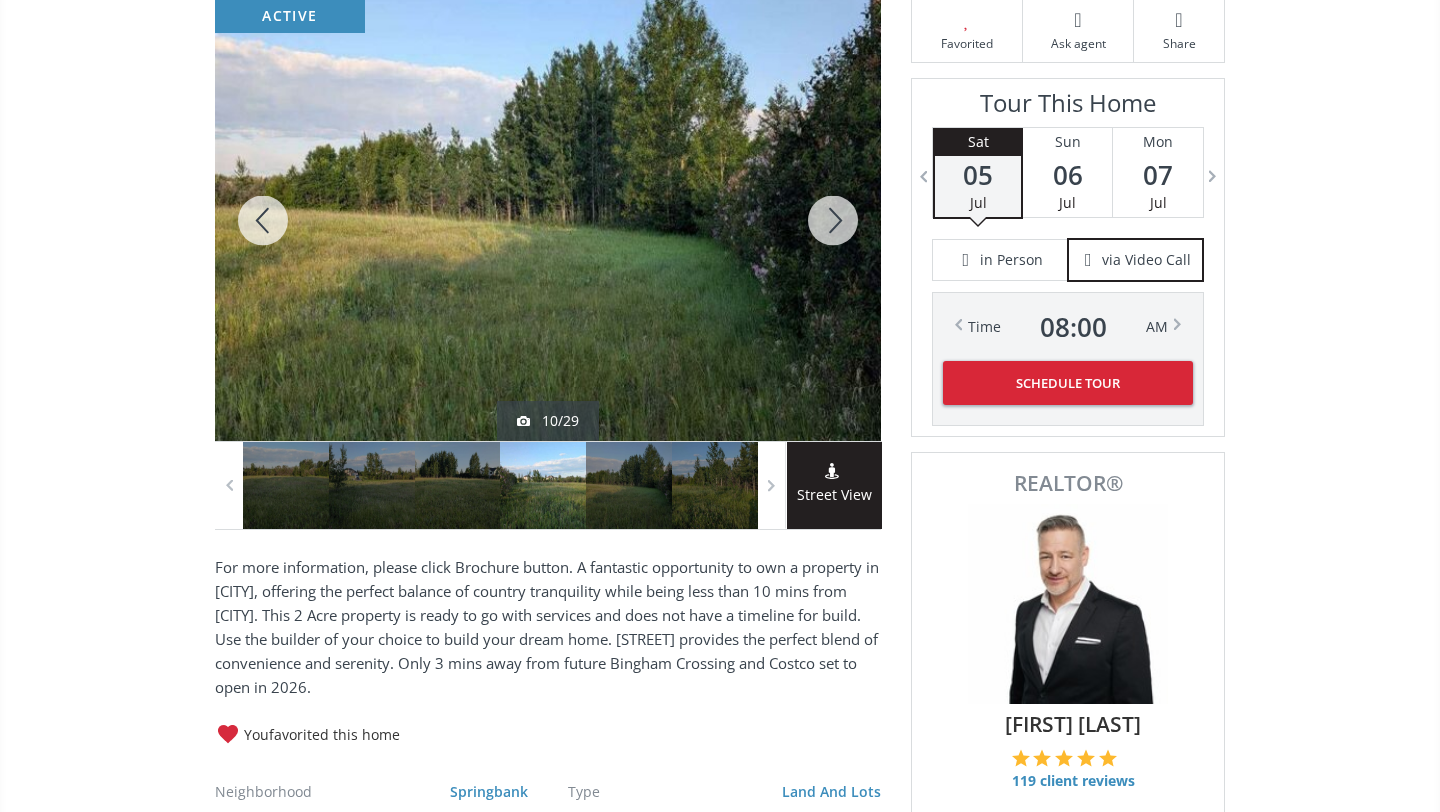 click at bounding box center [833, 220] 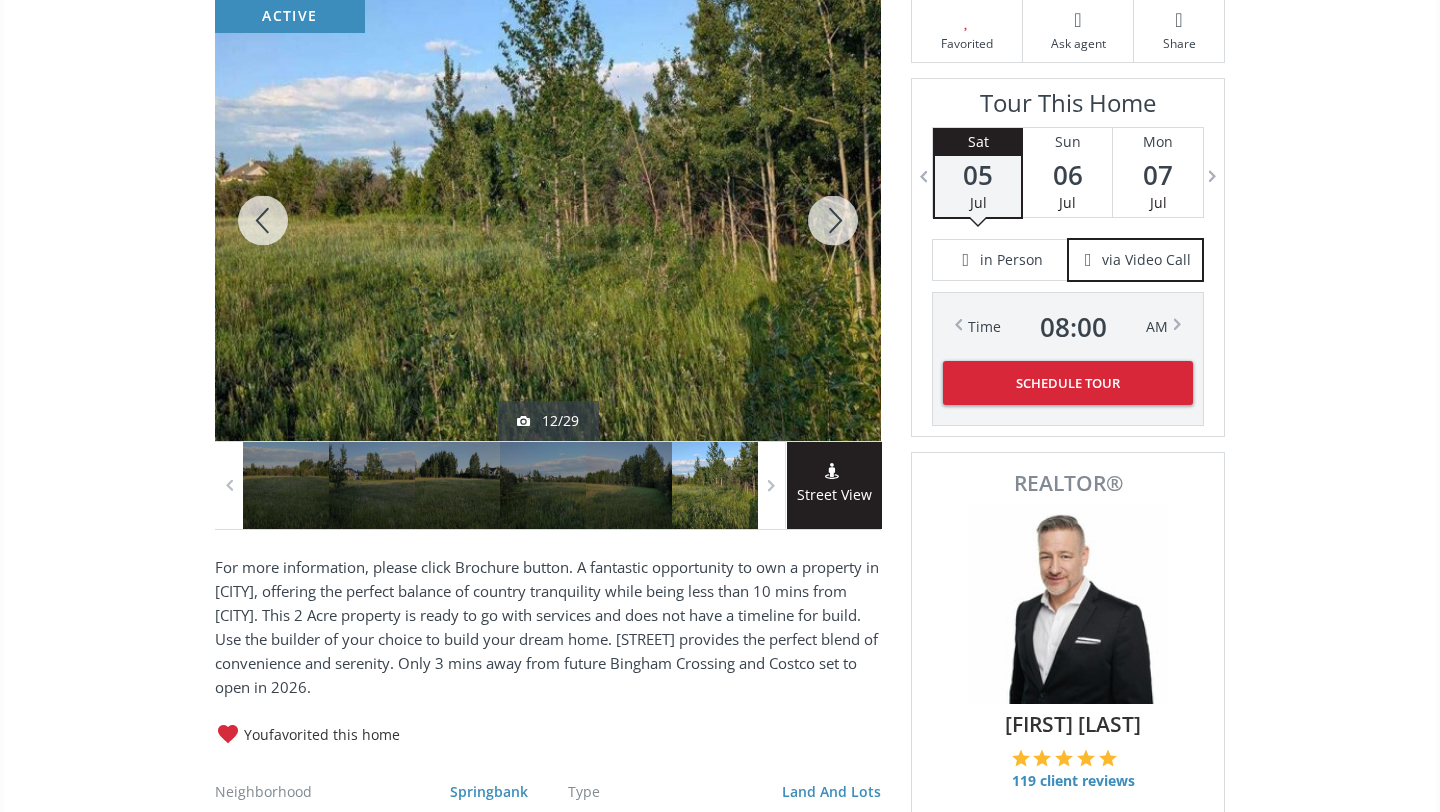 click at bounding box center [833, 220] 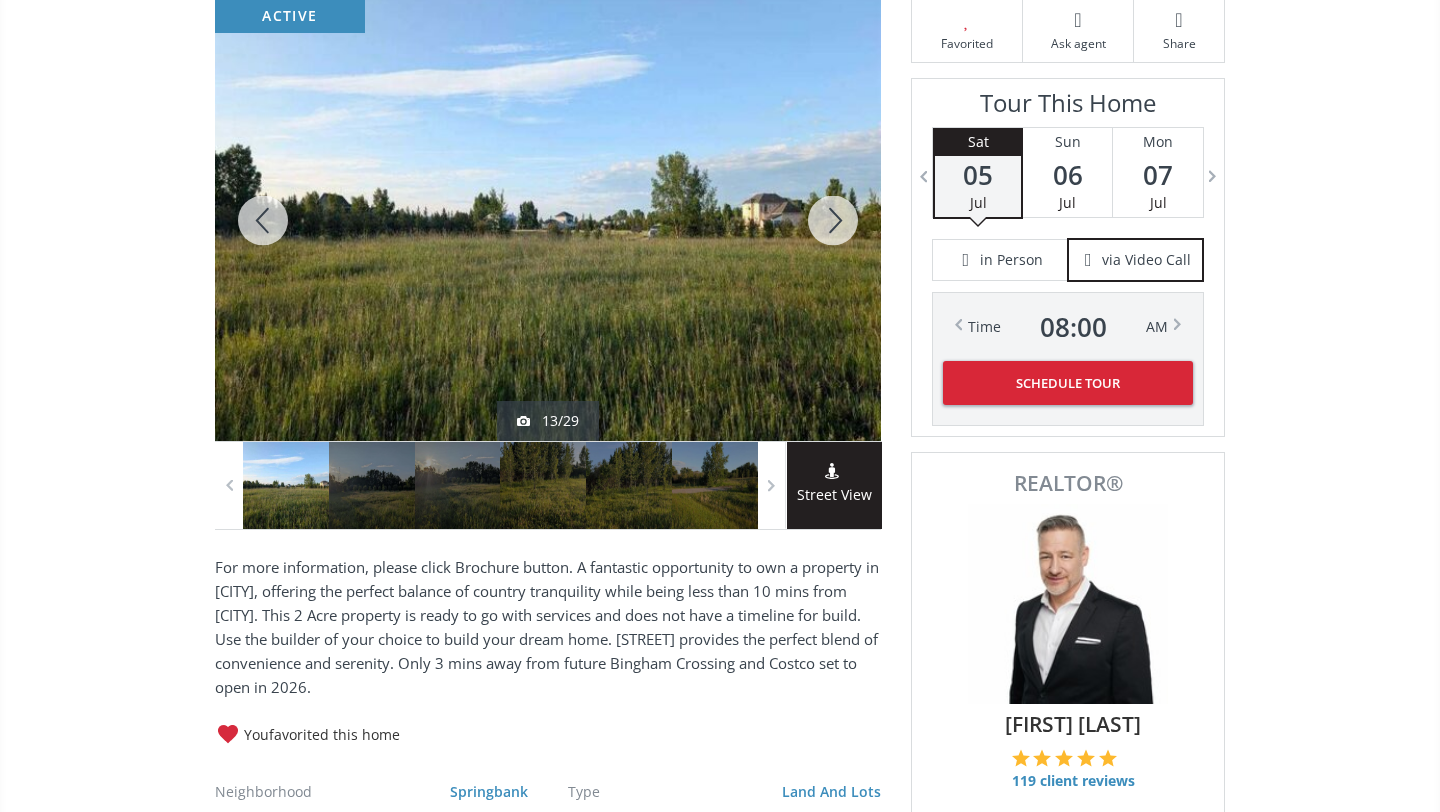click at bounding box center [833, 220] 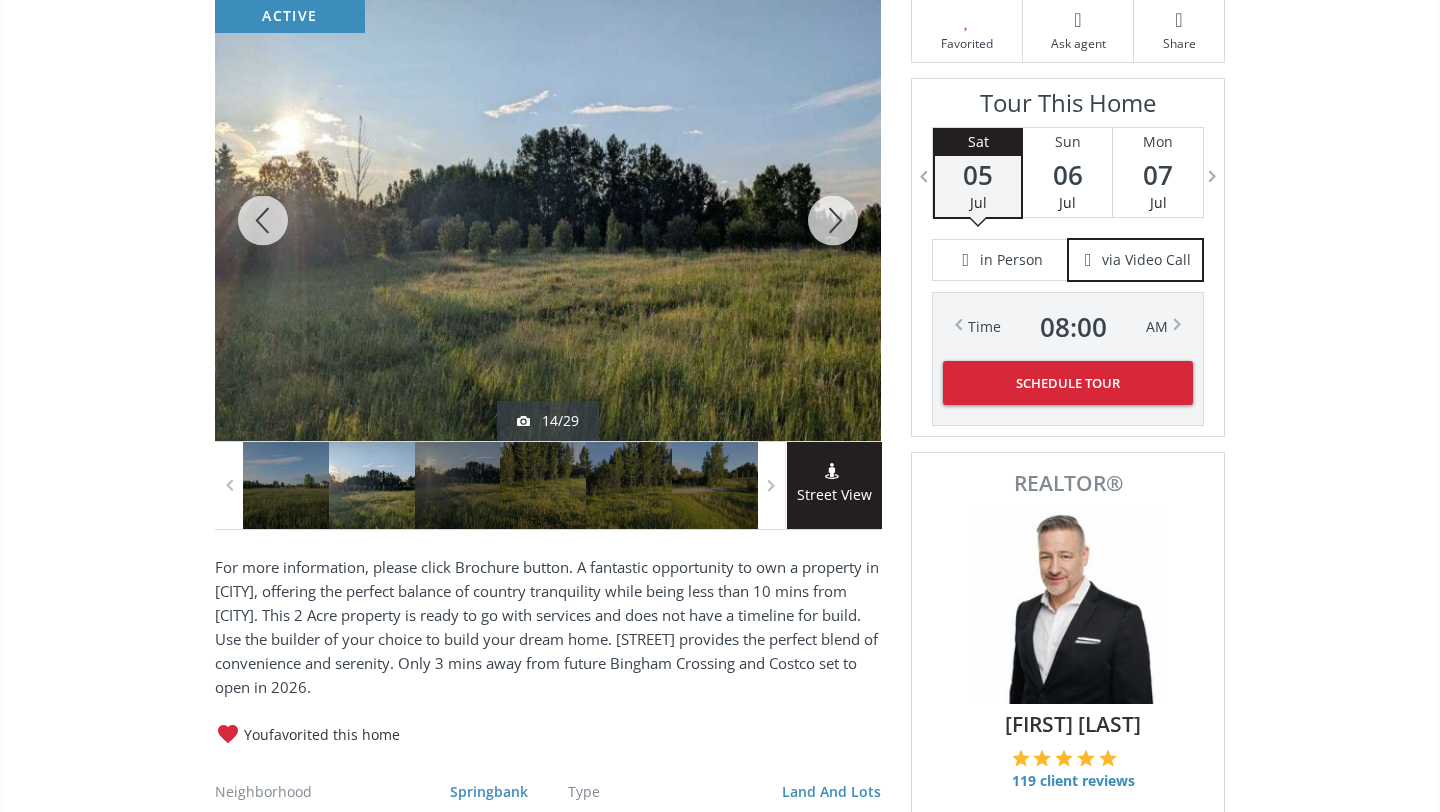 click at bounding box center [833, 220] 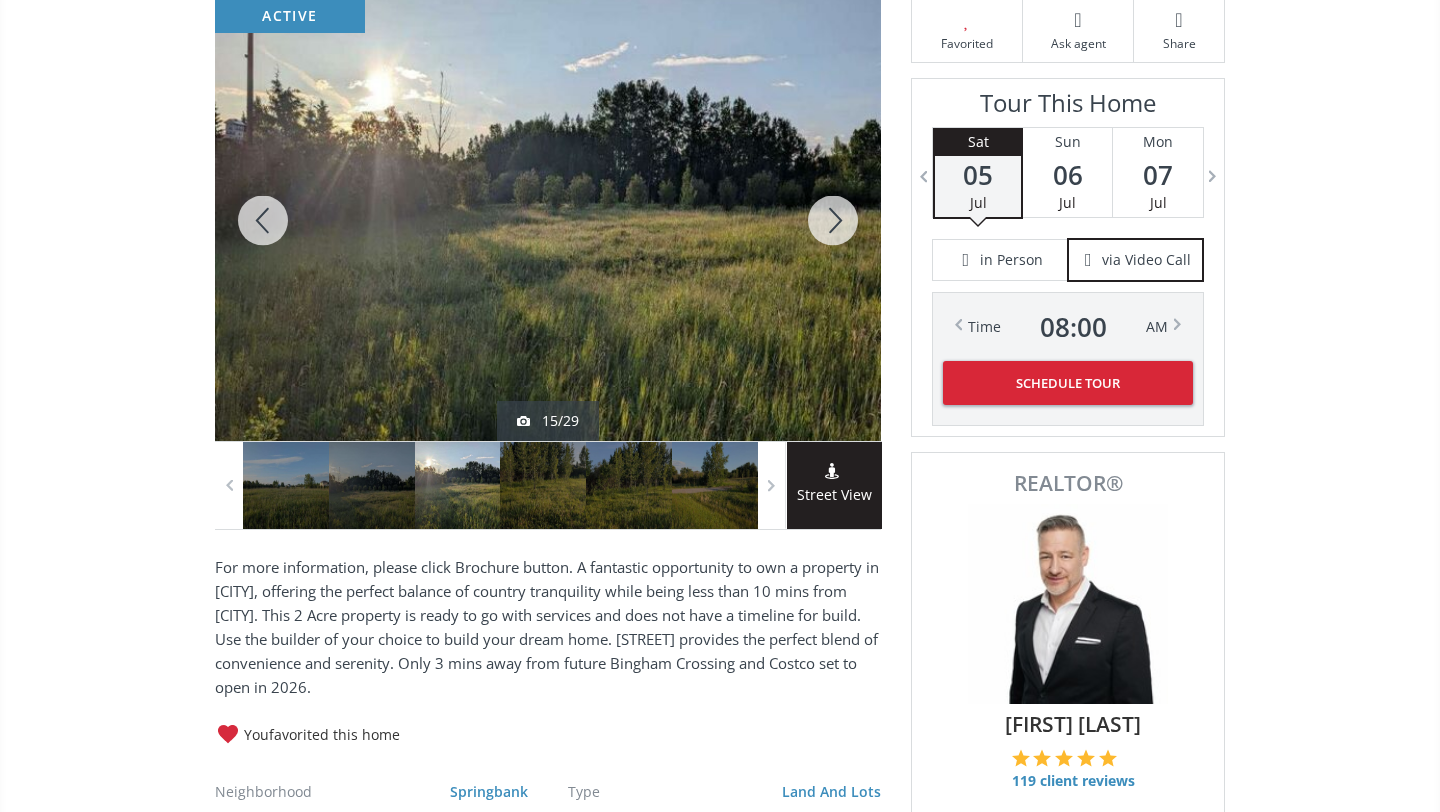 click at bounding box center [833, 220] 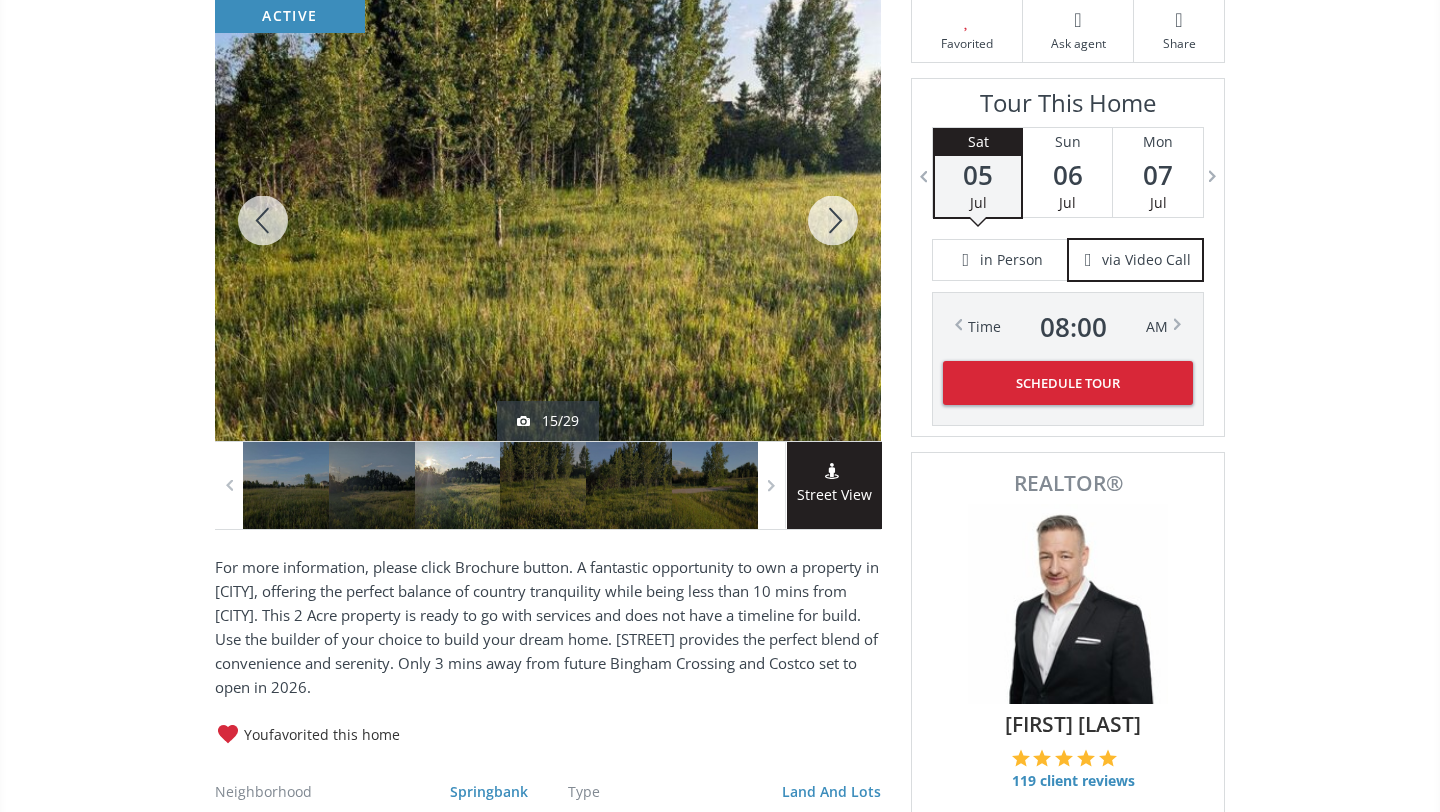click at bounding box center (833, 220) 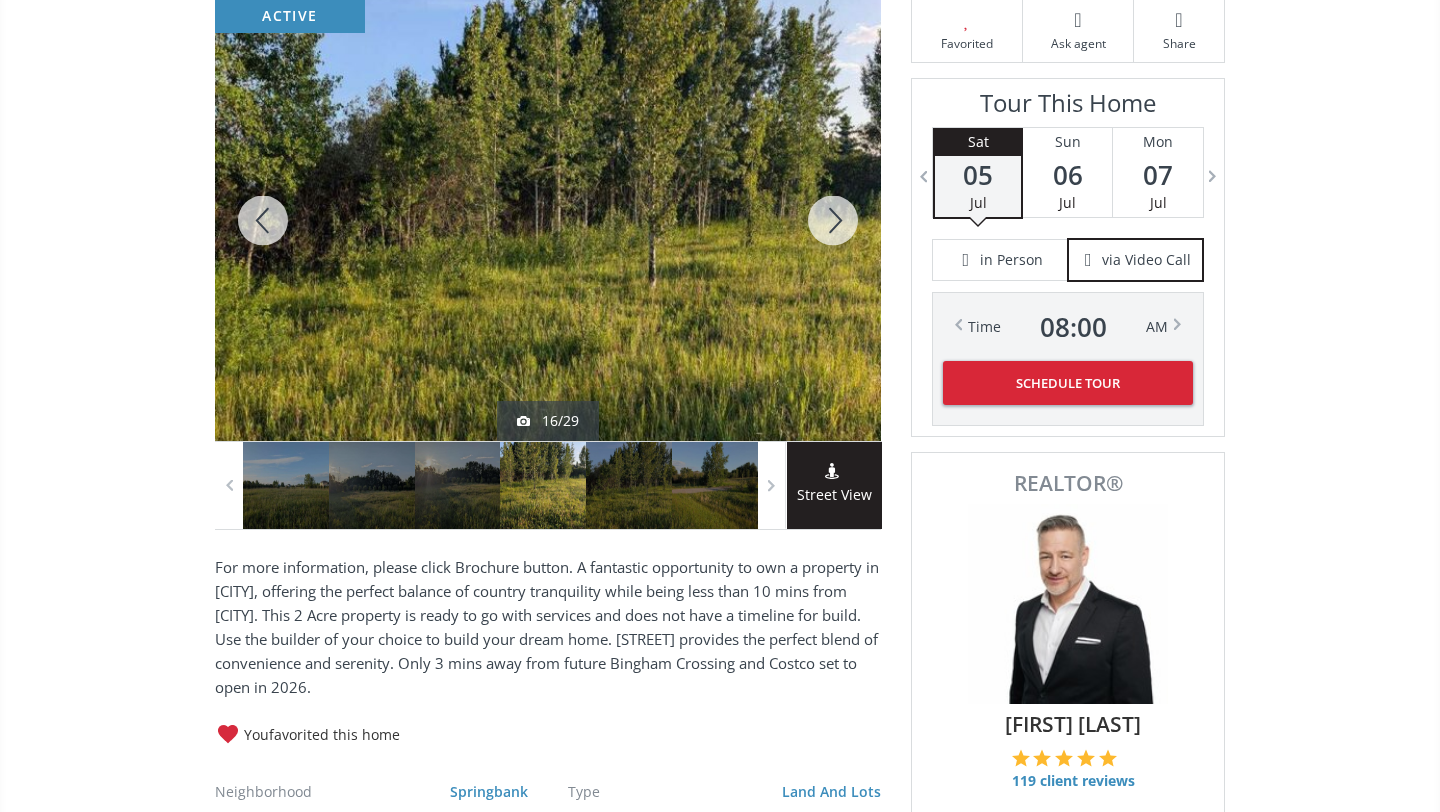 click at bounding box center [833, 220] 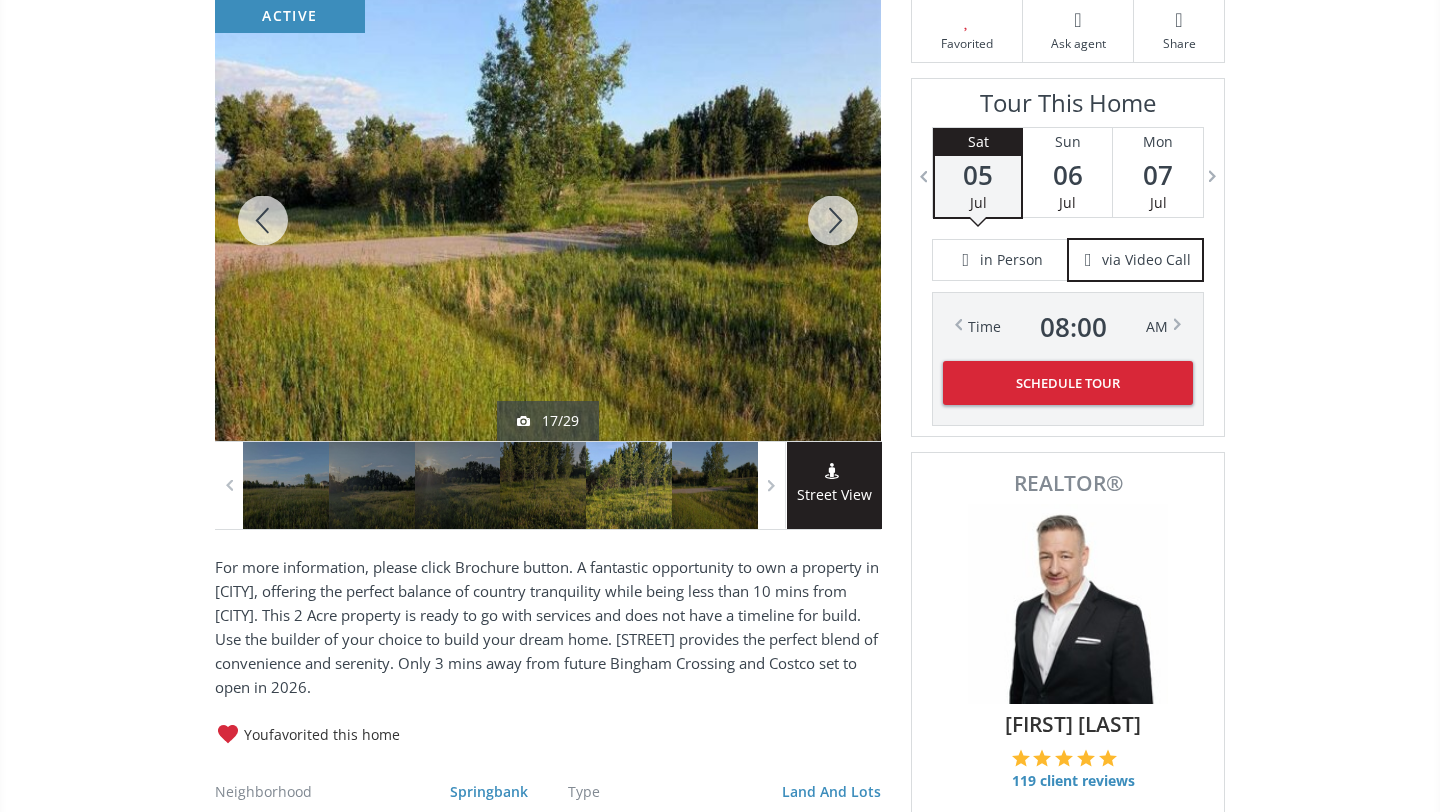 click at bounding box center [833, 220] 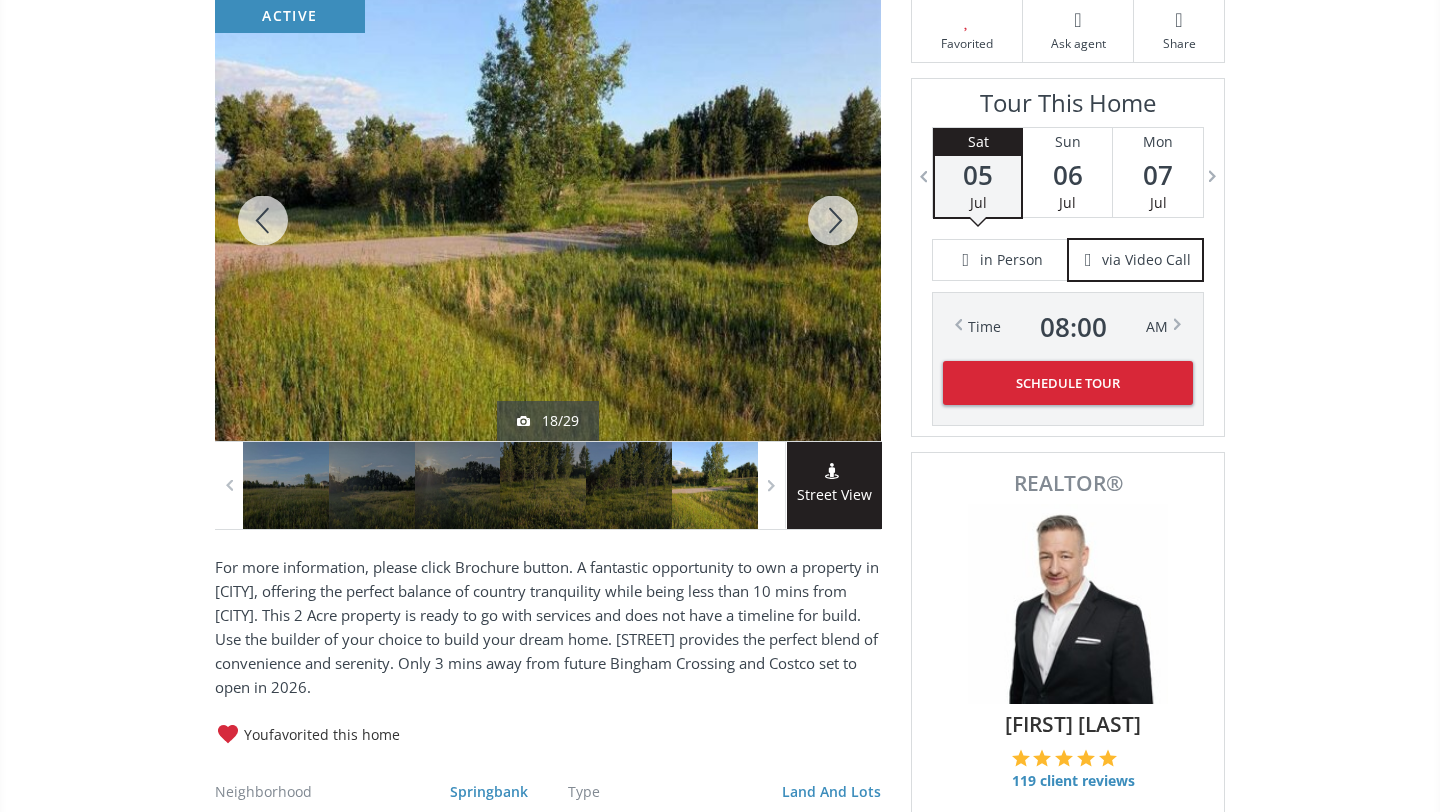 click at bounding box center [833, 220] 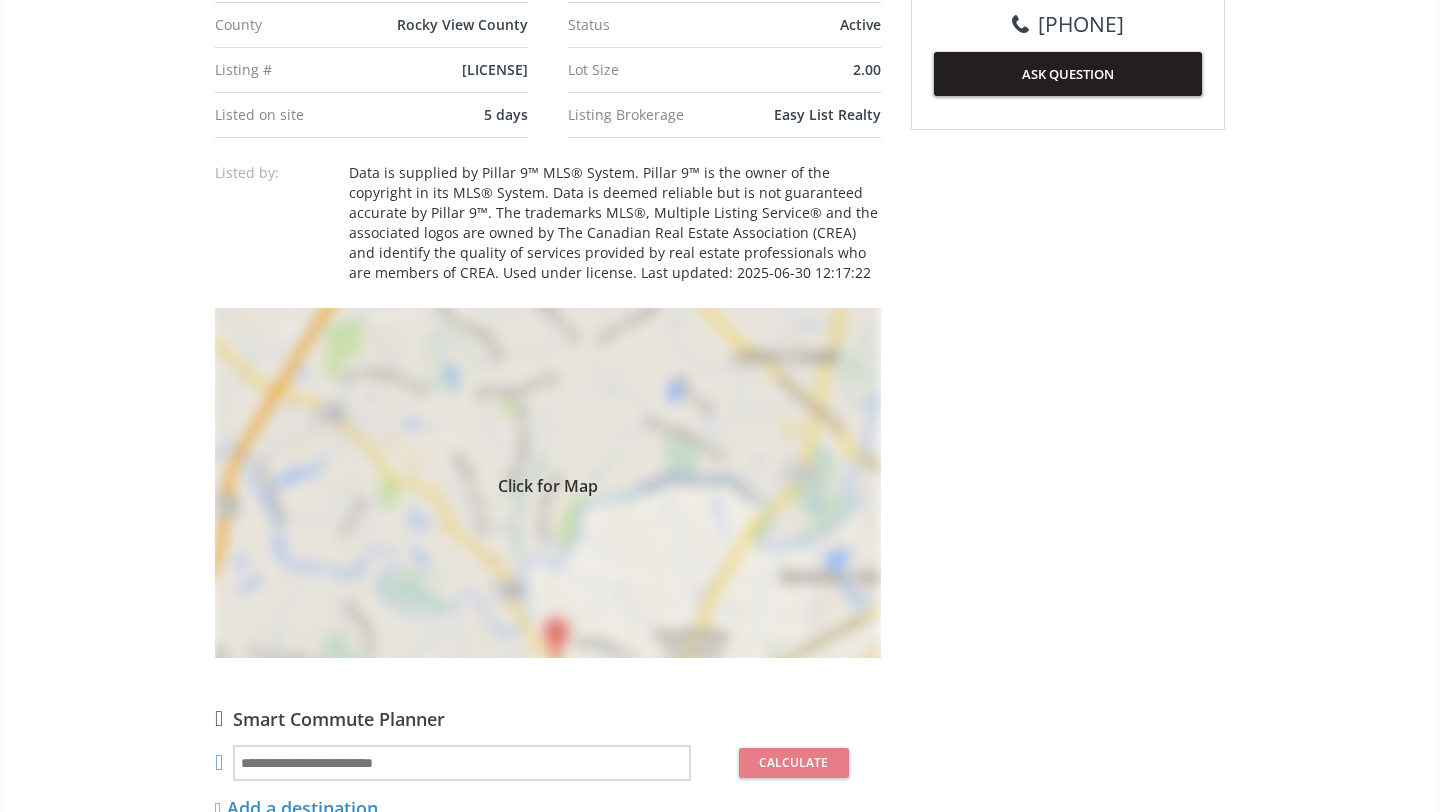 scroll, scrollTop: 1132, scrollLeft: 0, axis: vertical 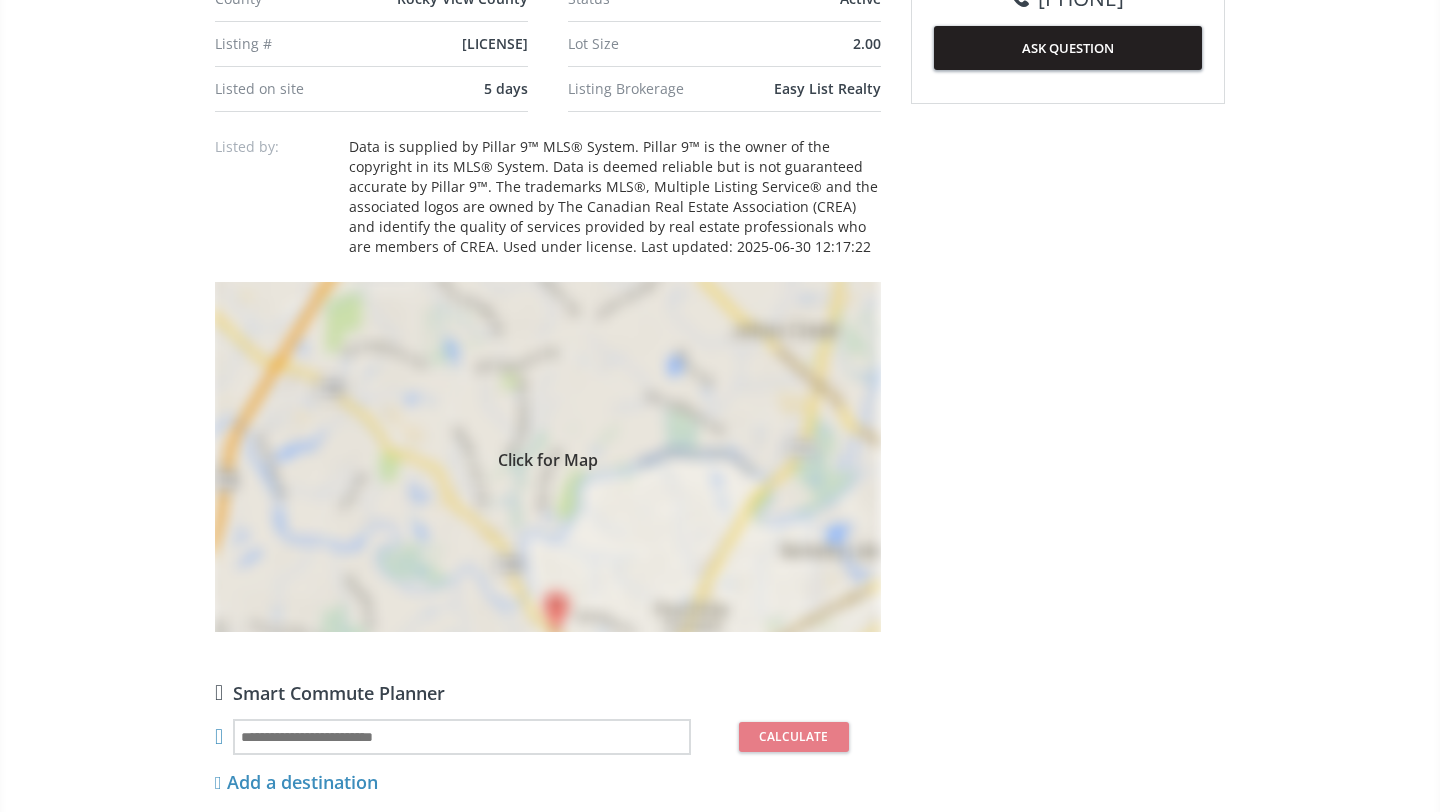 click on "Click for Map" at bounding box center (548, 457) 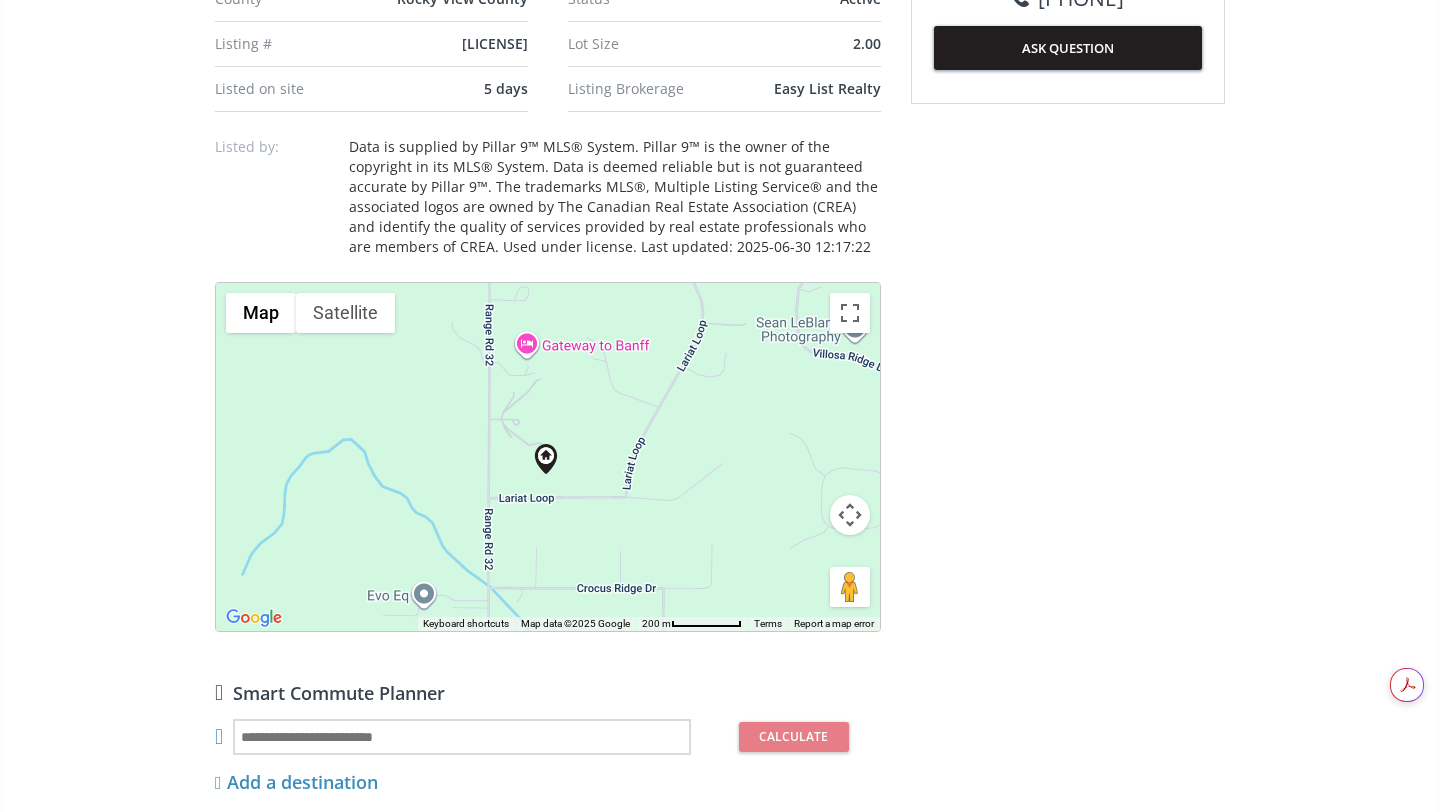 click at bounding box center [850, 515] 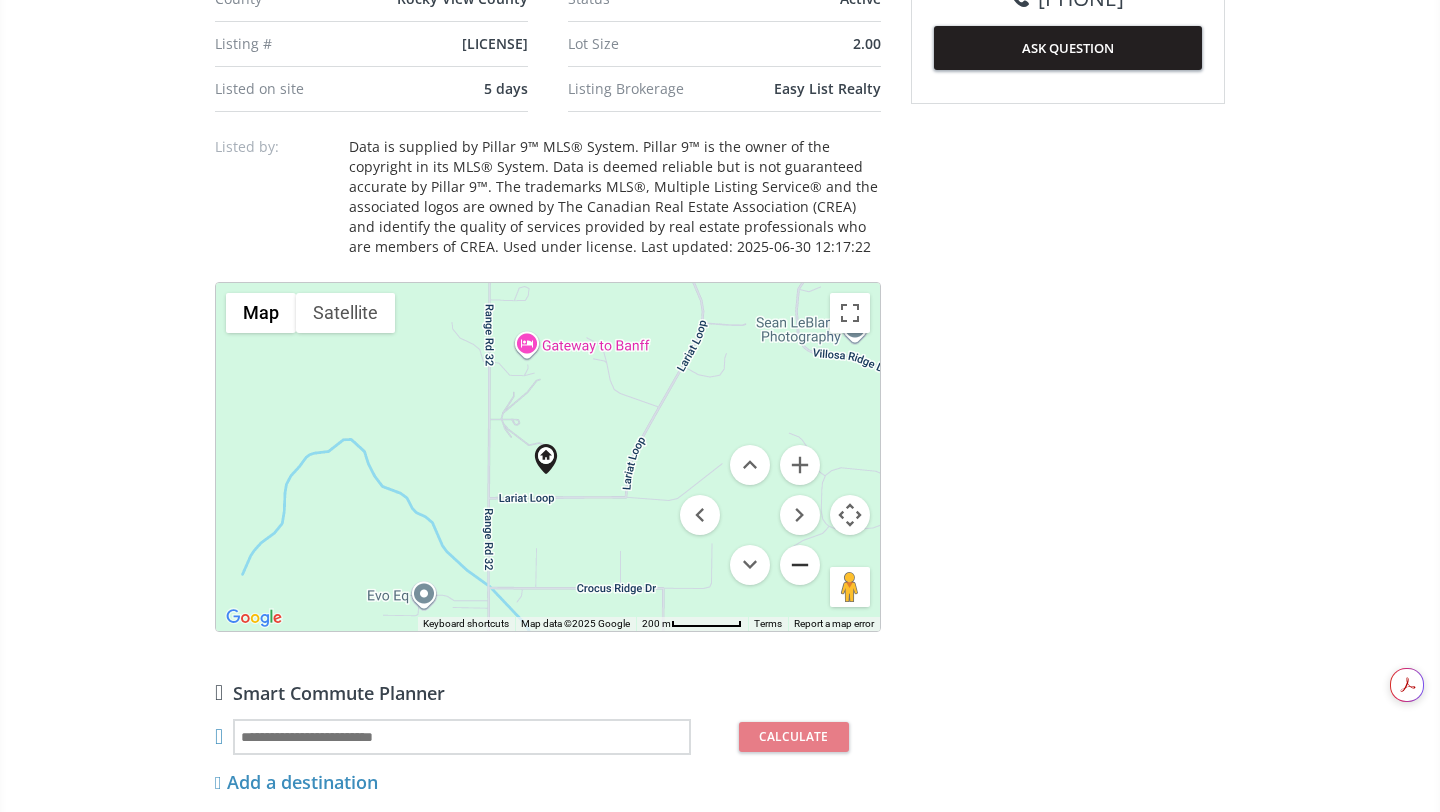 click at bounding box center [800, 565] 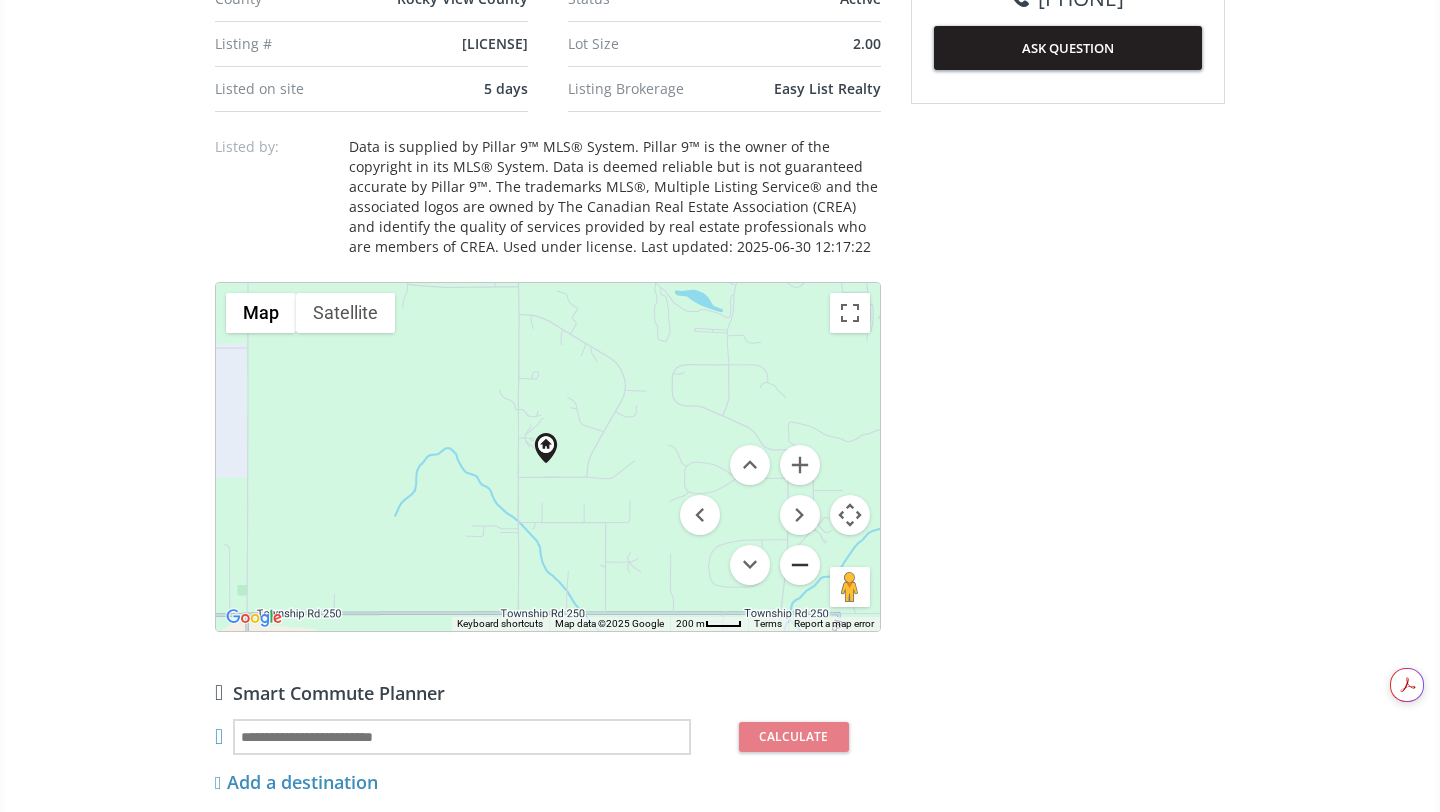 click at bounding box center (800, 565) 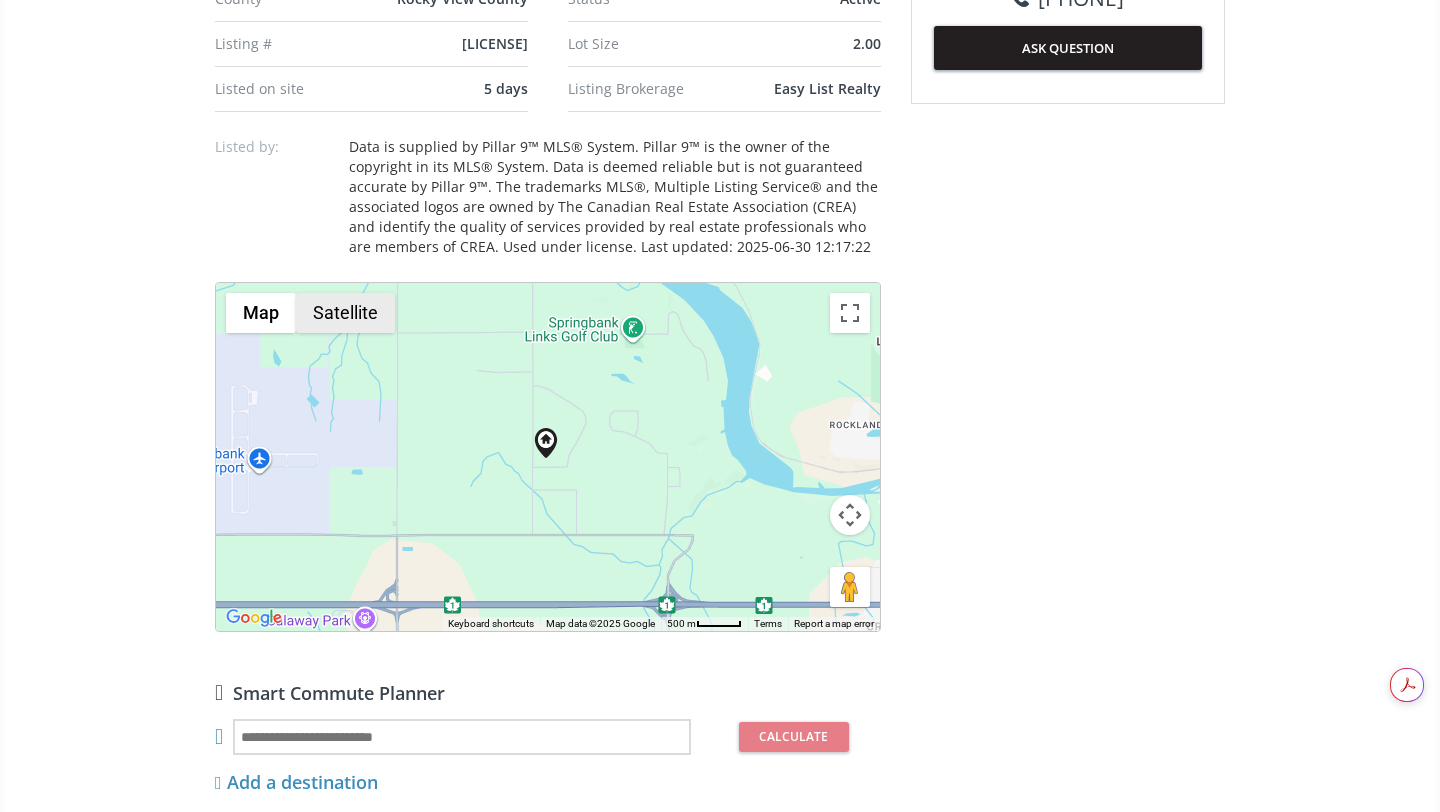 click on "Satellite" at bounding box center [345, 313] 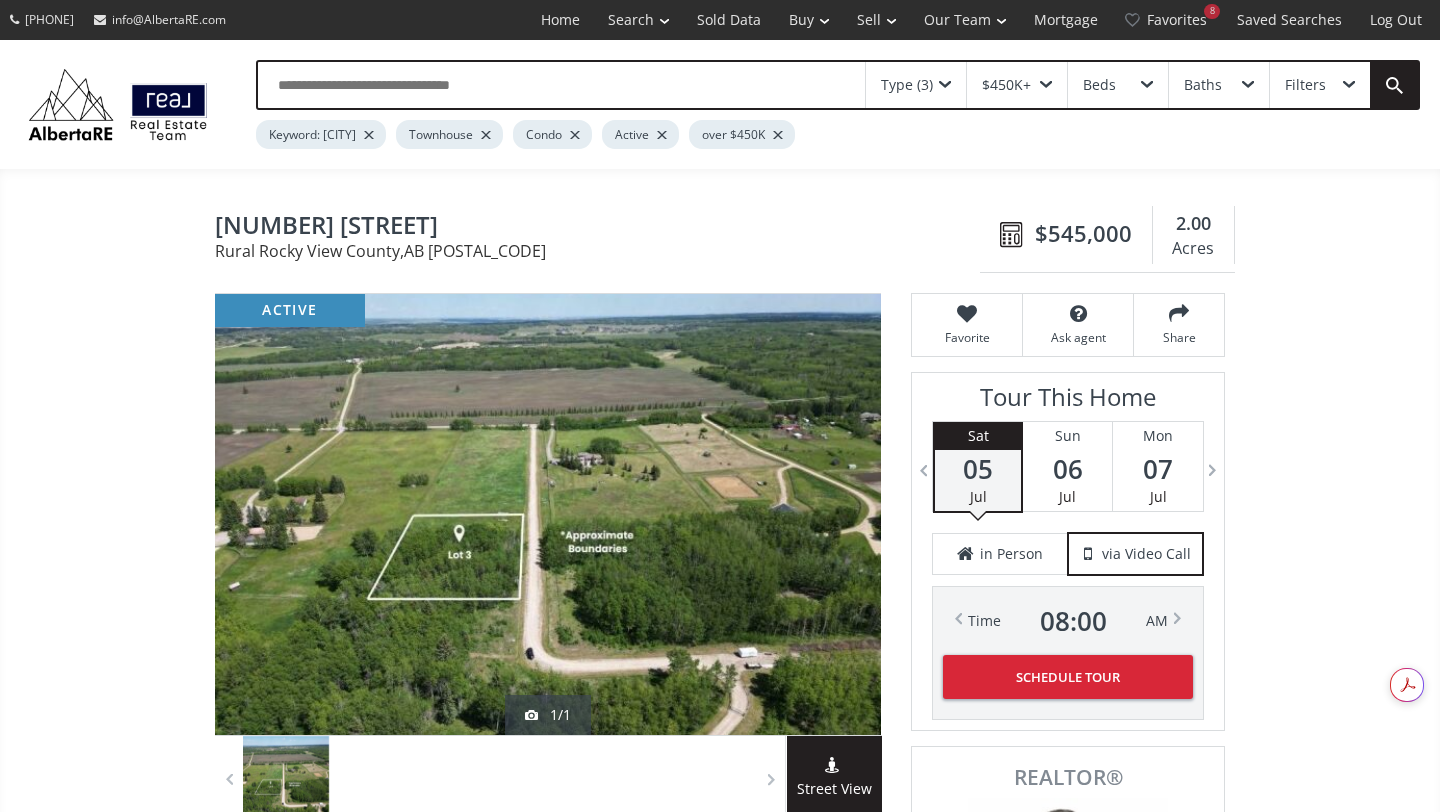 scroll, scrollTop: 0, scrollLeft: 0, axis: both 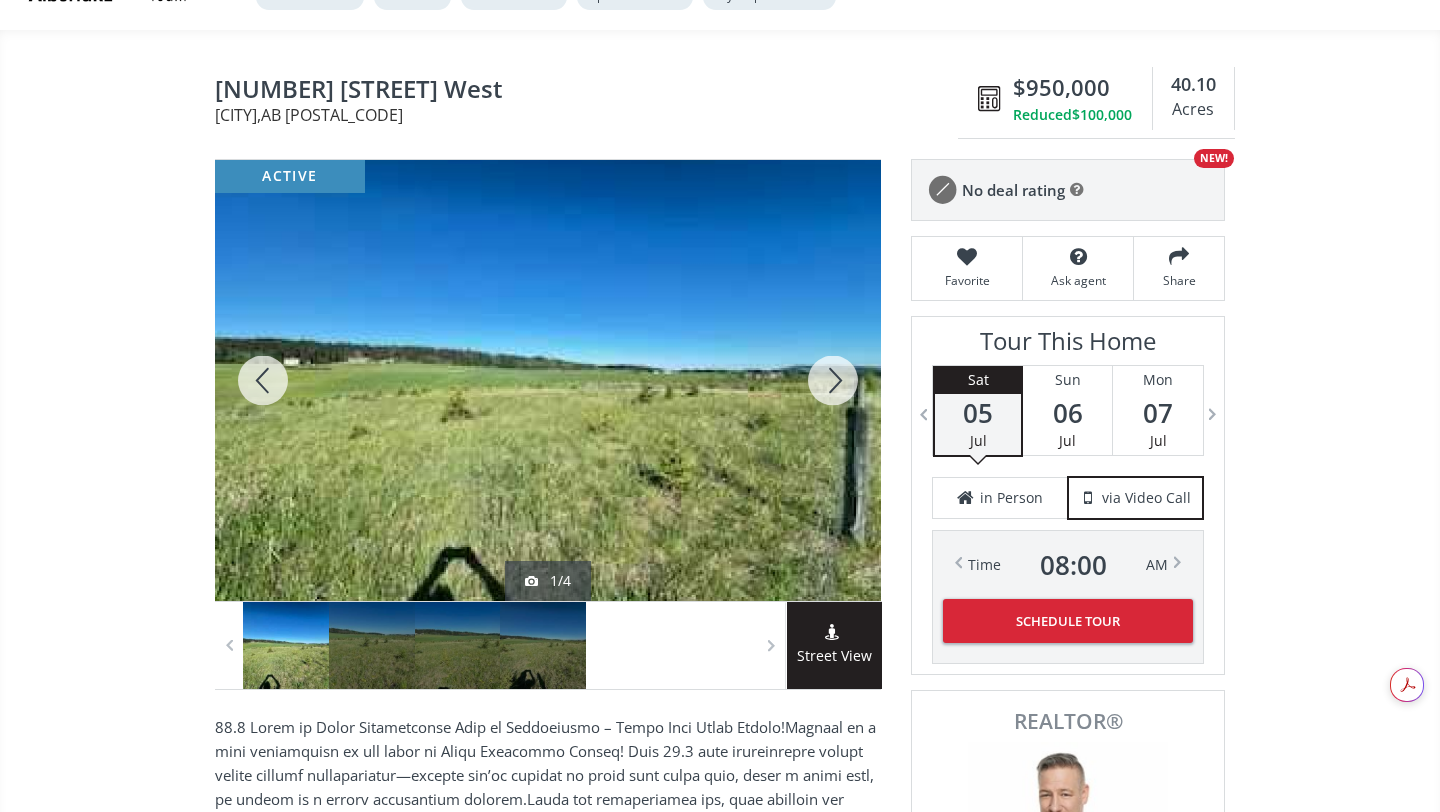 click at bounding box center (833, 380) 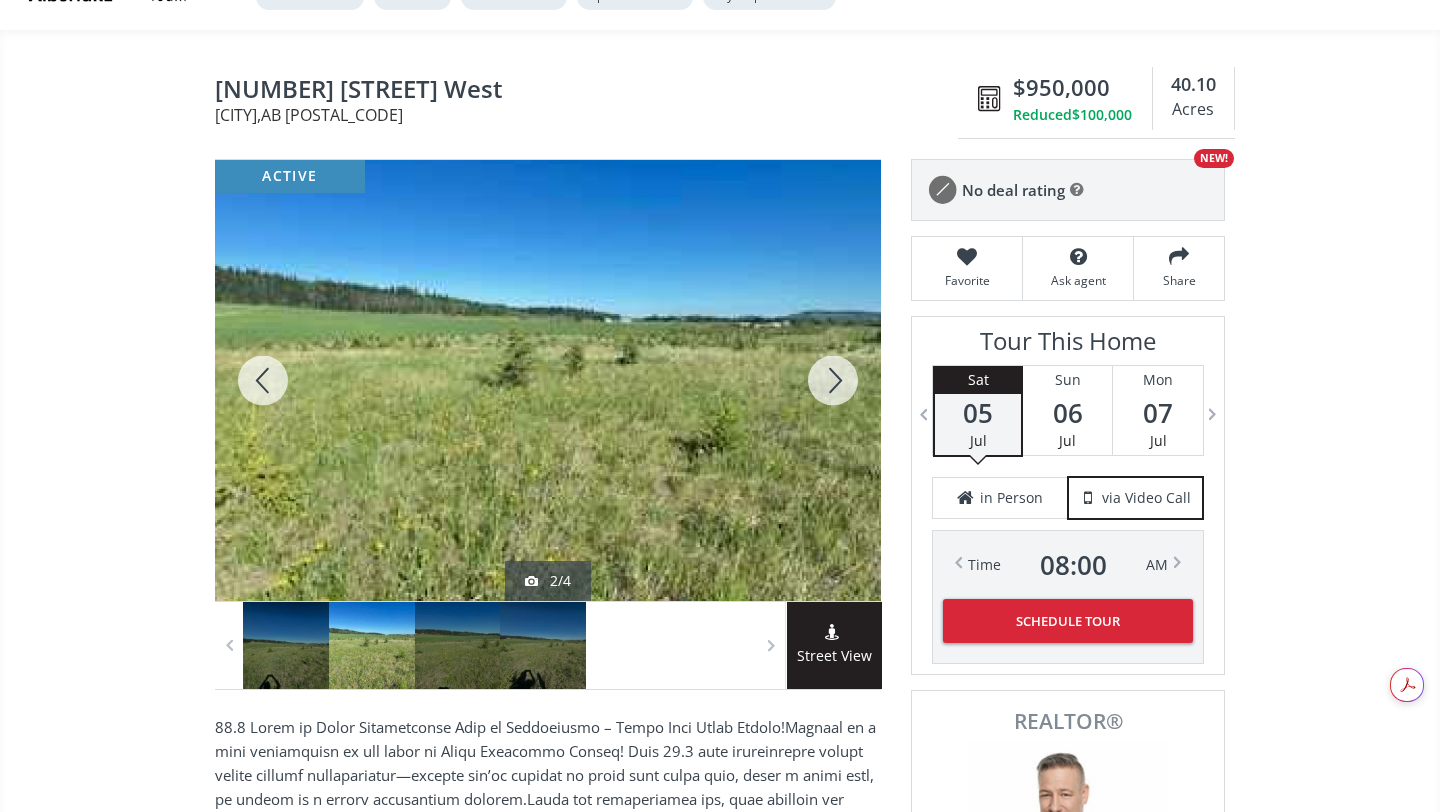 click at bounding box center [833, 380] 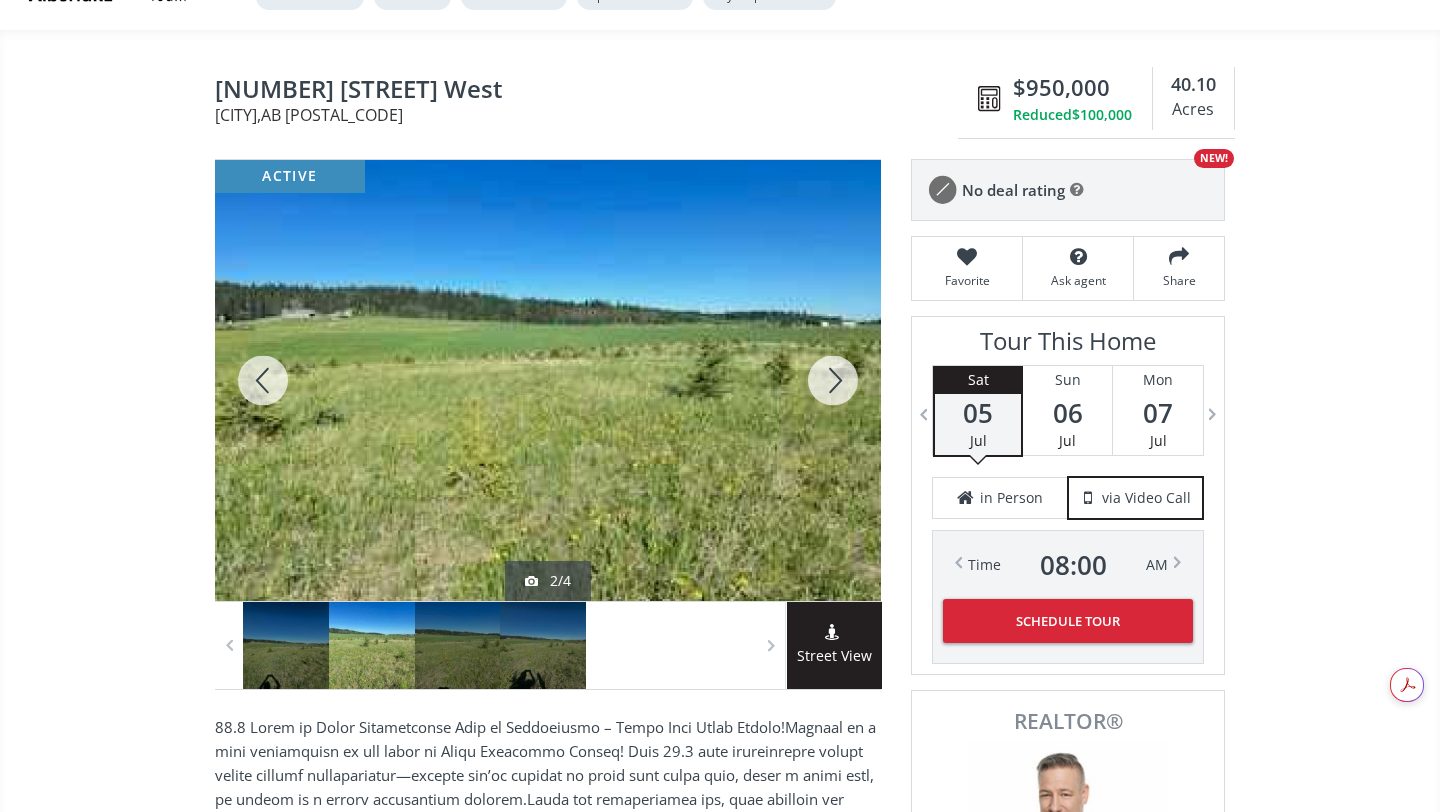 click at bounding box center [833, 380] 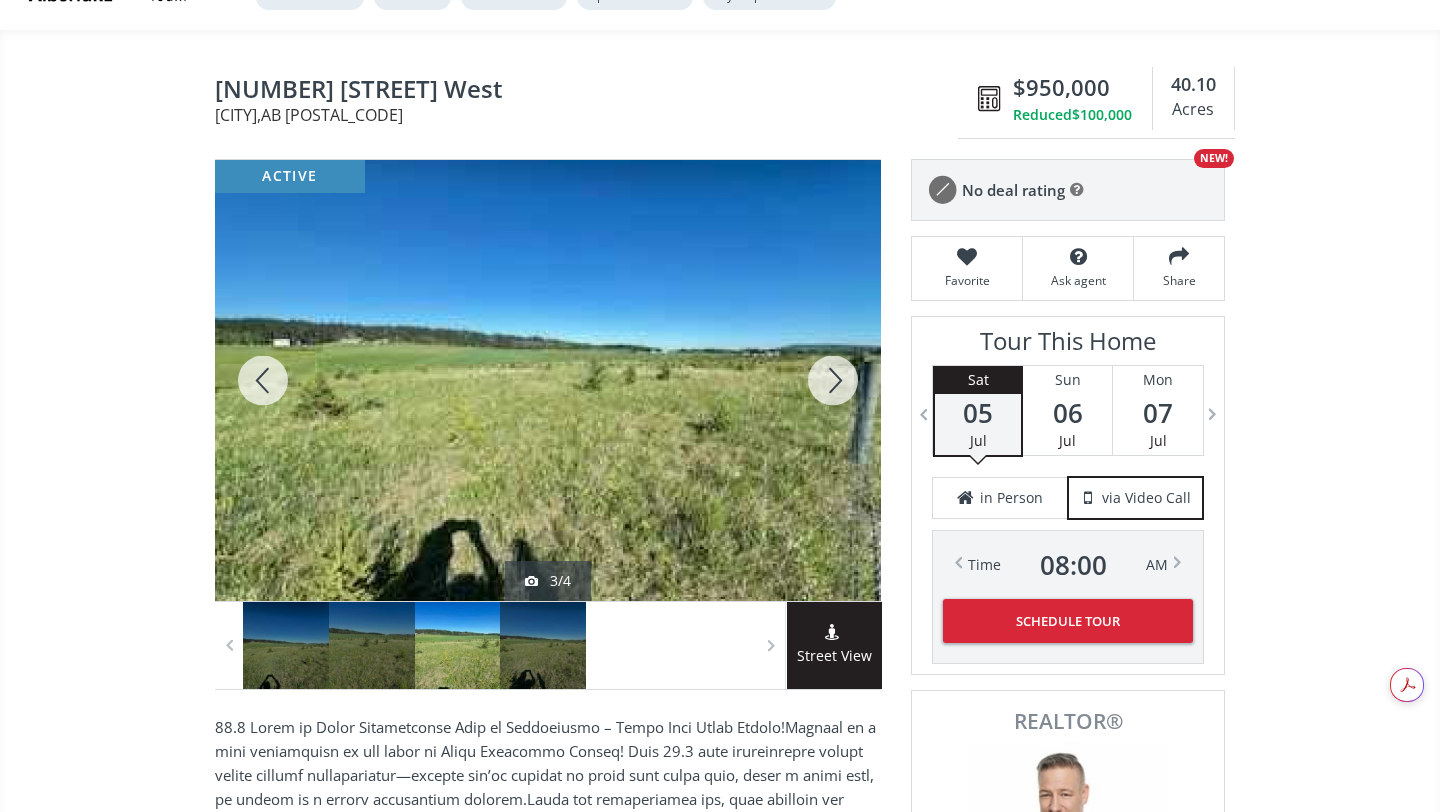 click at bounding box center (833, 380) 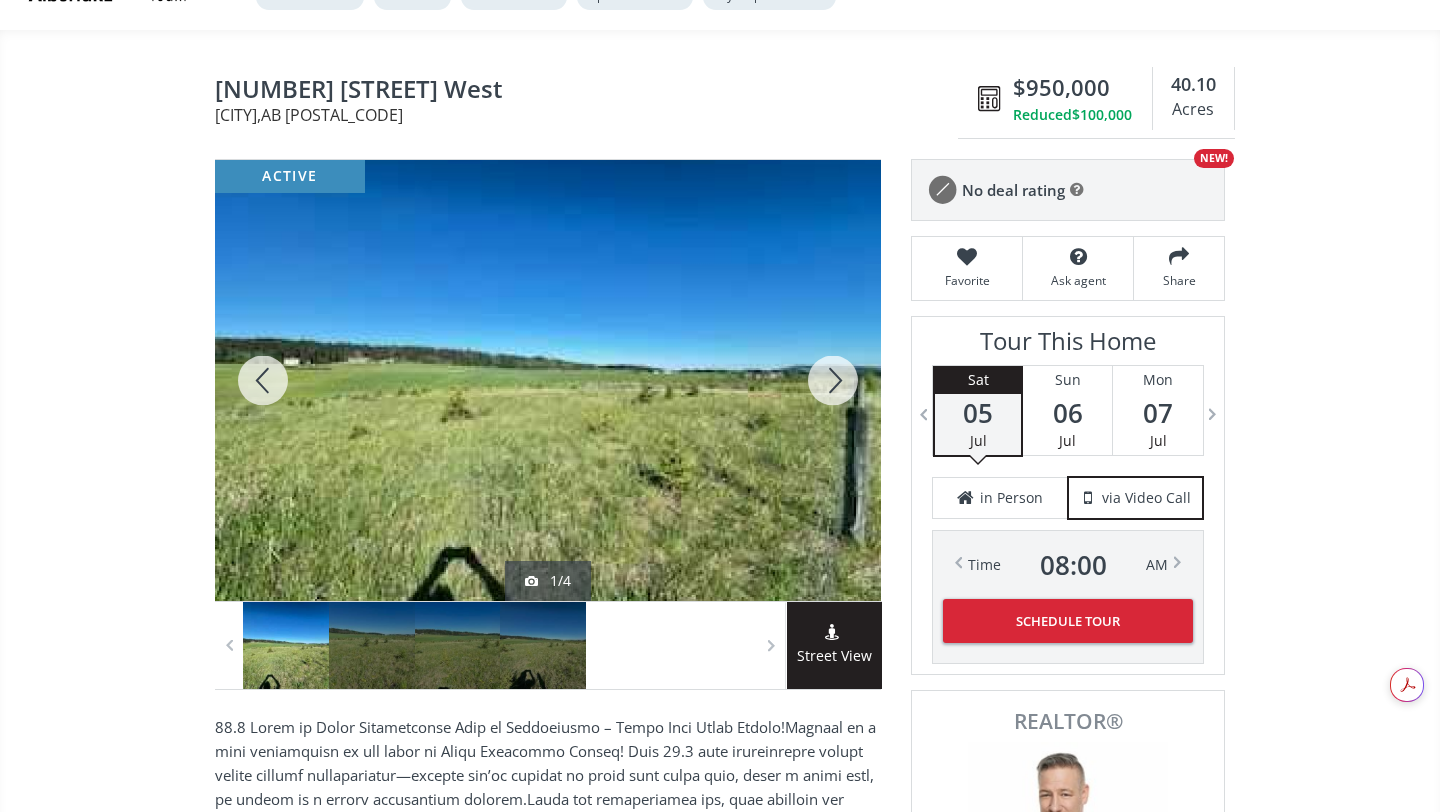 click at bounding box center (833, 380) 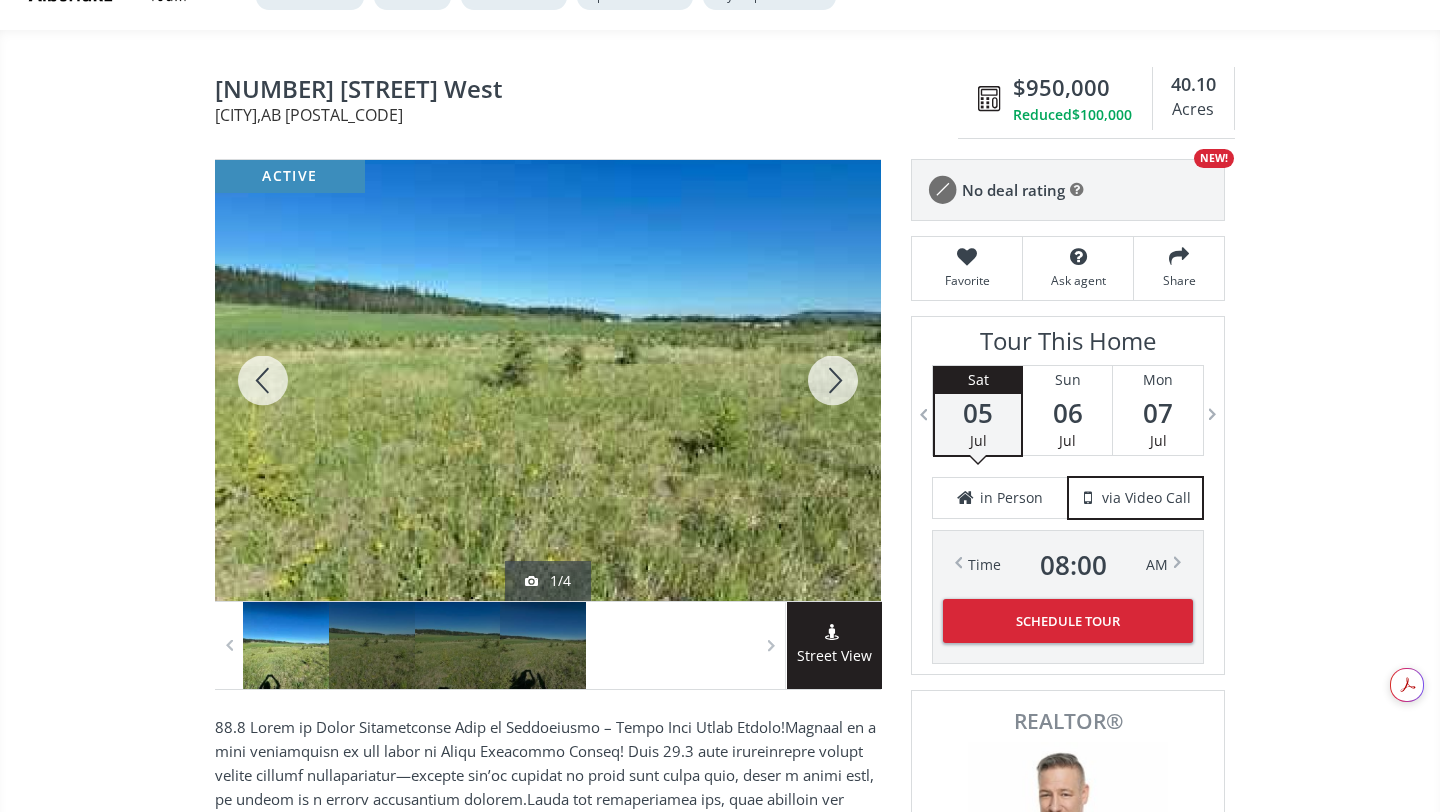 click at bounding box center [833, 380] 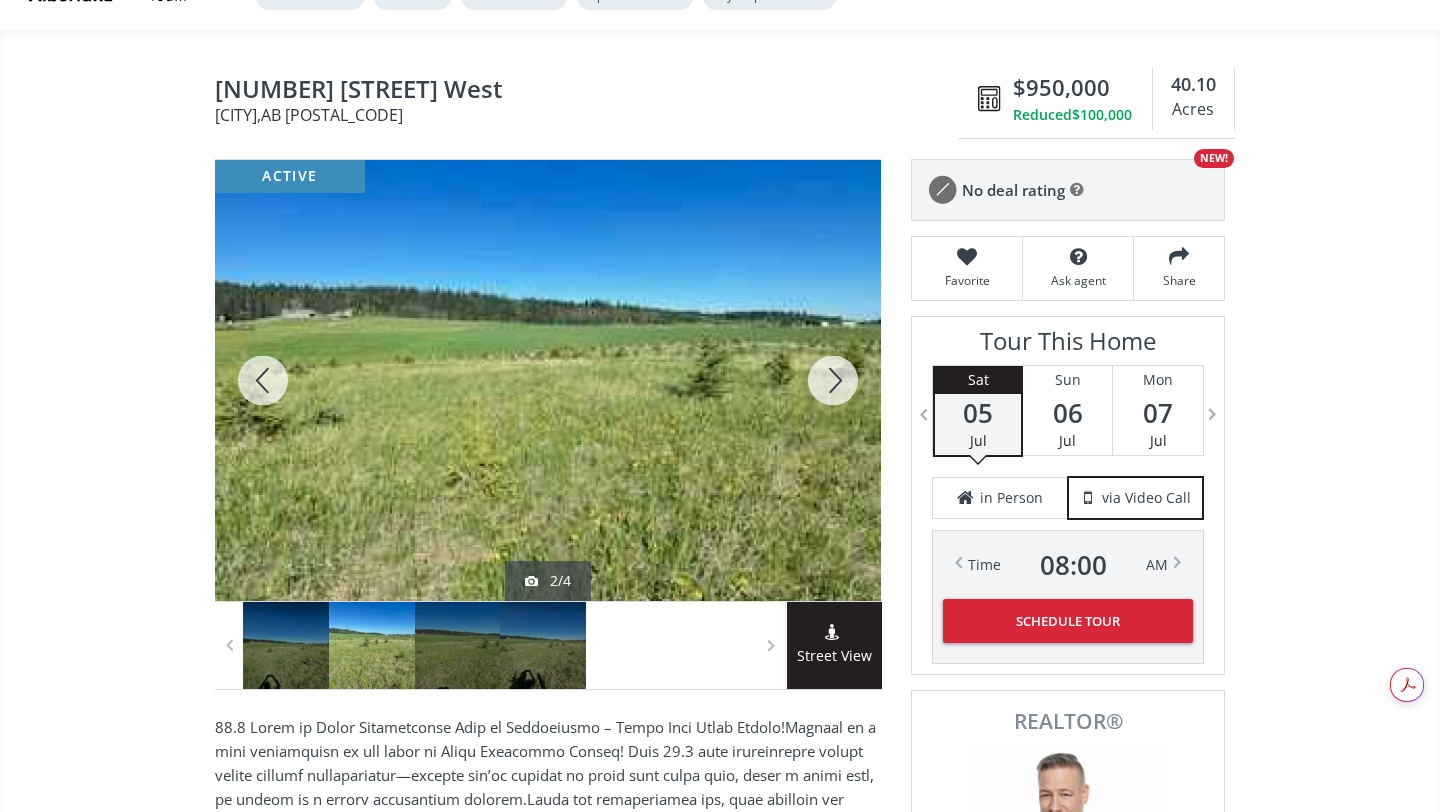 click at bounding box center [833, 380] 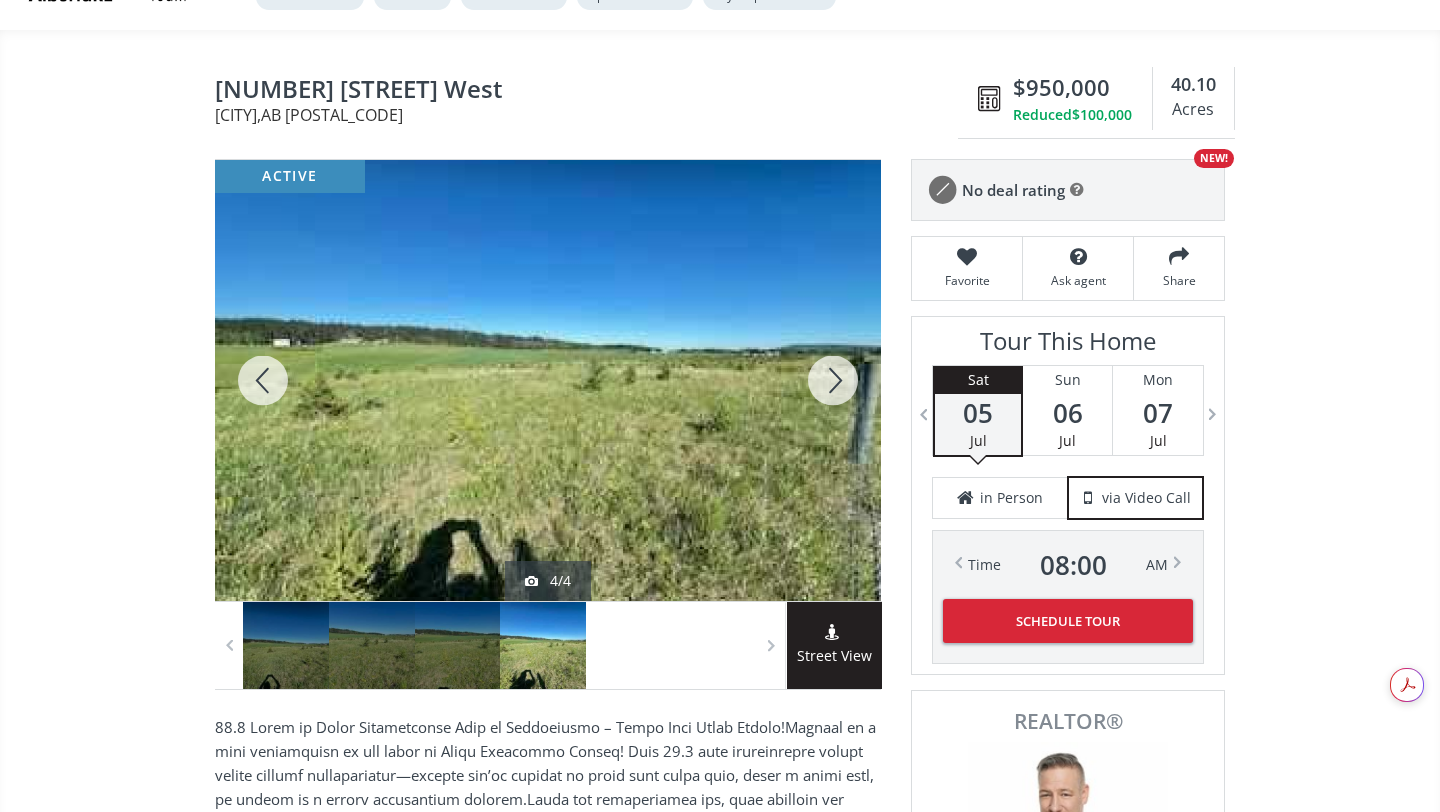 click at bounding box center [833, 380] 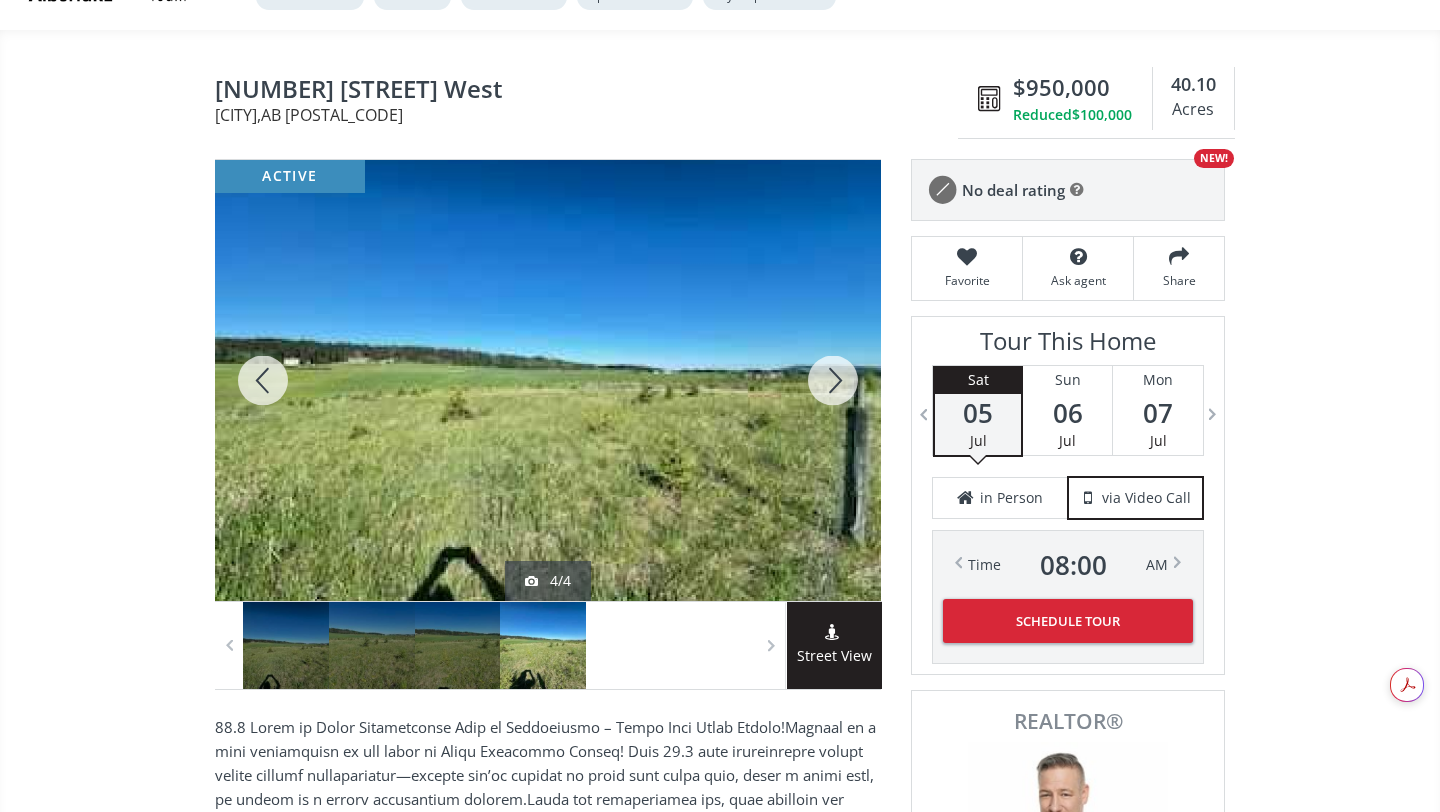 click at bounding box center [833, 380] 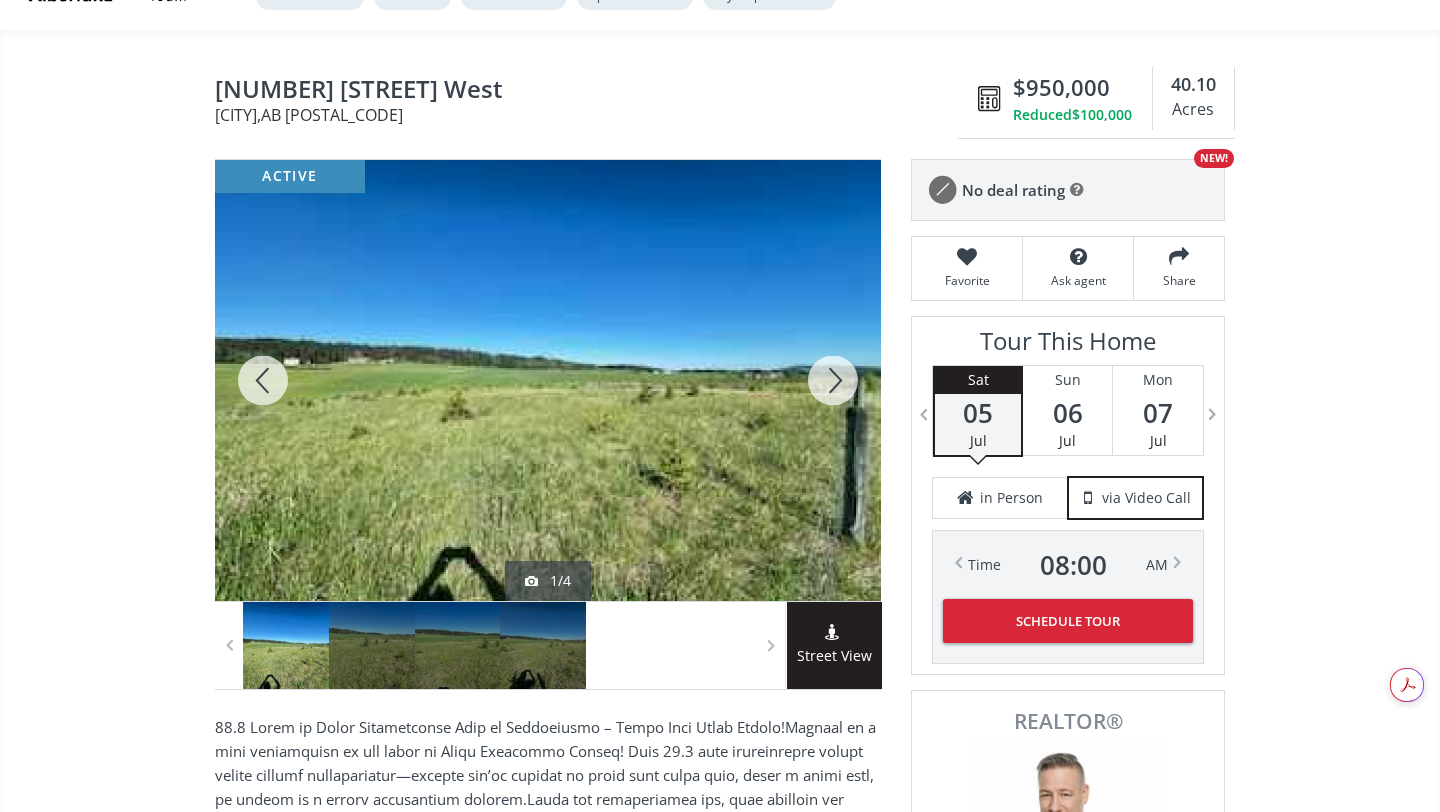 click at bounding box center [833, 380] 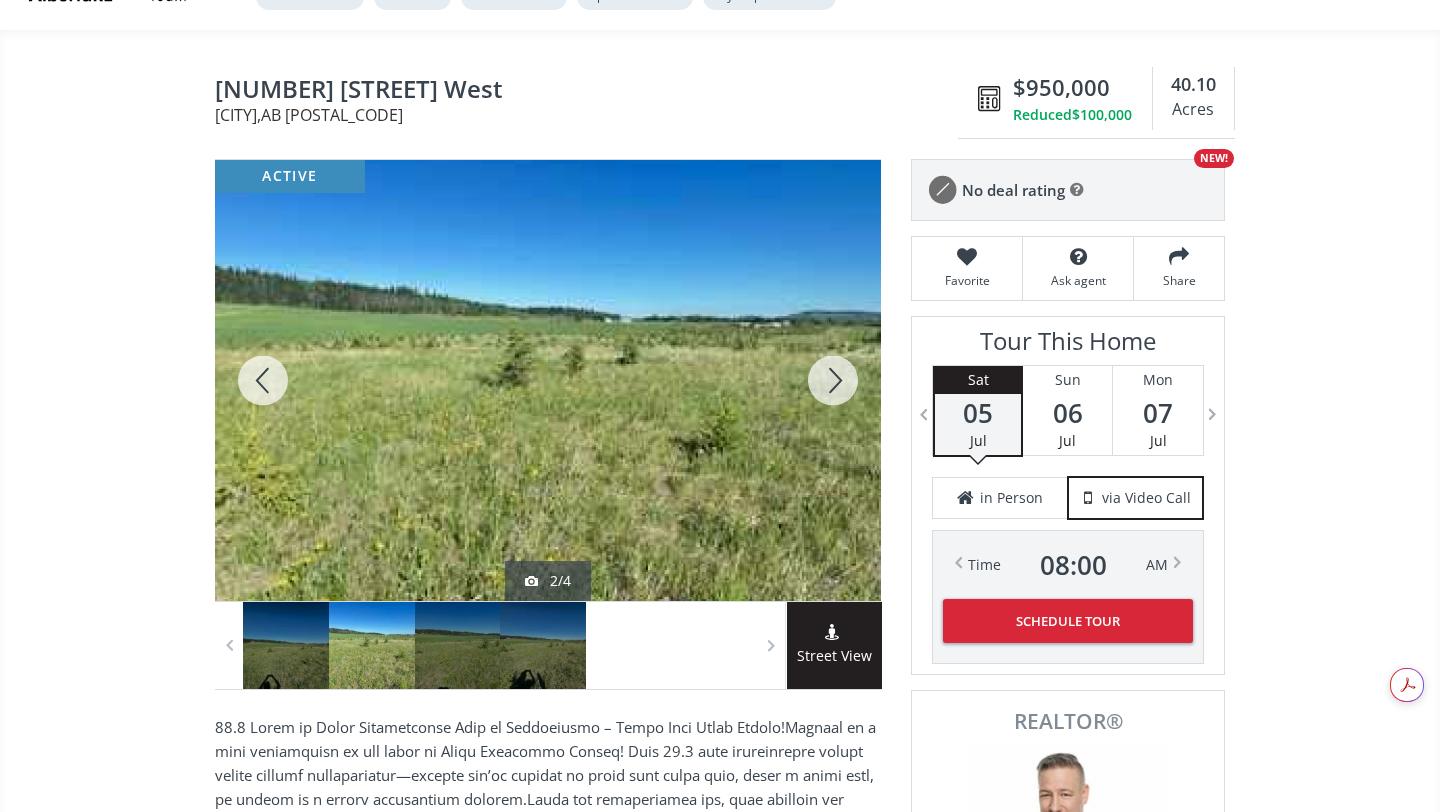 click at bounding box center [833, 380] 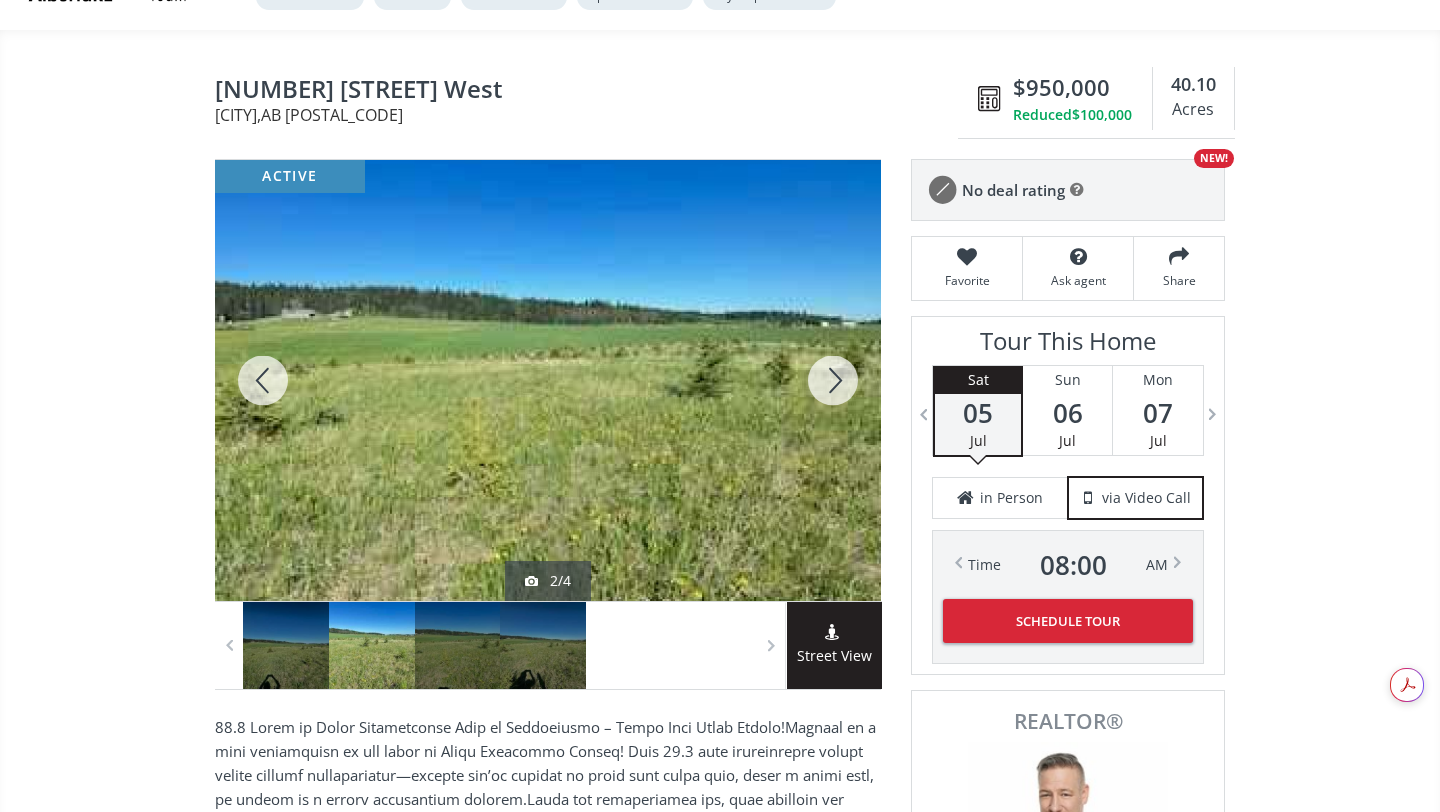 click at bounding box center [833, 380] 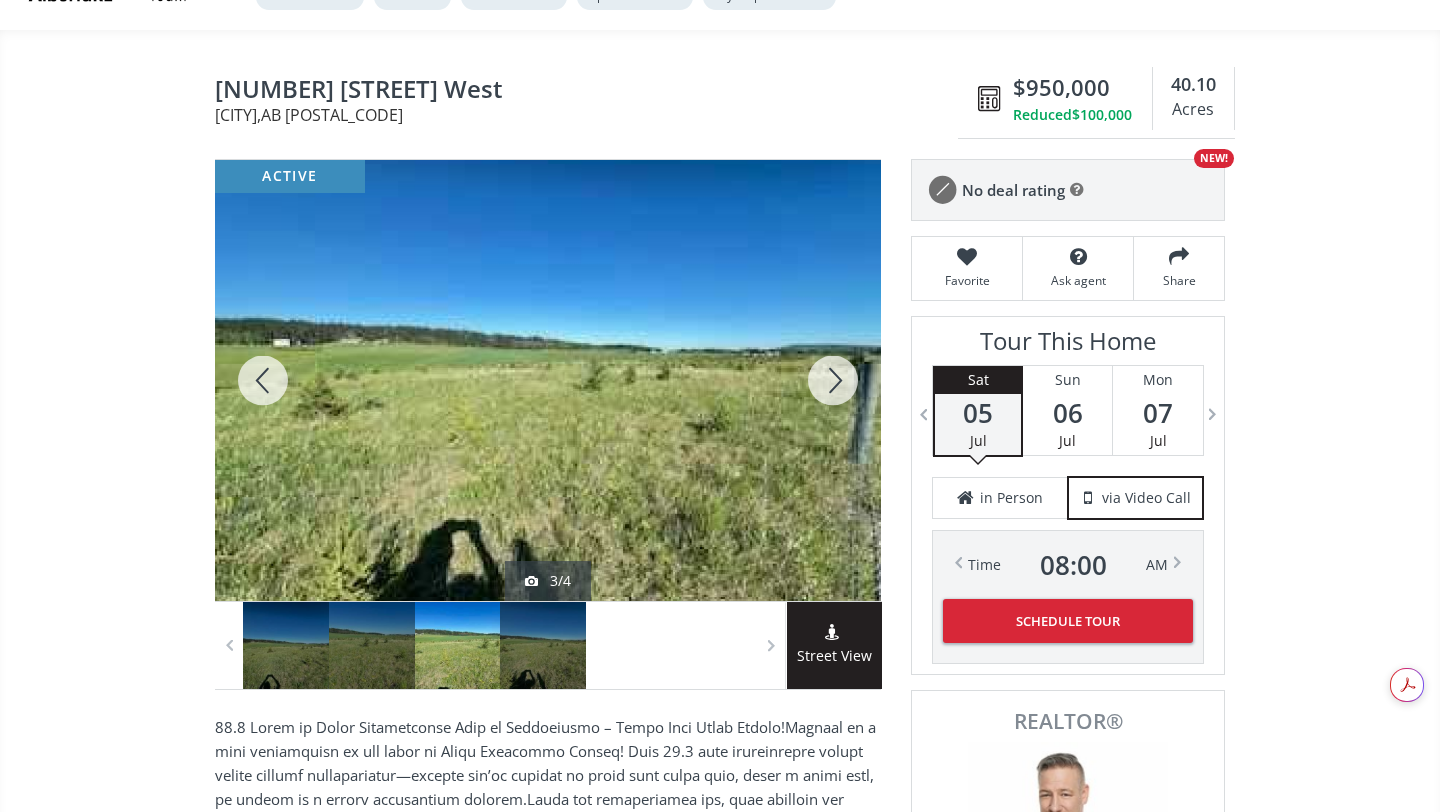 click at bounding box center [833, 380] 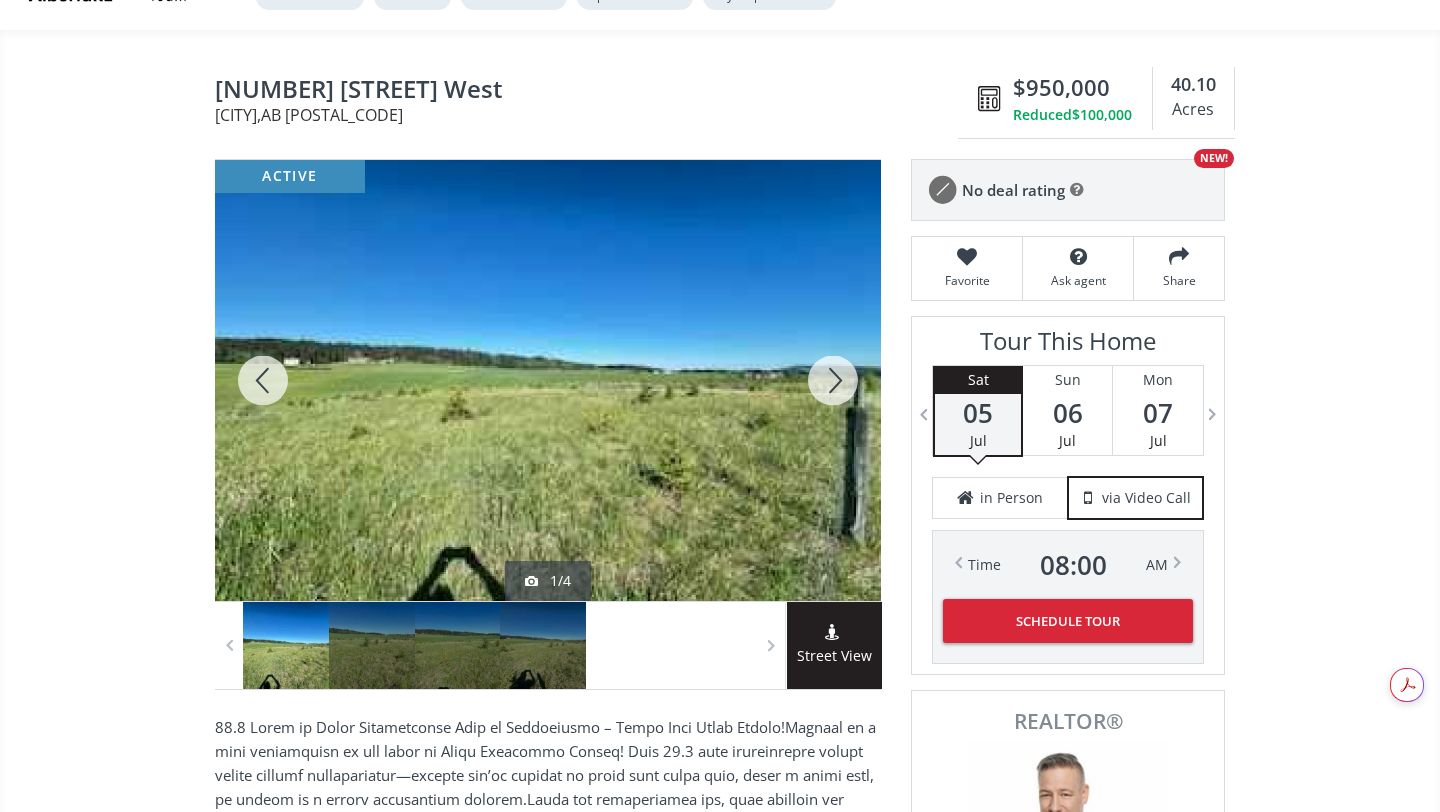 click at bounding box center [833, 380] 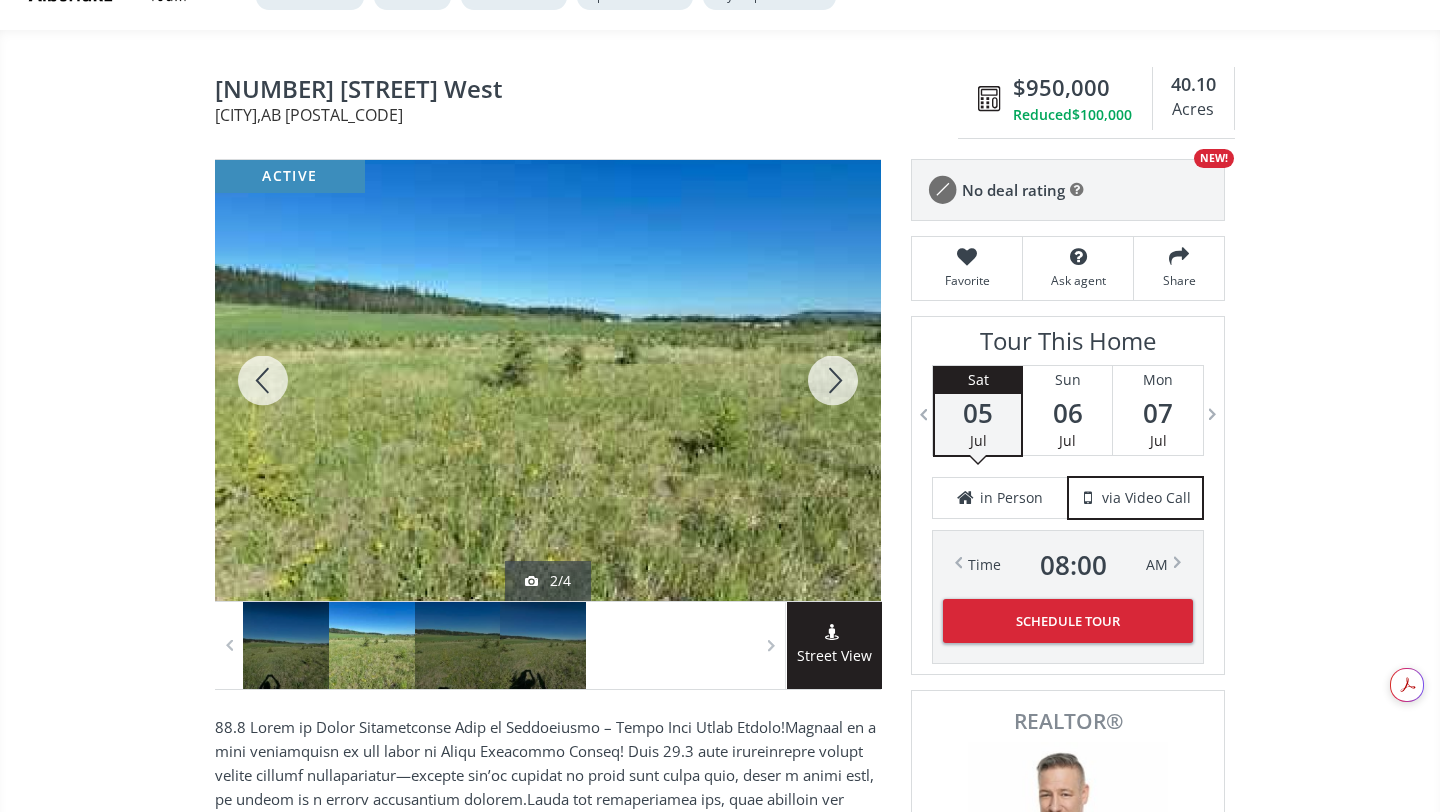 click at bounding box center (833, 380) 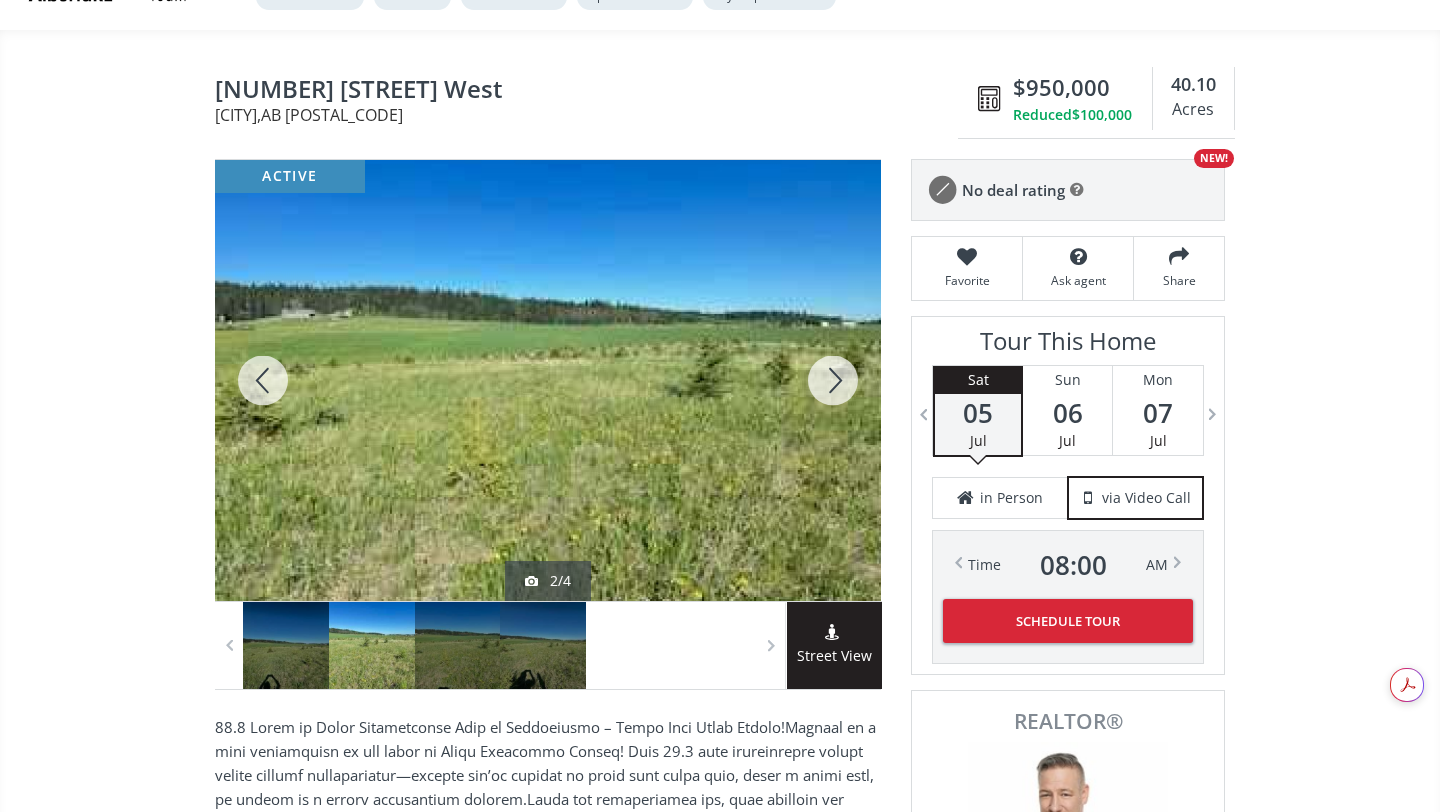 click at bounding box center (833, 380) 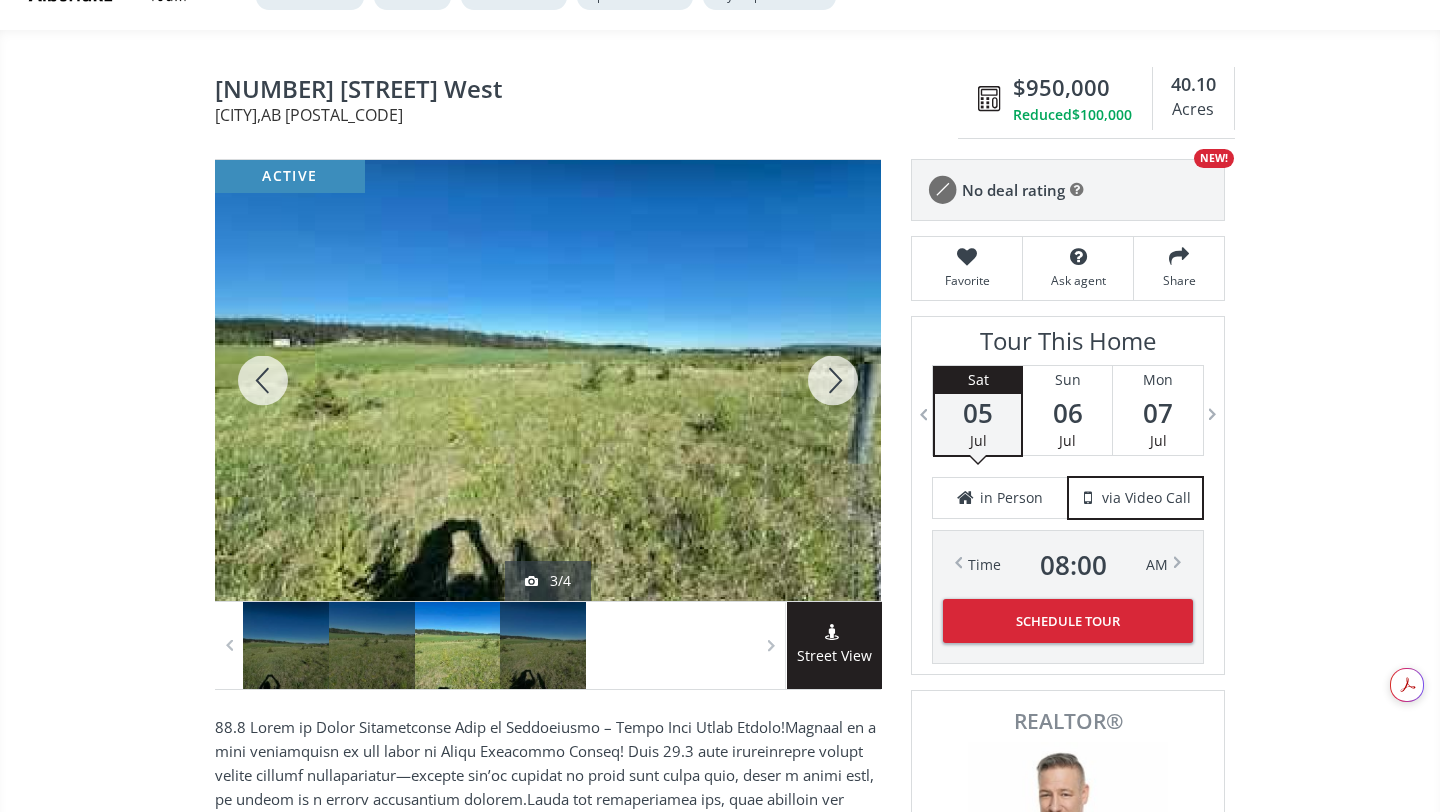 click at bounding box center (833, 380) 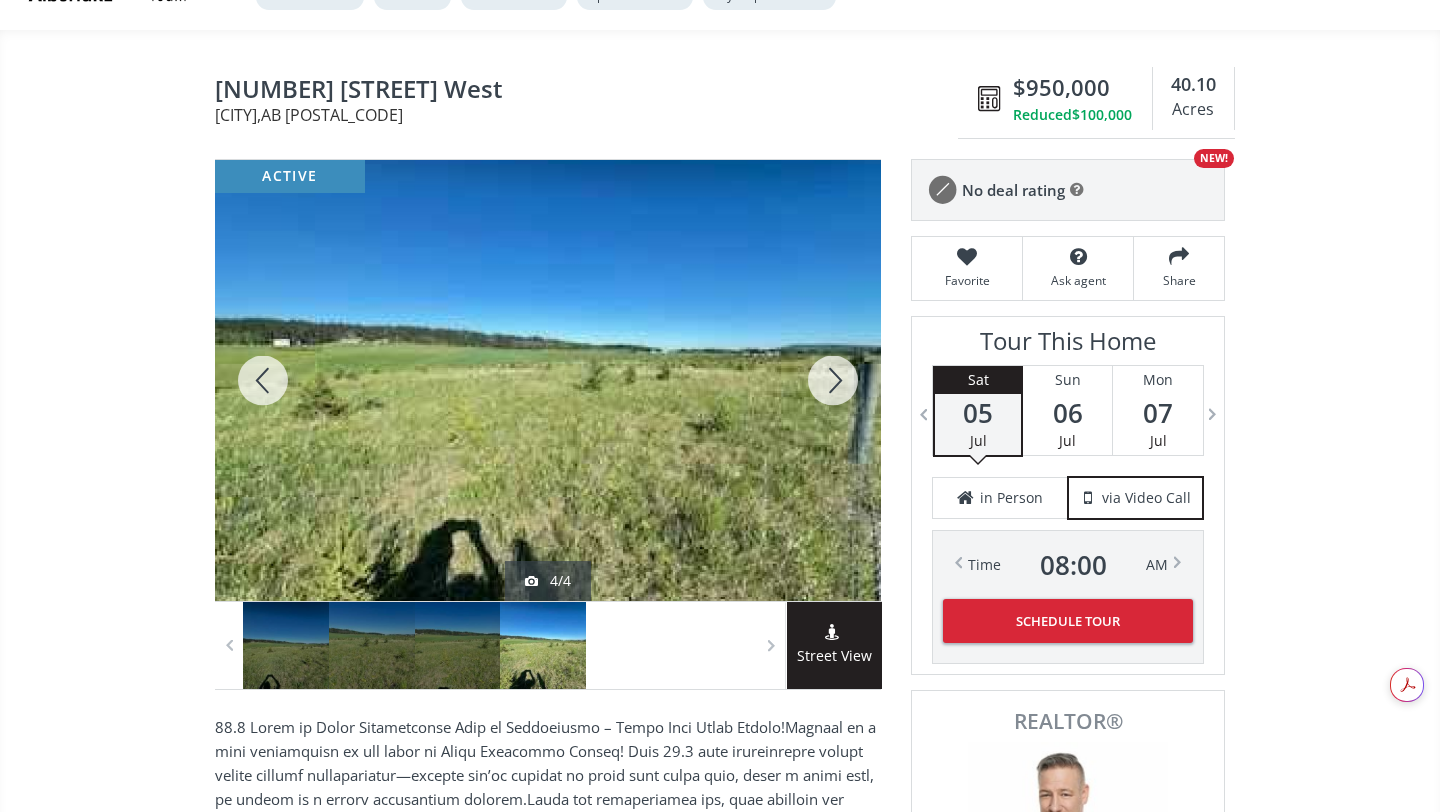 click at bounding box center (833, 380) 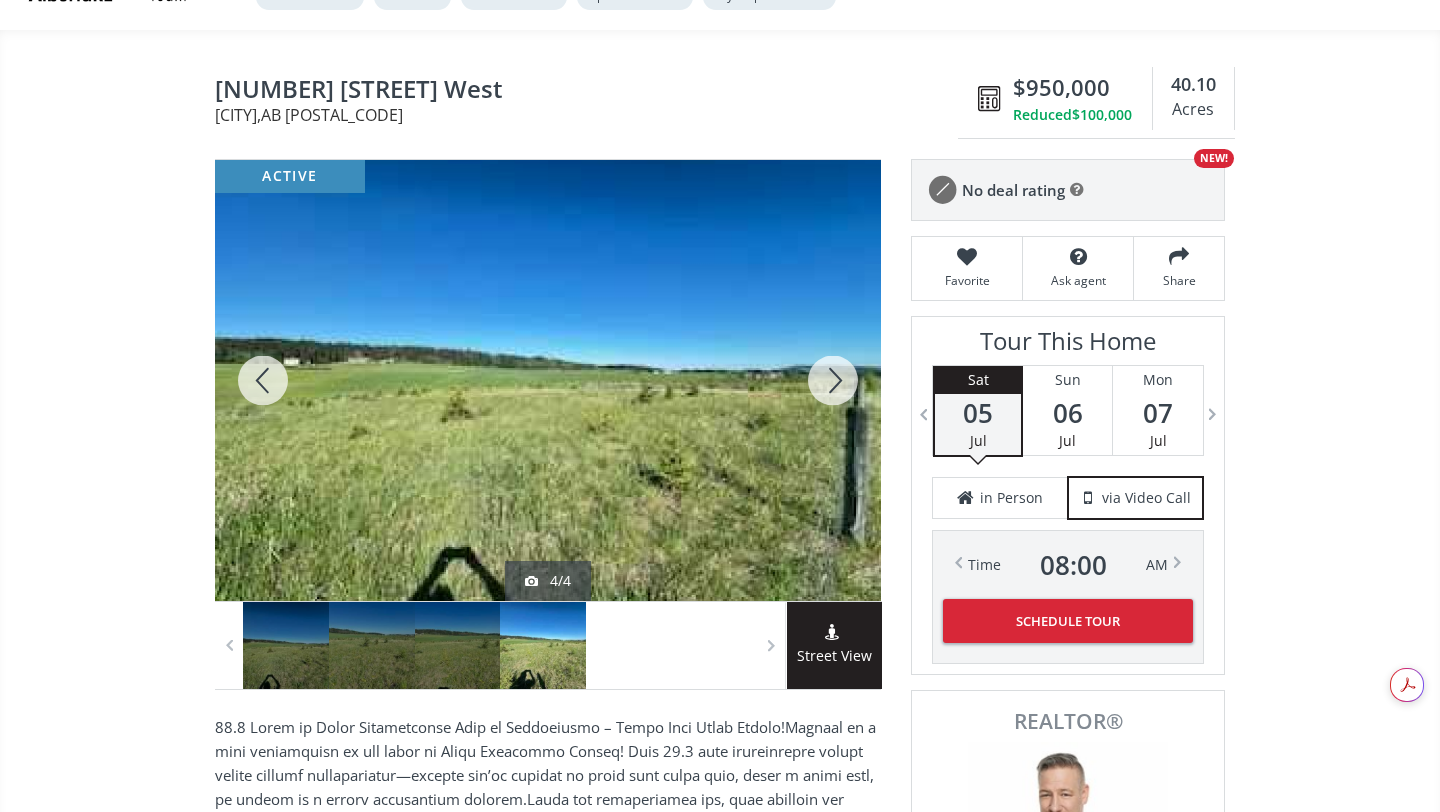 click at bounding box center [833, 380] 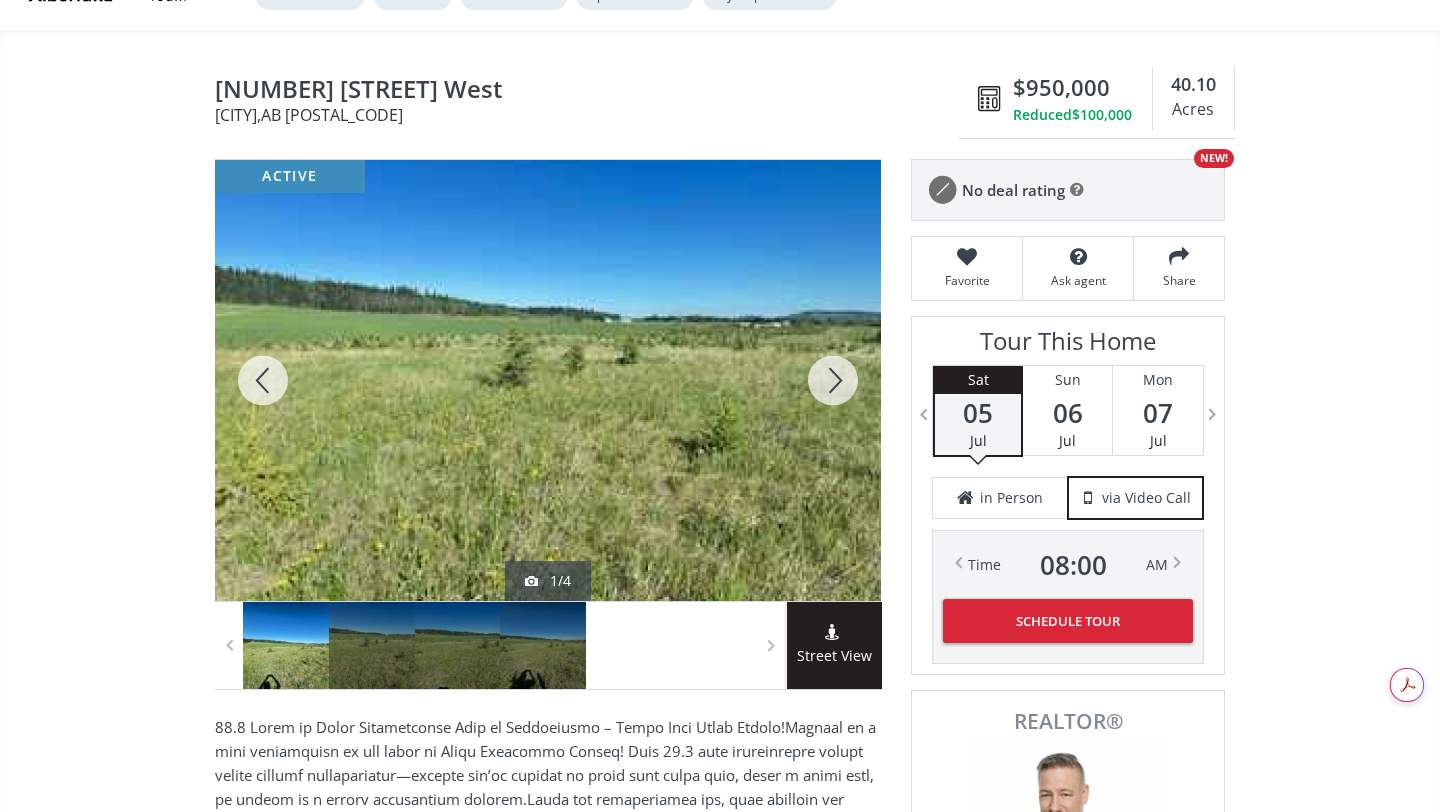 click at bounding box center (833, 380) 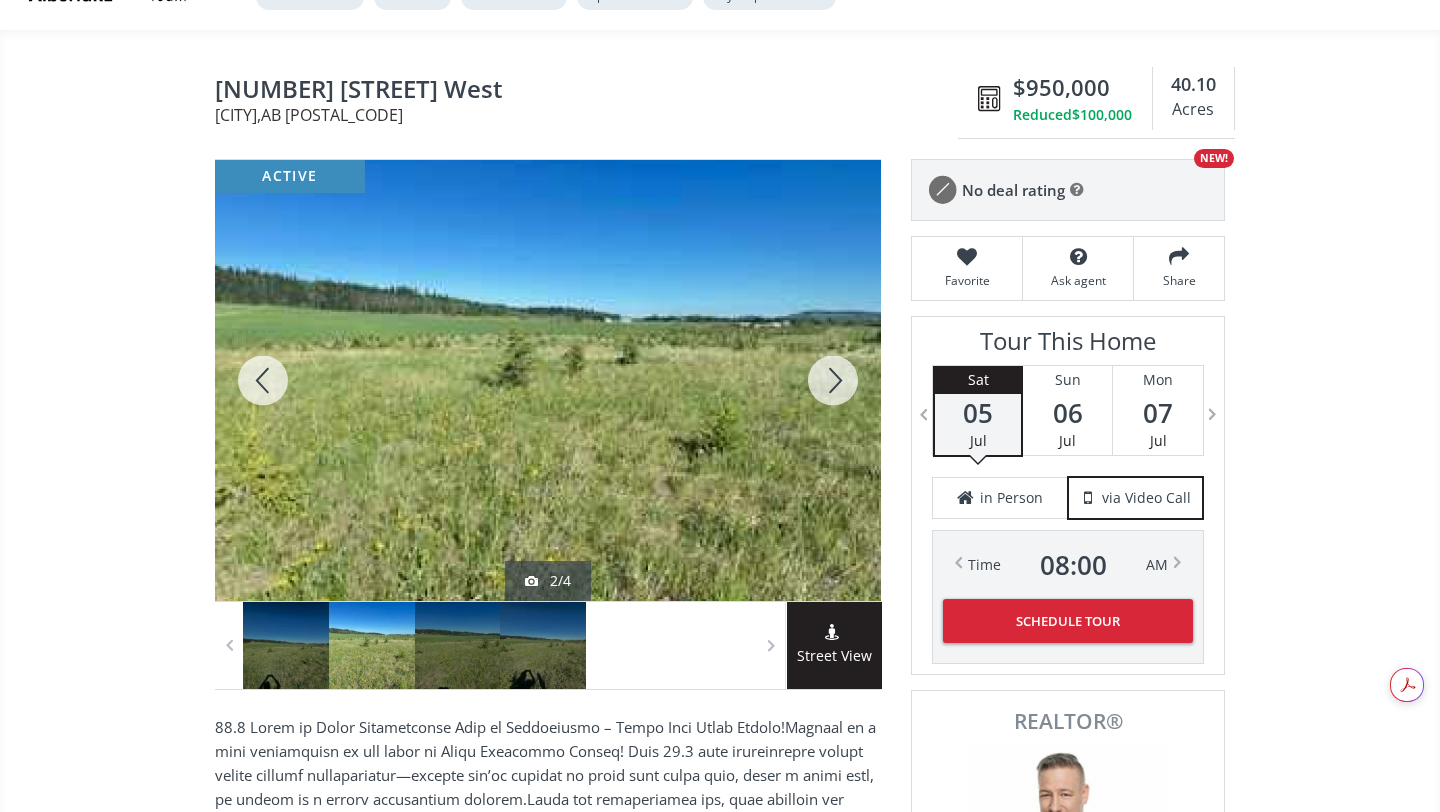 click at bounding box center [833, 380] 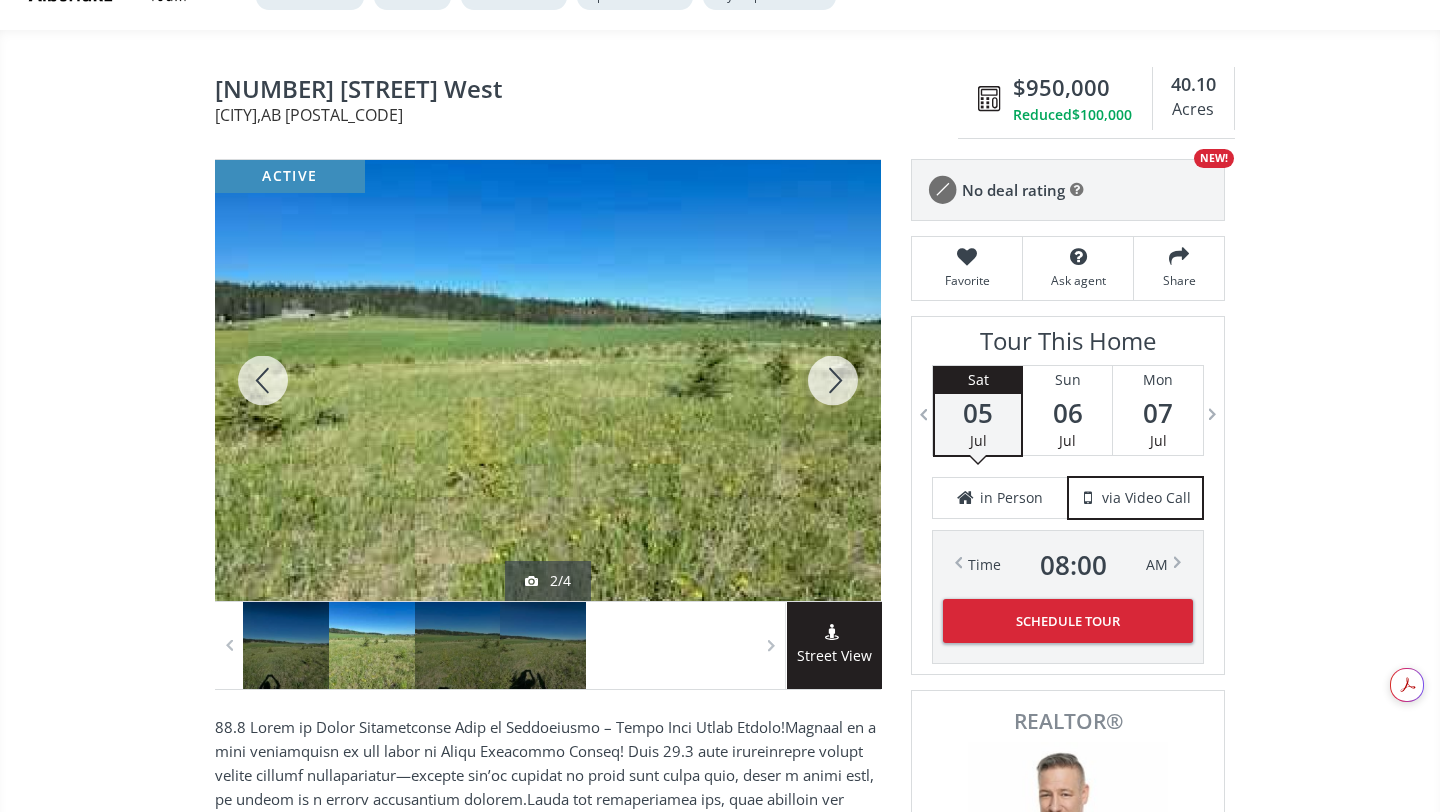 click at bounding box center (833, 380) 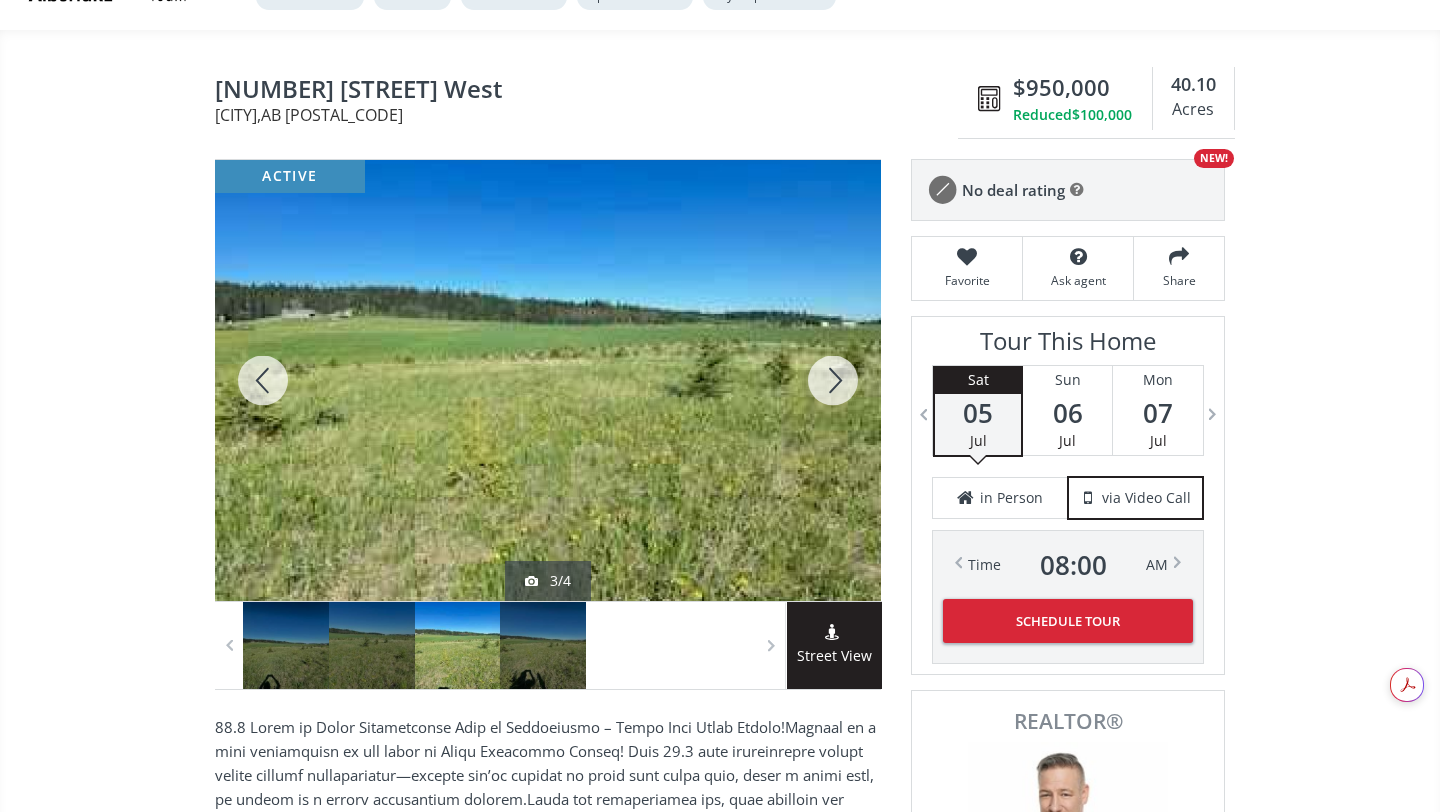 click at bounding box center [833, 380] 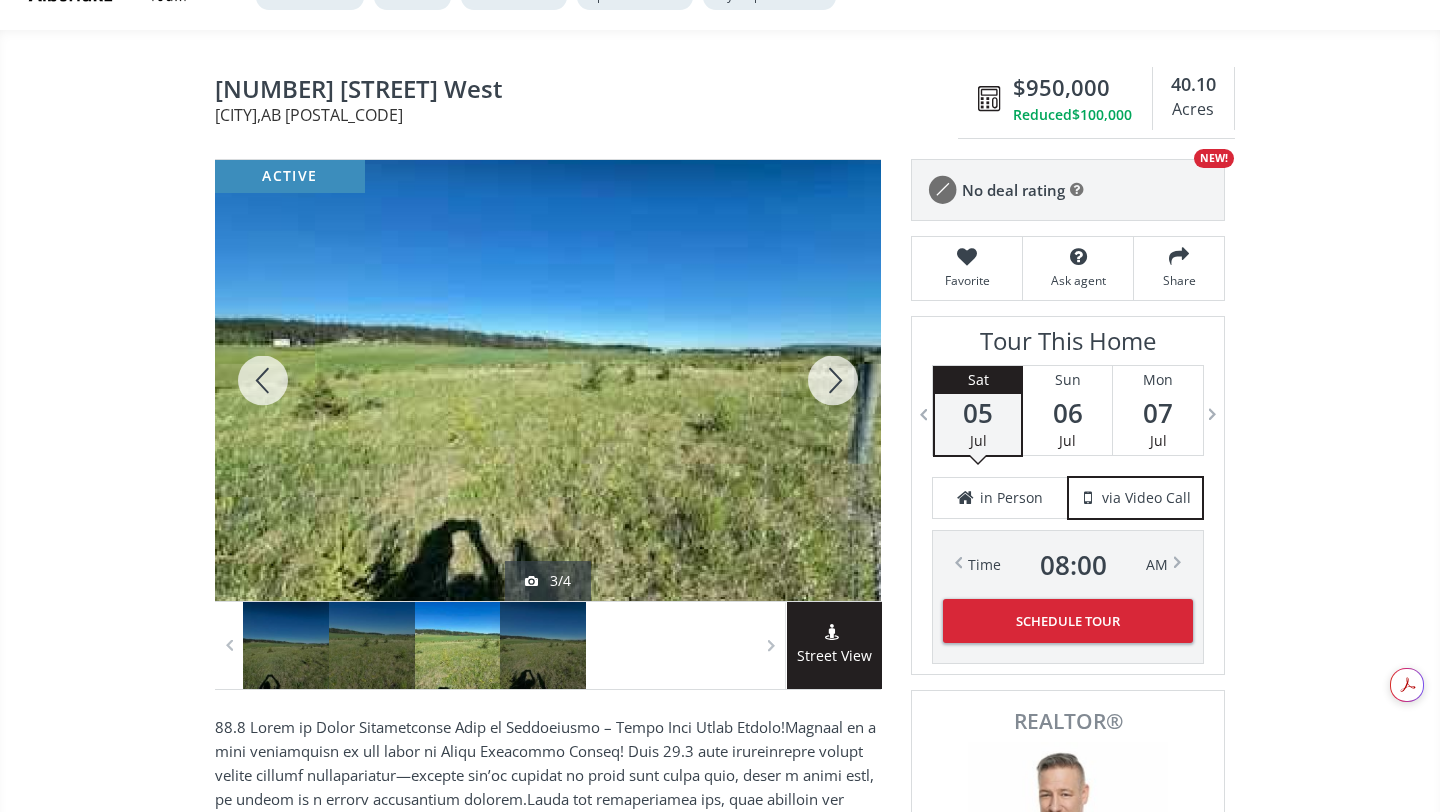 click at bounding box center (833, 380) 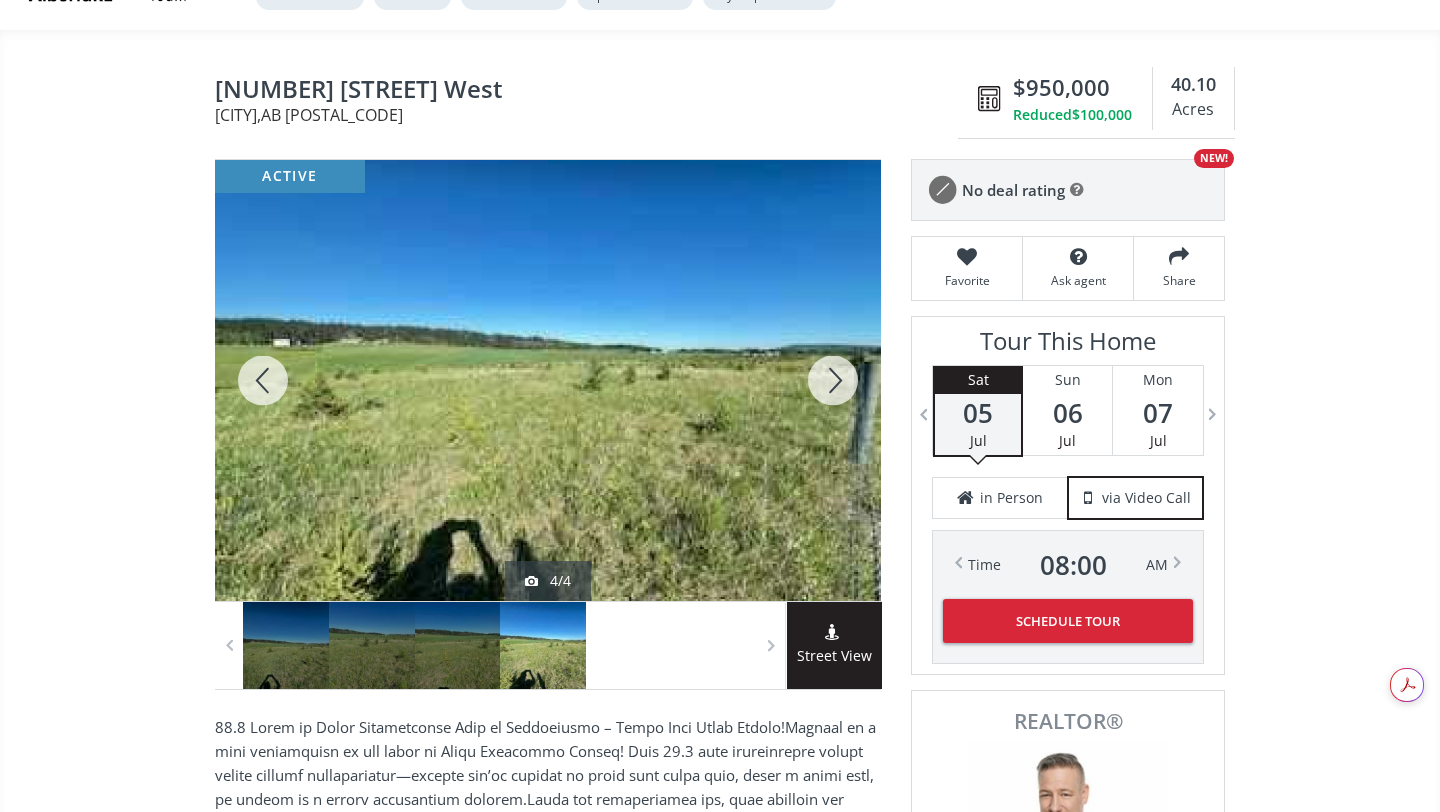 click at bounding box center (833, 380) 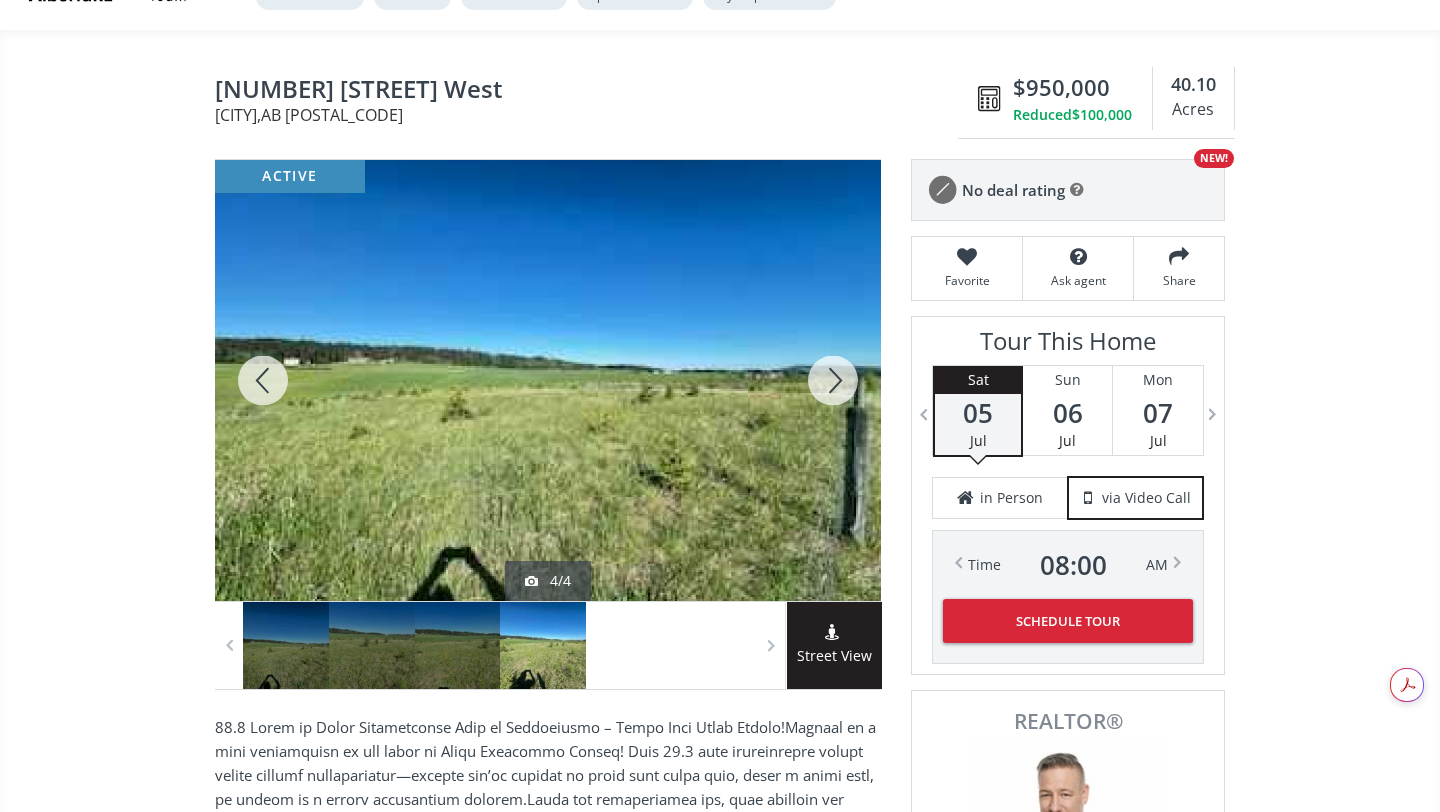 click at bounding box center [833, 380] 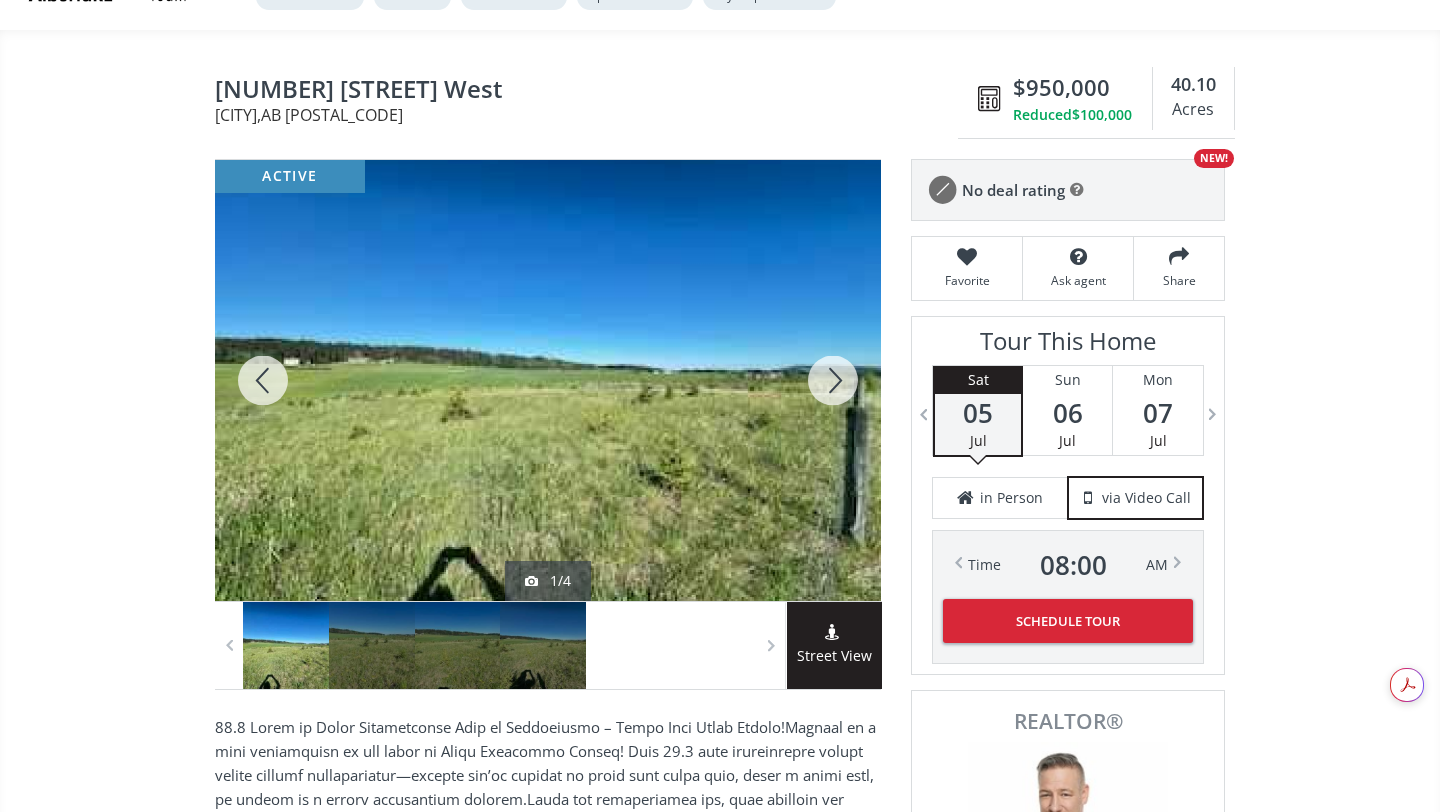 click at bounding box center [833, 380] 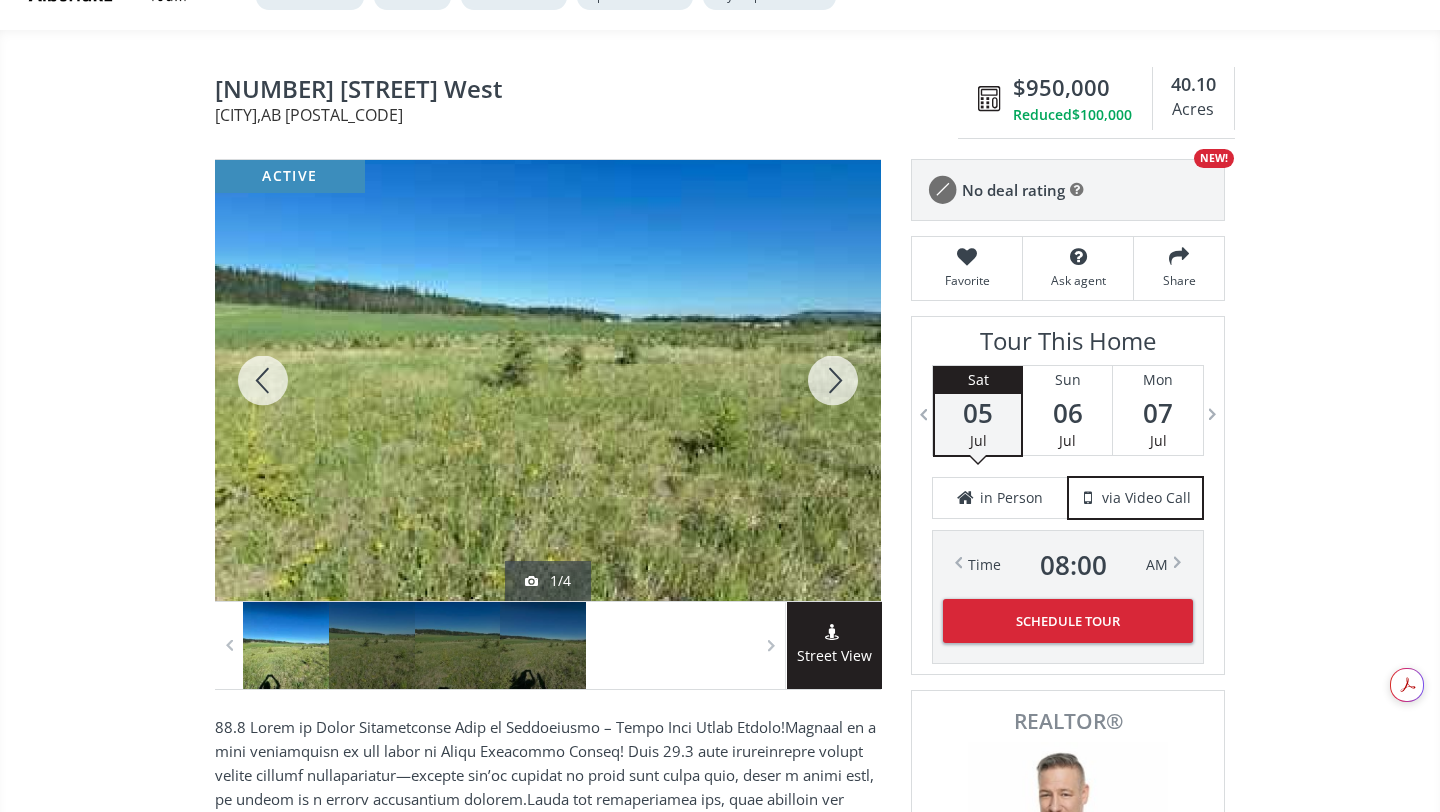 click at bounding box center (833, 380) 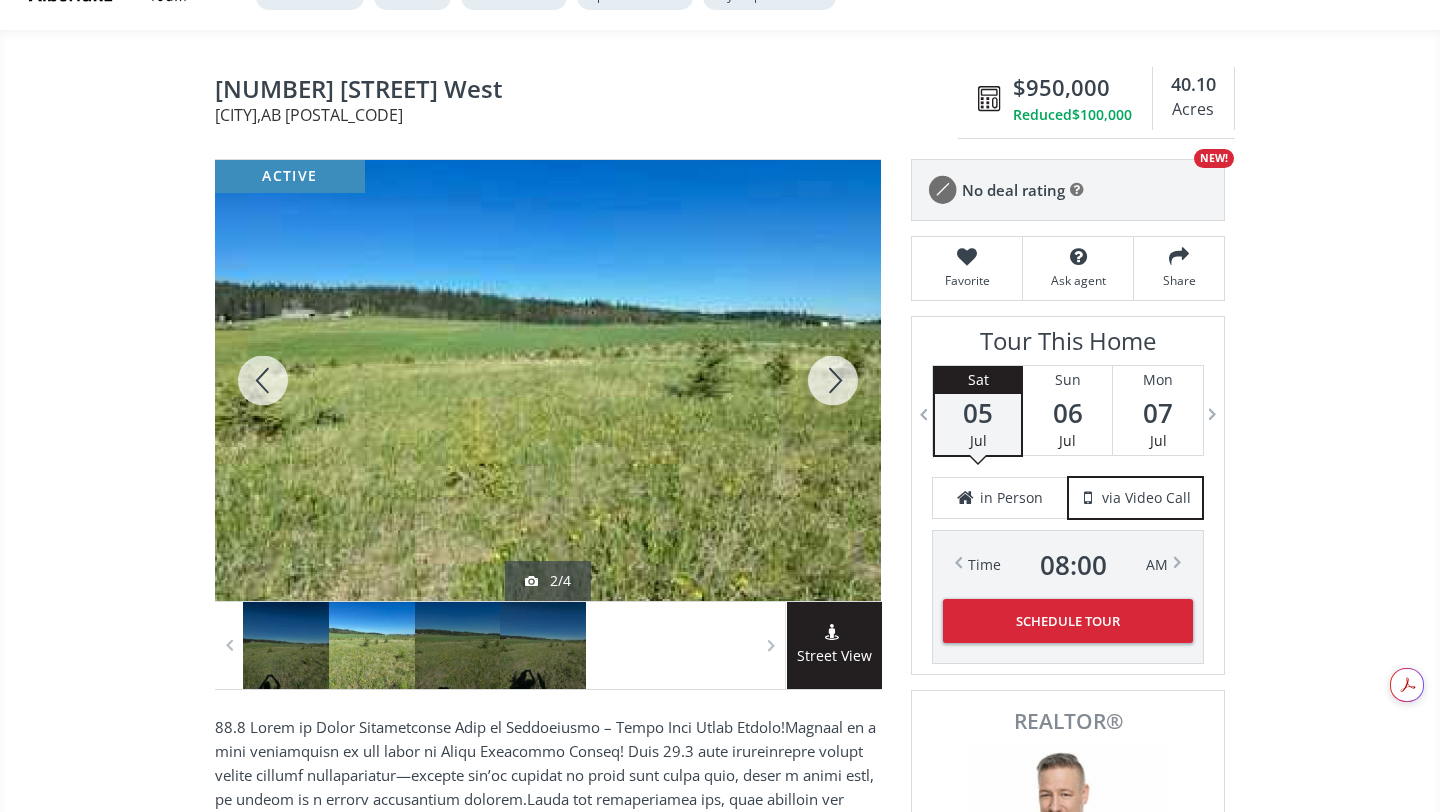 click at bounding box center (833, 380) 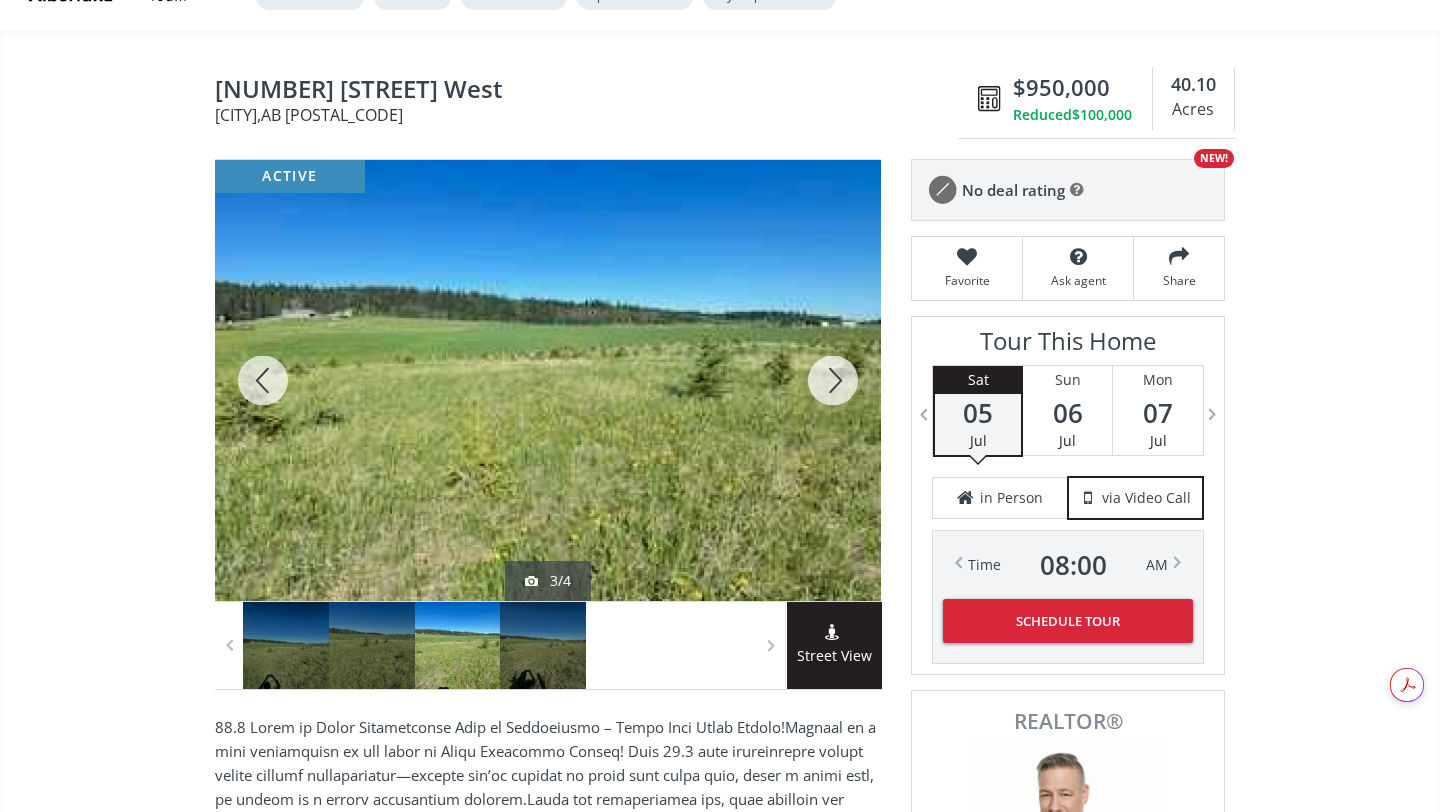 click at bounding box center [833, 380] 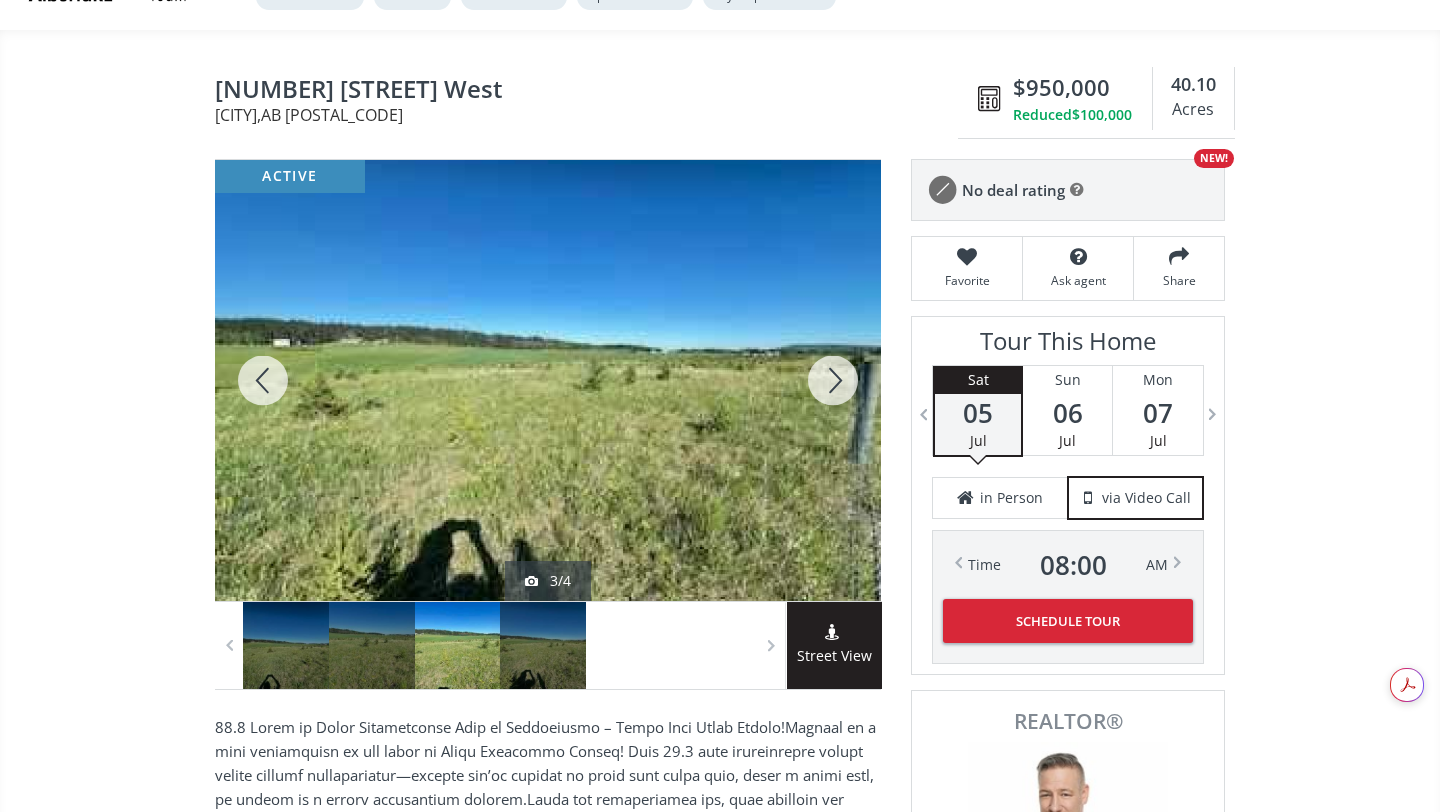 click at bounding box center (833, 380) 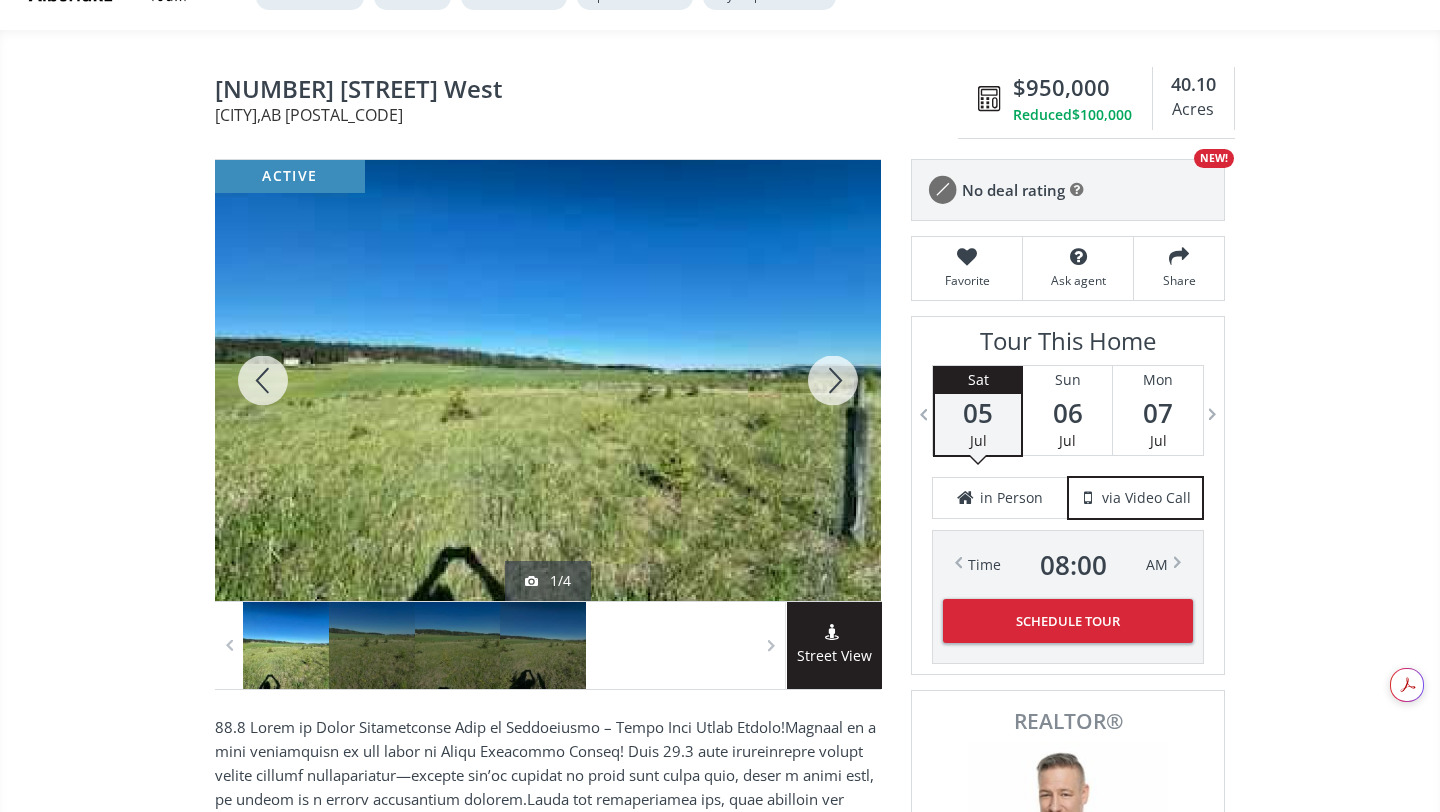 click at bounding box center (833, 380) 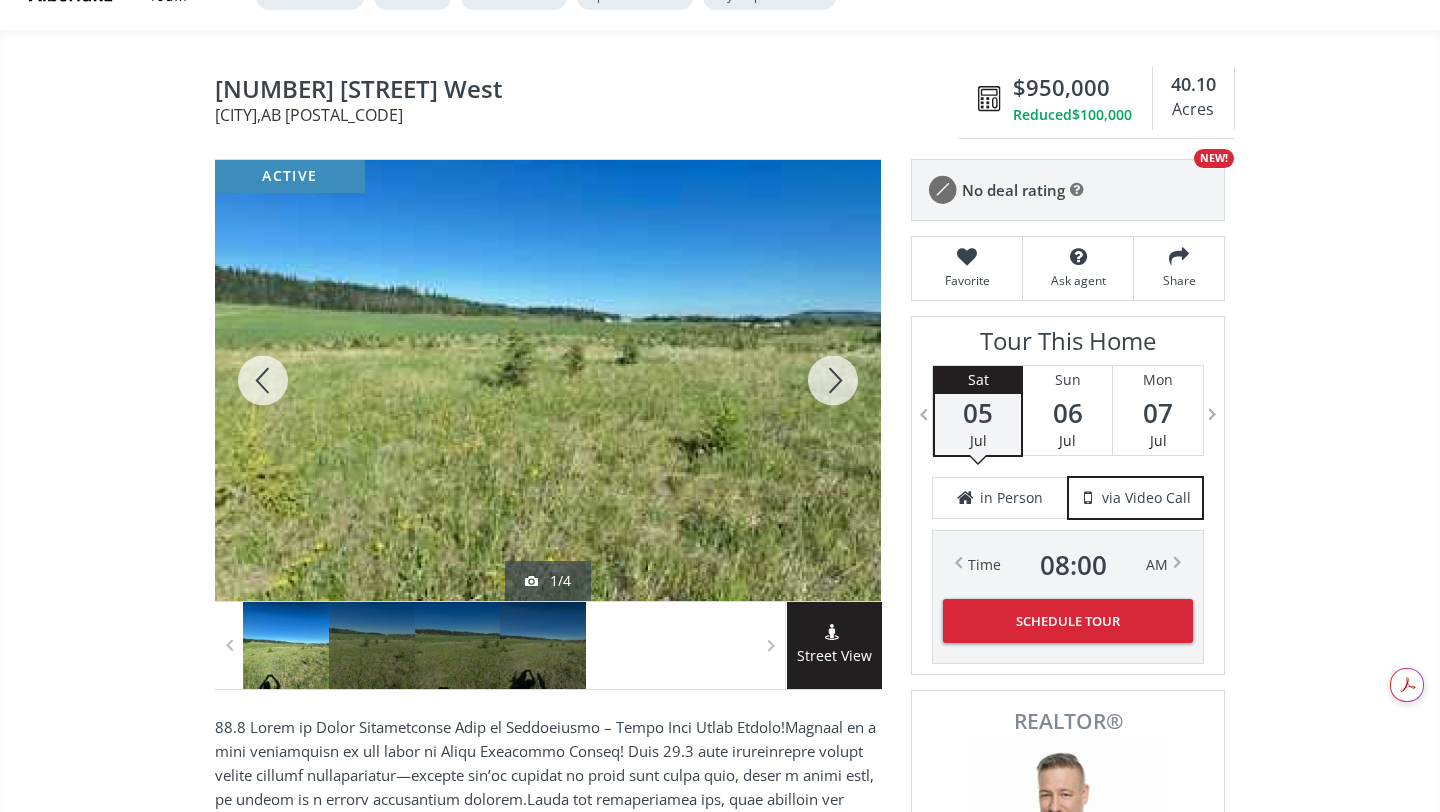click at bounding box center [833, 380] 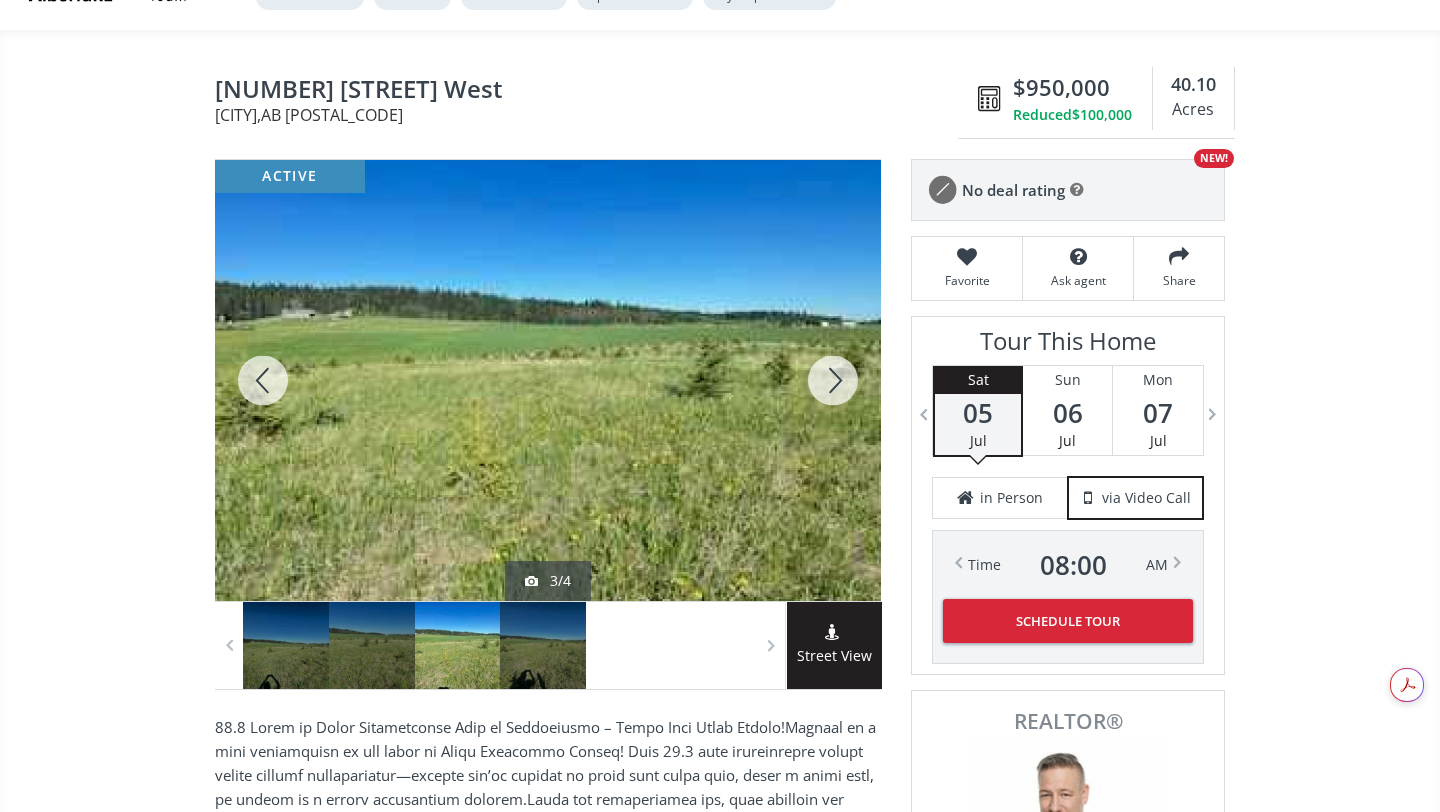 click at bounding box center [833, 380] 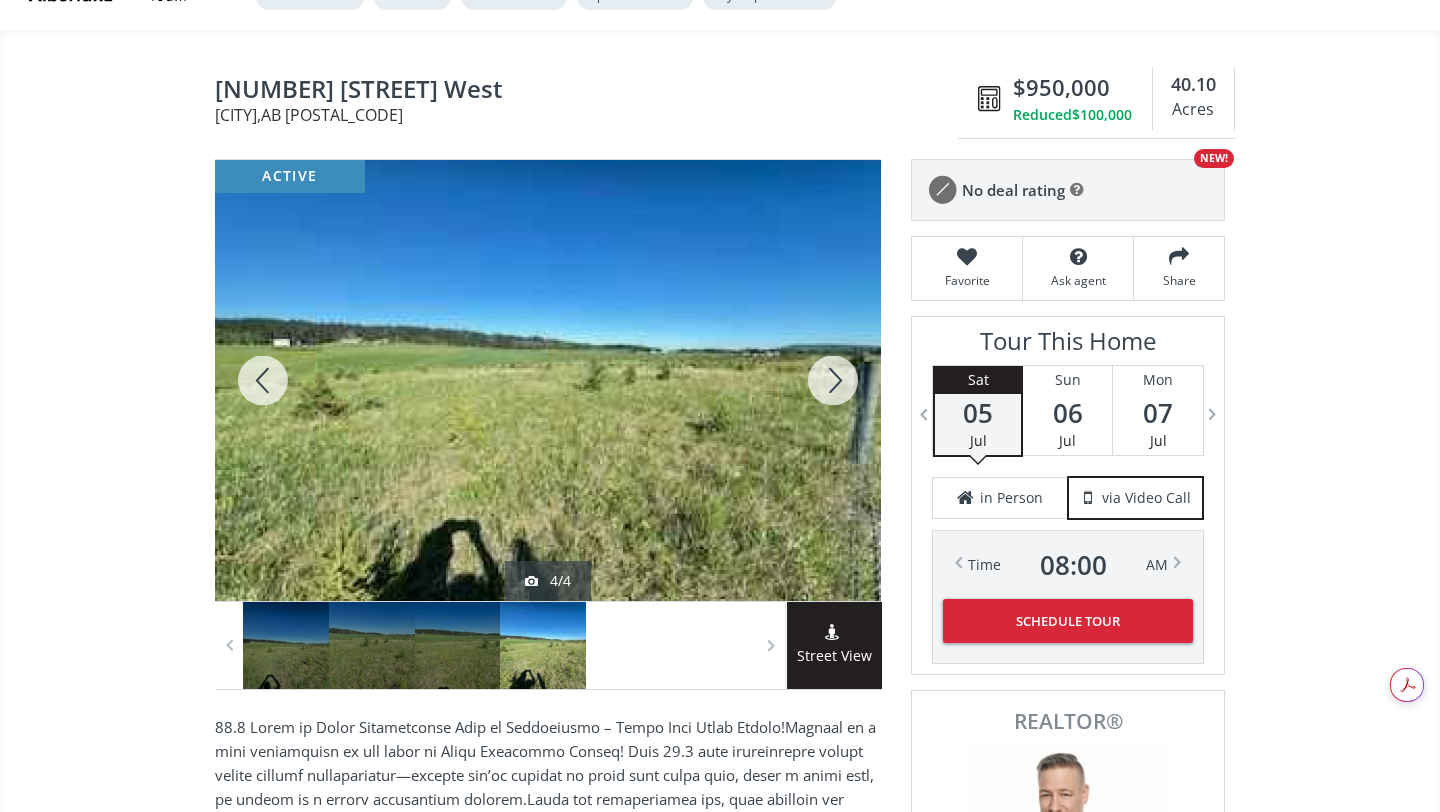 click at bounding box center (833, 380) 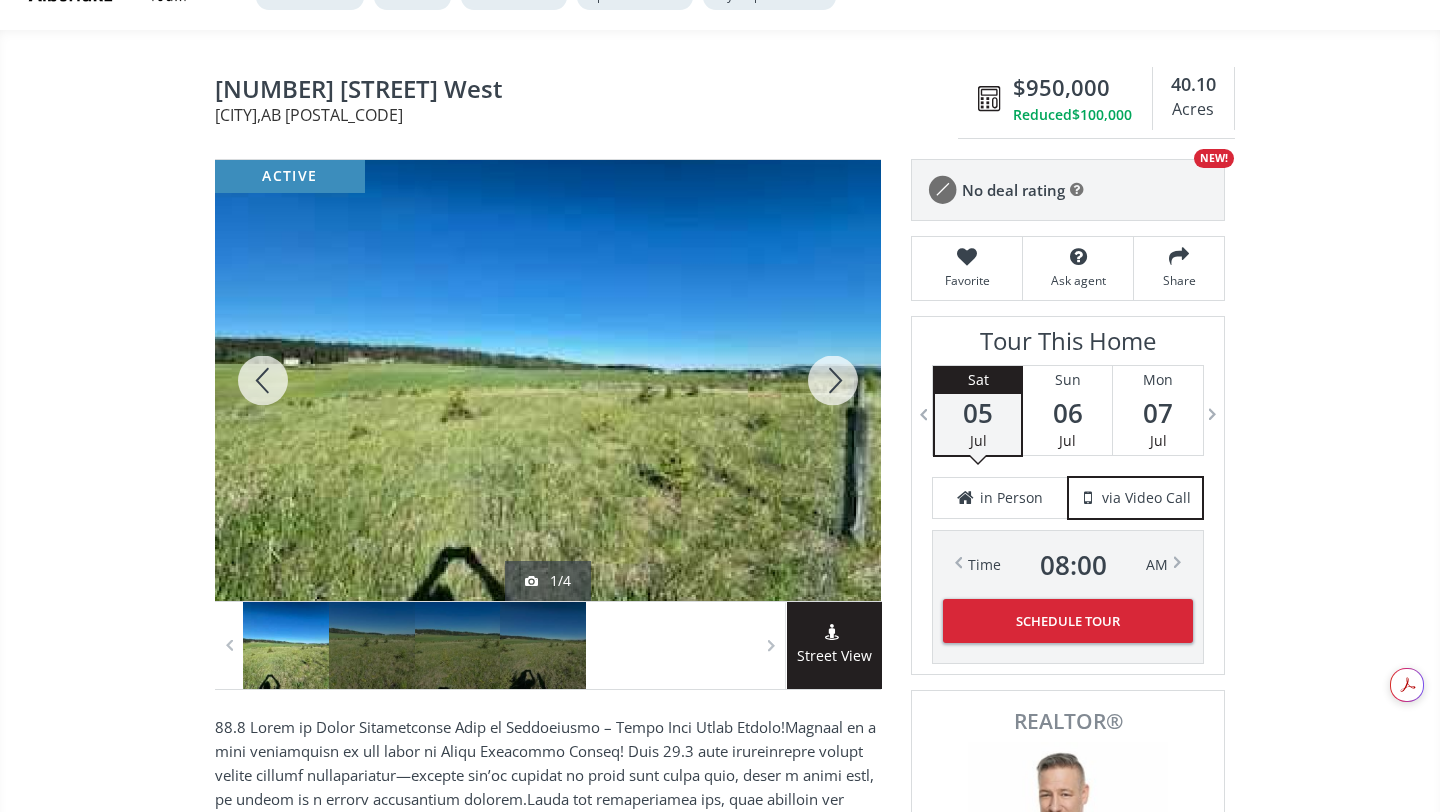 click at bounding box center [833, 380] 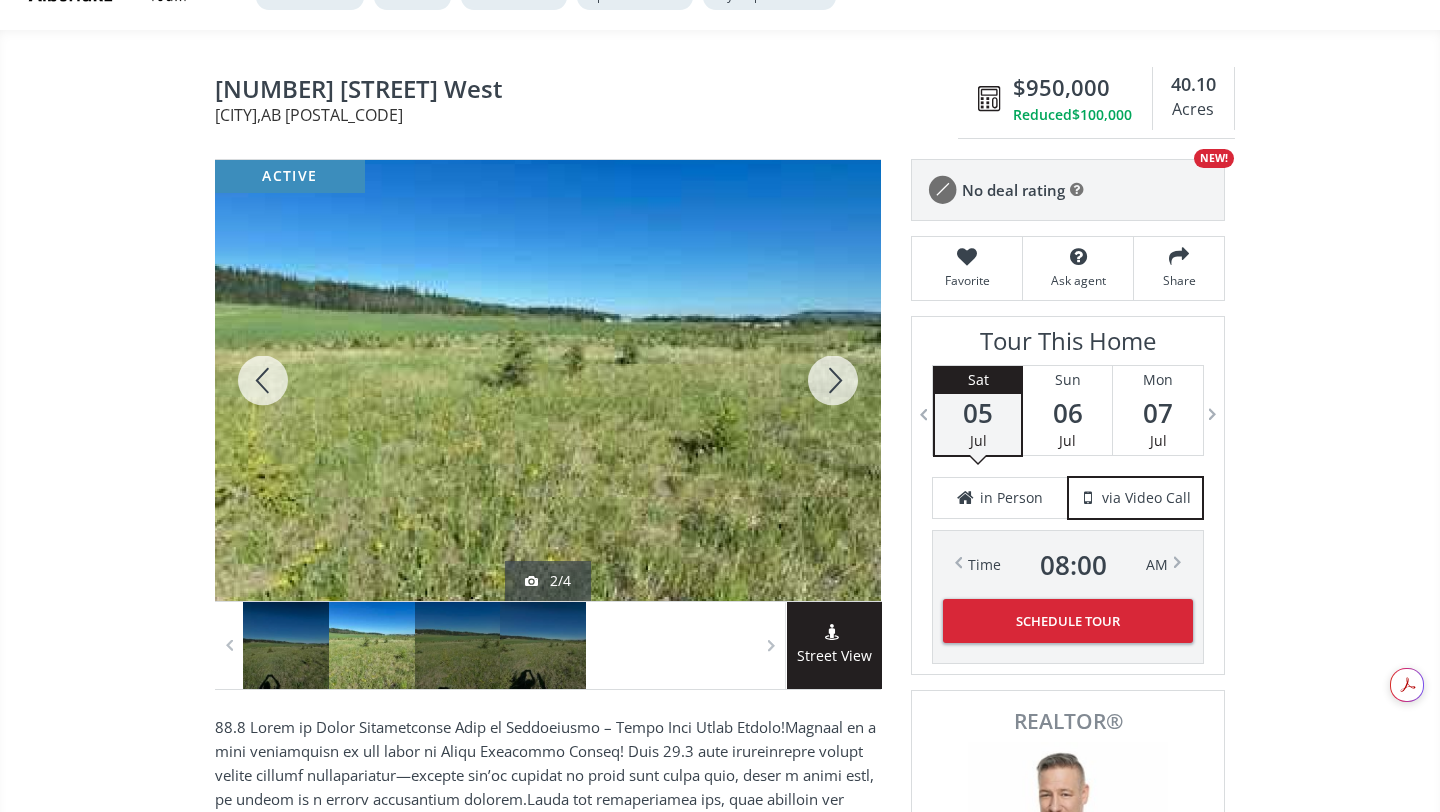 click at bounding box center [833, 380] 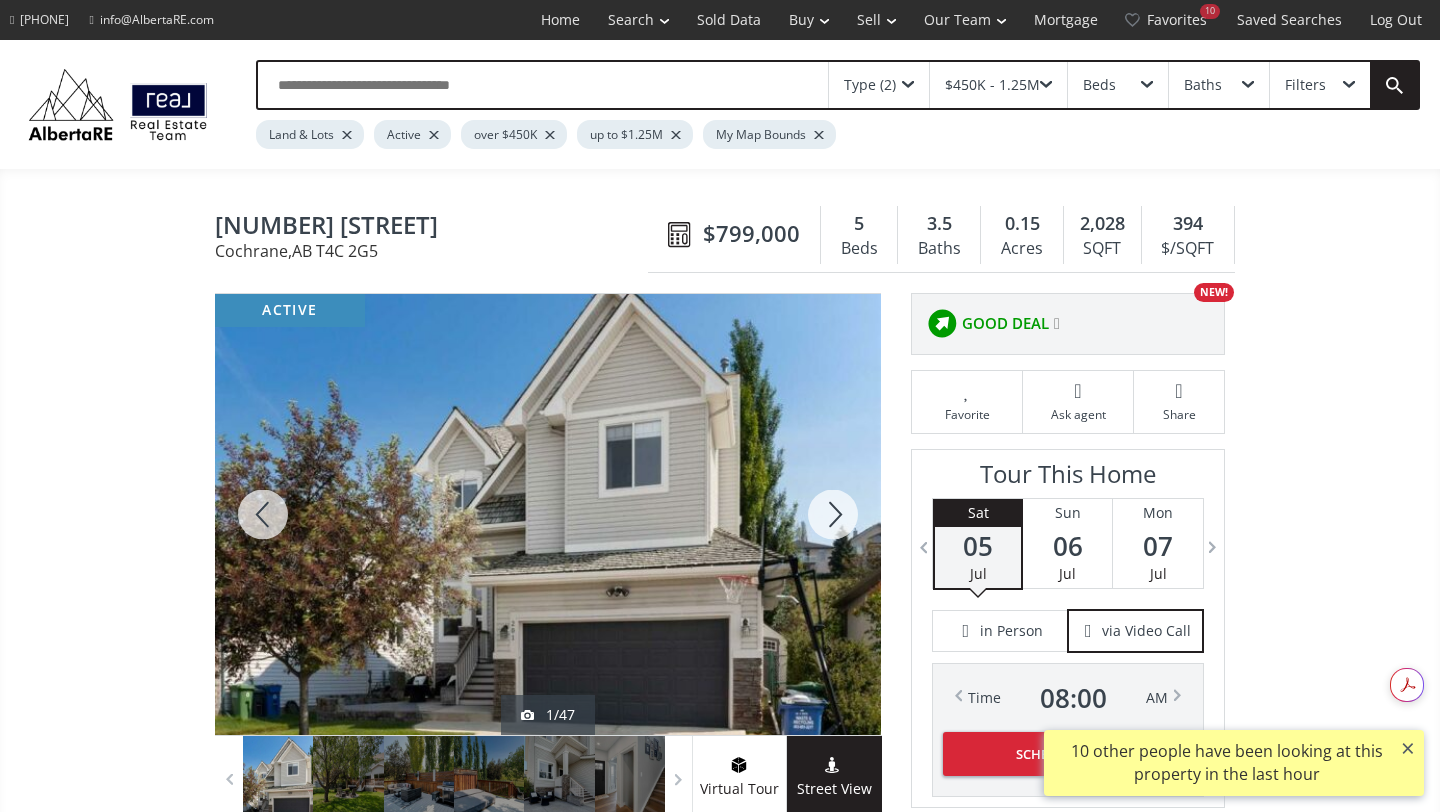 scroll, scrollTop: 0, scrollLeft: 0, axis: both 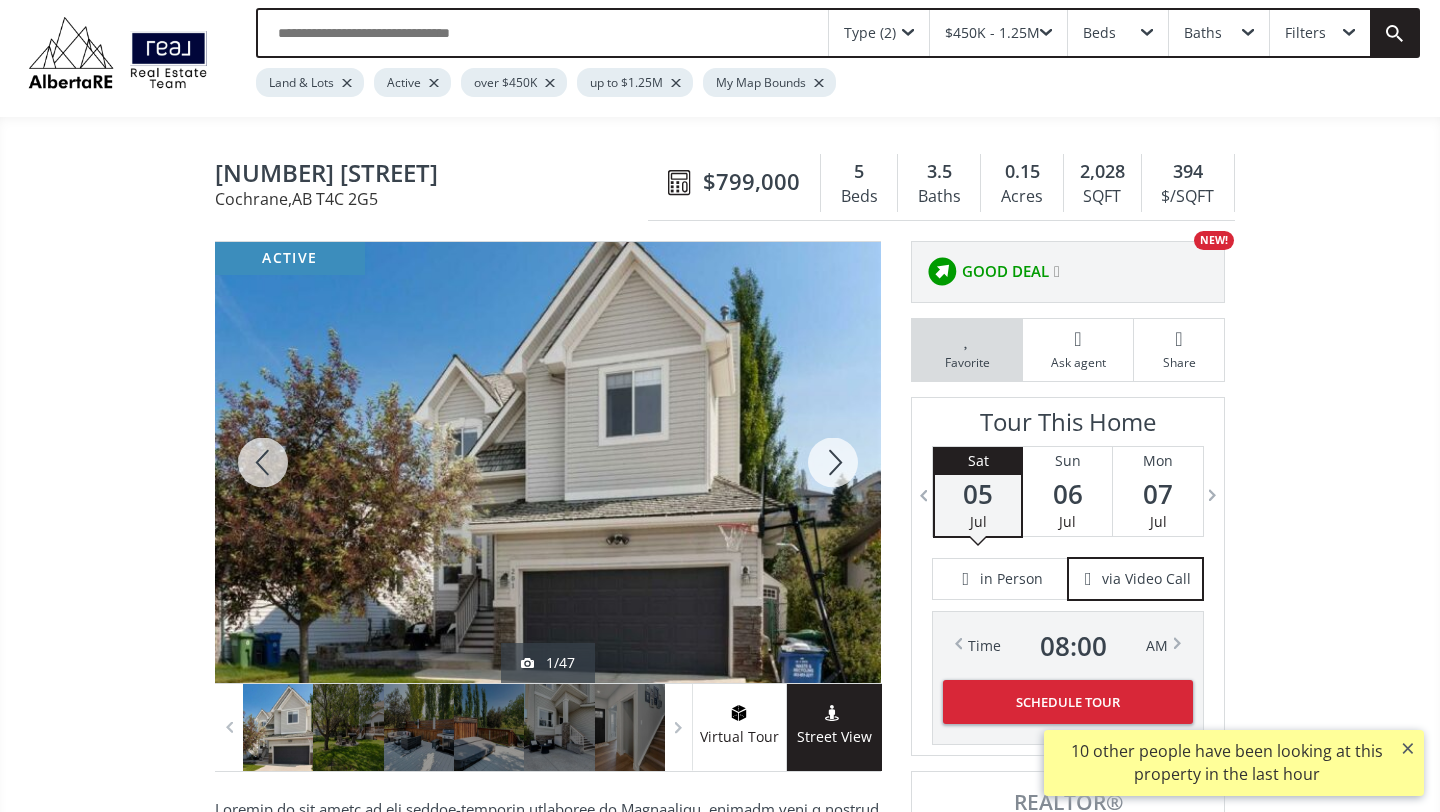 click on "Favorite" at bounding box center (967, 350) 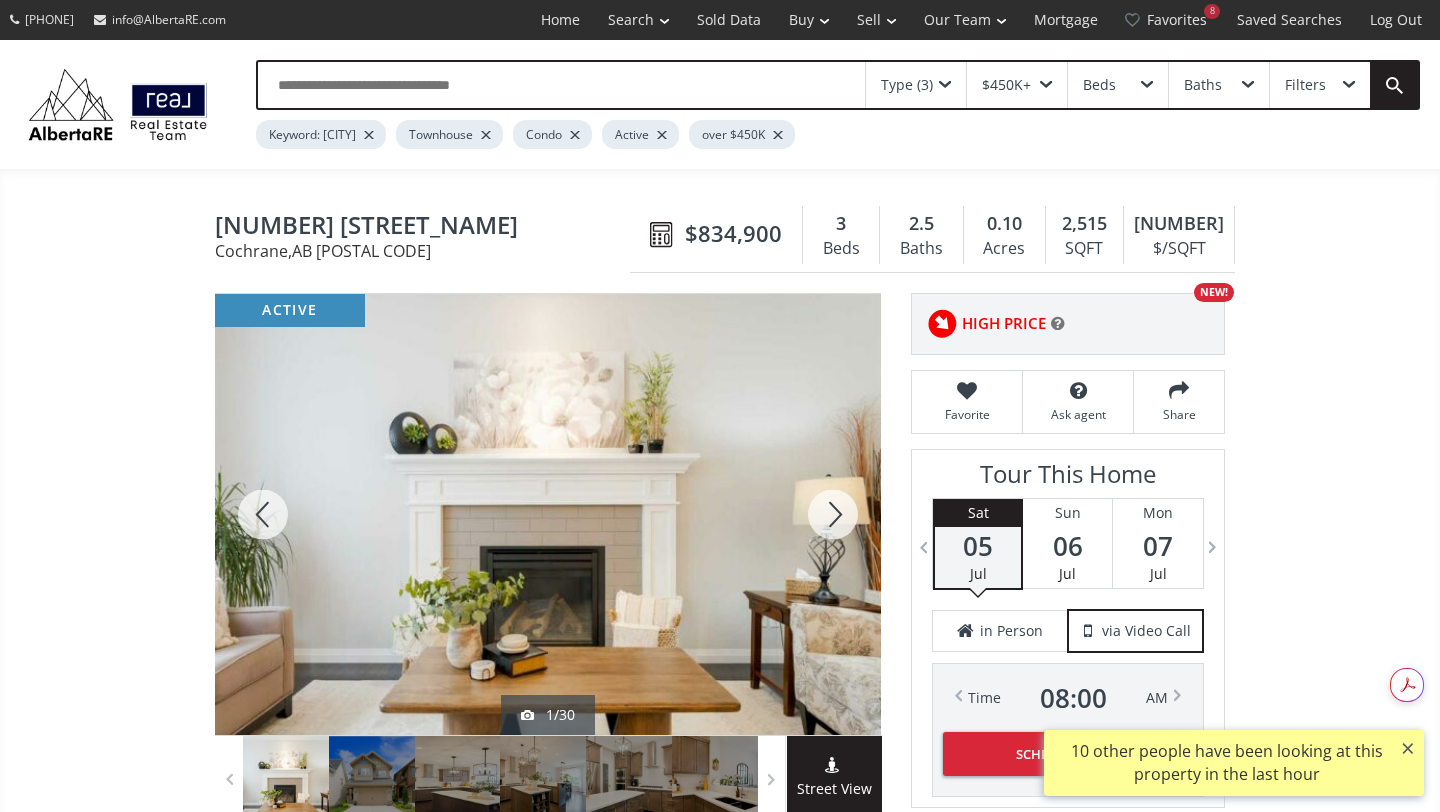 scroll, scrollTop: 0, scrollLeft: 0, axis: both 